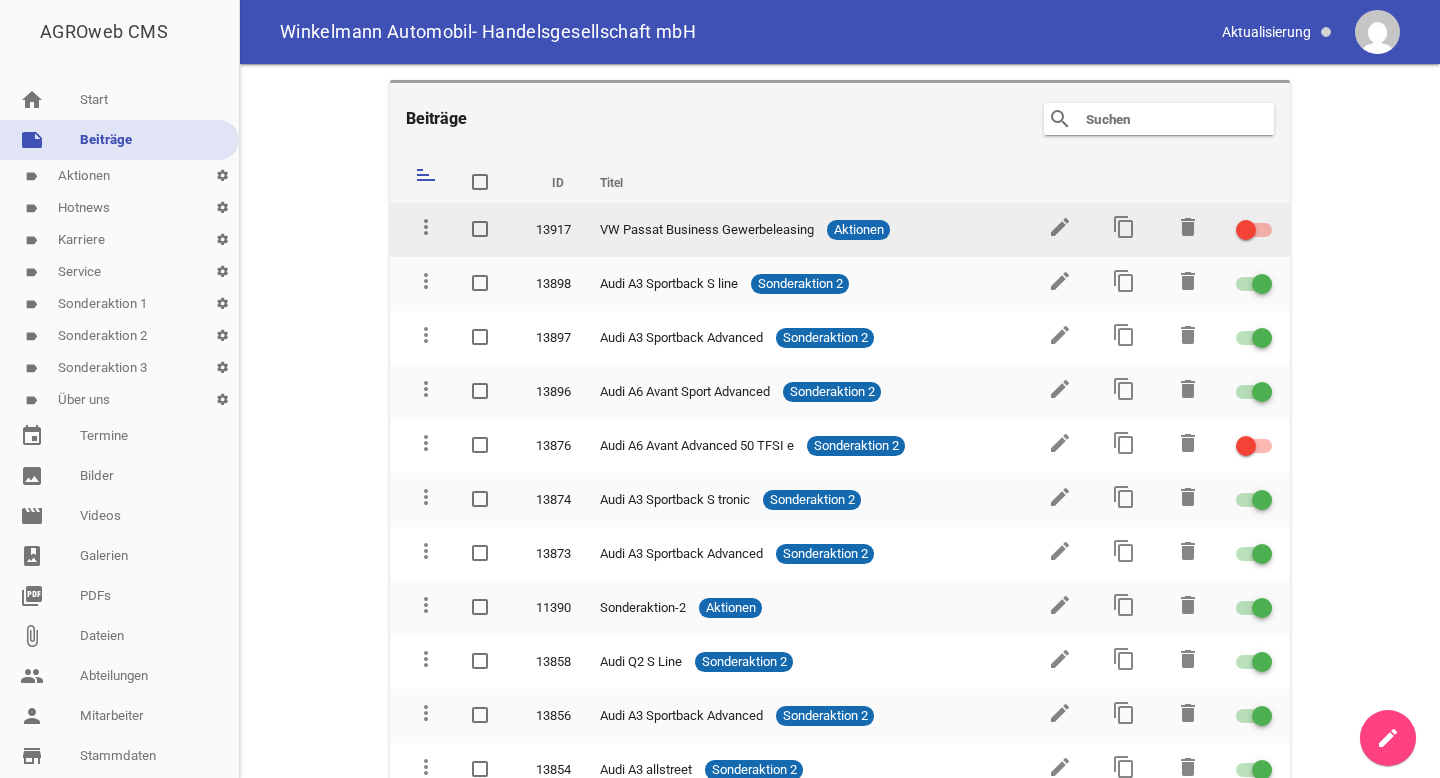 scroll, scrollTop: 0, scrollLeft: 0, axis: both 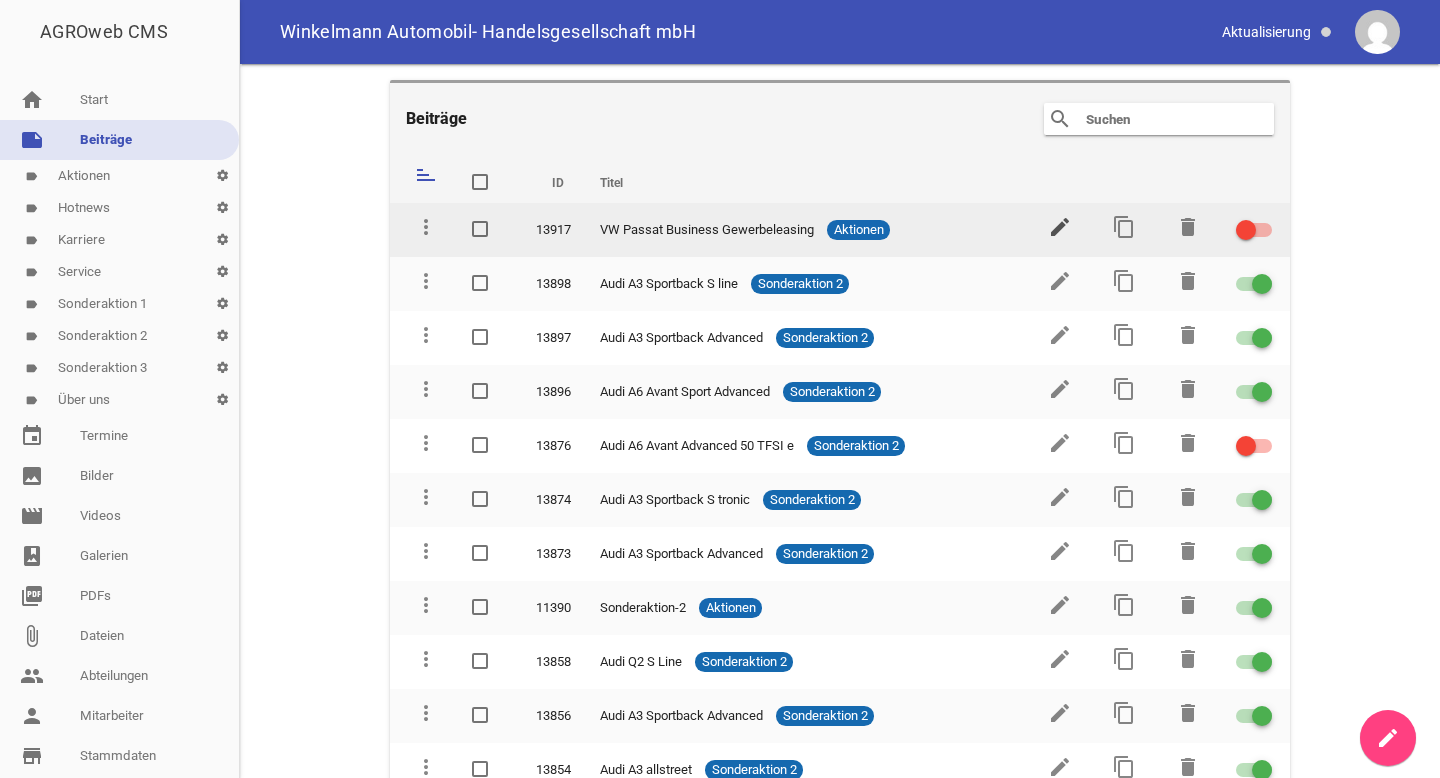 click on "edit" at bounding box center (1060, 227) 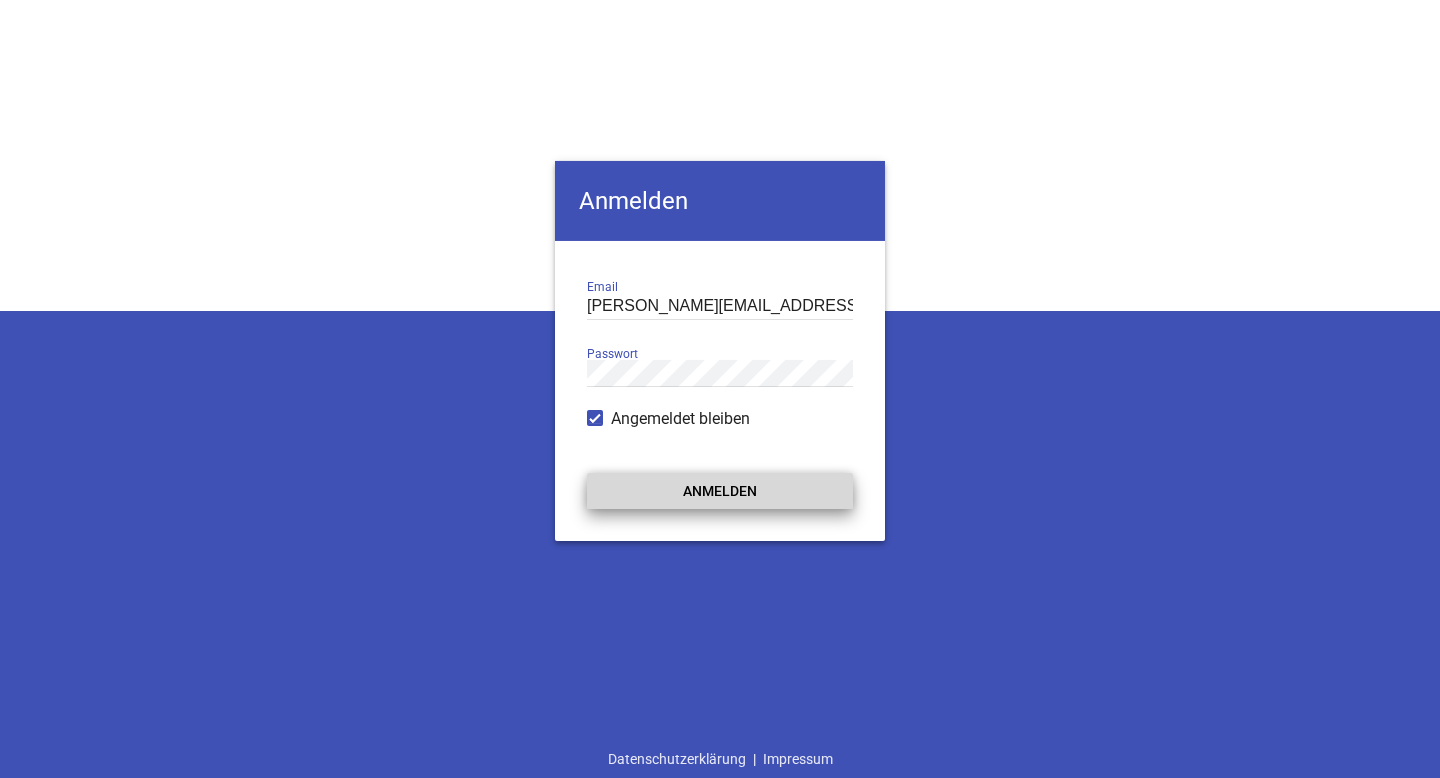 click on "Anmelden" at bounding box center (720, 491) 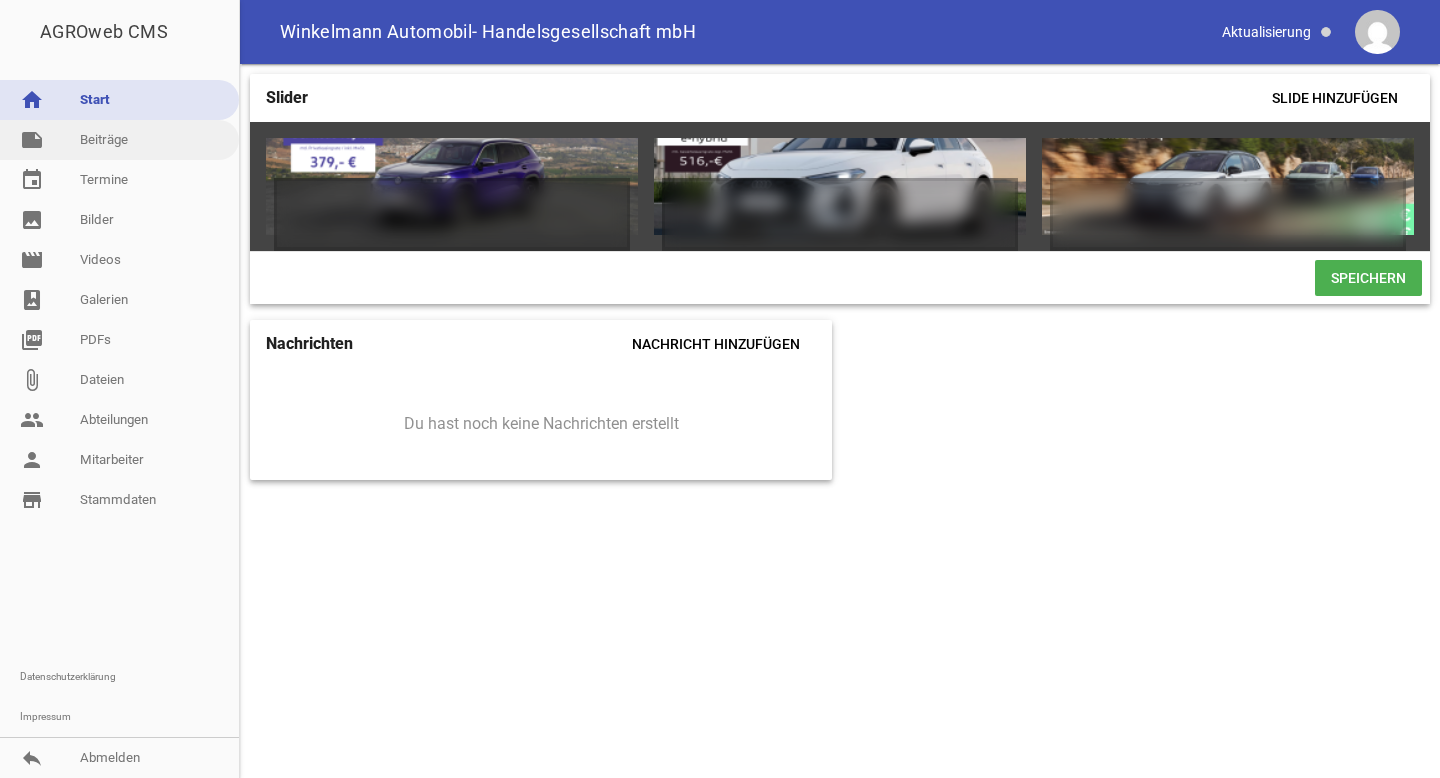 click on "note Beiträge" at bounding box center [119, 140] 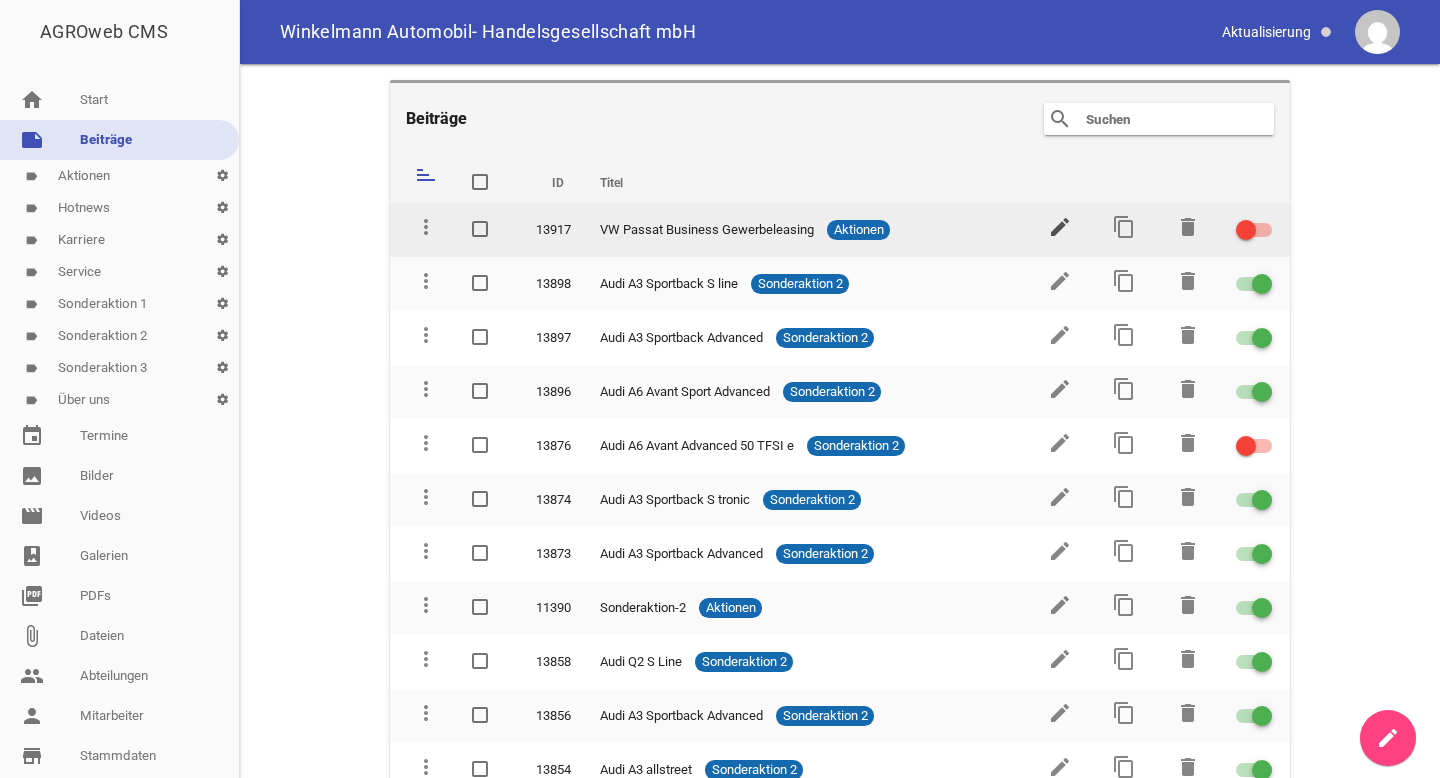 click on "edit" at bounding box center [1060, 227] 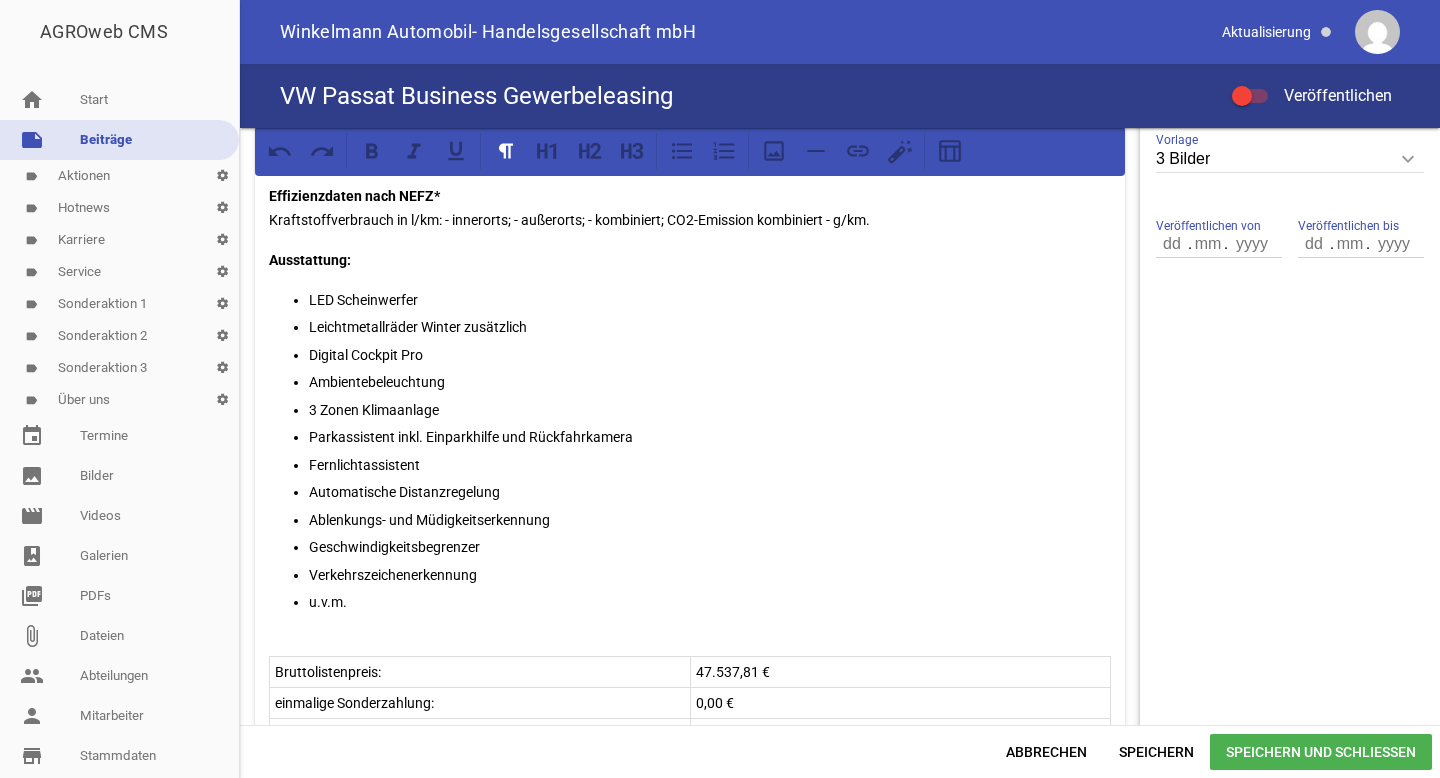 scroll, scrollTop: 664, scrollLeft: 0, axis: vertical 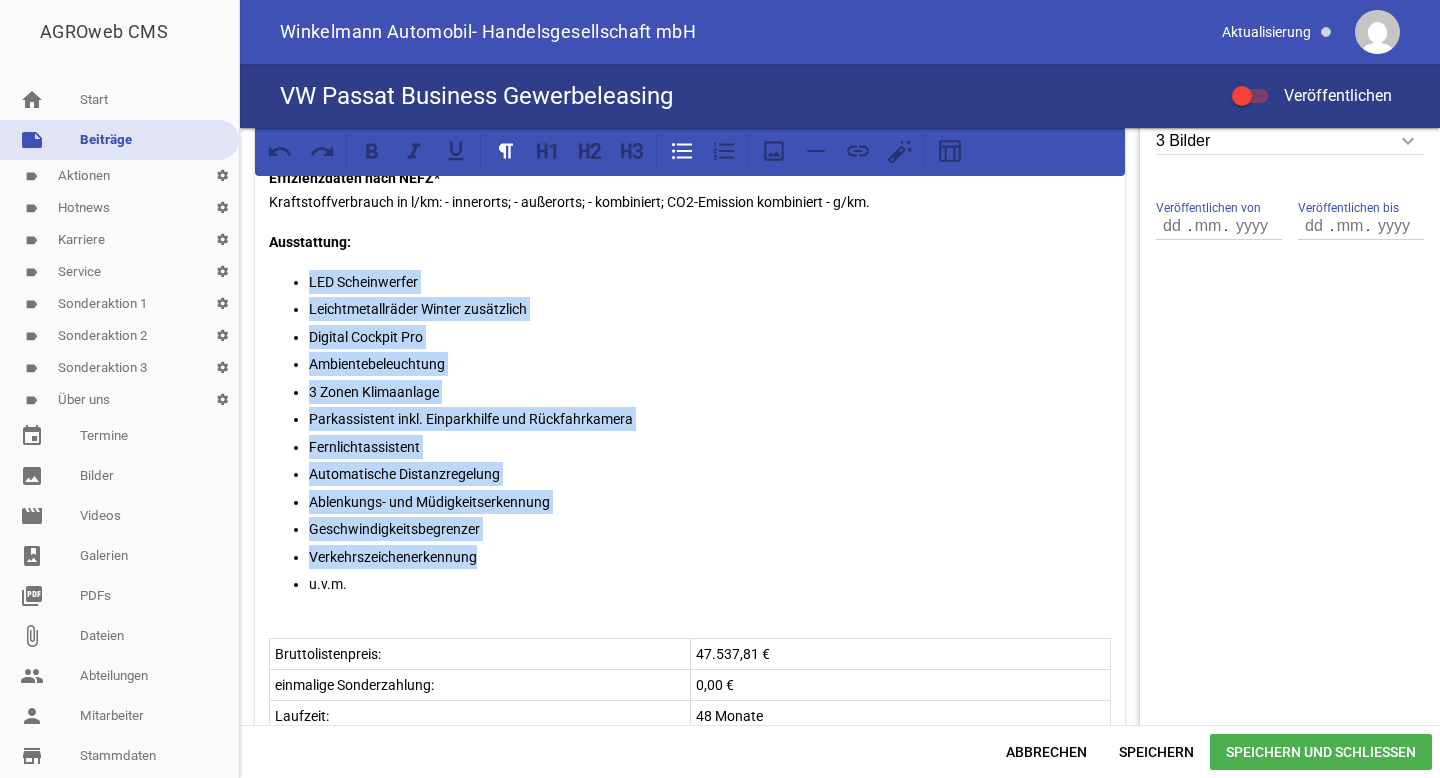 drag, startPoint x: 495, startPoint y: 556, endPoint x: 304, endPoint y: 282, distance: 334.0015 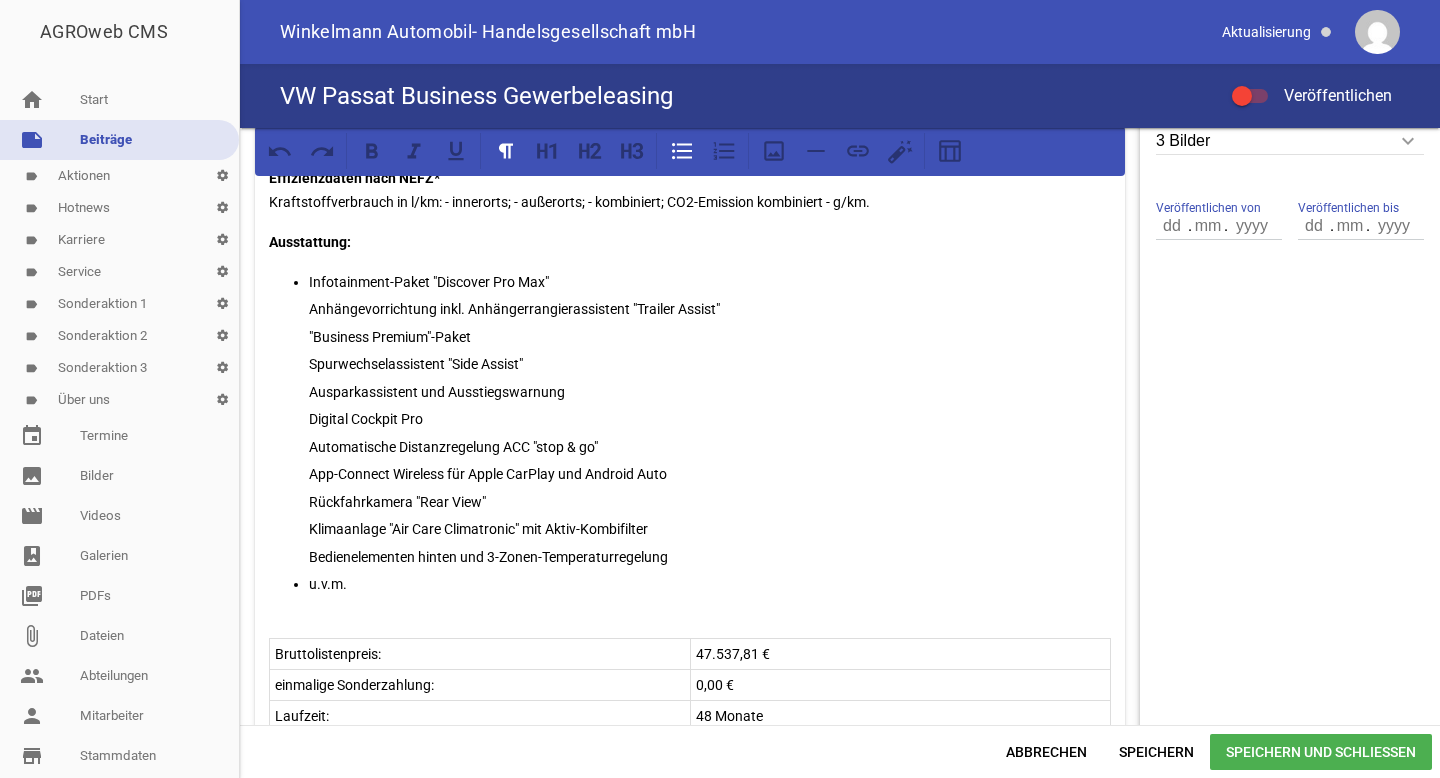 click on "Anhängevorrichtung inkl. Anhängerrangierassistent "Trailer Assist"" at bounding box center [710, 309] 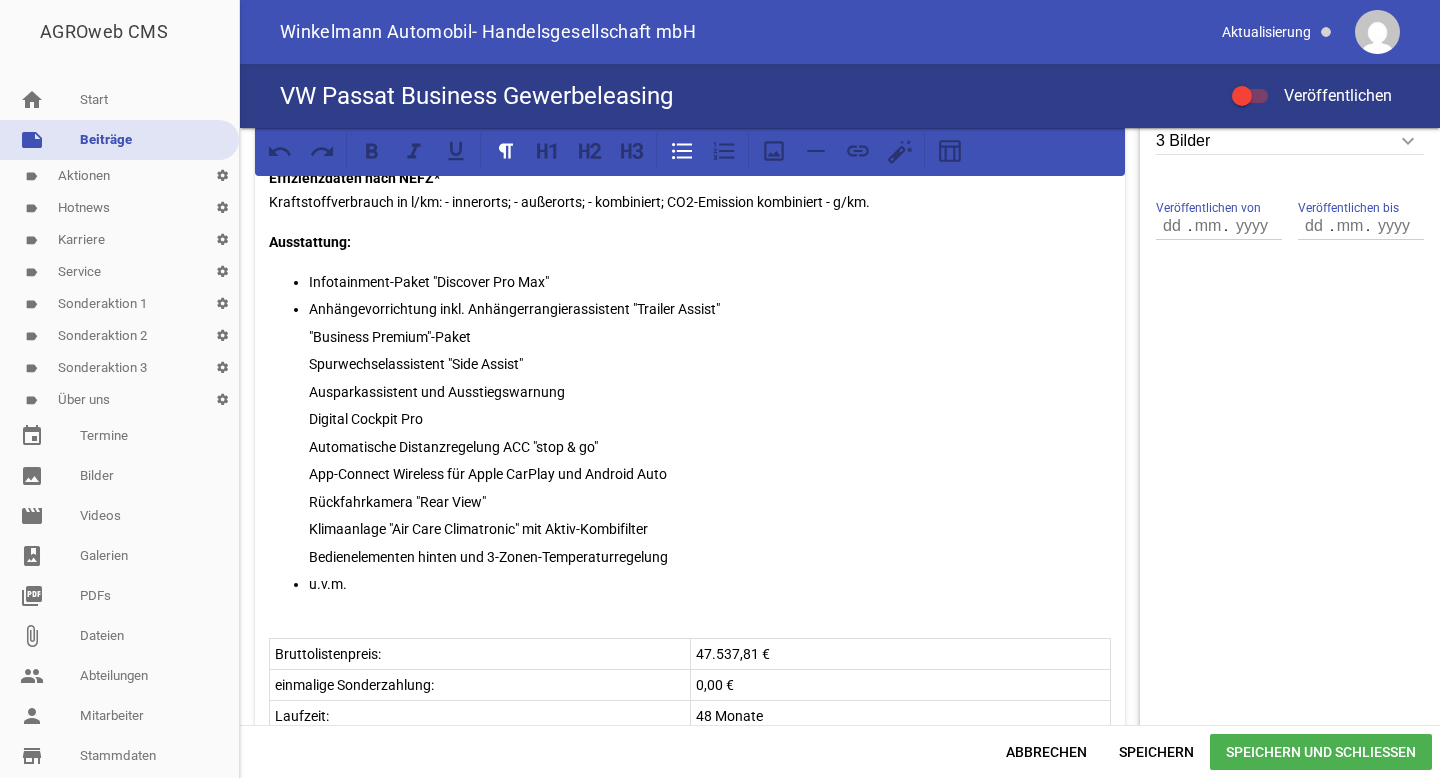 click on "Infotainment-Paket "Discover Pro Max" Anhängevorrichtung inkl. Anhängerrangierassistent "Trailer Assist" "Business Premium"-Paket Spurwechselassistent "Side Assist" Ausparkassistent und Ausstiegswarnung Digital Cockpit Pro Automatische Distanzregelung ACC "stop & go" App-Connect Wireless für Apple CarPlay und Android Auto Rückfahrkamera "Rear View" Klimaanlage "Air Care Climatronic" mit Aktiv-Kombifilter Bedienelementen hinten und 3-Zonen-Temperaturregelung u.v.m." at bounding box center (690, 447) 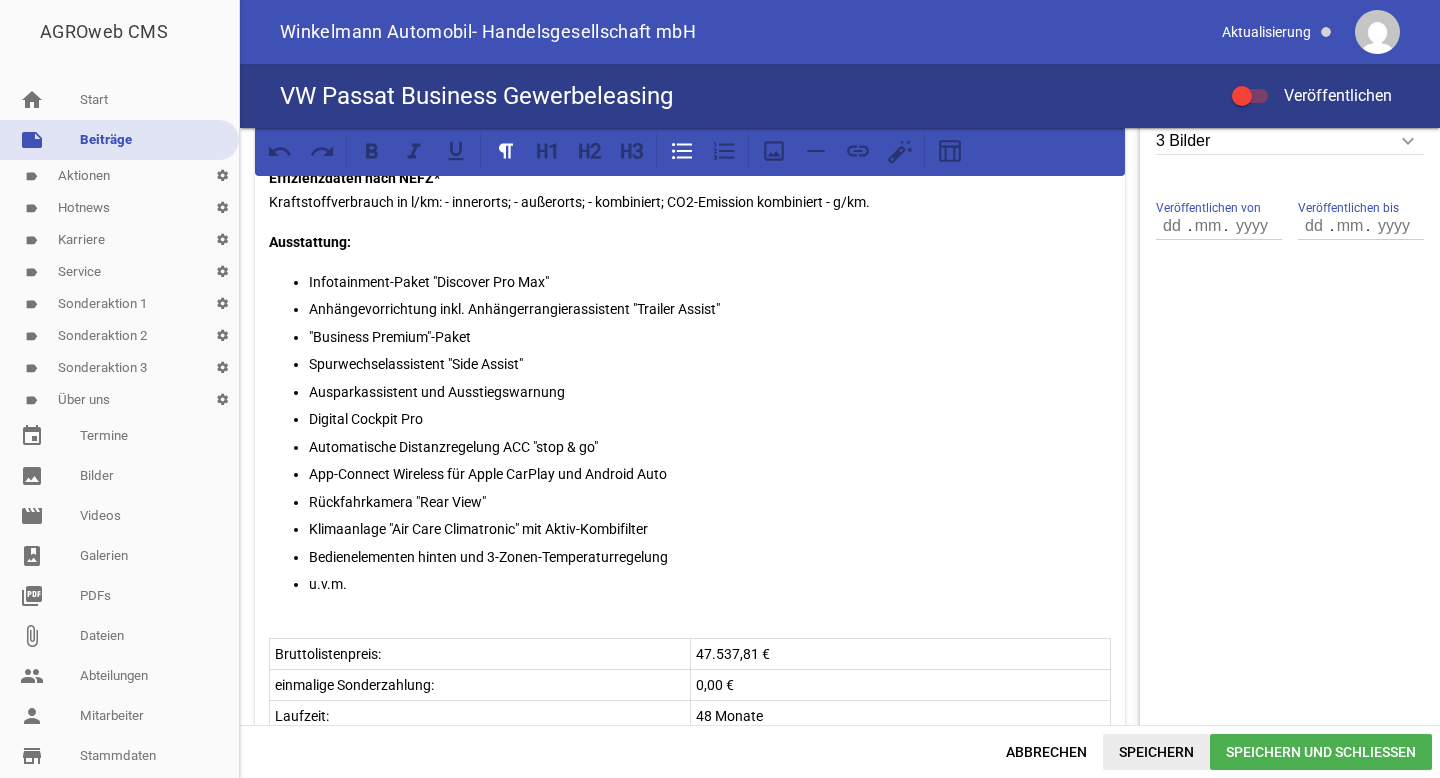click on "Speichern" at bounding box center (1156, 752) 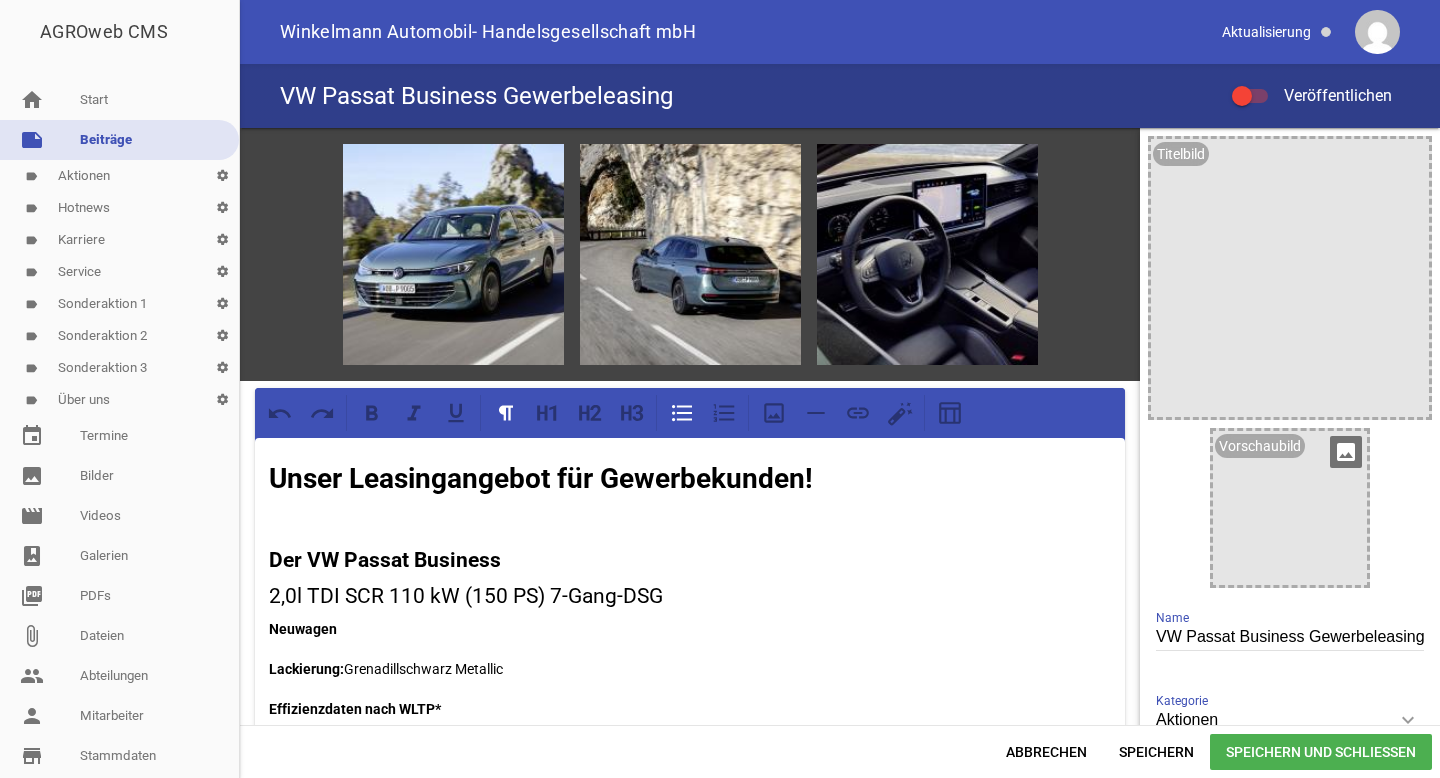 scroll, scrollTop: 33, scrollLeft: 0, axis: vertical 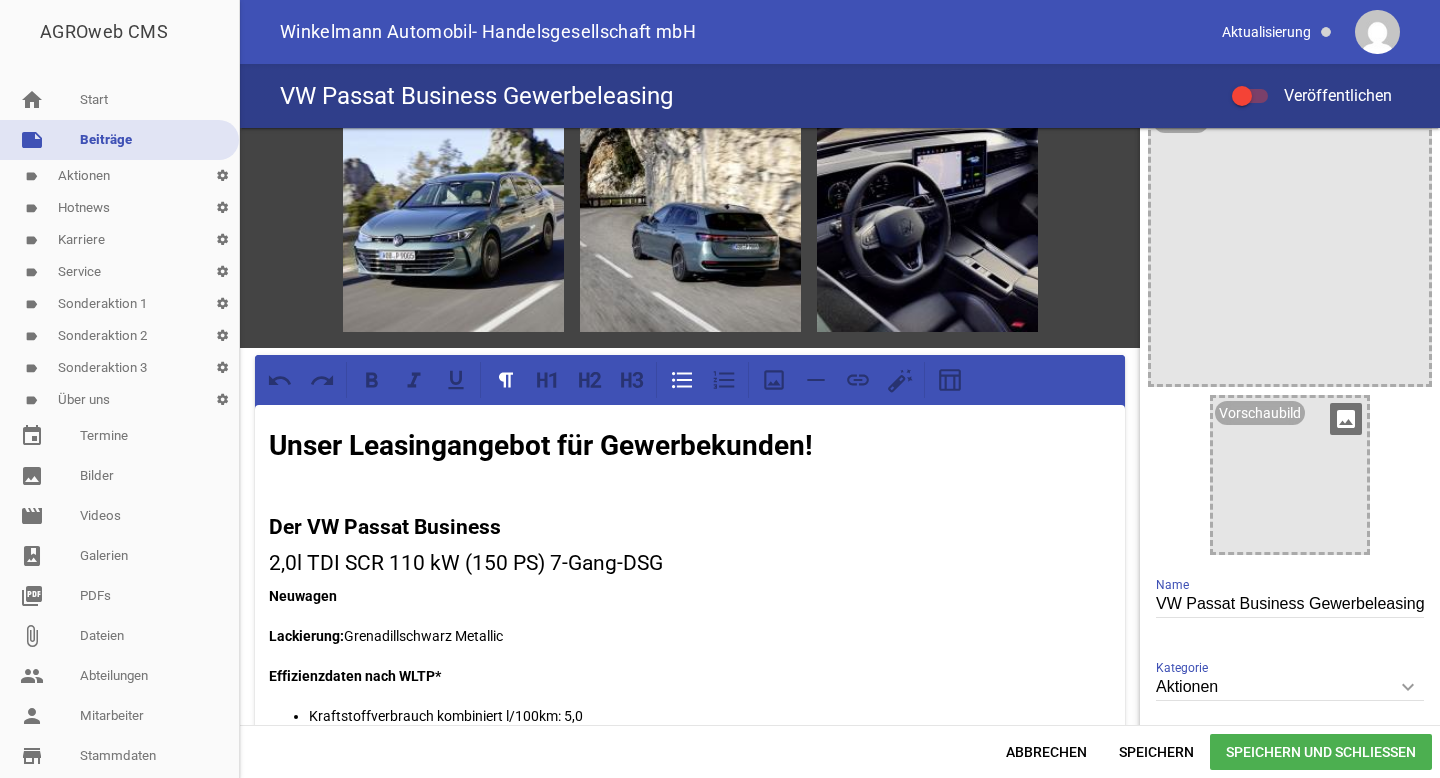 click on "image" at bounding box center [1346, 419] 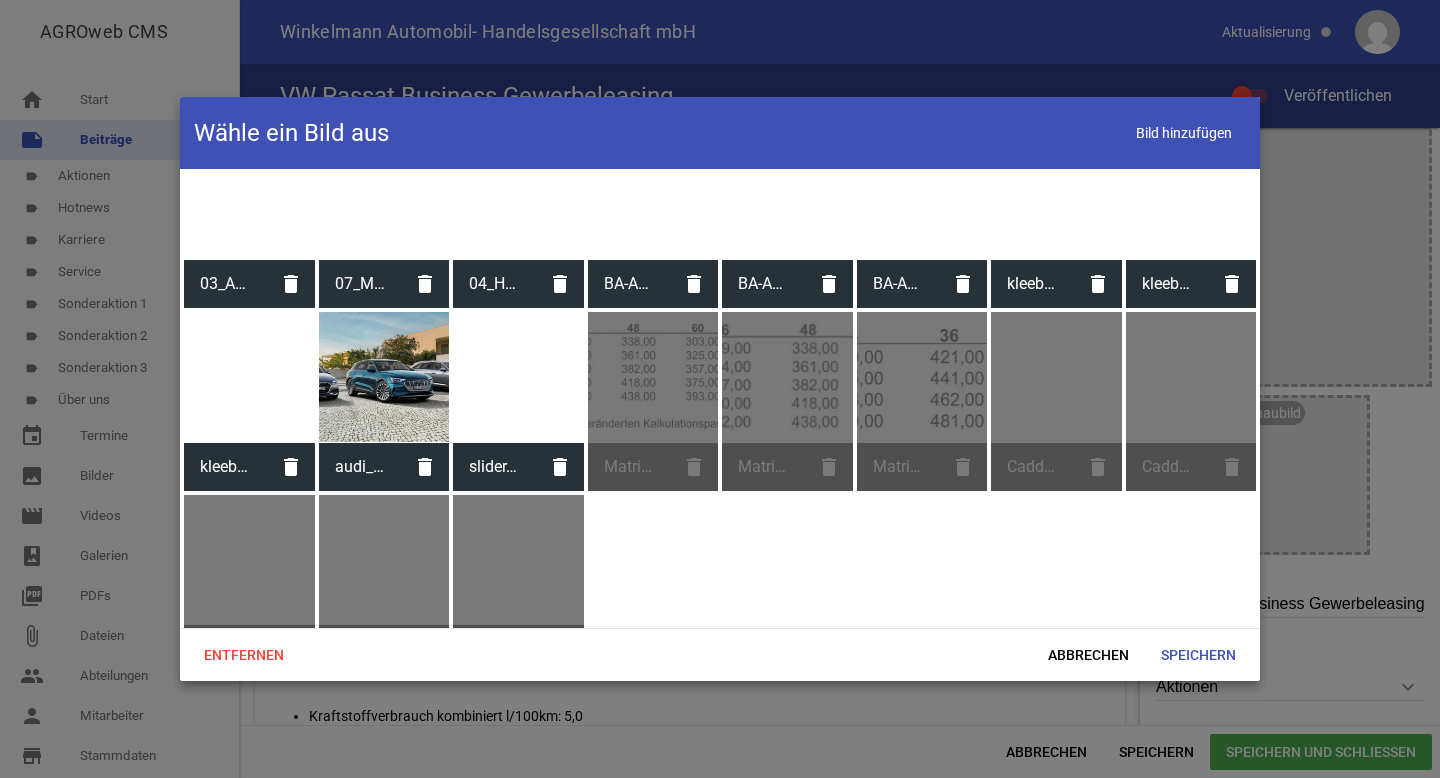 scroll, scrollTop: 6796, scrollLeft: 0, axis: vertical 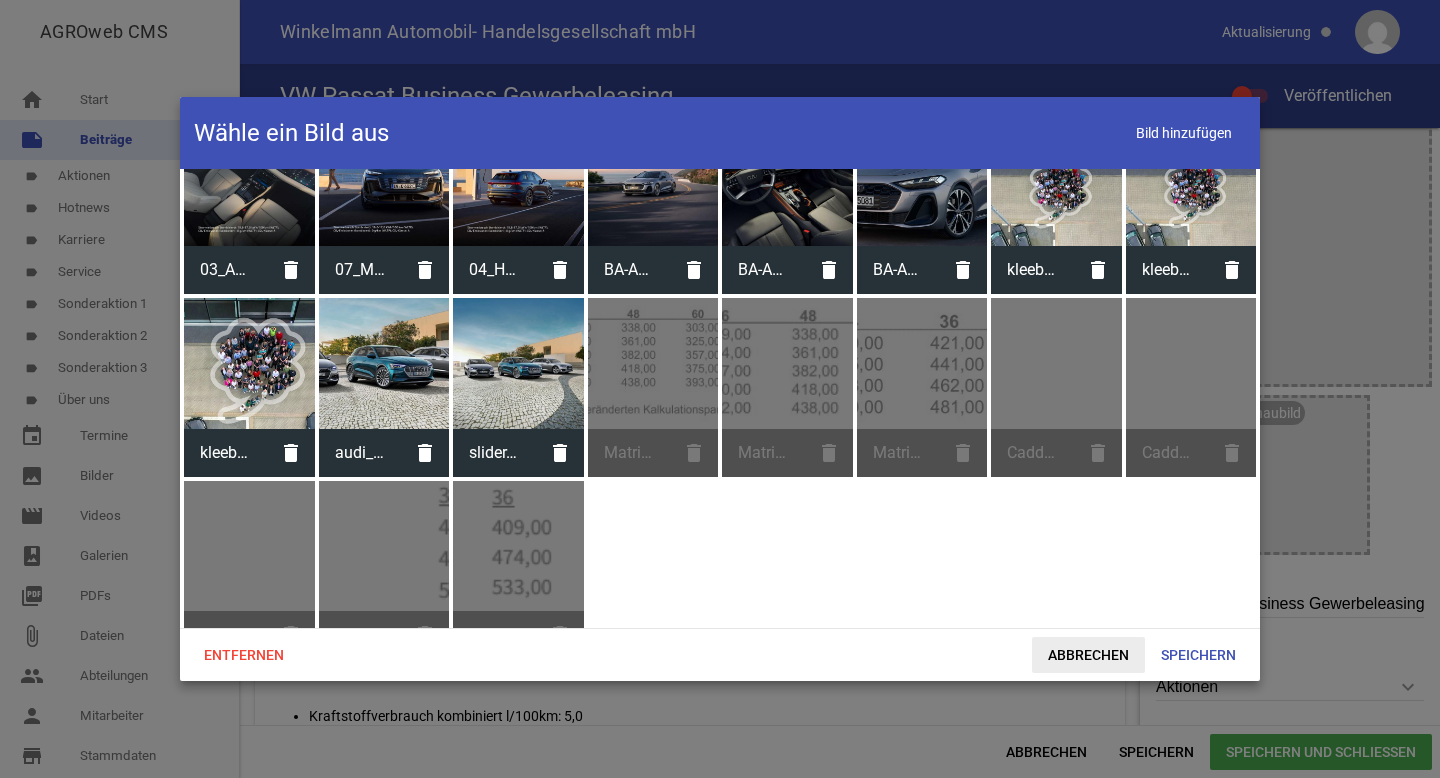 click on "Abbrechen" at bounding box center [1088, 655] 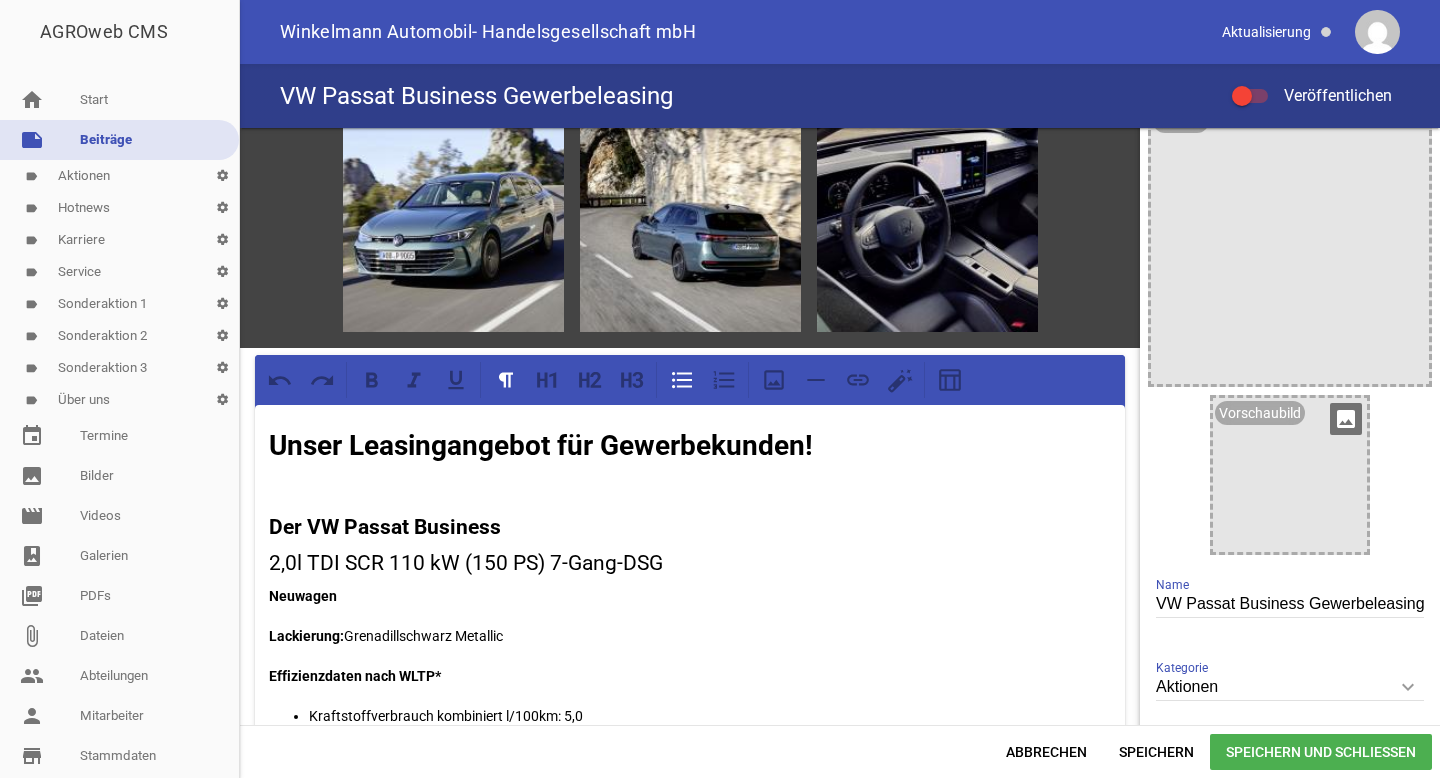 click at bounding box center [1290, 475] 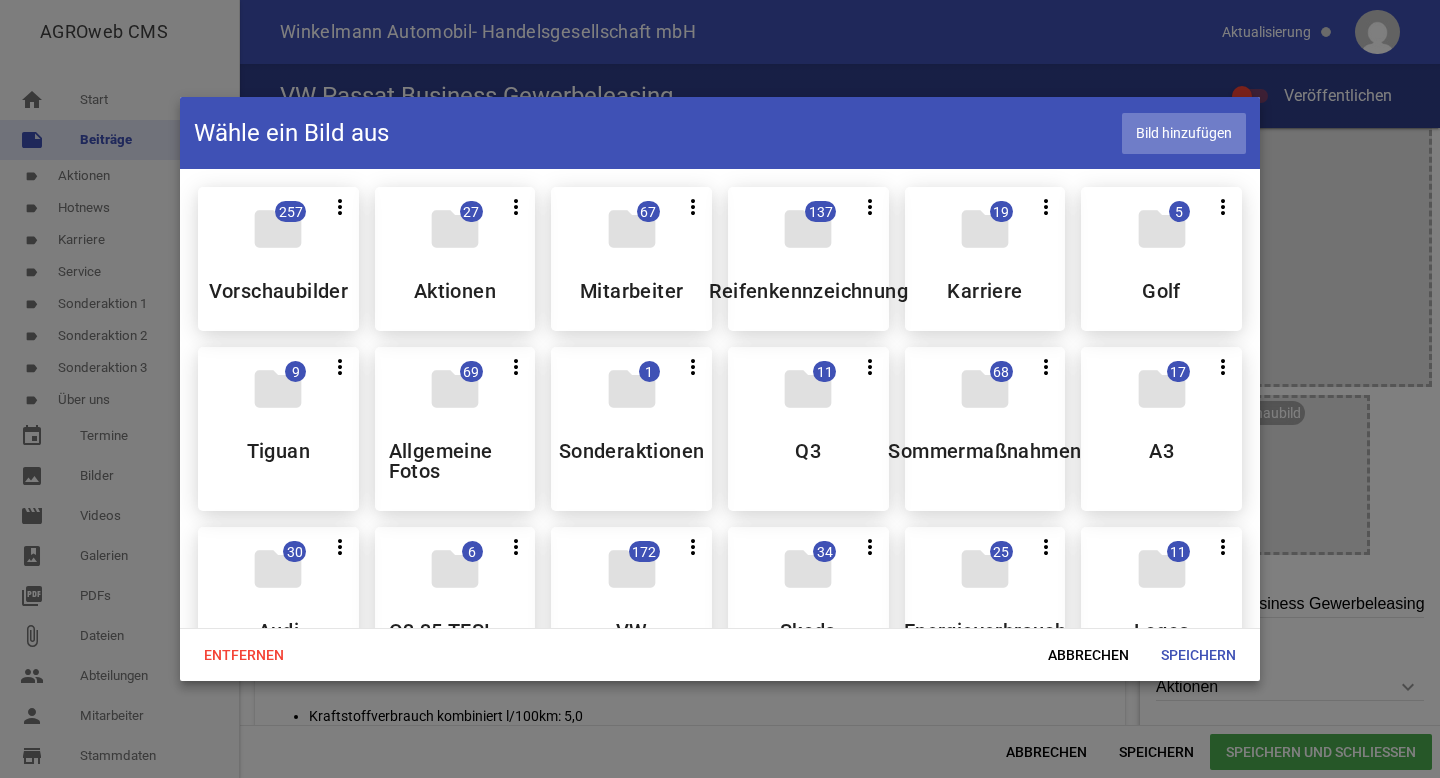 click on "Bild hinzufügen" at bounding box center [1184, 133] 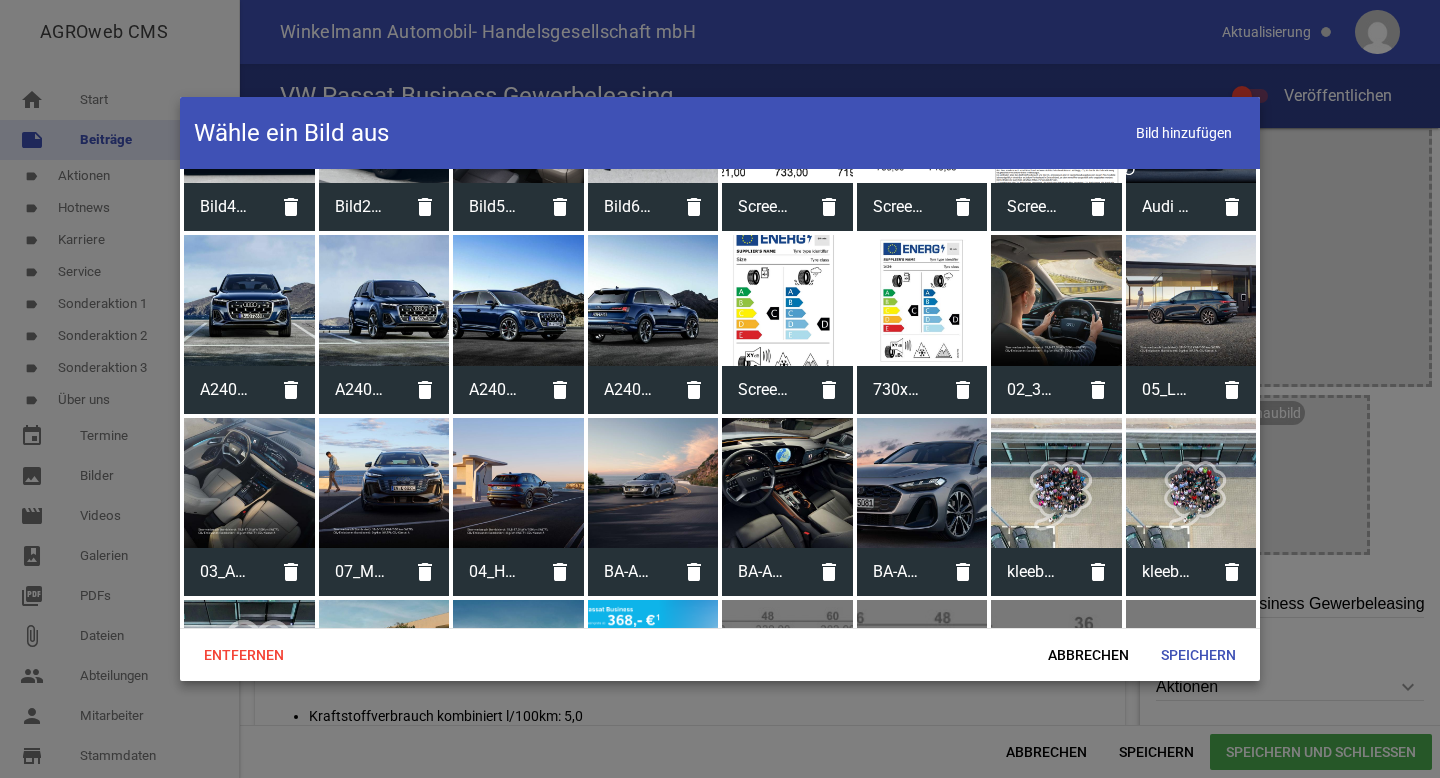 scroll, scrollTop: 6796, scrollLeft: 0, axis: vertical 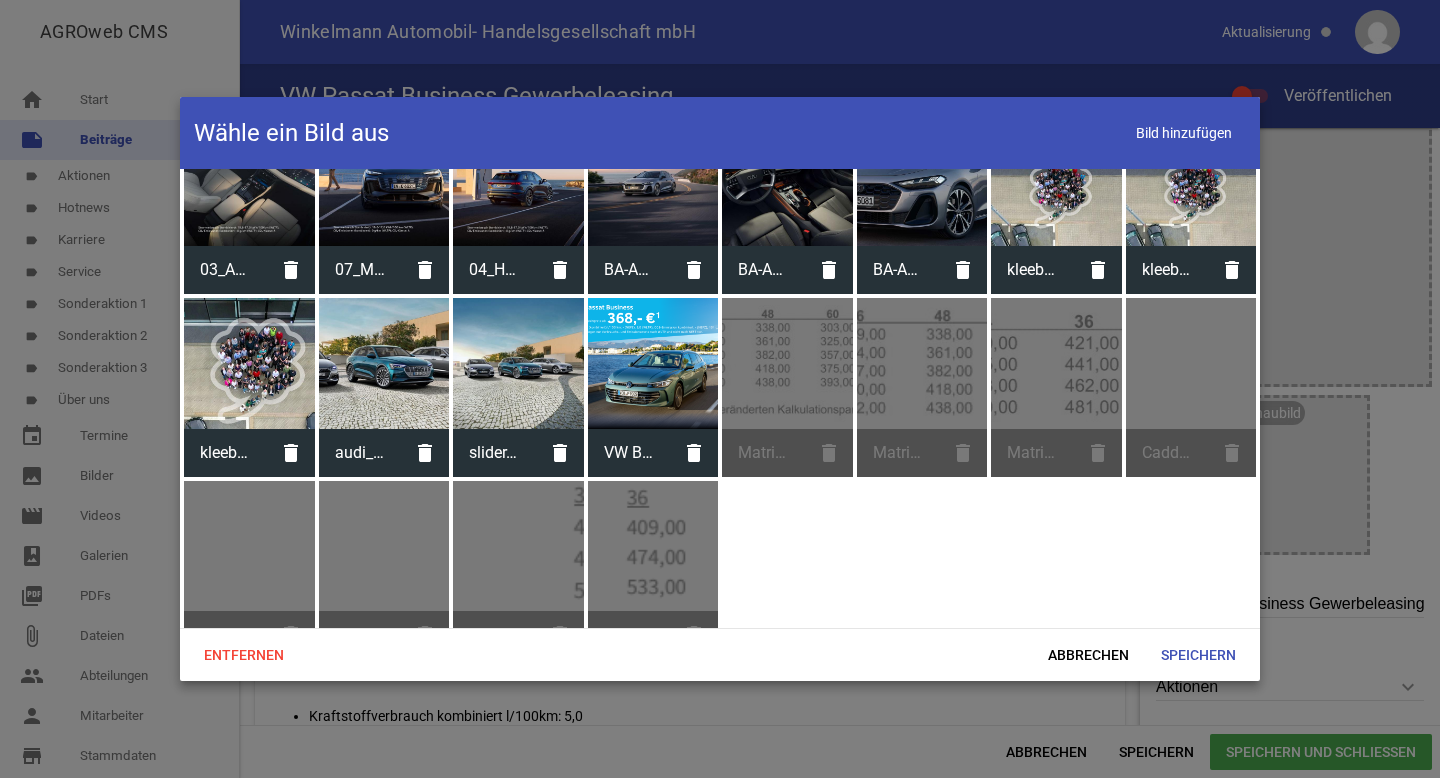 click at bounding box center [653, 363] 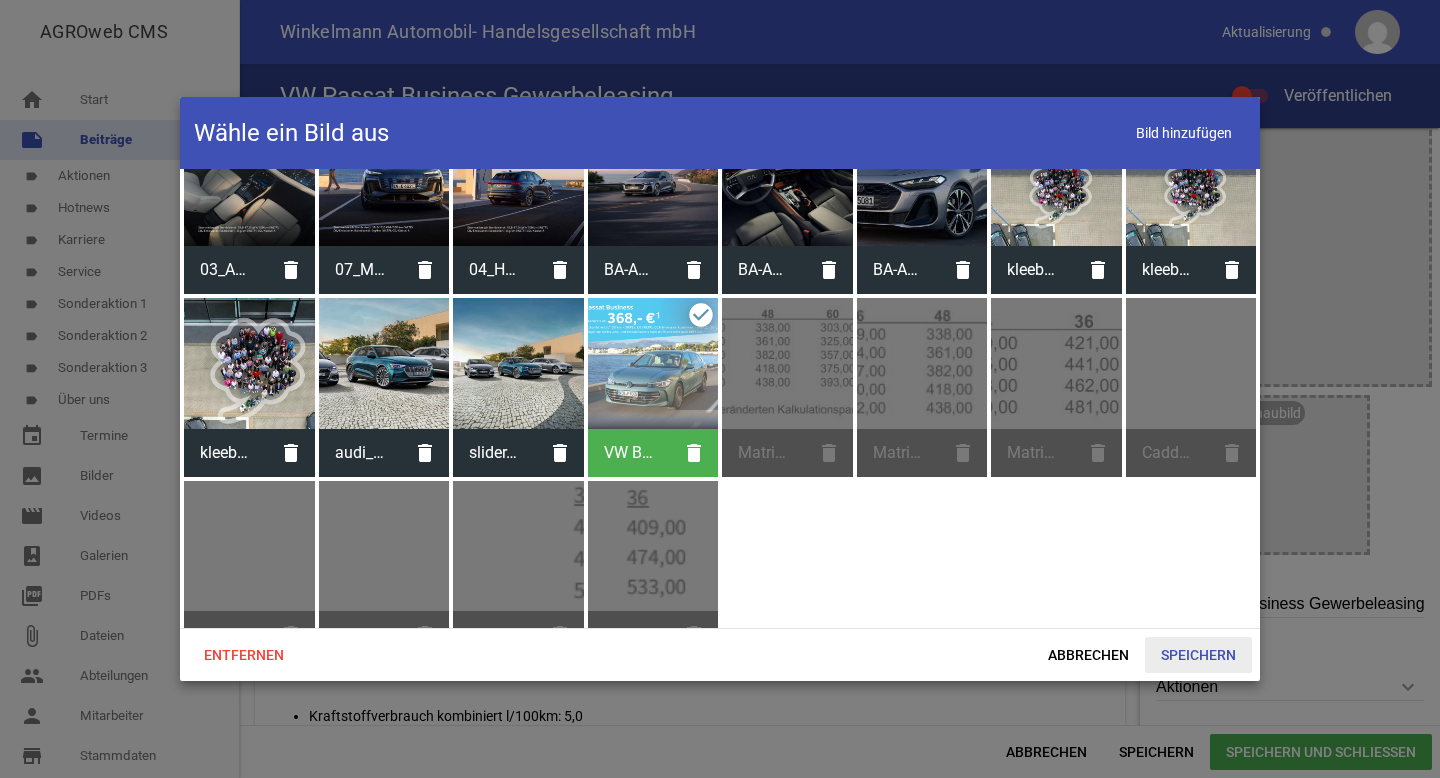 click on "Speichern" at bounding box center (1198, 655) 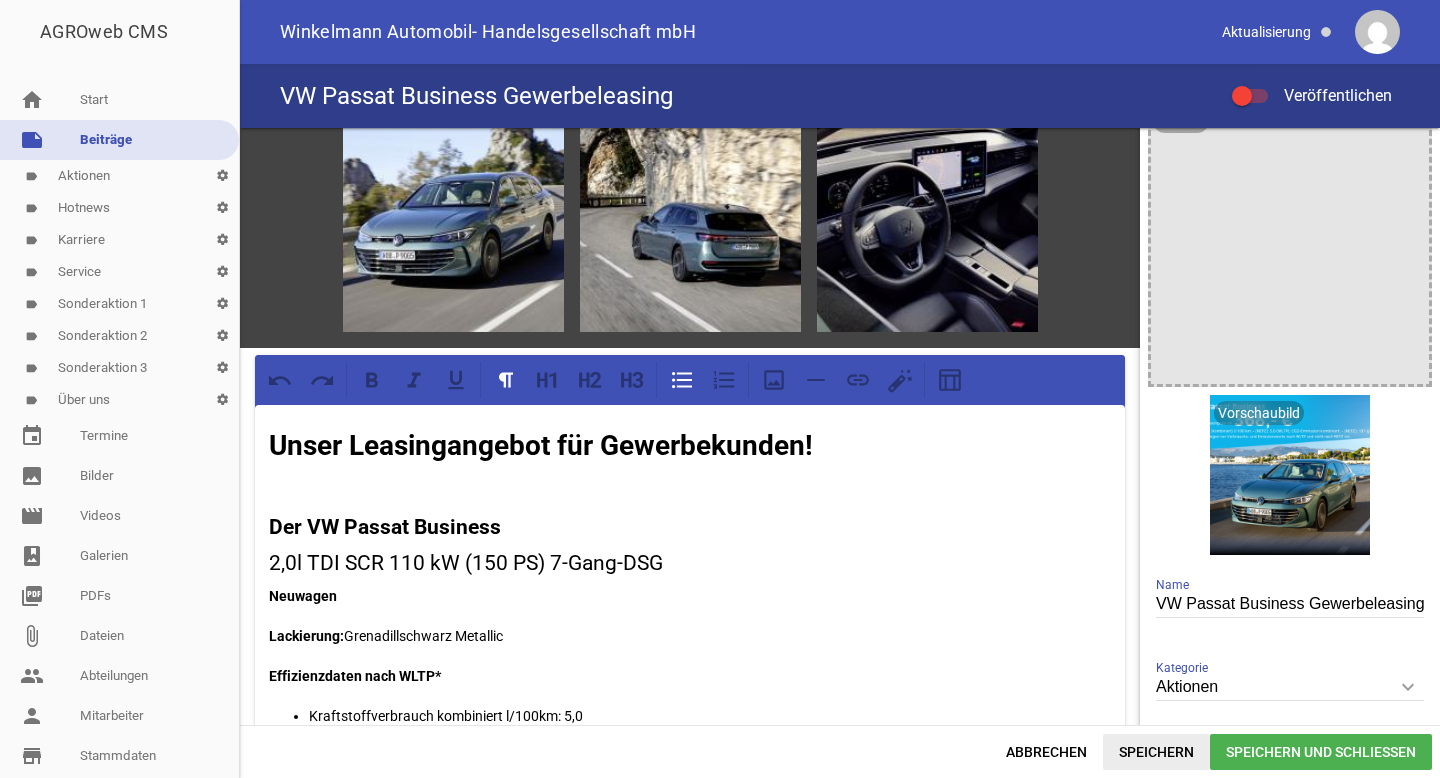 click on "Speichern" at bounding box center (1156, 752) 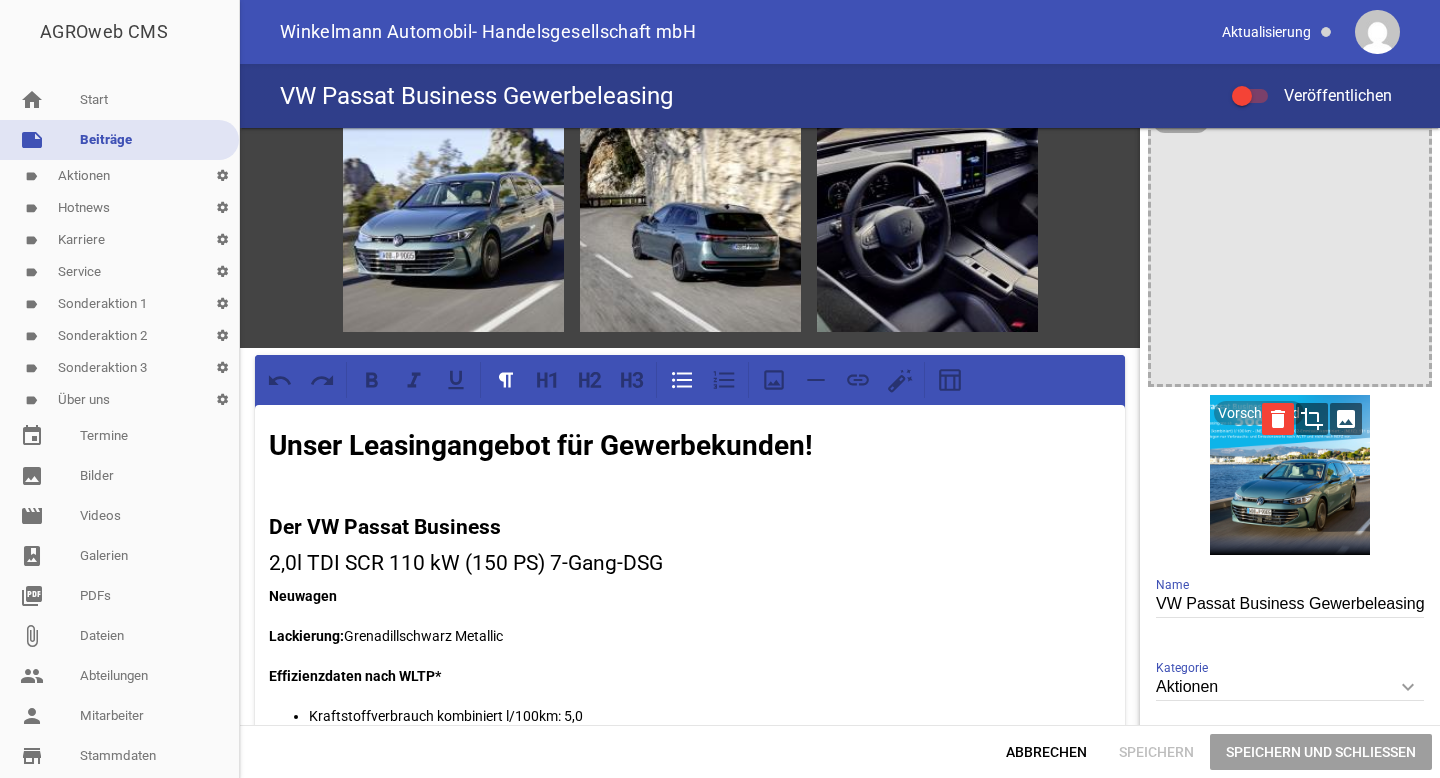 scroll, scrollTop: 0, scrollLeft: 0, axis: both 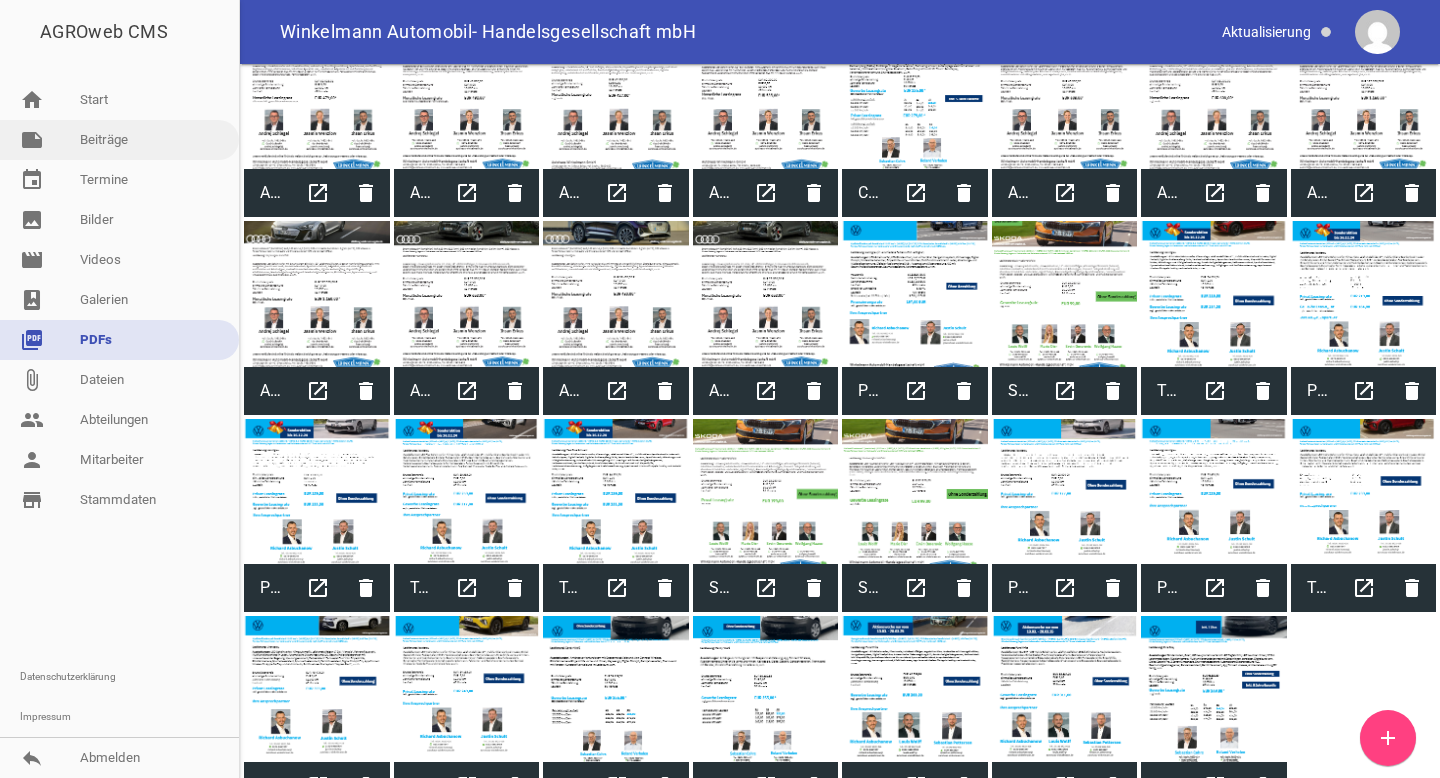 click on "note Beiträge" at bounding box center [119, 140] 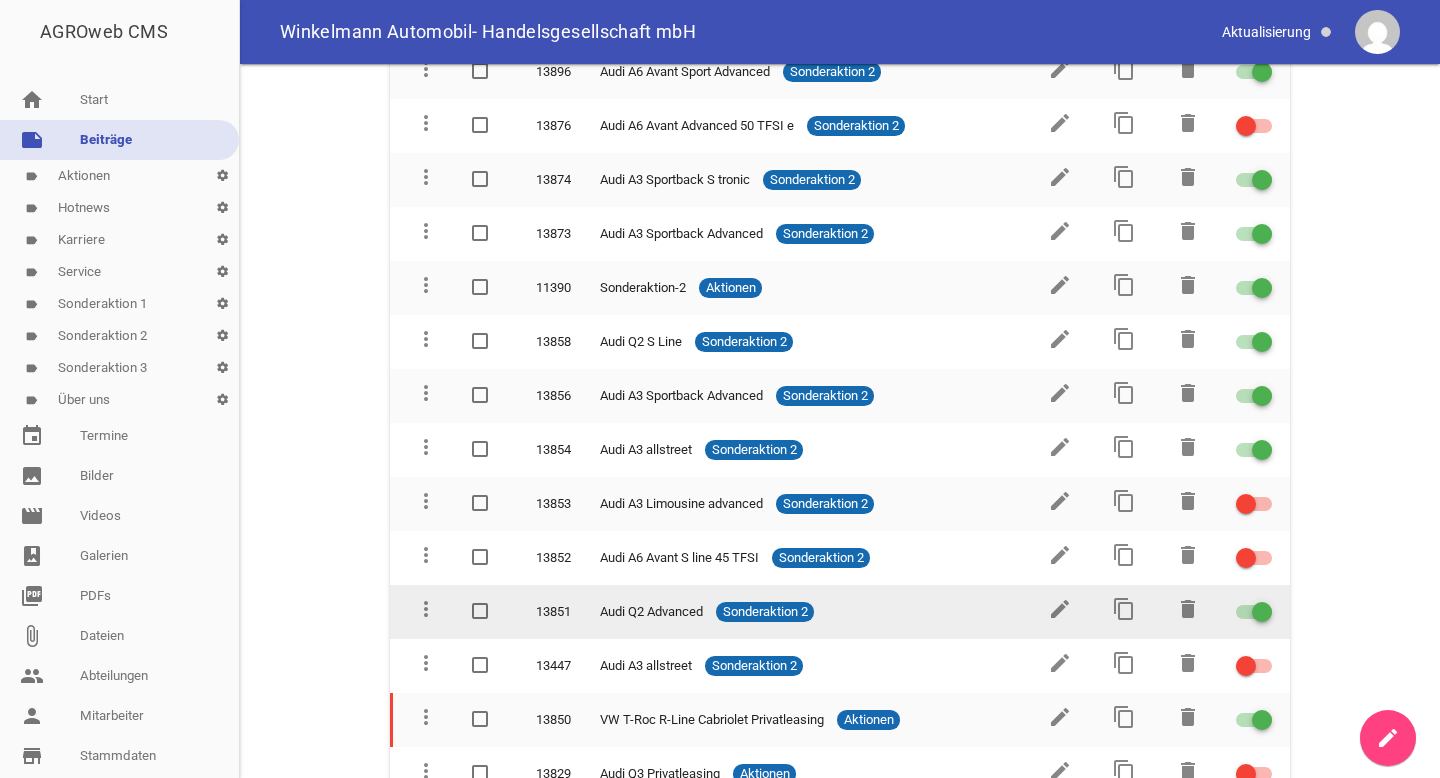 scroll, scrollTop: 0, scrollLeft: 0, axis: both 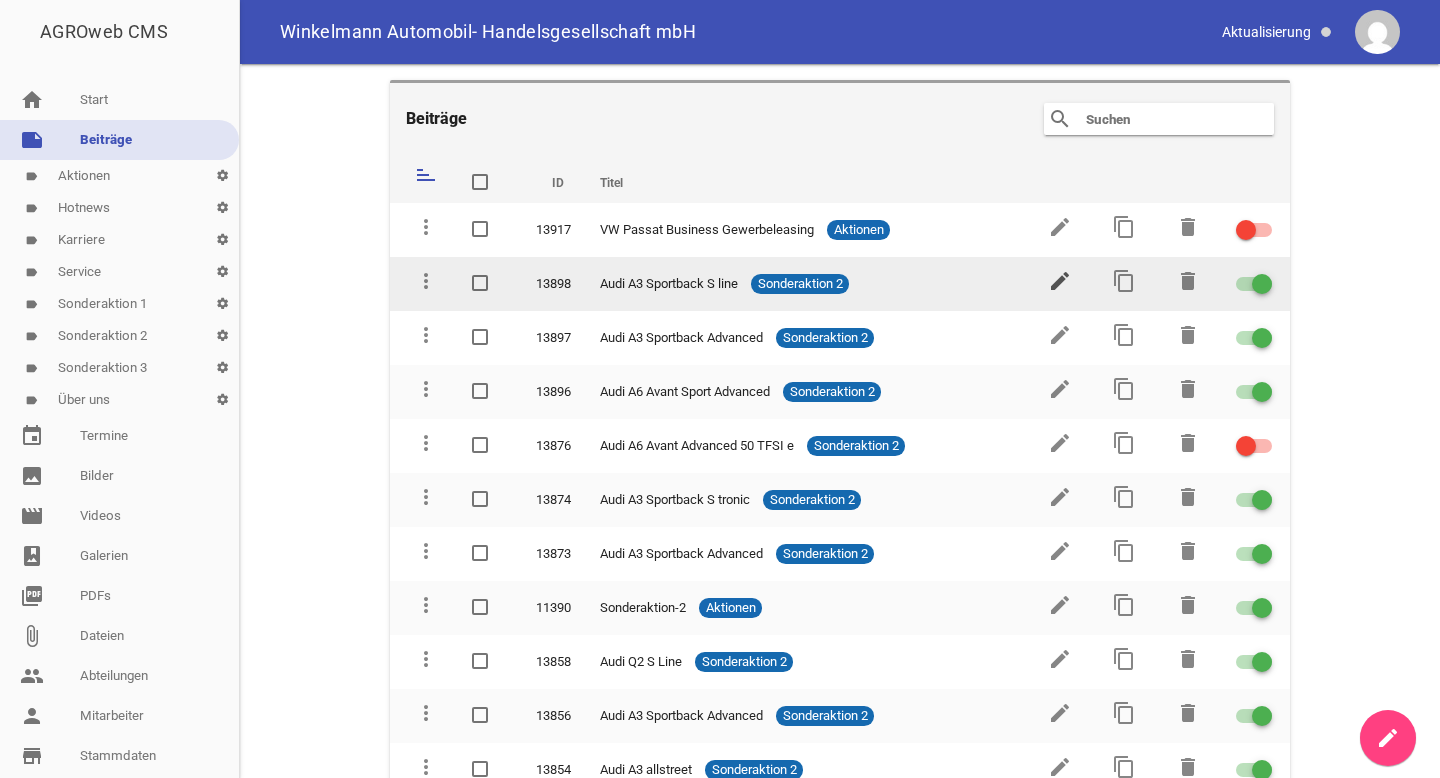 click on "edit" at bounding box center (1060, 281) 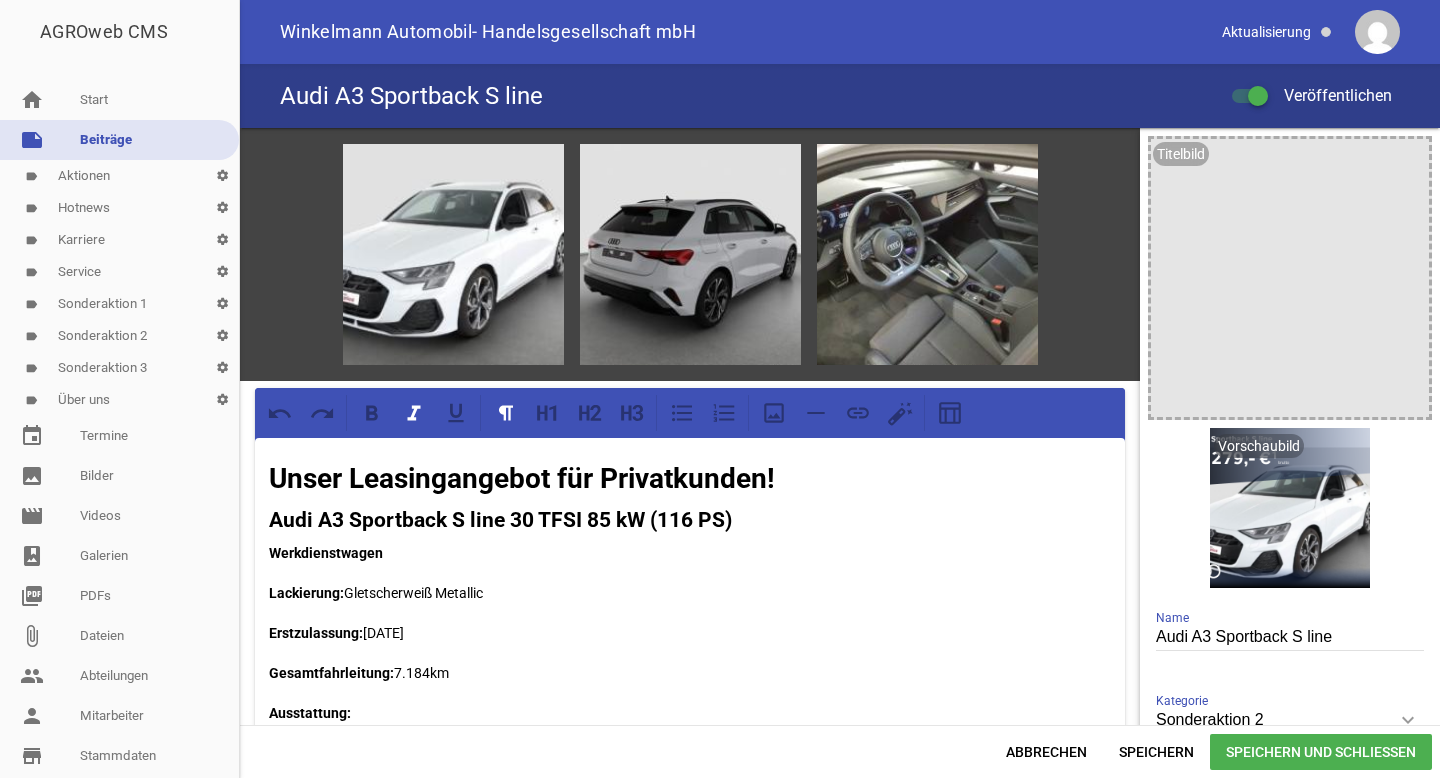 scroll, scrollTop: 1, scrollLeft: 0, axis: vertical 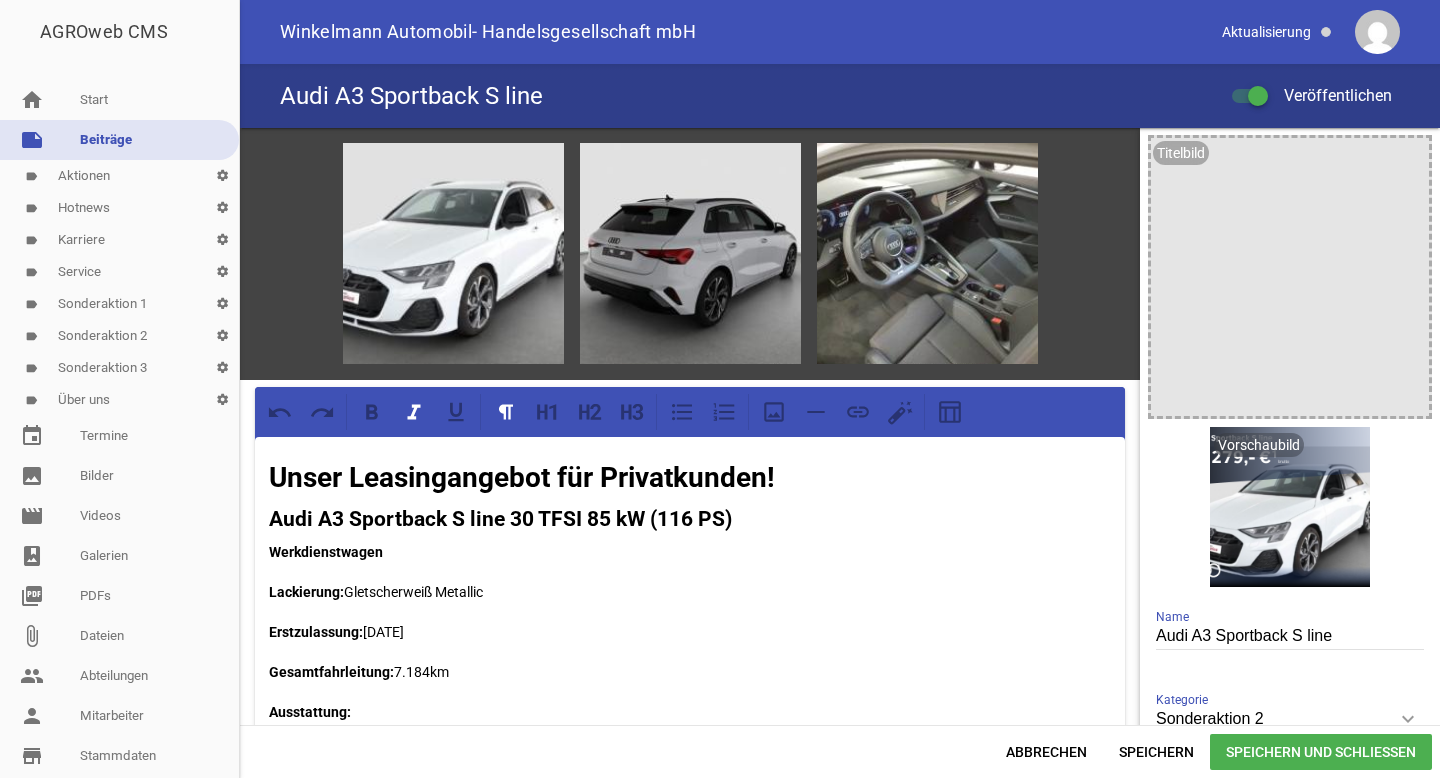 click on "note Beiträge" at bounding box center (119, 140) 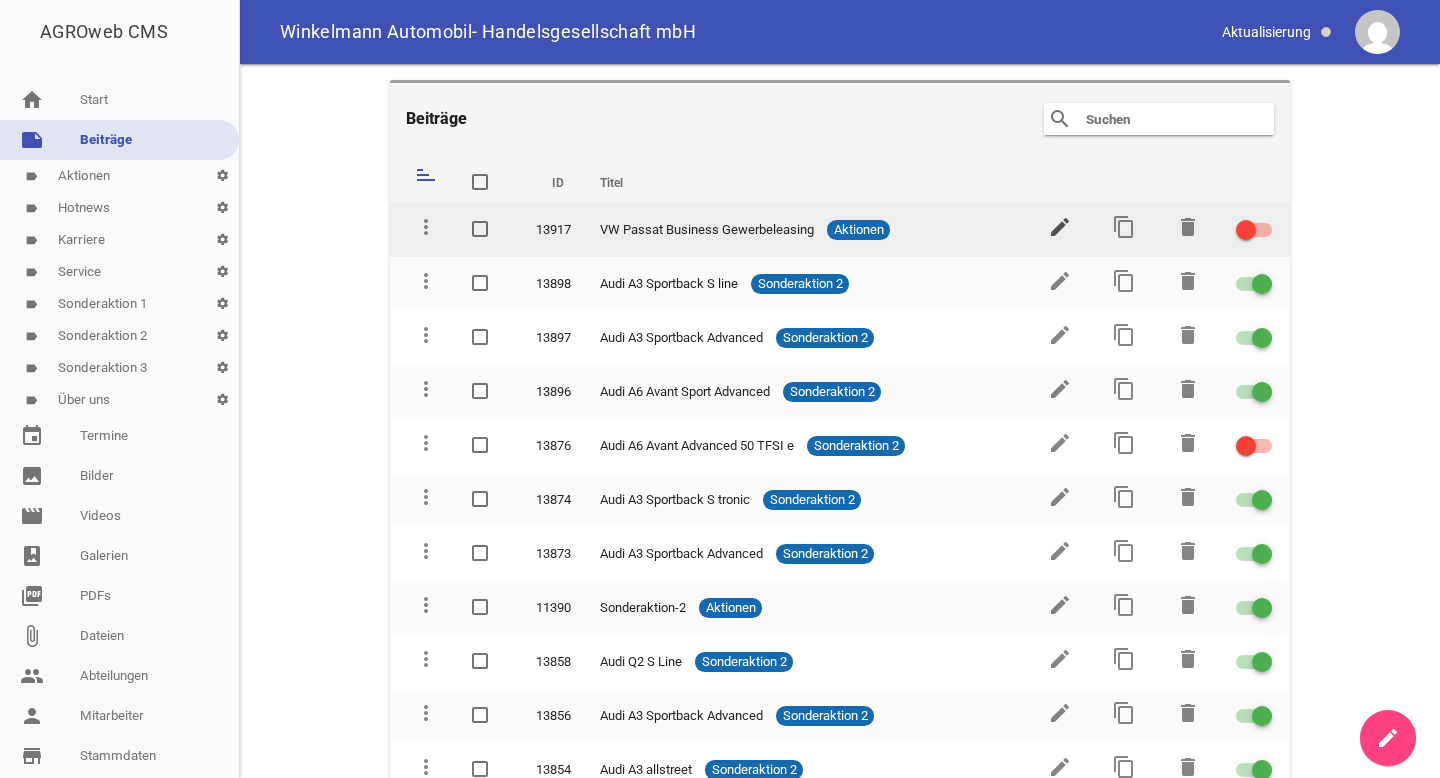 click on "edit" at bounding box center [1060, 227] 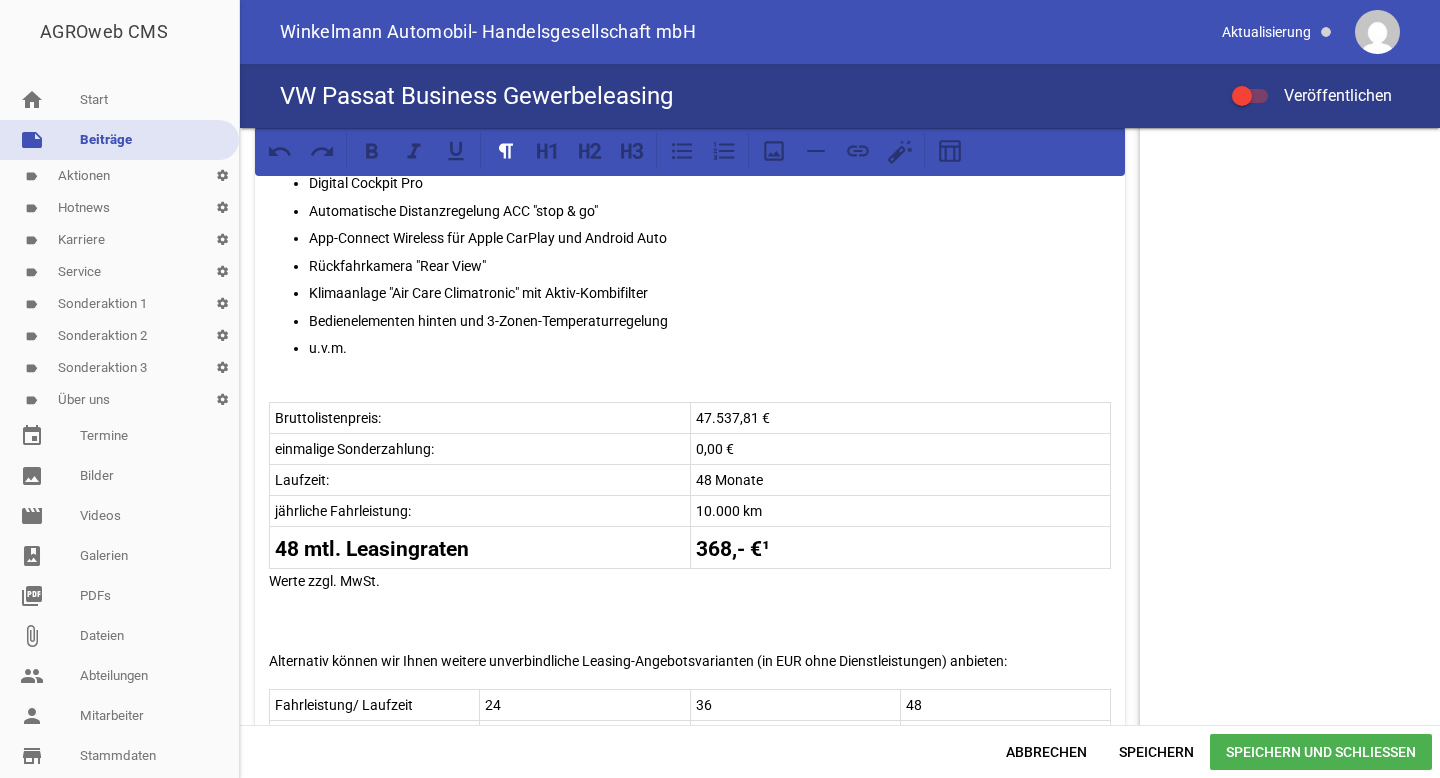 scroll, scrollTop: 950, scrollLeft: 0, axis: vertical 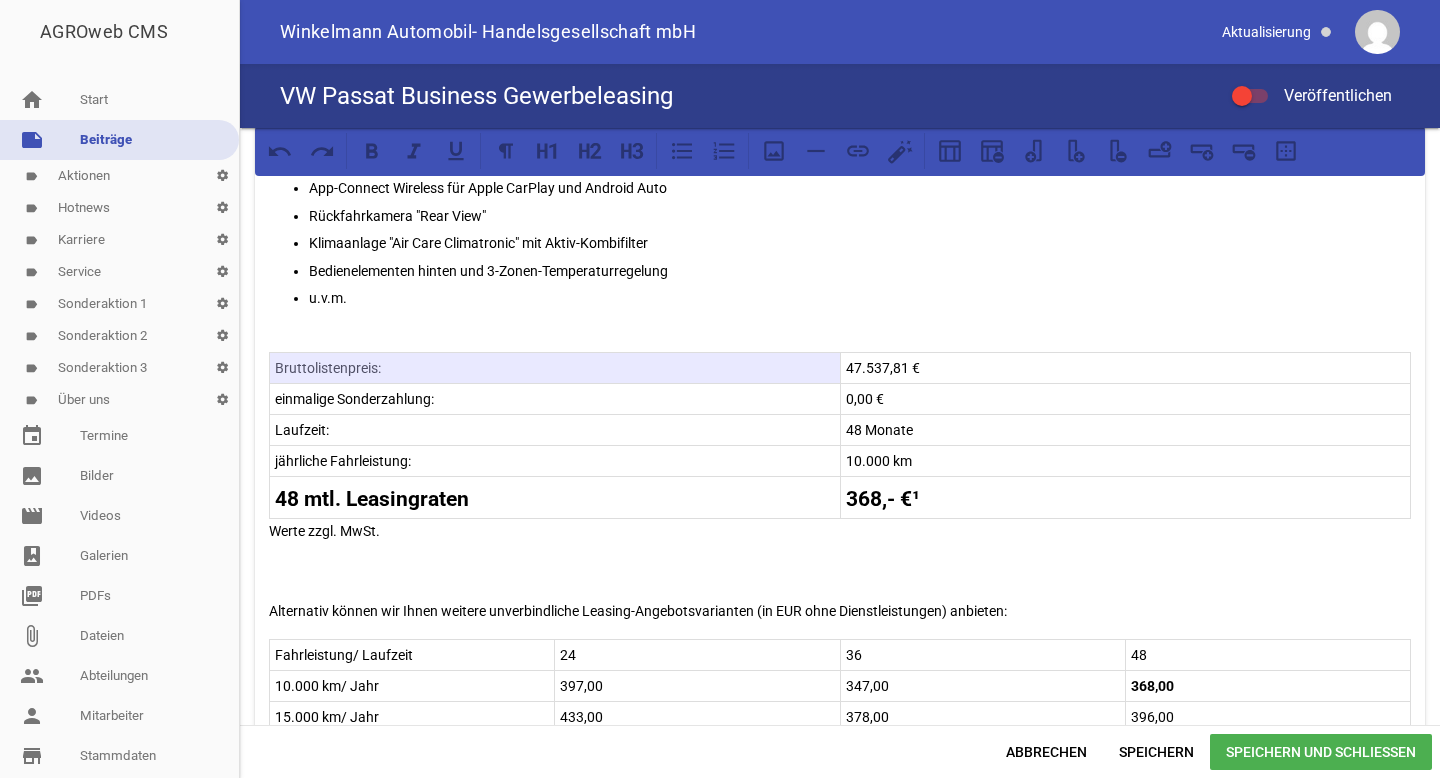 drag, startPoint x: 751, startPoint y: 365, endPoint x: 705, endPoint y: 365, distance: 46 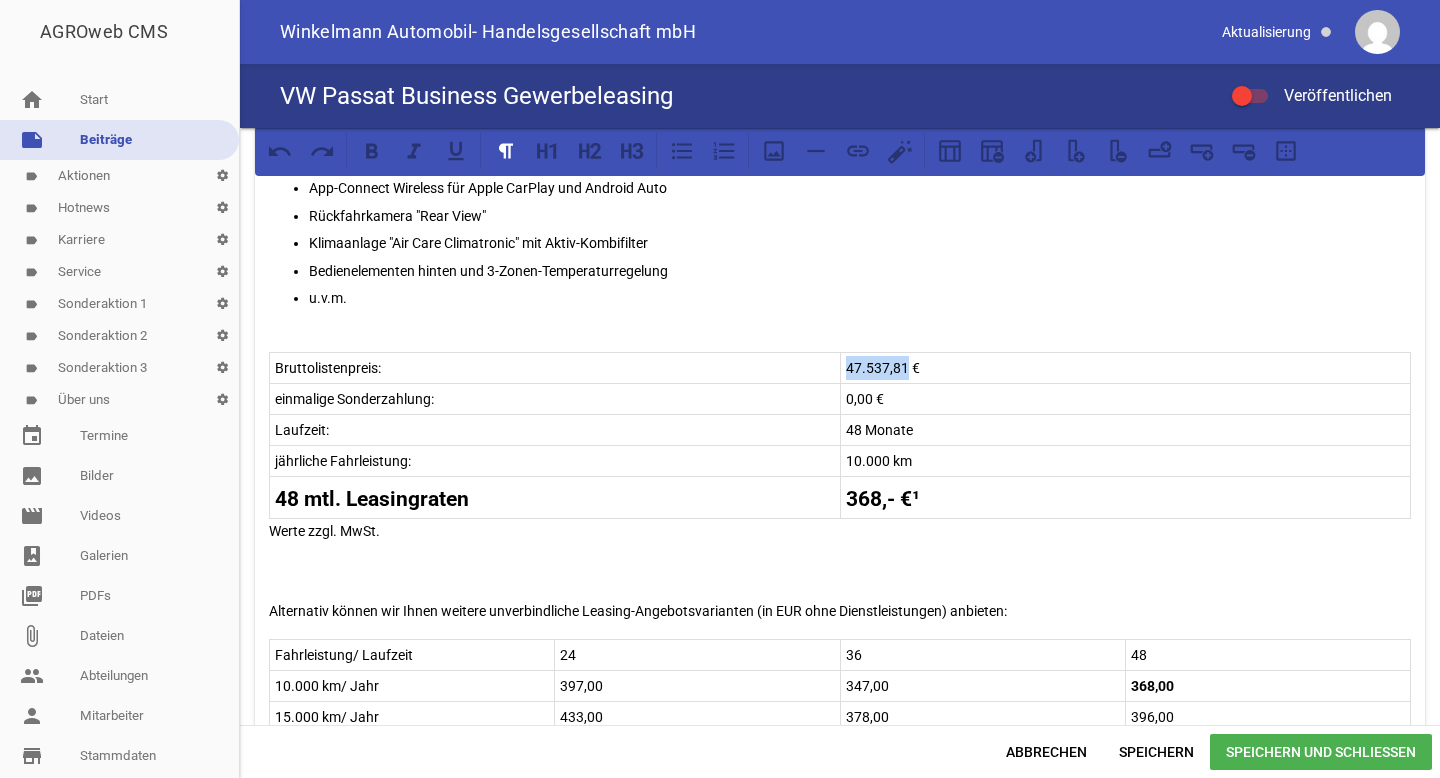 drag, startPoint x: 902, startPoint y: 362, endPoint x: 842, endPoint y: 362, distance: 60 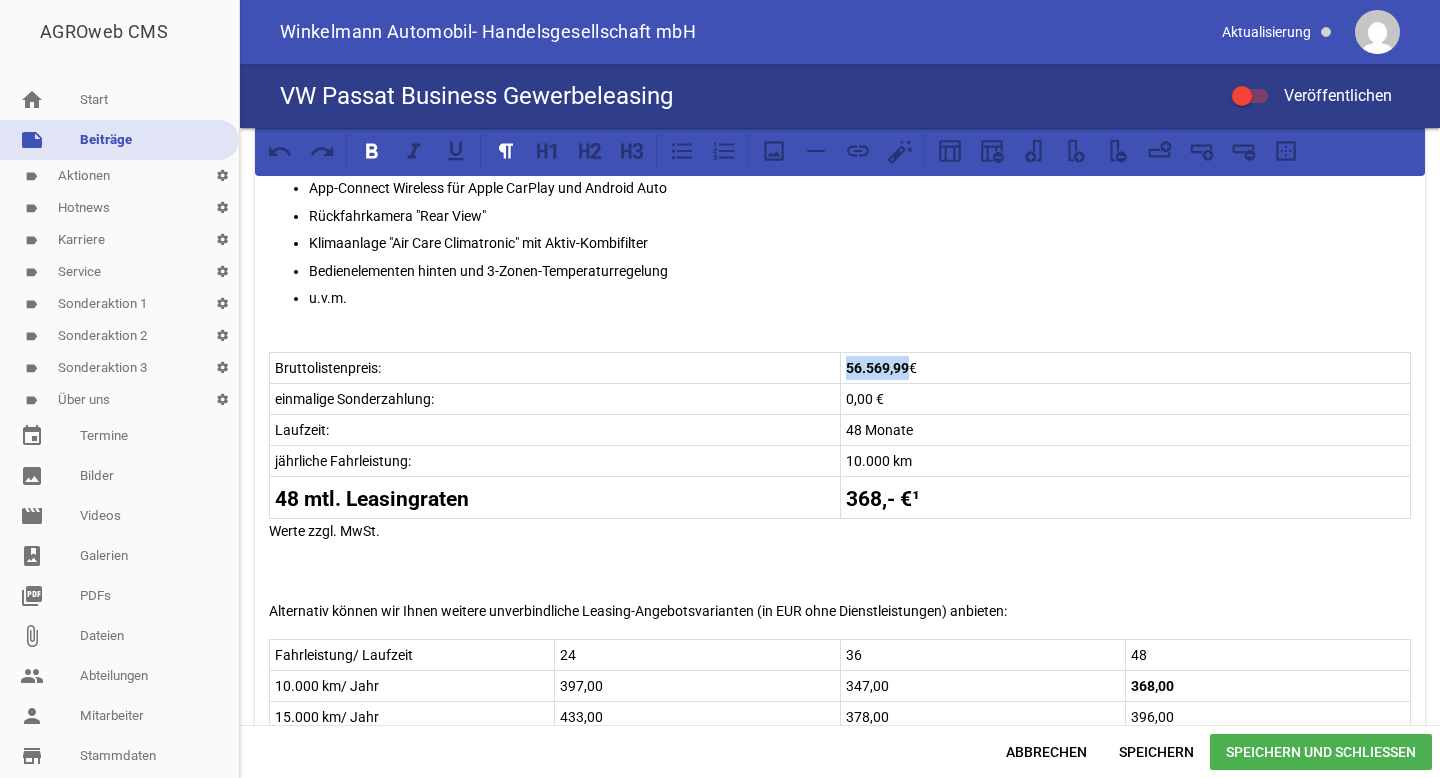 drag, startPoint x: 904, startPoint y: 367, endPoint x: 840, endPoint y: 367, distance: 64 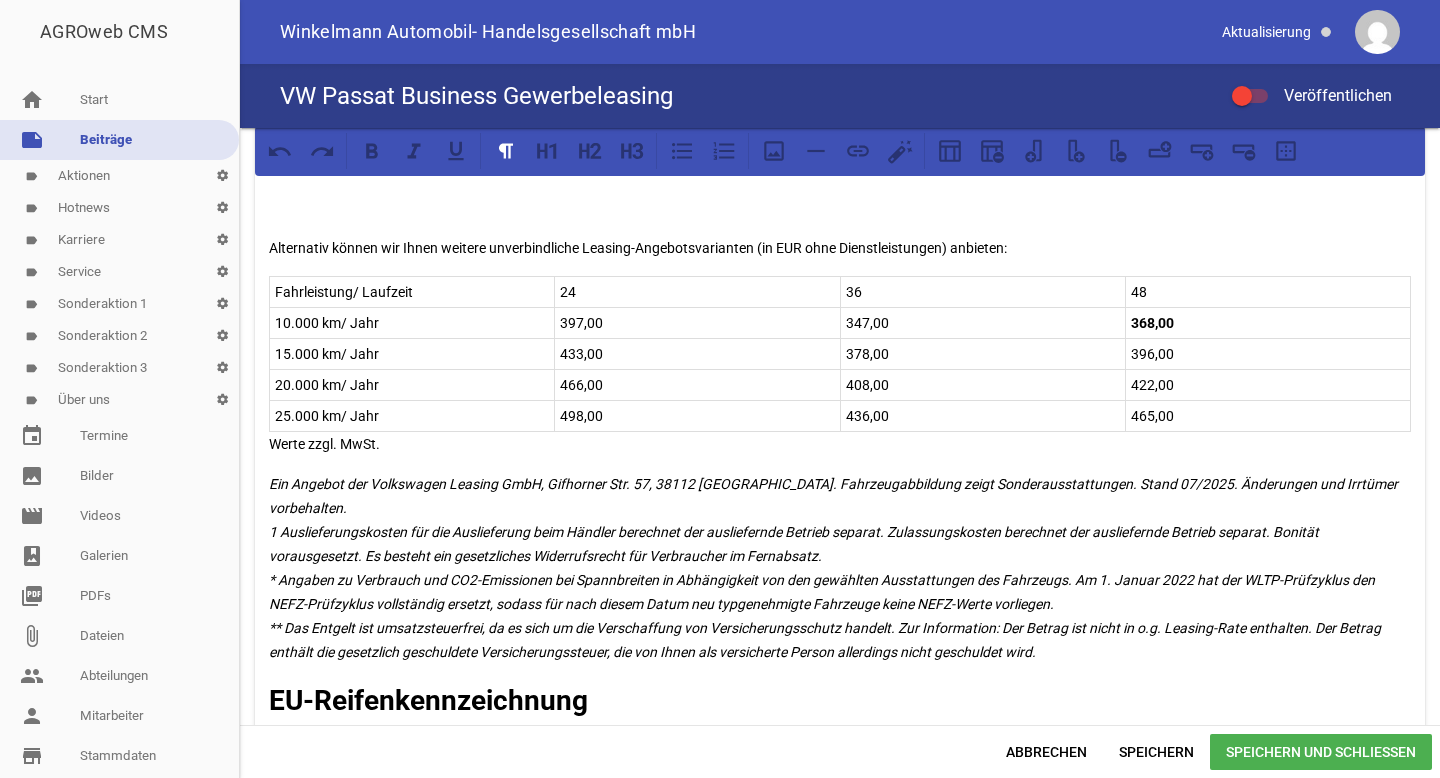 scroll, scrollTop: 1379, scrollLeft: 0, axis: vertical 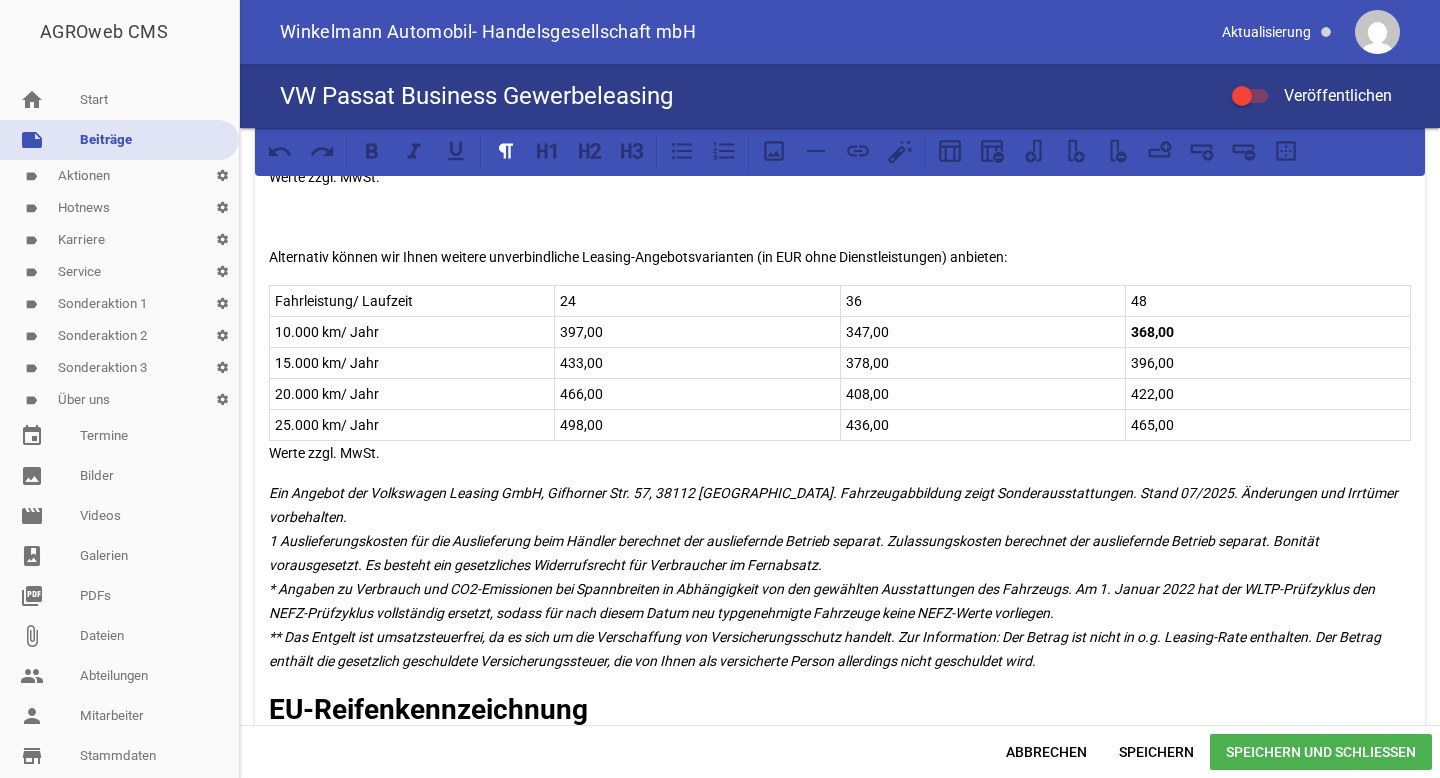 click on "Speichern und Schließen" at bounding box center (1321, 752) 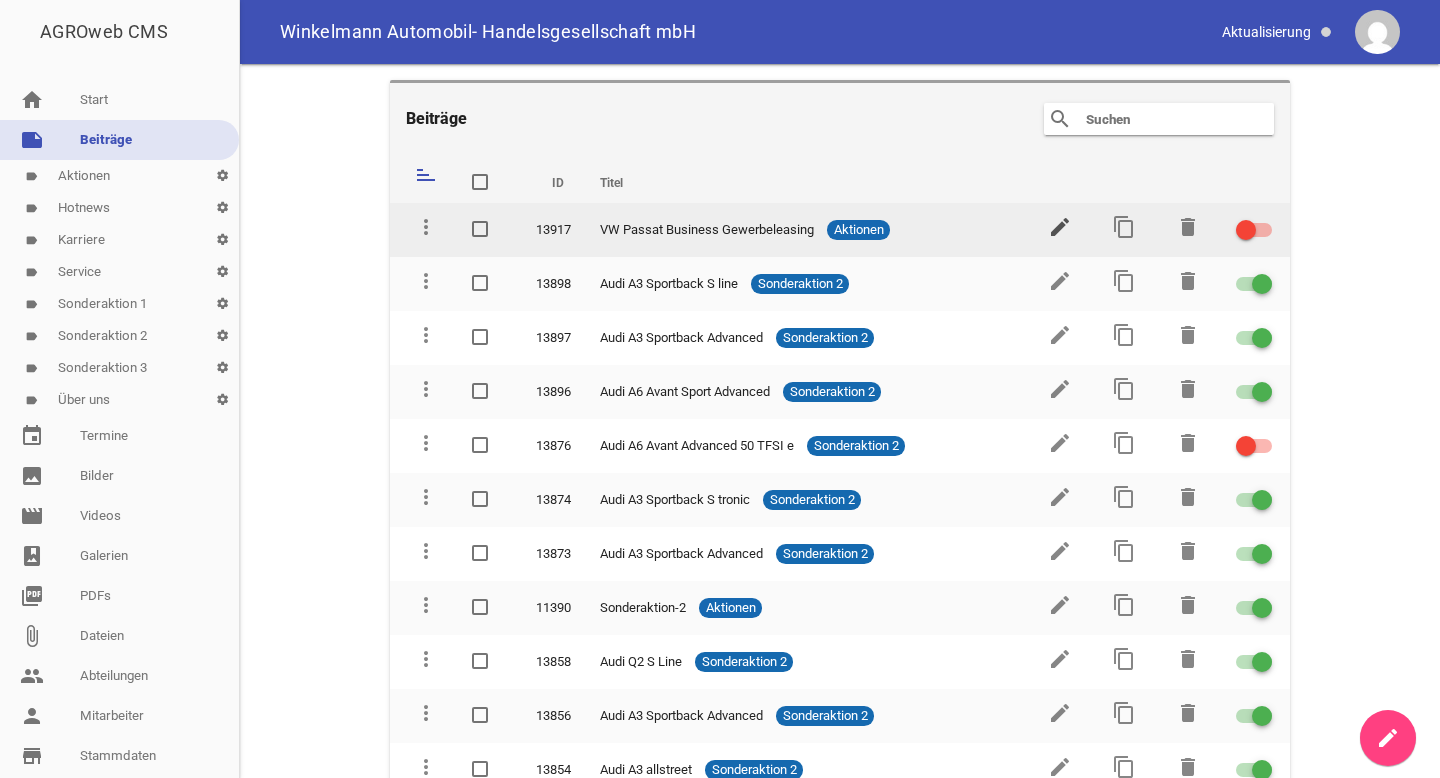 click on "edit" at bounding box center [1060, 227] 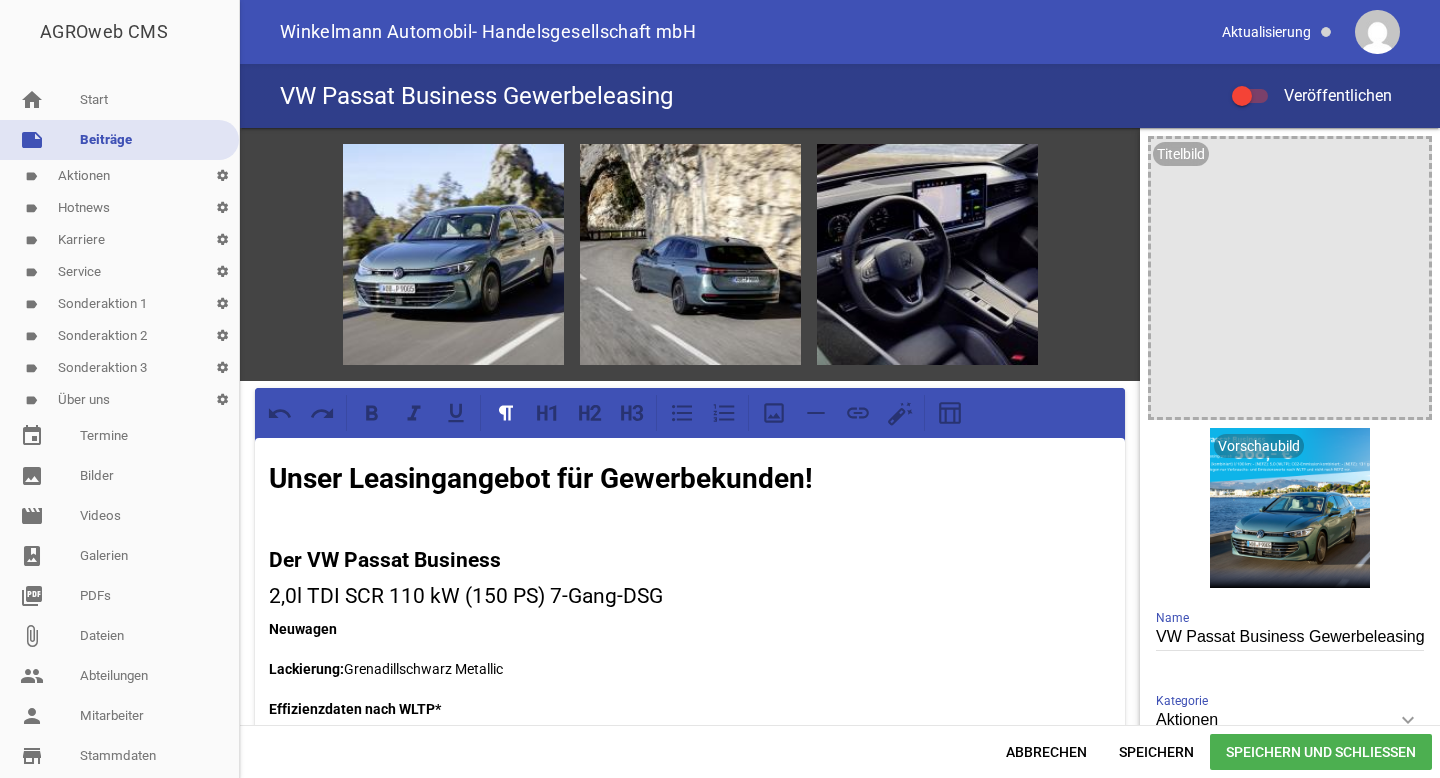 scroll, scrollTop: 40, scrollLeft: 0, axis: vertical 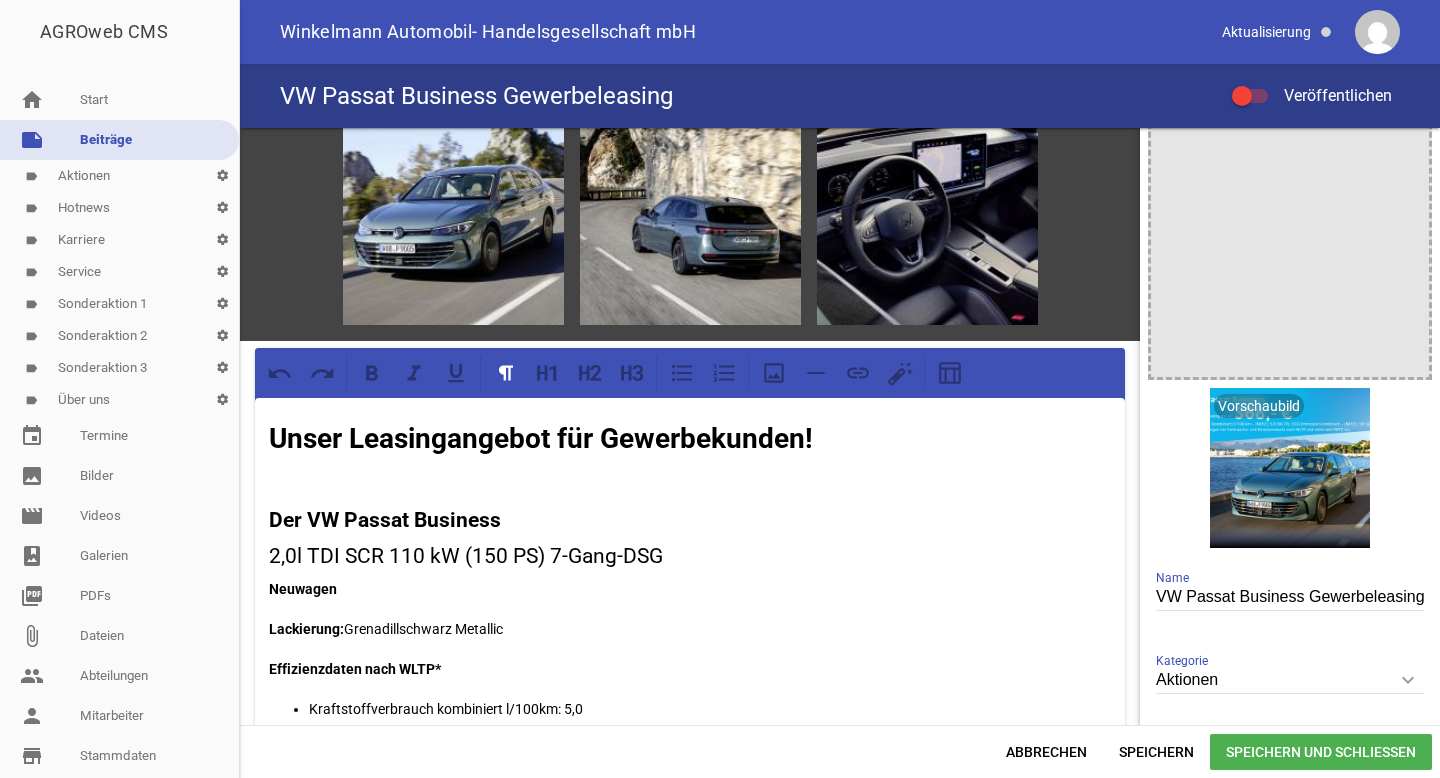 click on "Unser Leasingangebot für Gewerbekunden!" at bounding box center (690, 439) 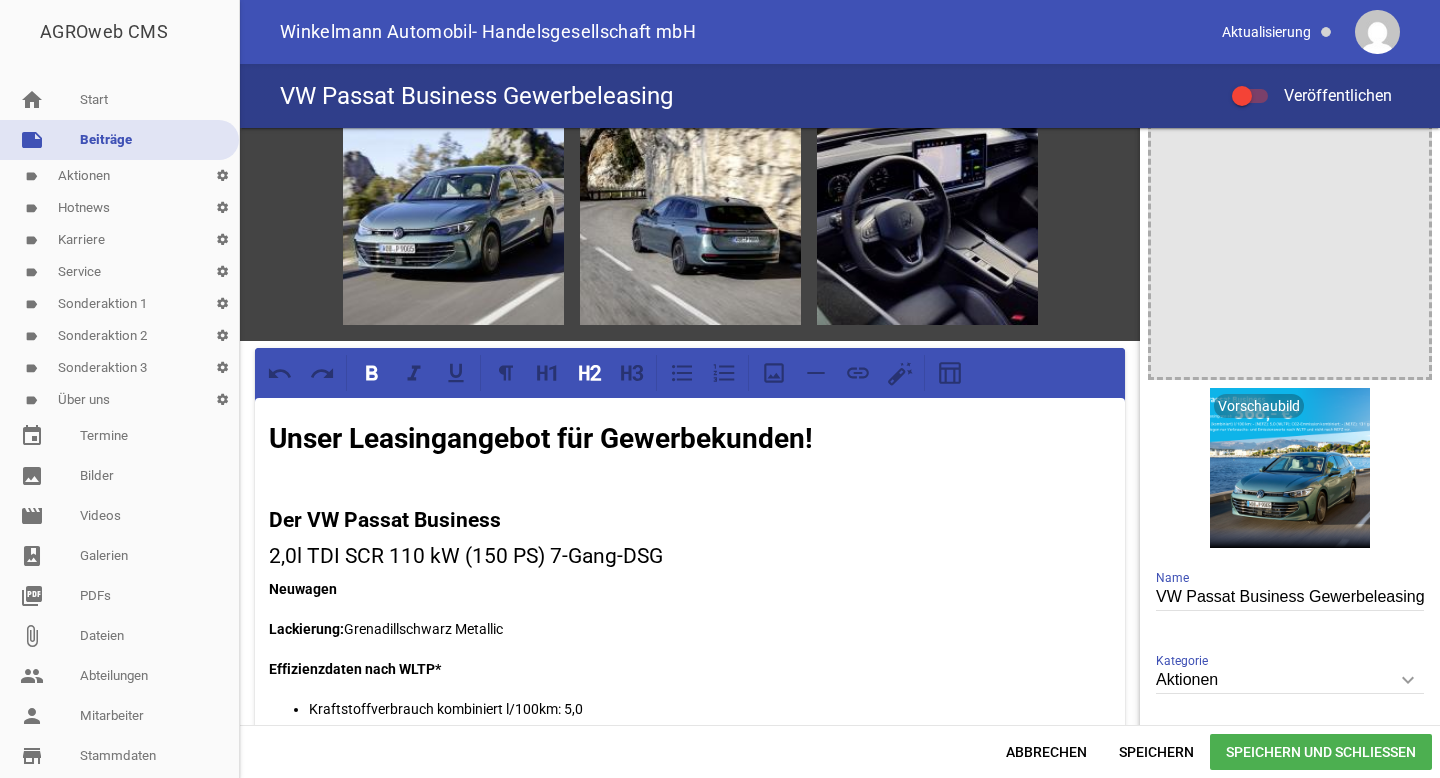 type 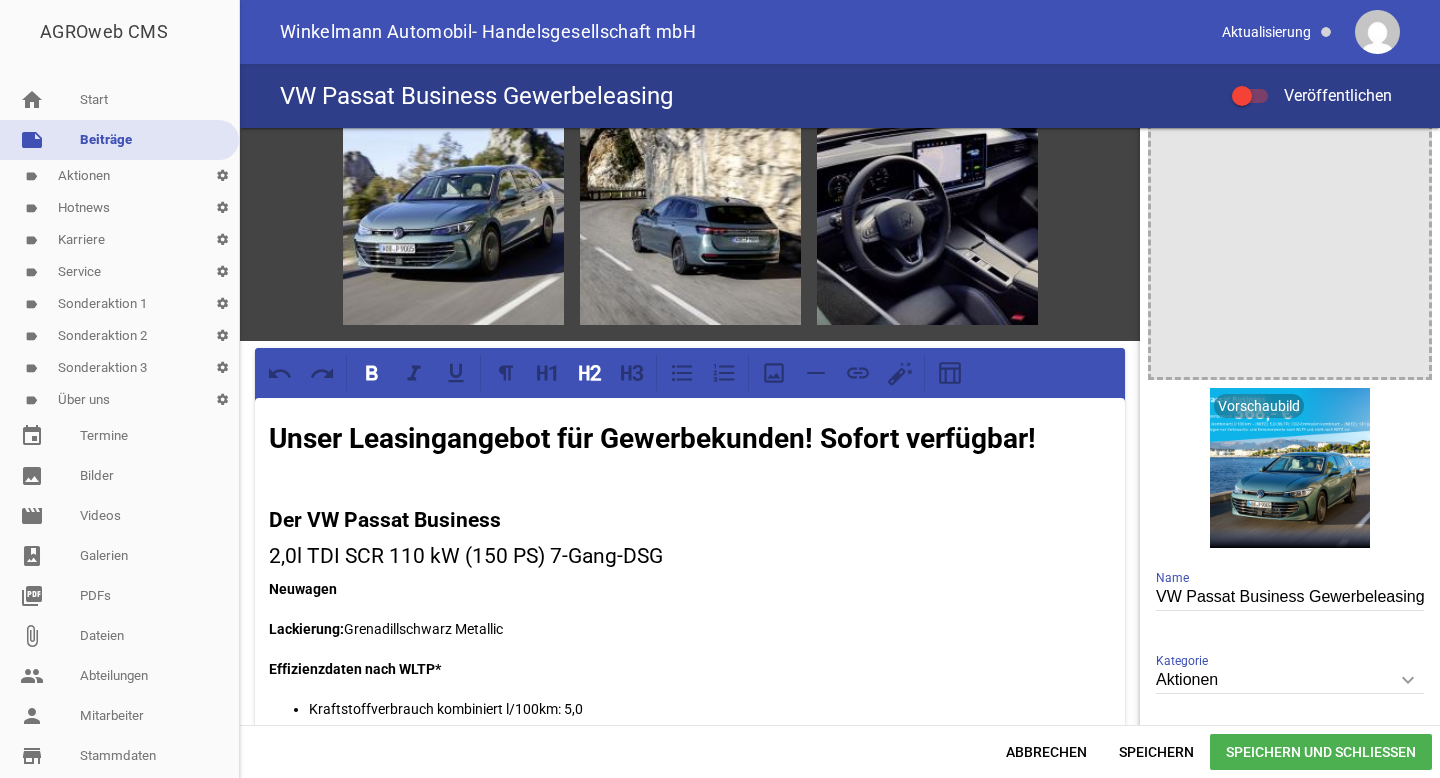 click on "Speichern und Schließen" at bounding box center [1321, 752] 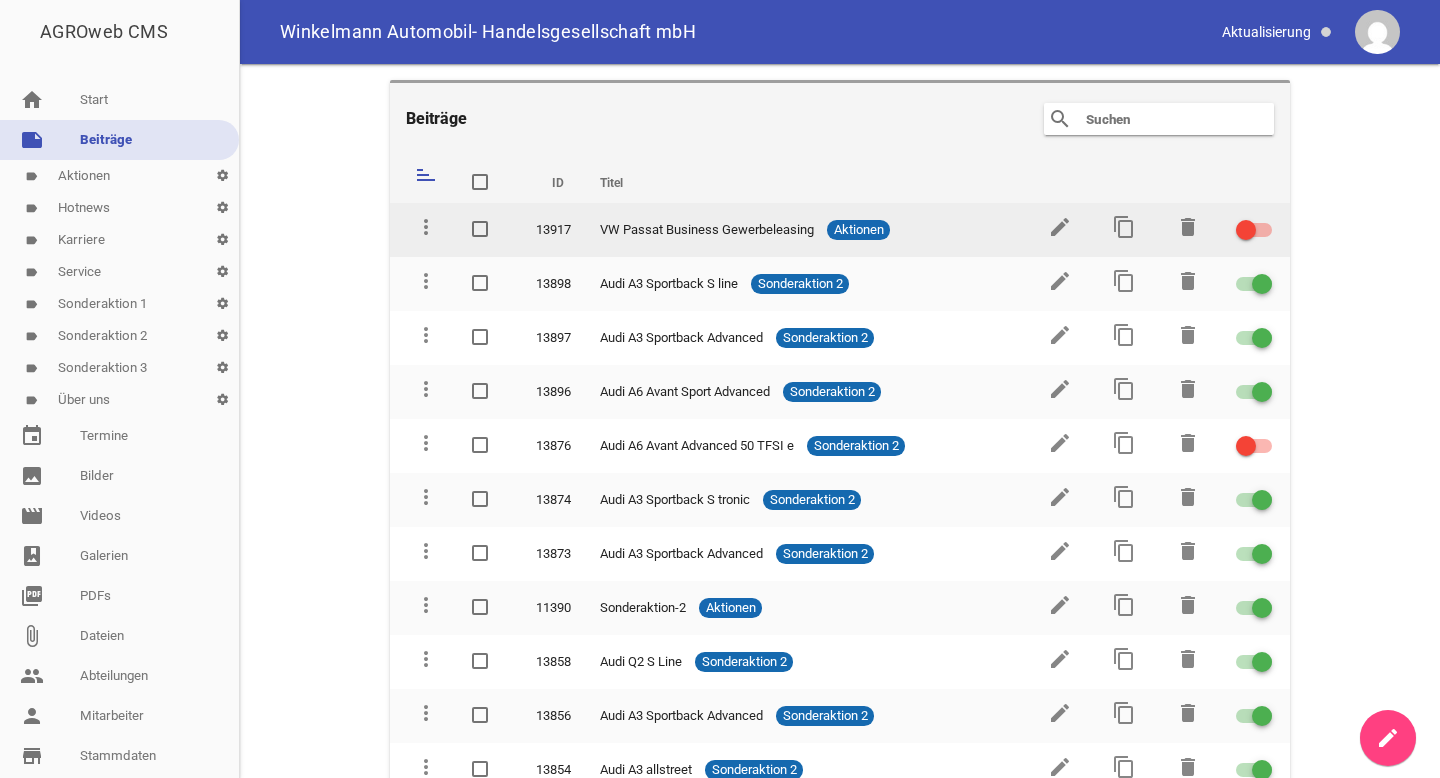 scroll, scrollTop: 1573, scrollLeft: 0, axis: vertical 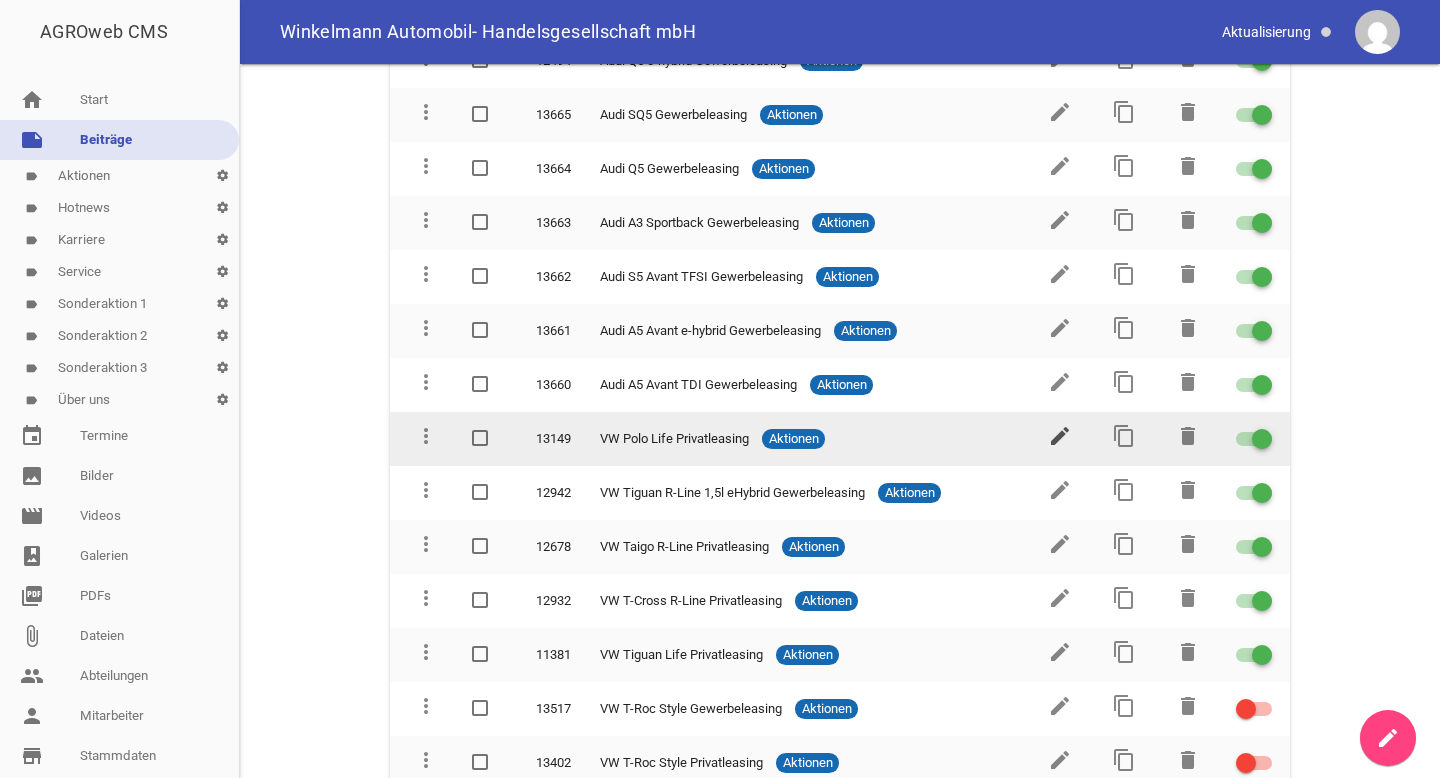 click on "edit" at bounding box center (1060, 436) 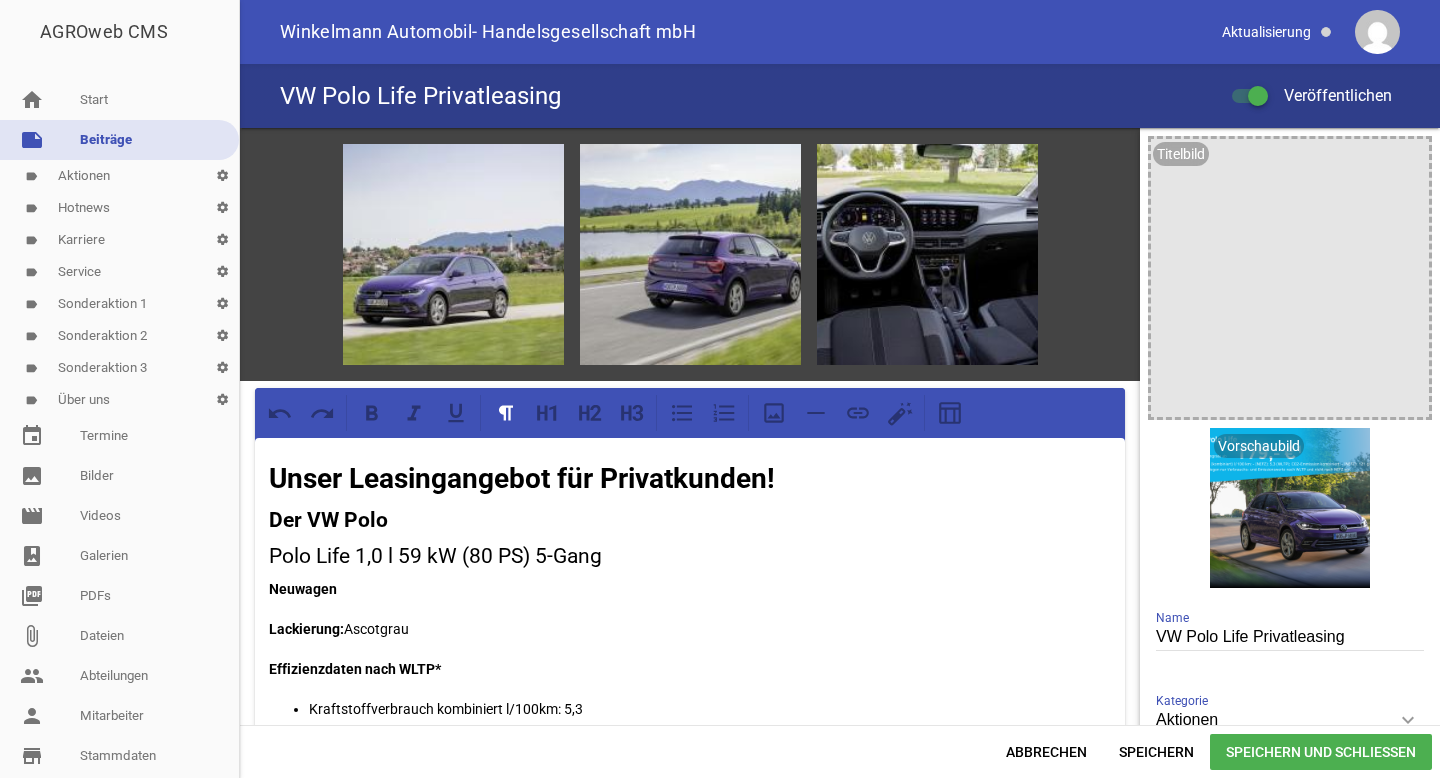 scroll, scrollTop: 0, scrollLeft: 0, axis: both 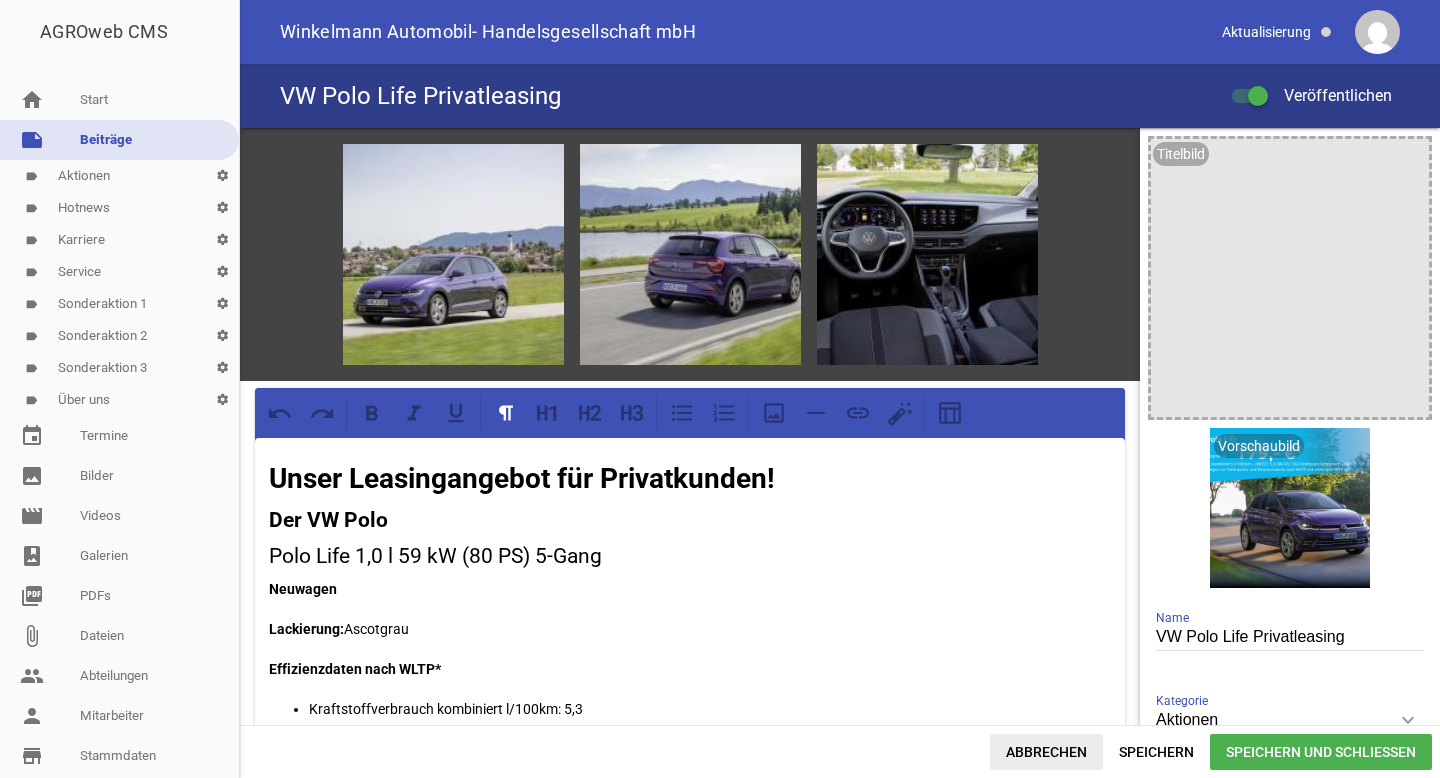 click on "Abbrechen" at bounding box center (1046, 752) 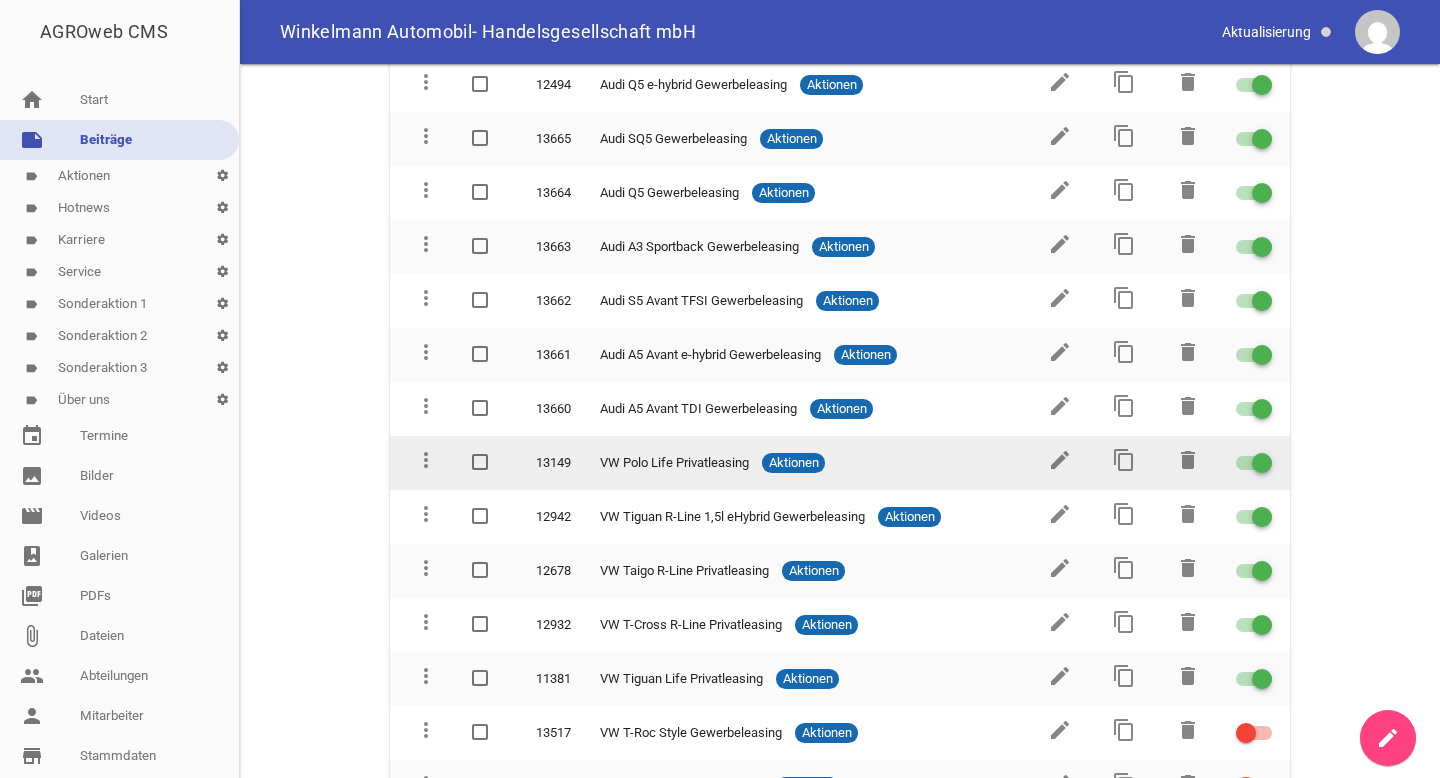 scroll, scrollTop: 1567, scrollLeft: 0, axis: vertical 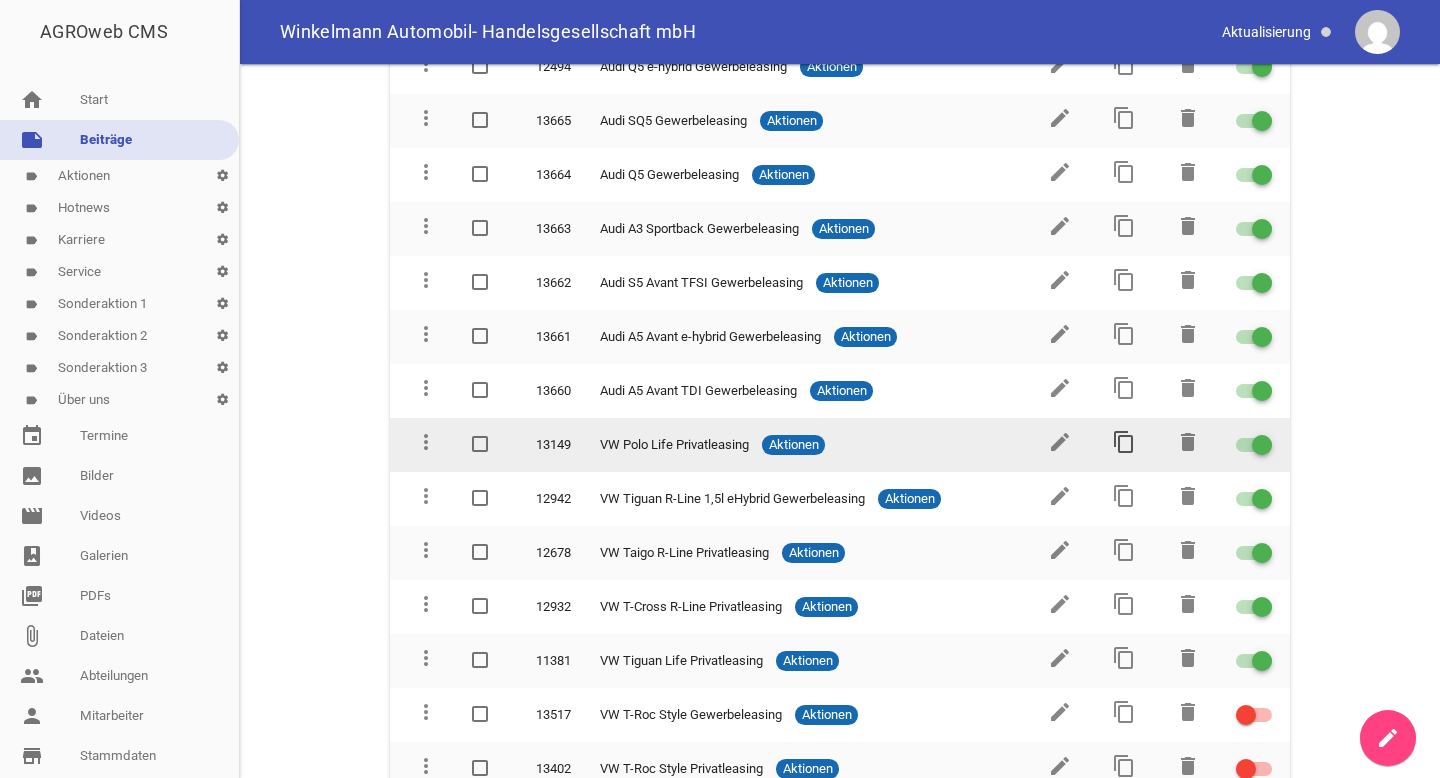 click on "content_copy" at bounding box center (1124, 442) 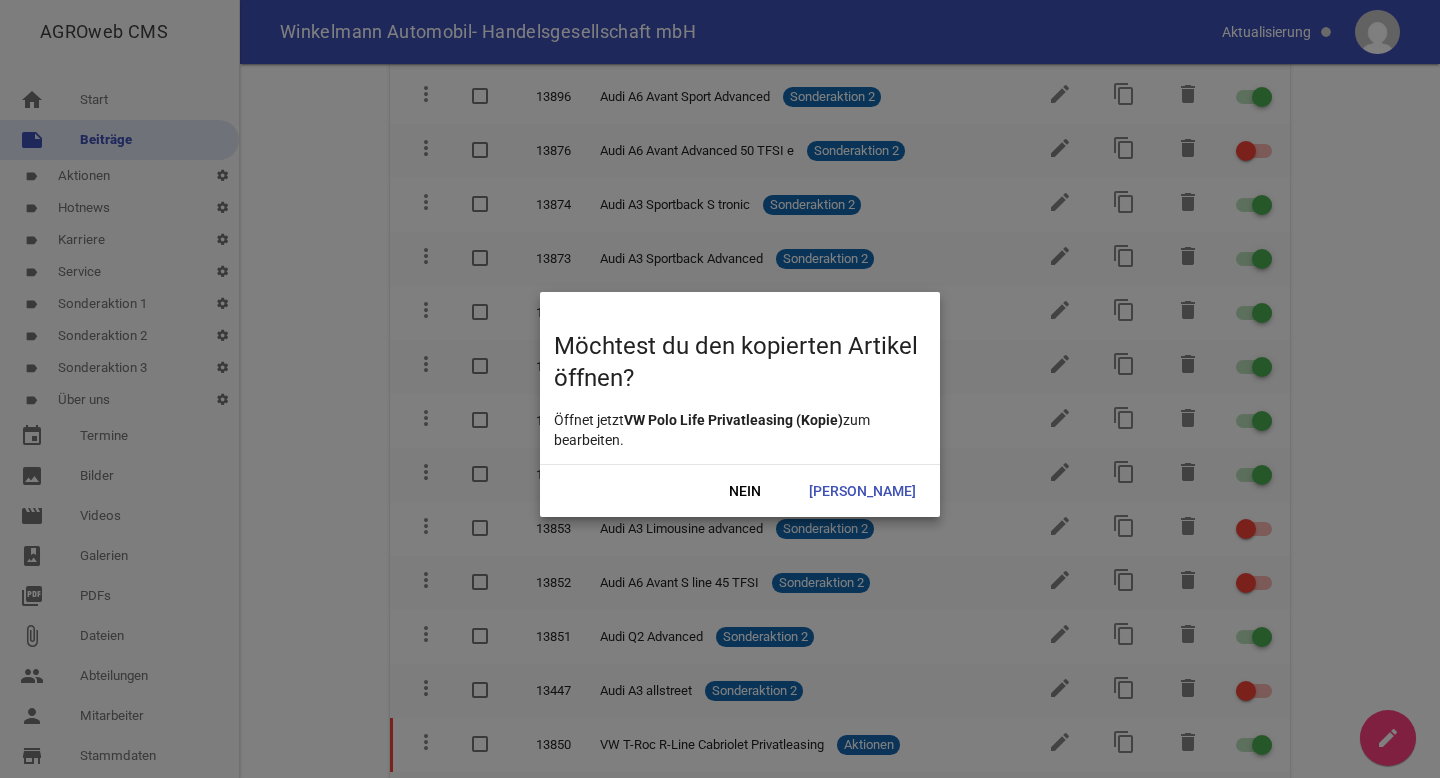 scroll, scrollTop: 0, scrollLeft: 0, axis: both 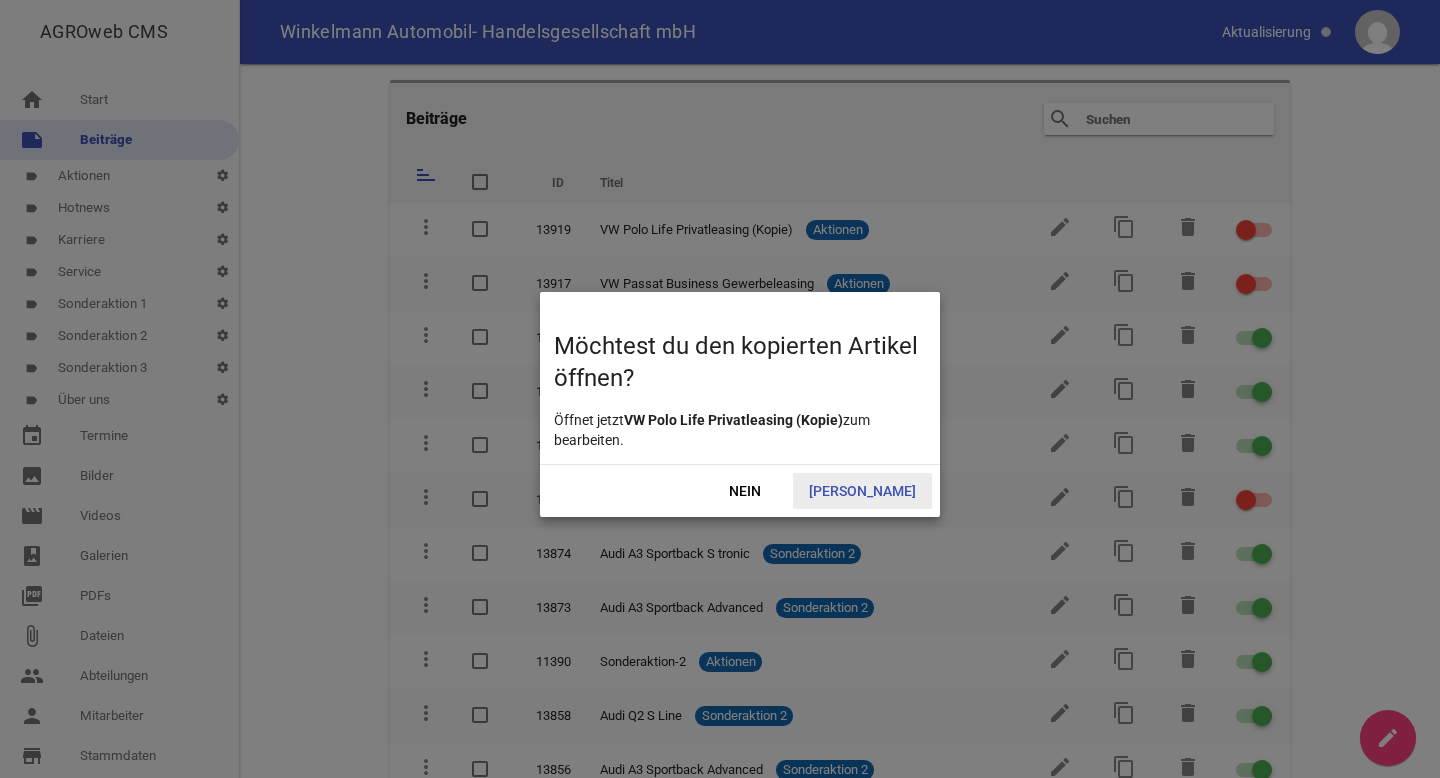 click on "[PERSON_NAME]" at bounding box center [862, 491] 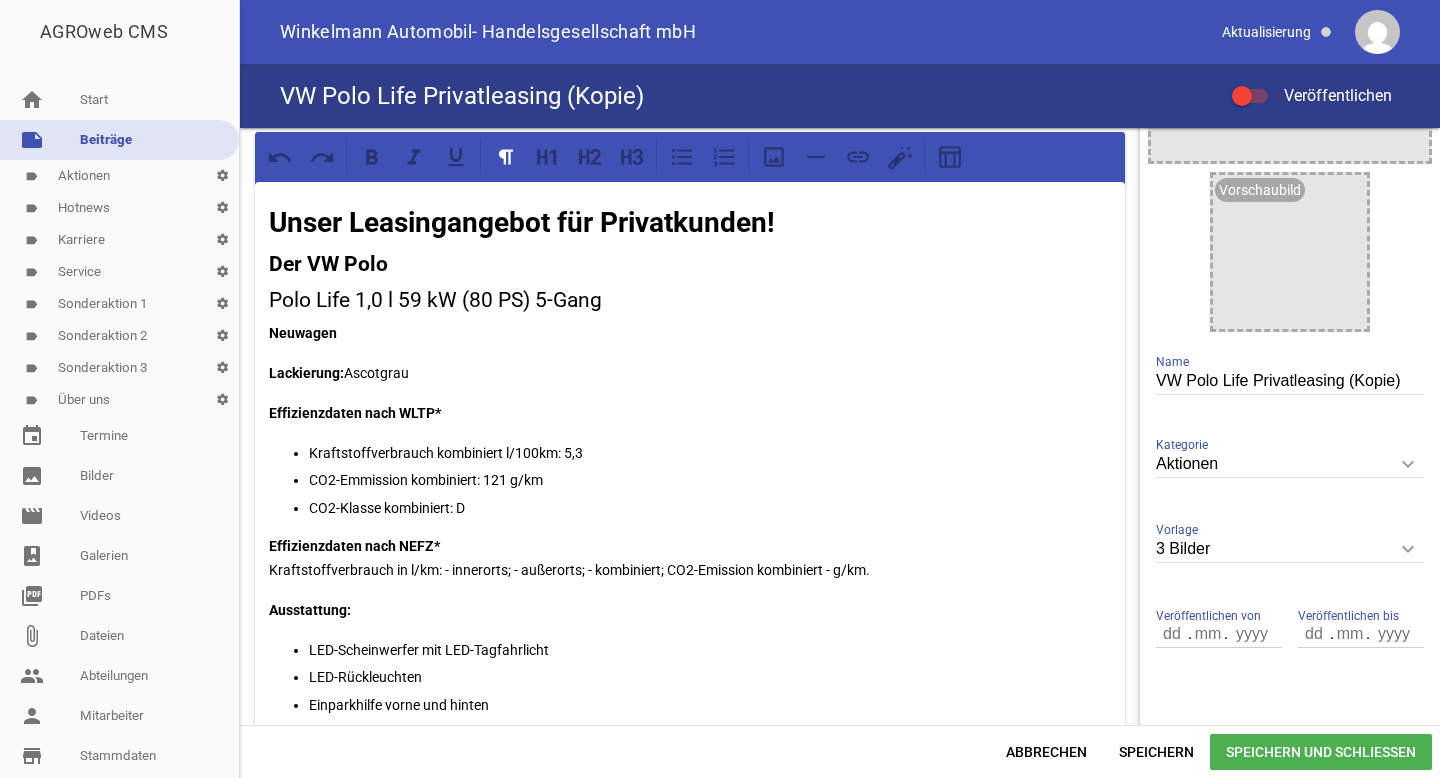 scroll, scrollTop: 259, scrollLeft: 0, axis: vertical 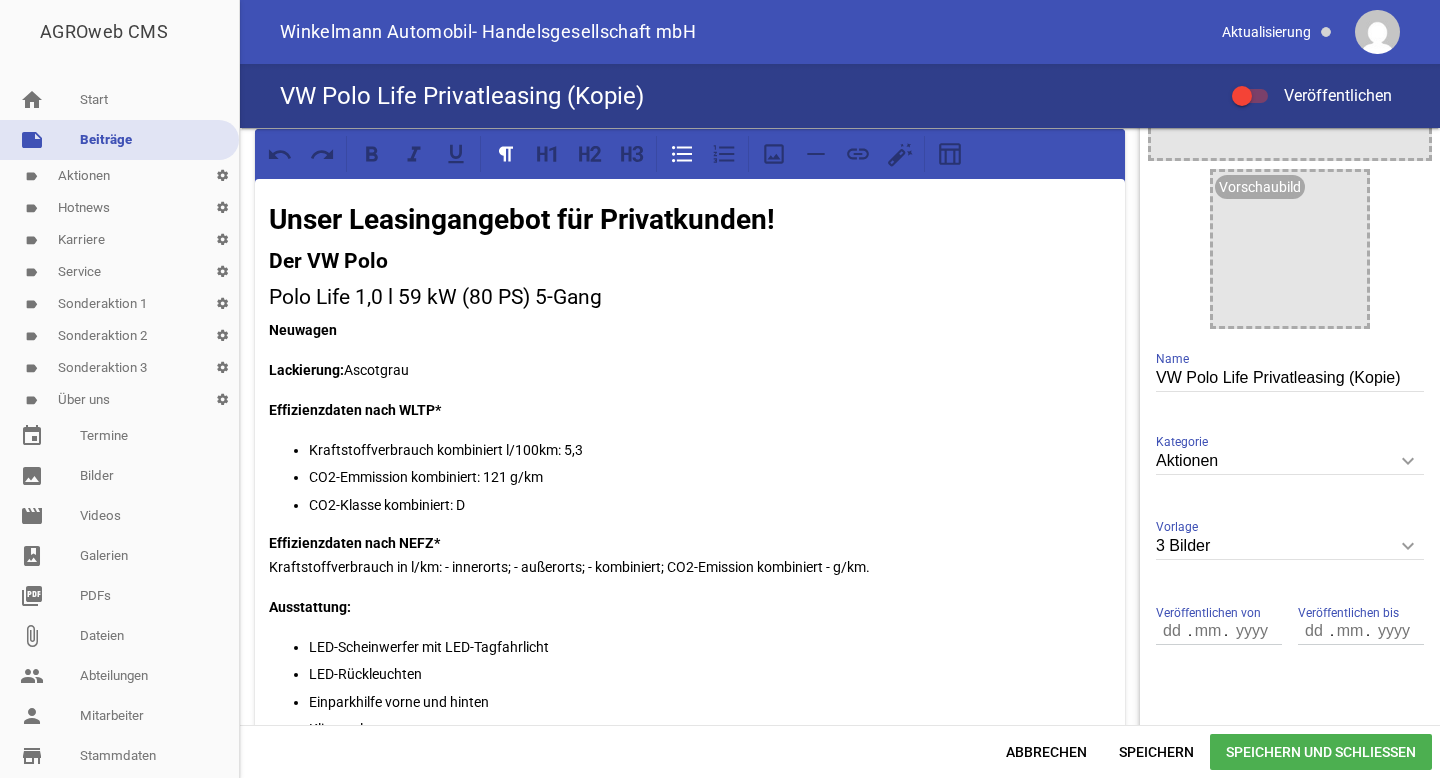 click on "Kraftstoffverbrauch kombiniert l/100km: 5,3" at bounding box center (710, 450) 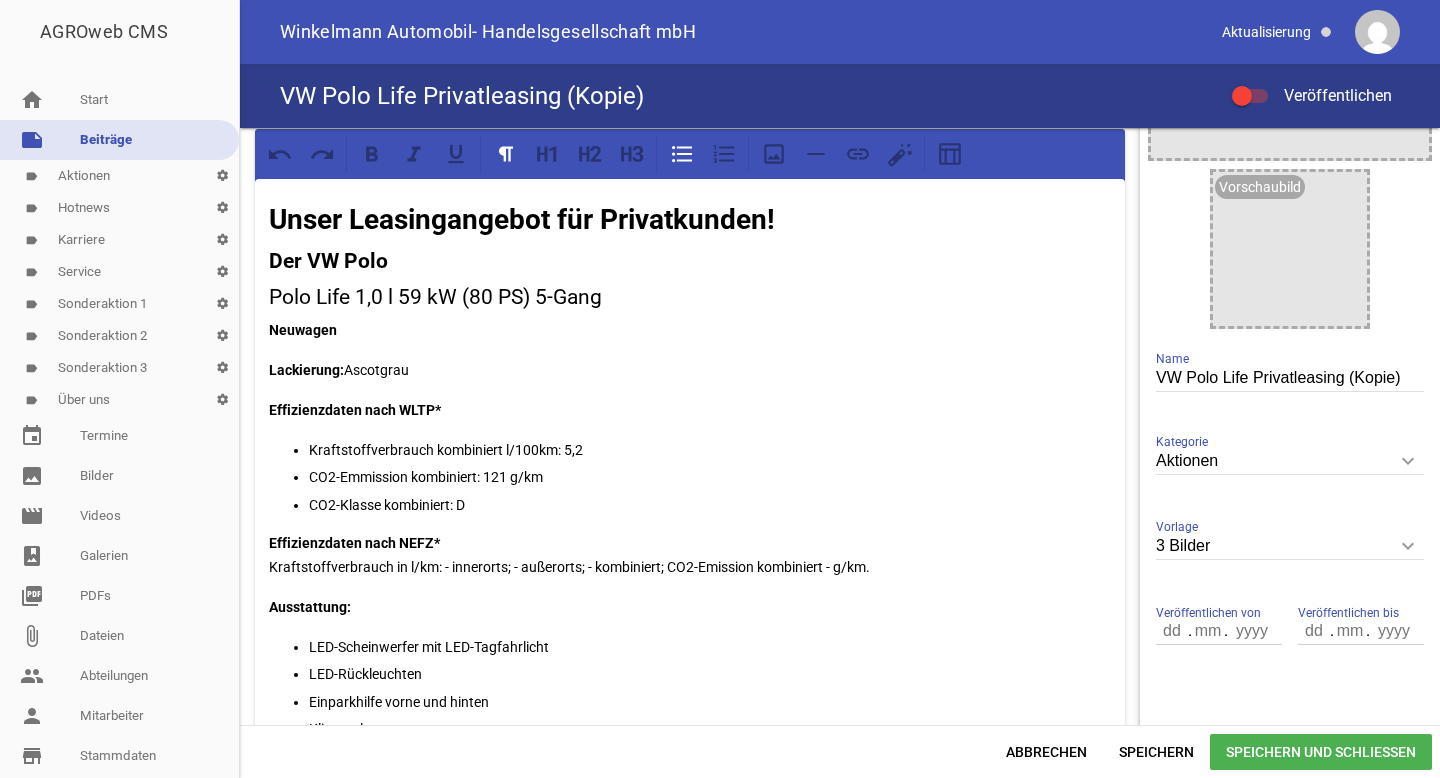 click on "CO2-Emmission kombiniert: 121 g/km" at bounding box center (710, 477) 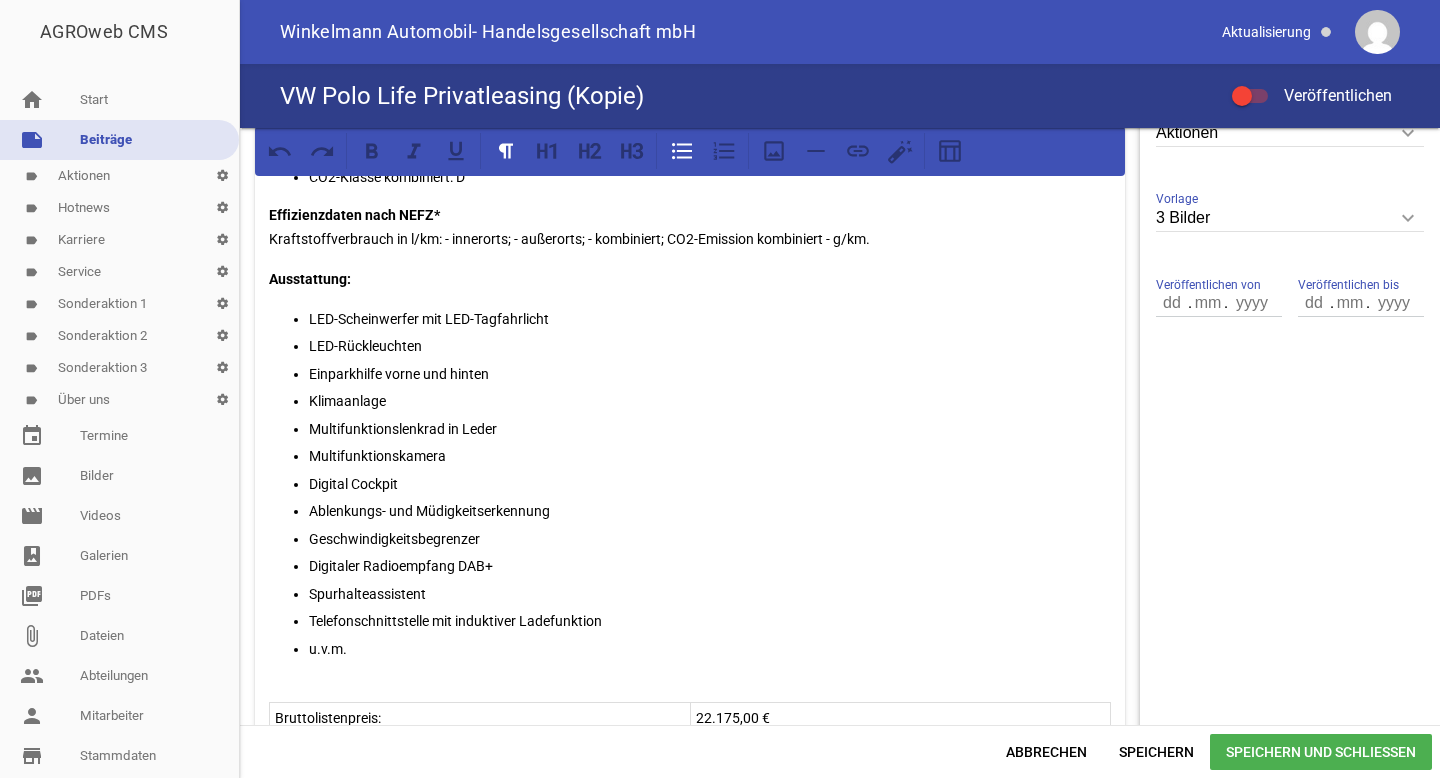 scroll, scrollTop: 596, scrollLeft: 0, axis: vertical 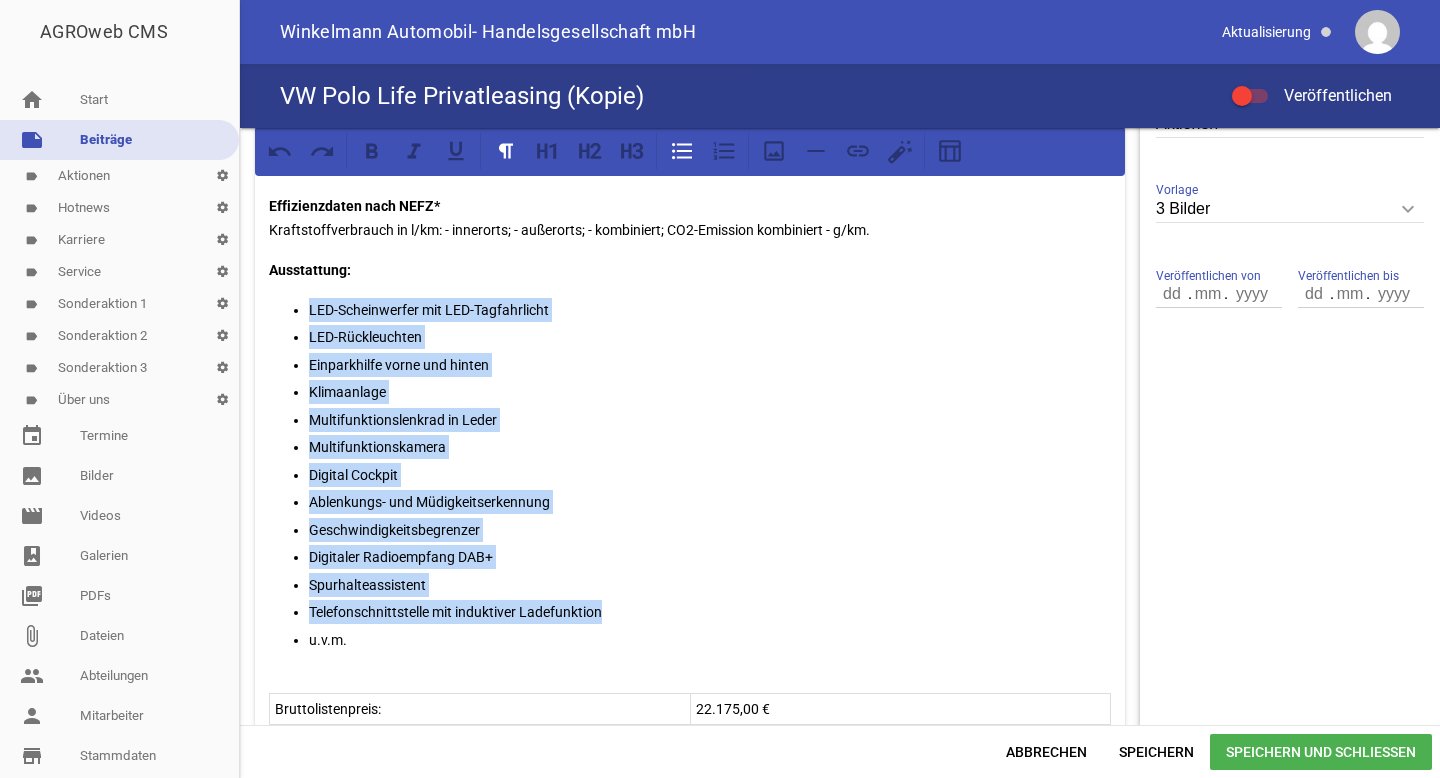 drag, startPoint x: 621, startPoint y: 602, endPoint x: 312, endPoint y: 313, distance: 423.08627 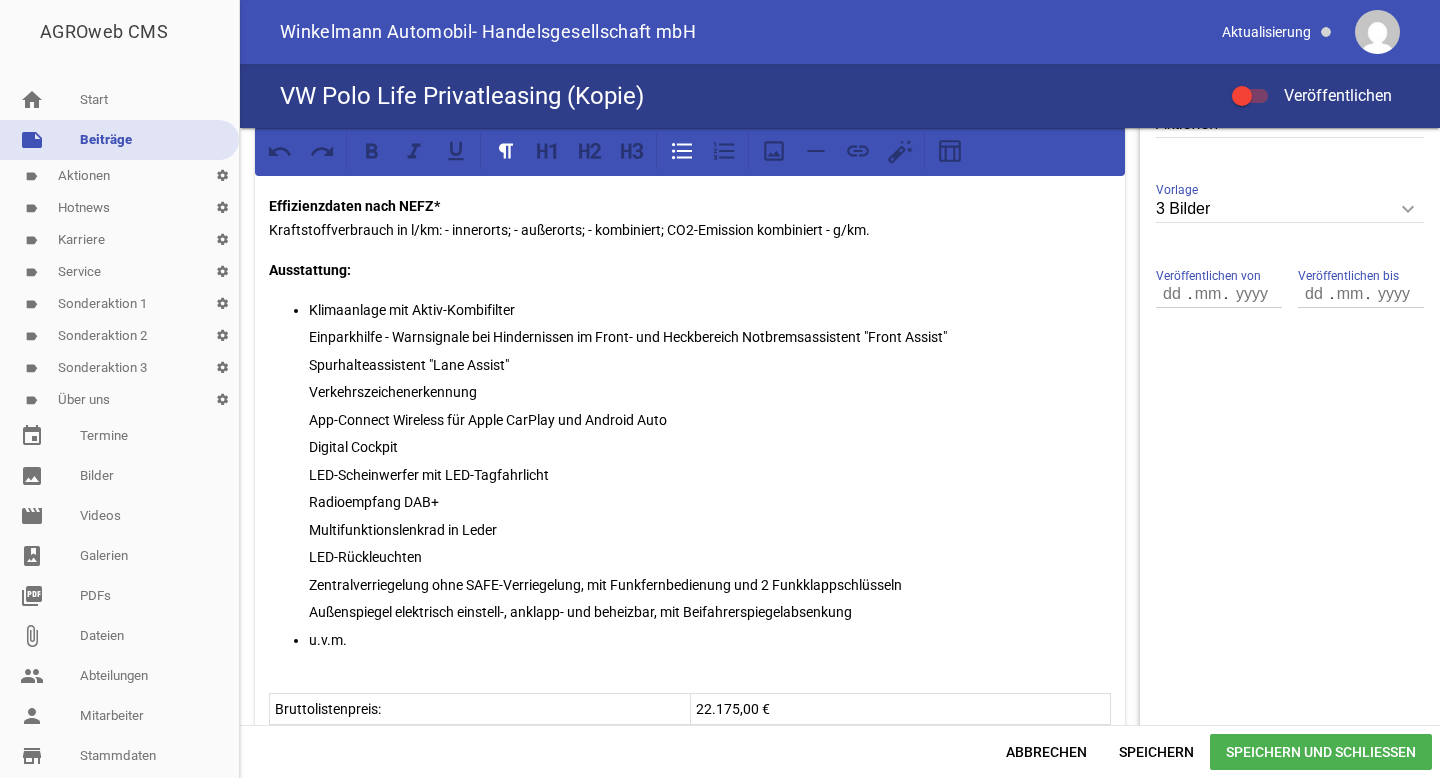 click on "Einparkhilfe - Warnsignale bei Hindernissen im Front- und Heckbereich Notbremsassistent "Front Assist"" at bounding box center (710, 337) 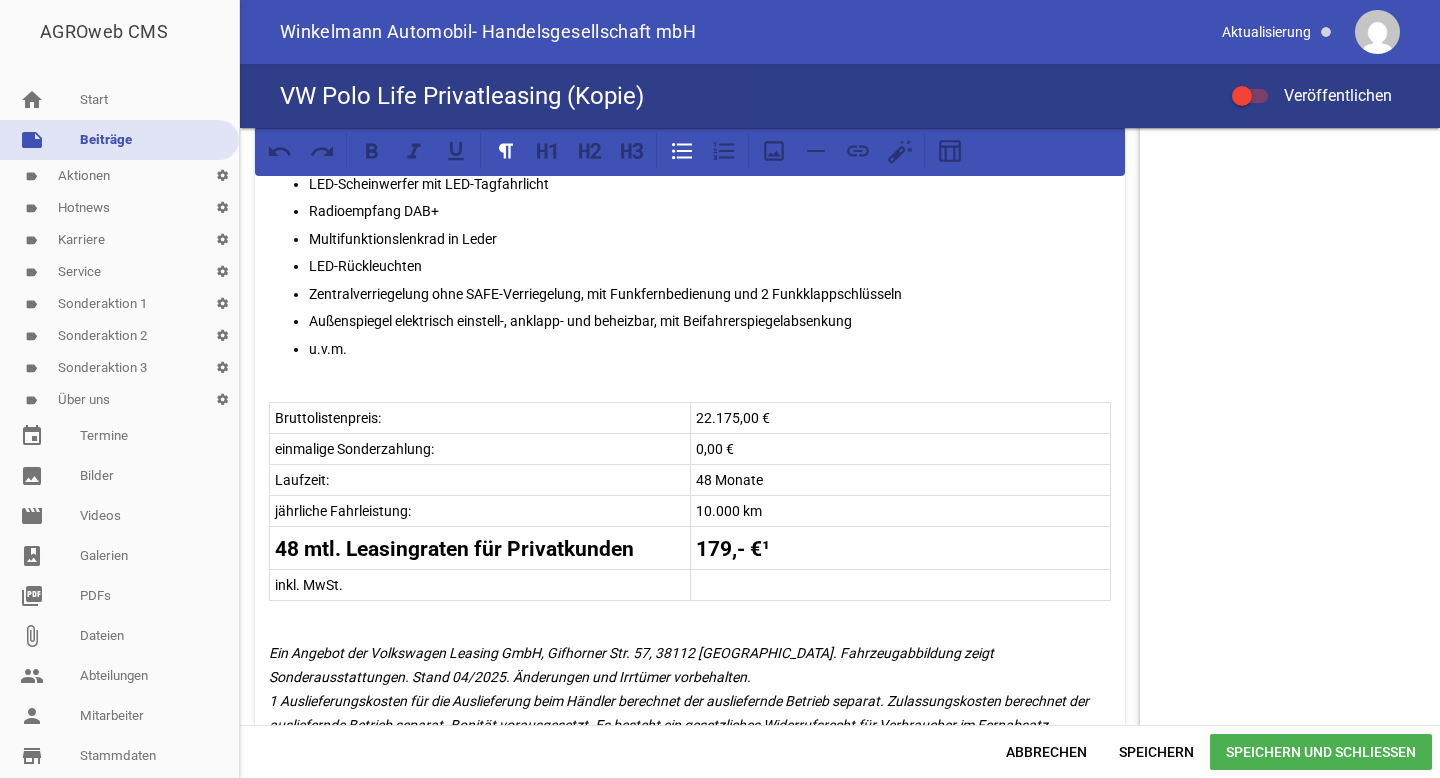 scroll, scrollTop: 907, scrollLeft: 0, axis: vertical 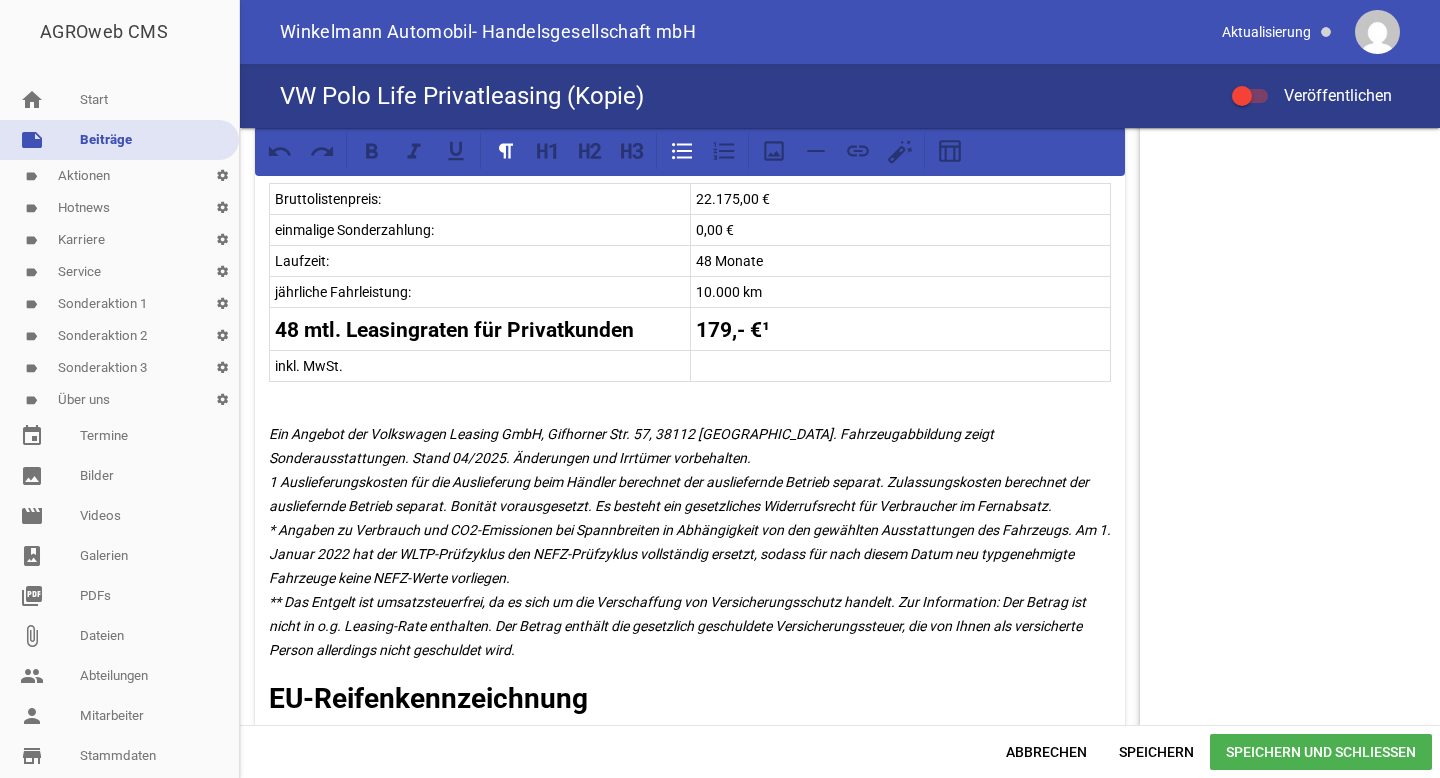 click on "Ein Angebot der Volkswagen Leasing GmbH, Gifhorner Str. 57, 38112 [GEOGRAPHIC_DATA]. Fahrzeugabbildung zeigt Sonderausstattungen. Stand 04/2025. Änderungen und Irrtümer vorbehalten. 1 Auslieferungskosten für die Auslieferung beim Händler berechnet der ausliefernde Betrieb separat. Zulassungskosten berechnet der ausliefernde Betrieb separat. Bonität vorausgesetzt. Es besteht ein gesetzliches Widerrufsrecht für Verbraucher im Fernabsatz. * Angaben zu Verbrauch und CO2-Emissionen bei Spannbreiten in Abhängigkeit von den gewählten Ausstattungen des Fahrzeugs. Am [DATE] hat der WLTP-Prüfzyklus den NEFZ-Prüfzyklus vollständig ersetzt, sodass für nach diesem Datum neu typgenehmigte Fahrzeuge keine NEFZ-Werte vorliegen." at bounding box center (691, 542) 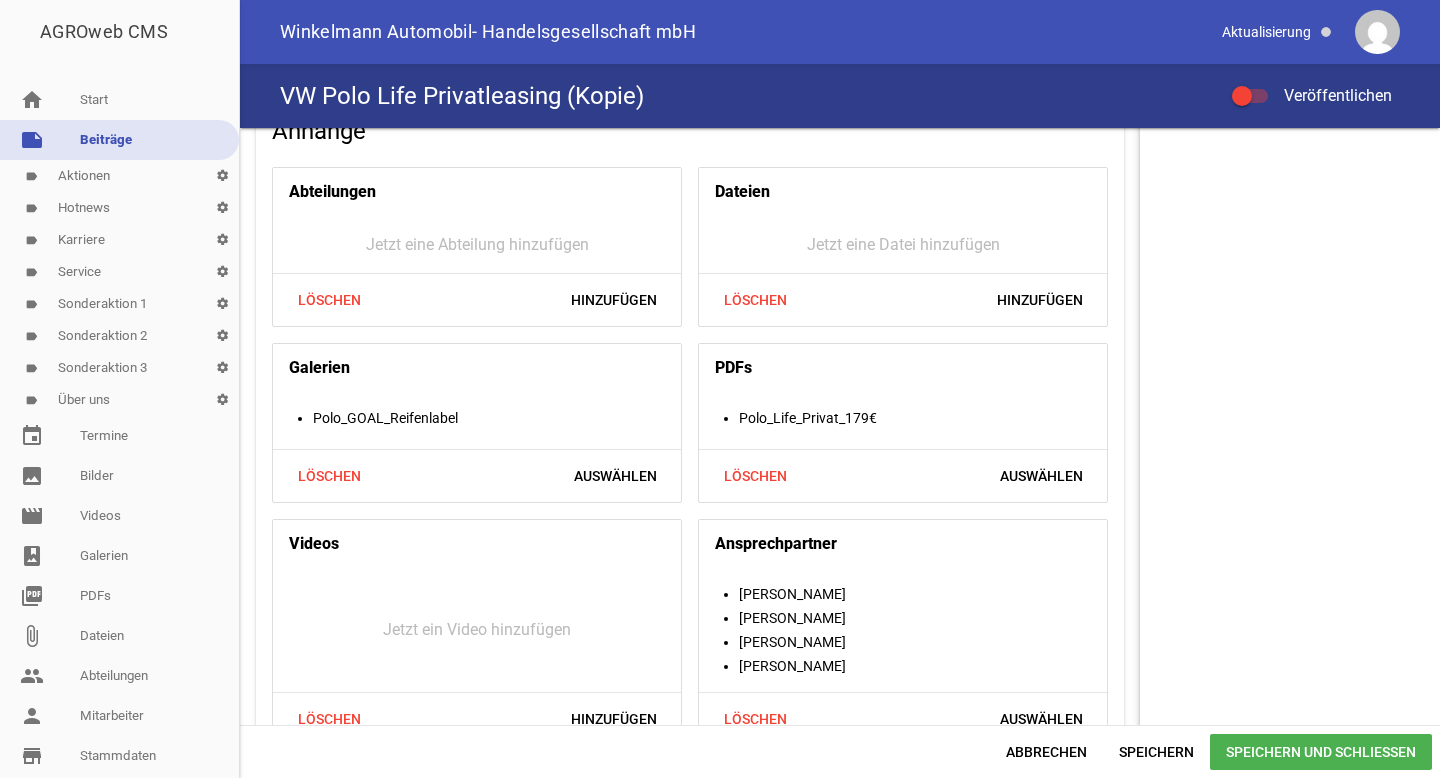 scroll, scrollTop: 1888, scrollLeft: 0, axis: vertical 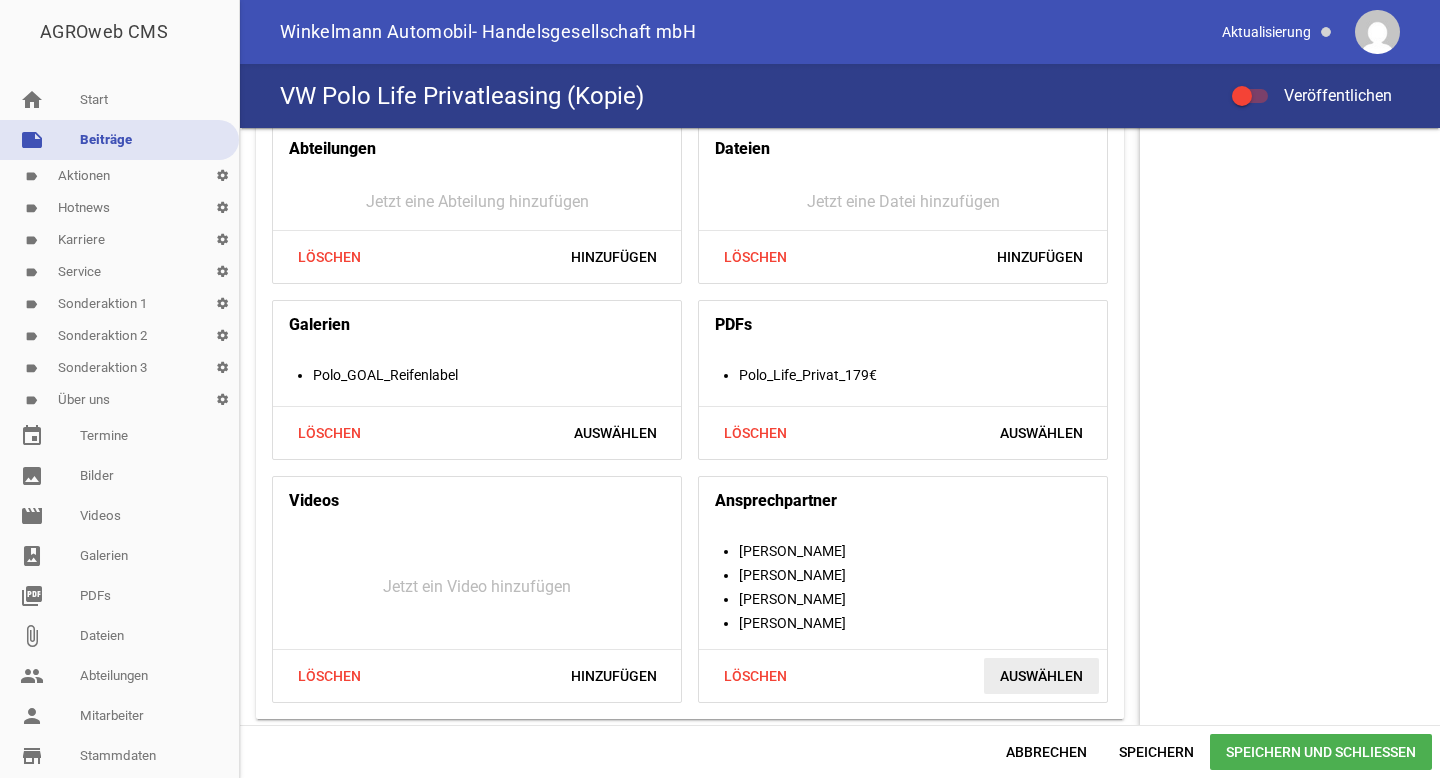 click on "Auswählen" at bounding box center [1041, 676] 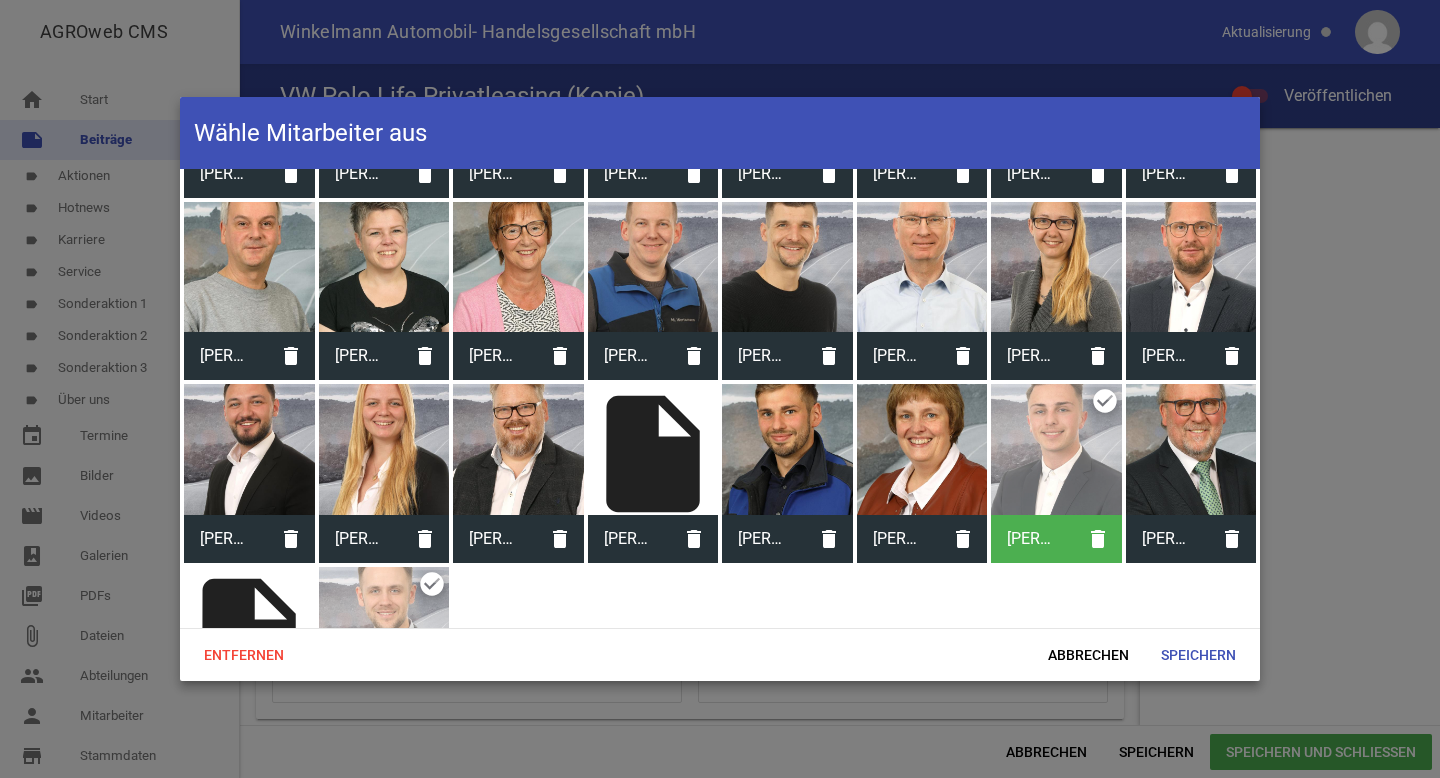 scroll, scrollTop: 633, scrollLeft: 0, axis: vertical 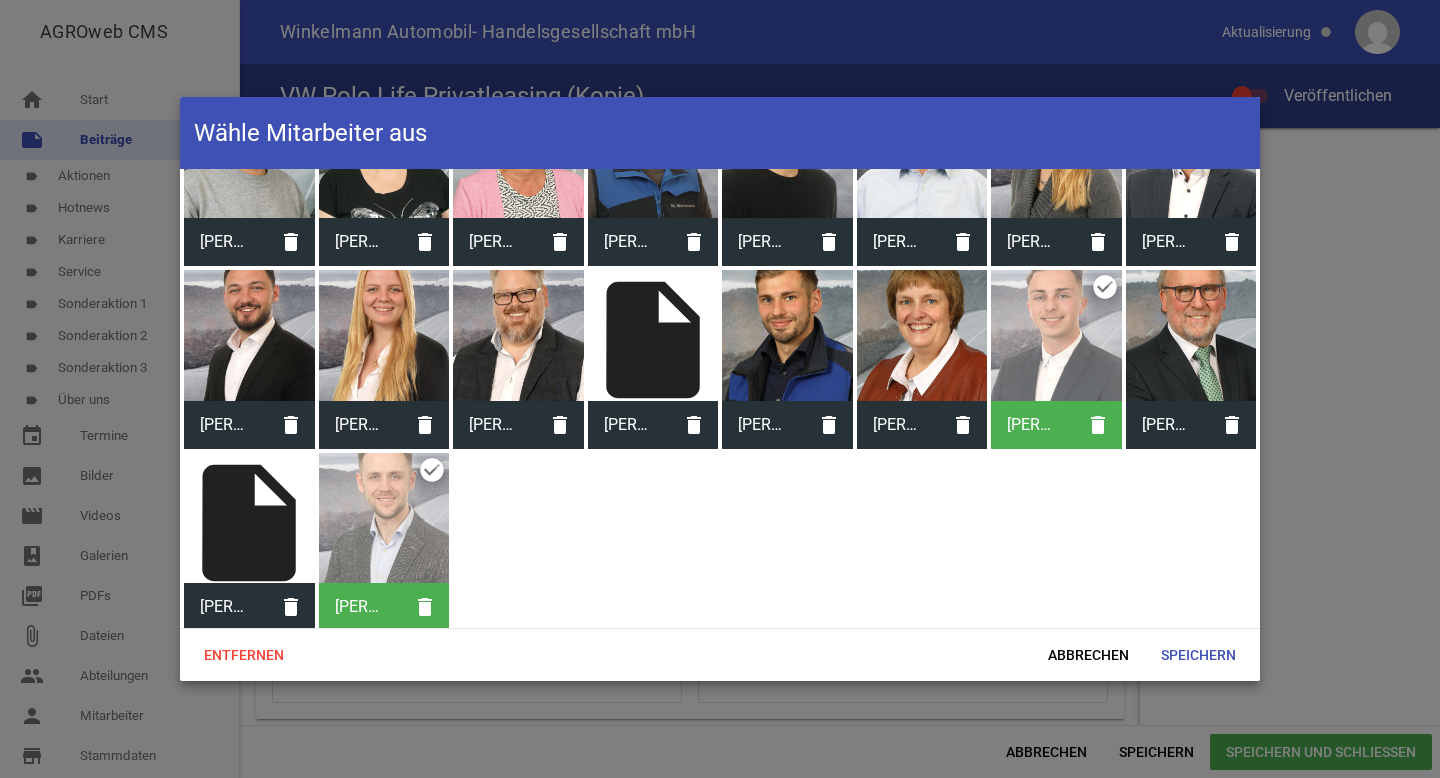 click at bounding box center (1056, 335) 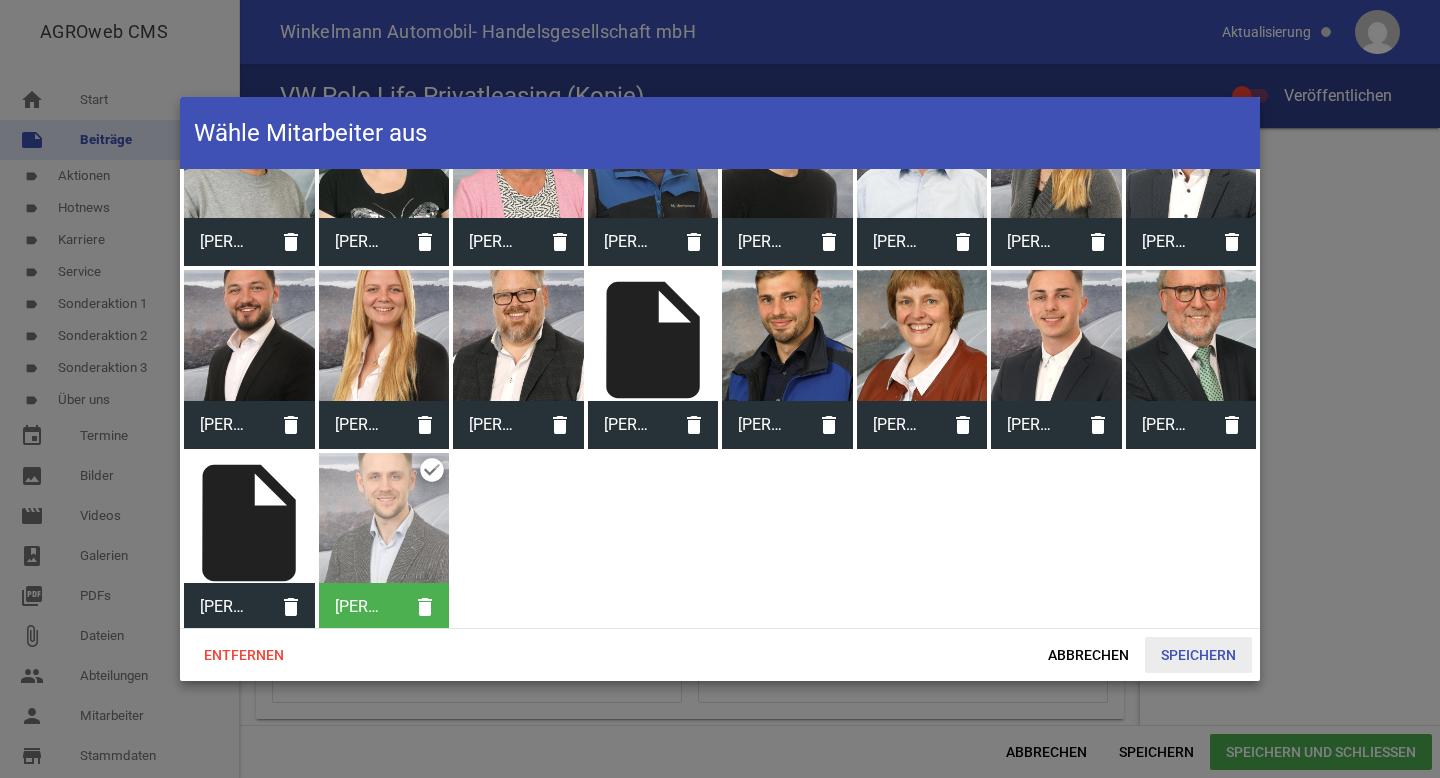 click on "Speichern" at bounding box center [1198, 655] 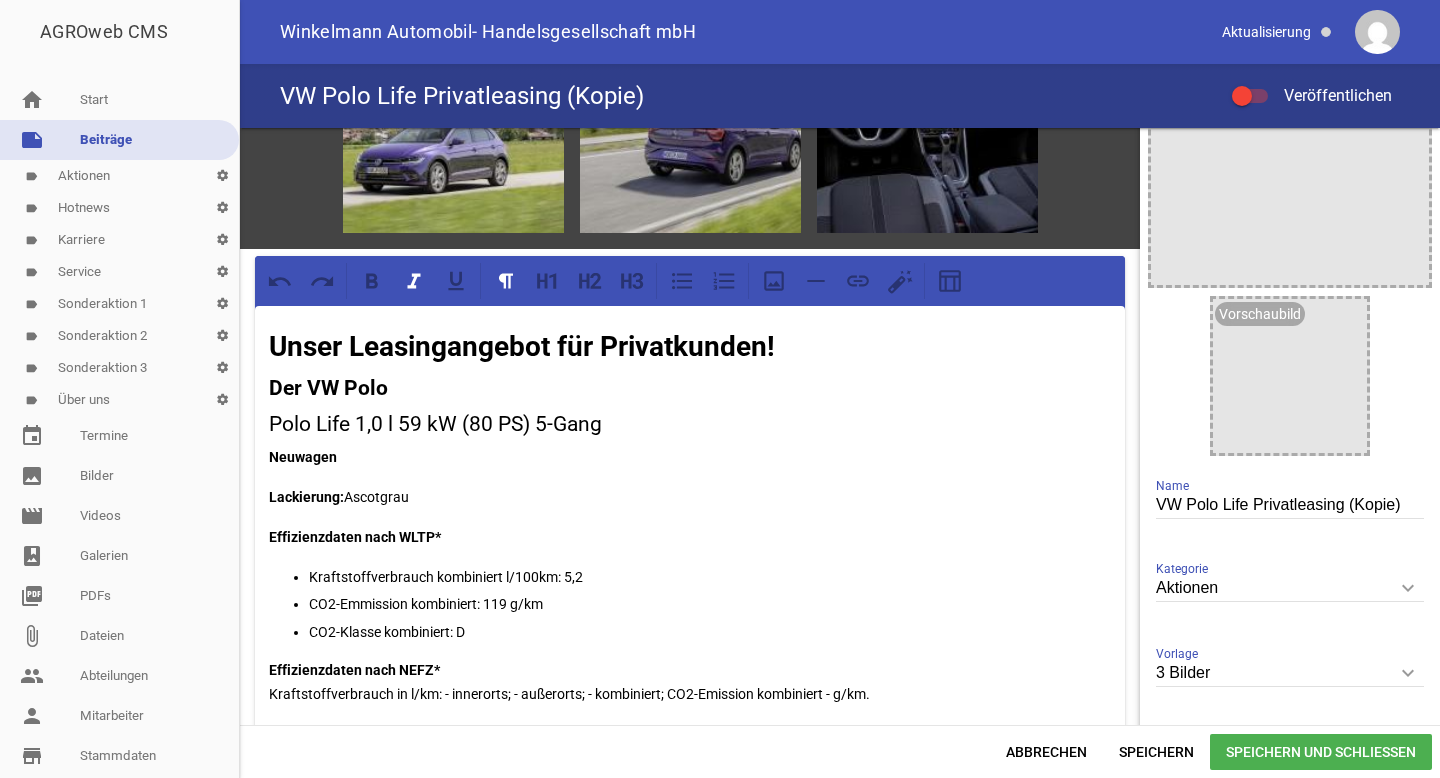 scroll, scrollTop: 124, scrollLeft: 0, axis: vertical 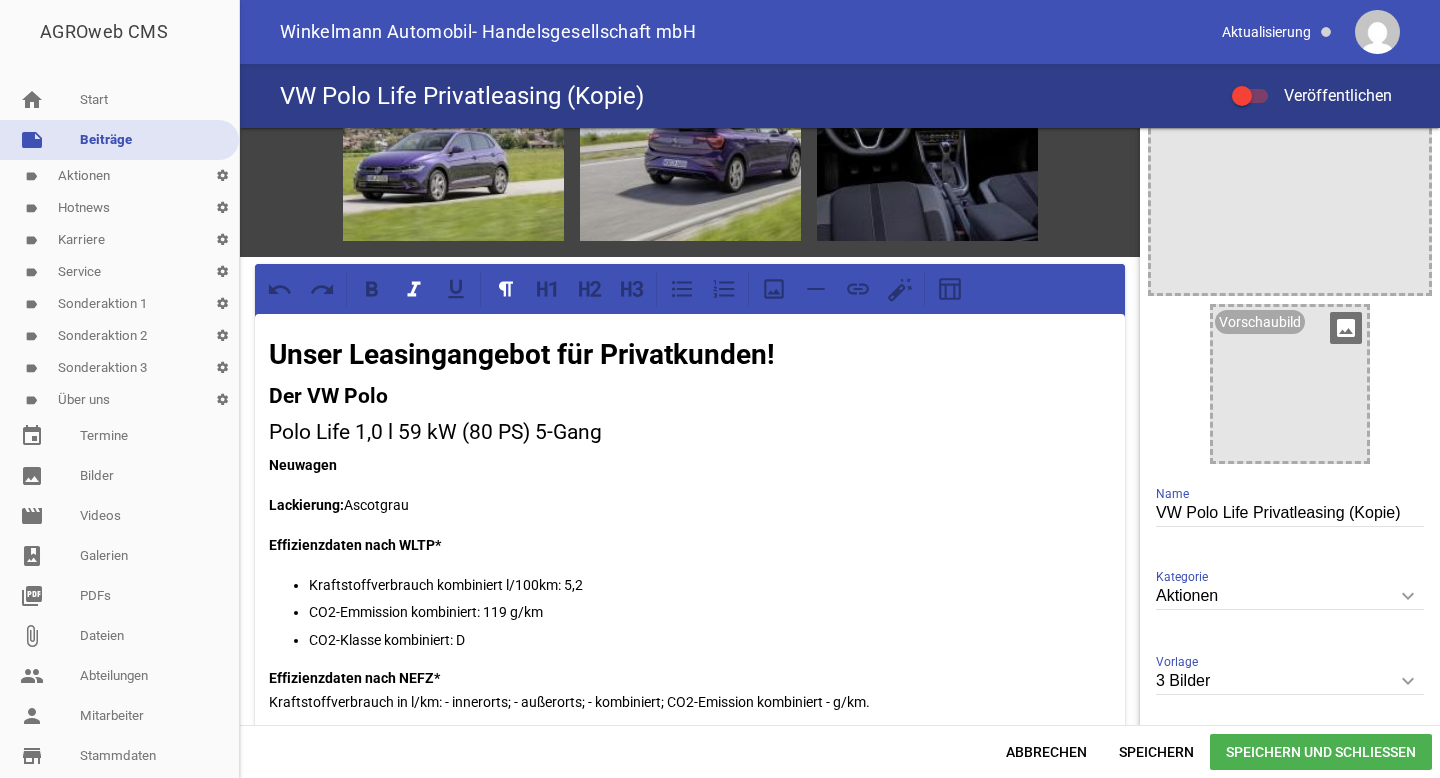 click on "image" at bounding box center [1346, 328] 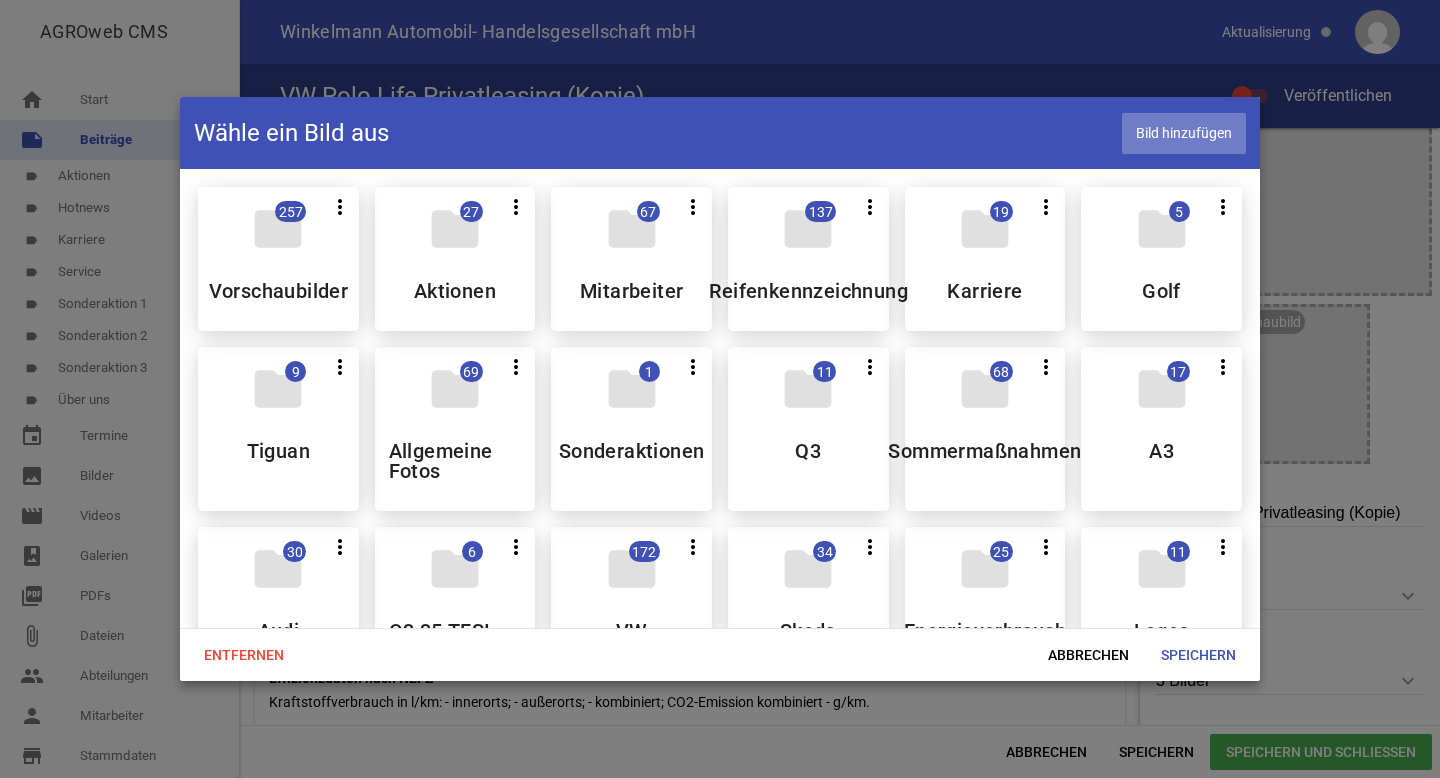click on "Bild hinzufügen" at bounding box center [1184, 133] 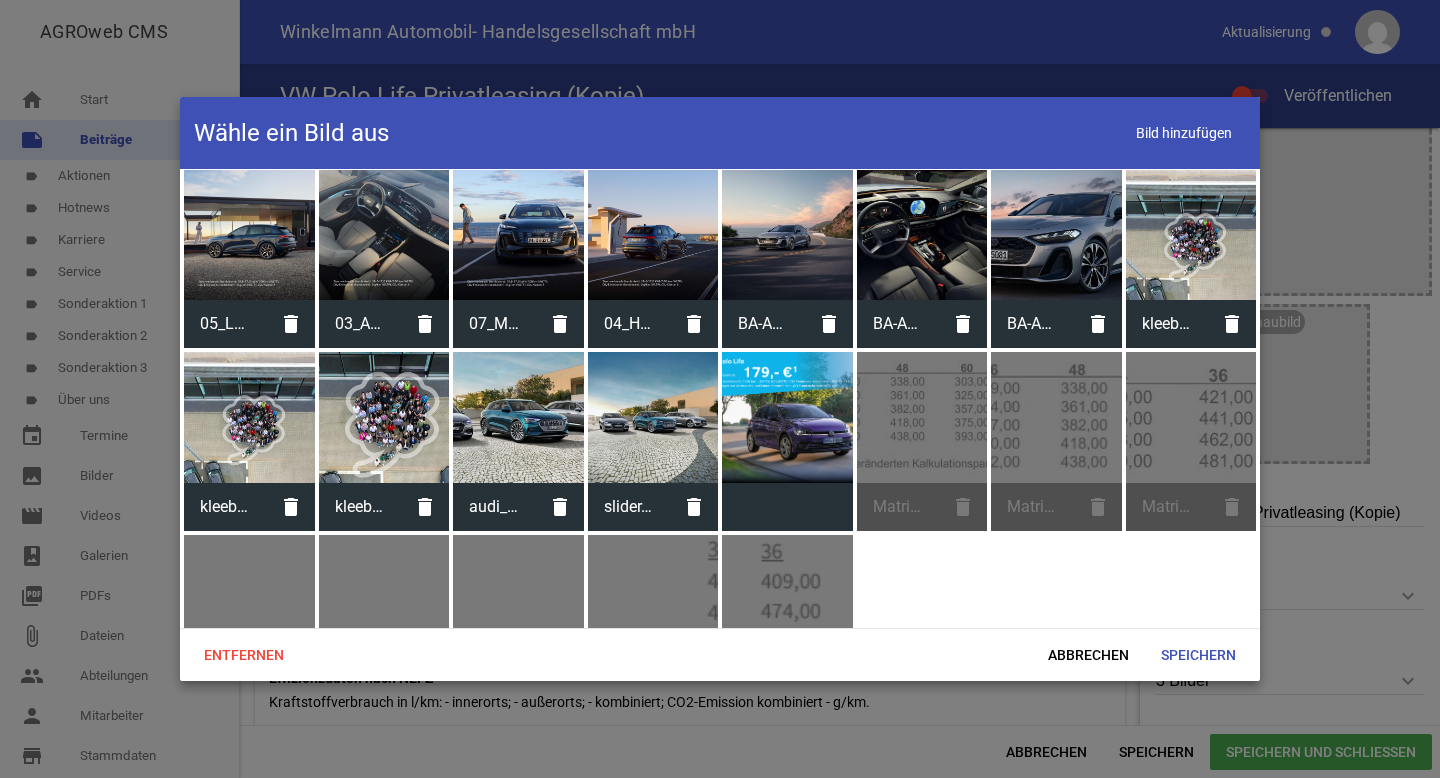 scroll, scrollTop: 6796, scrollLeft: 0, axis: vertical 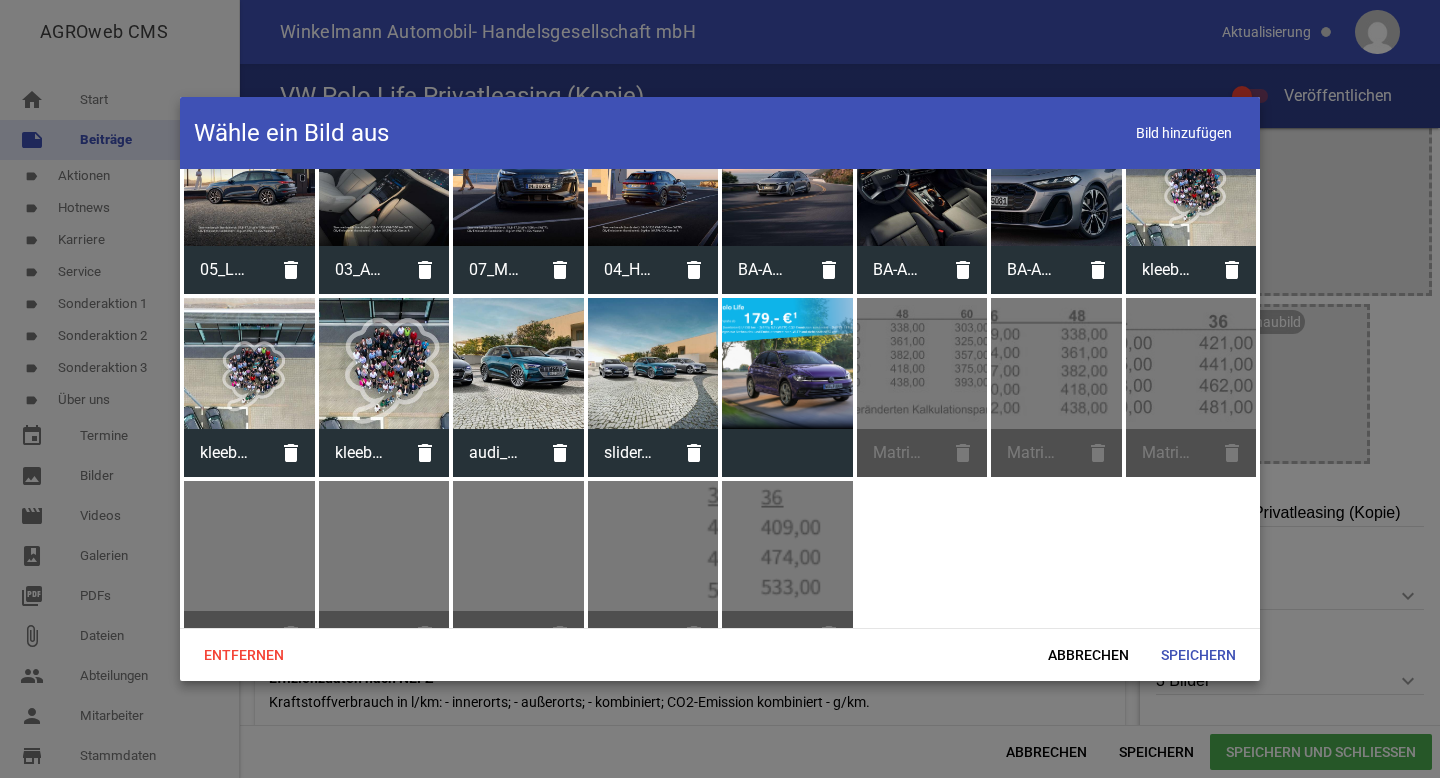 click at bounding box center (787, 363) 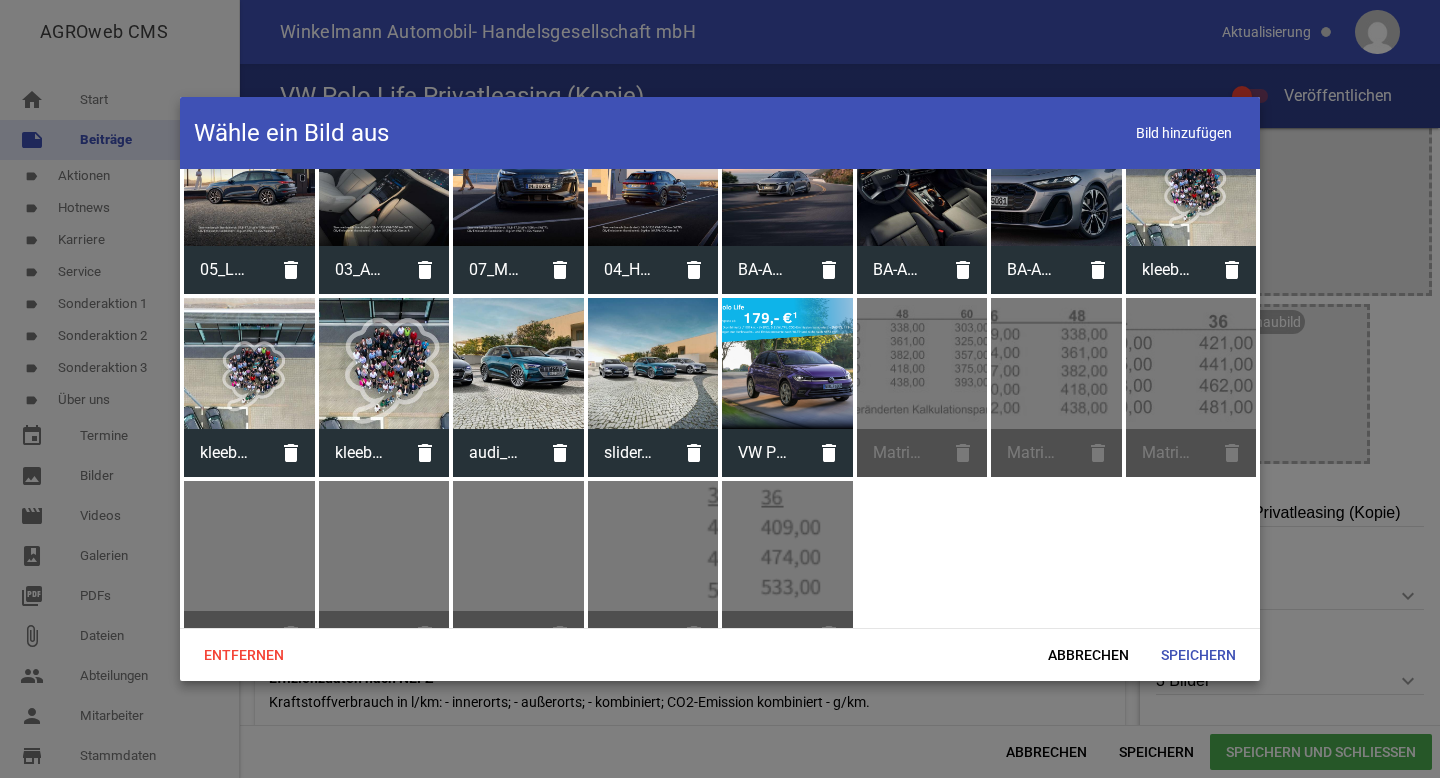 click at bounding box center [787, 363] 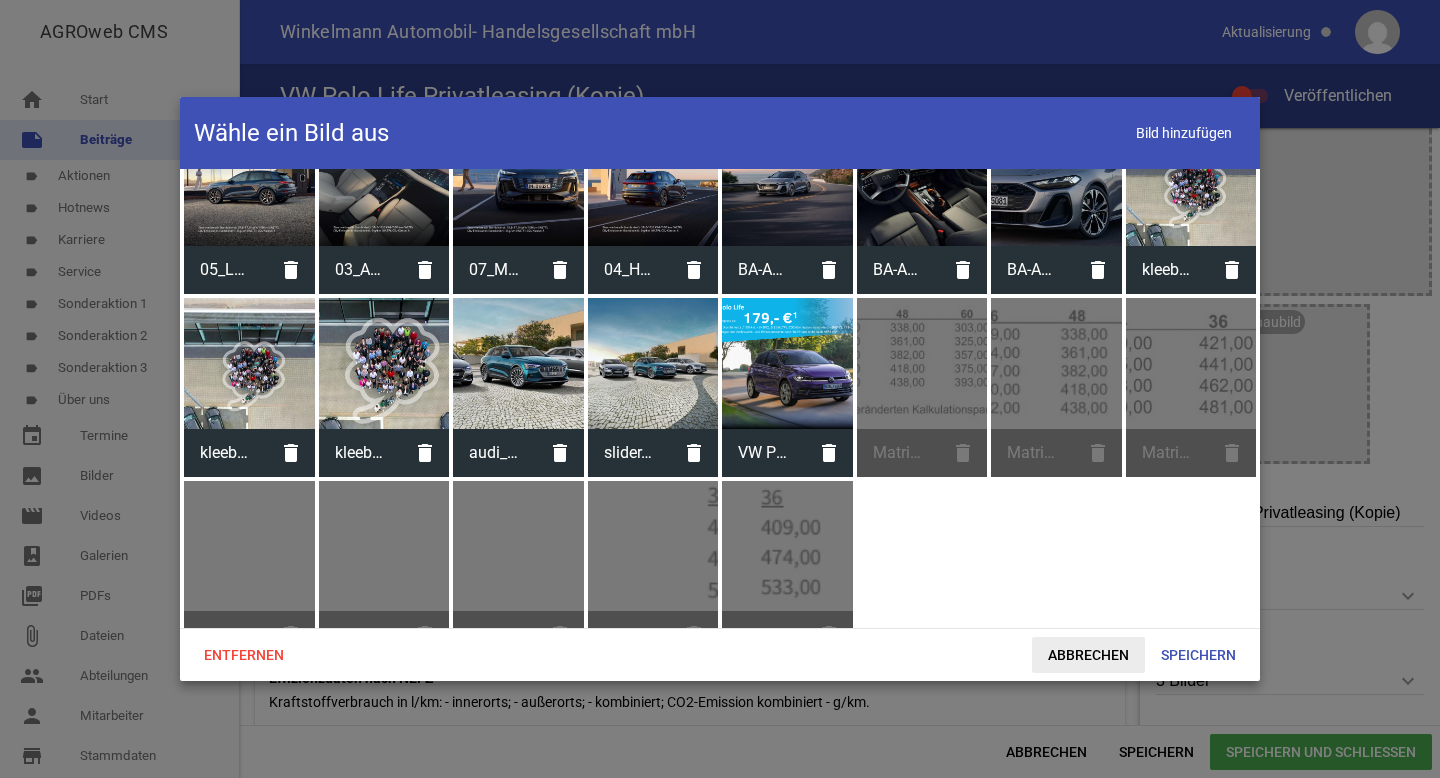 click on "Abbrechen" at bounding box center (1088, 655) 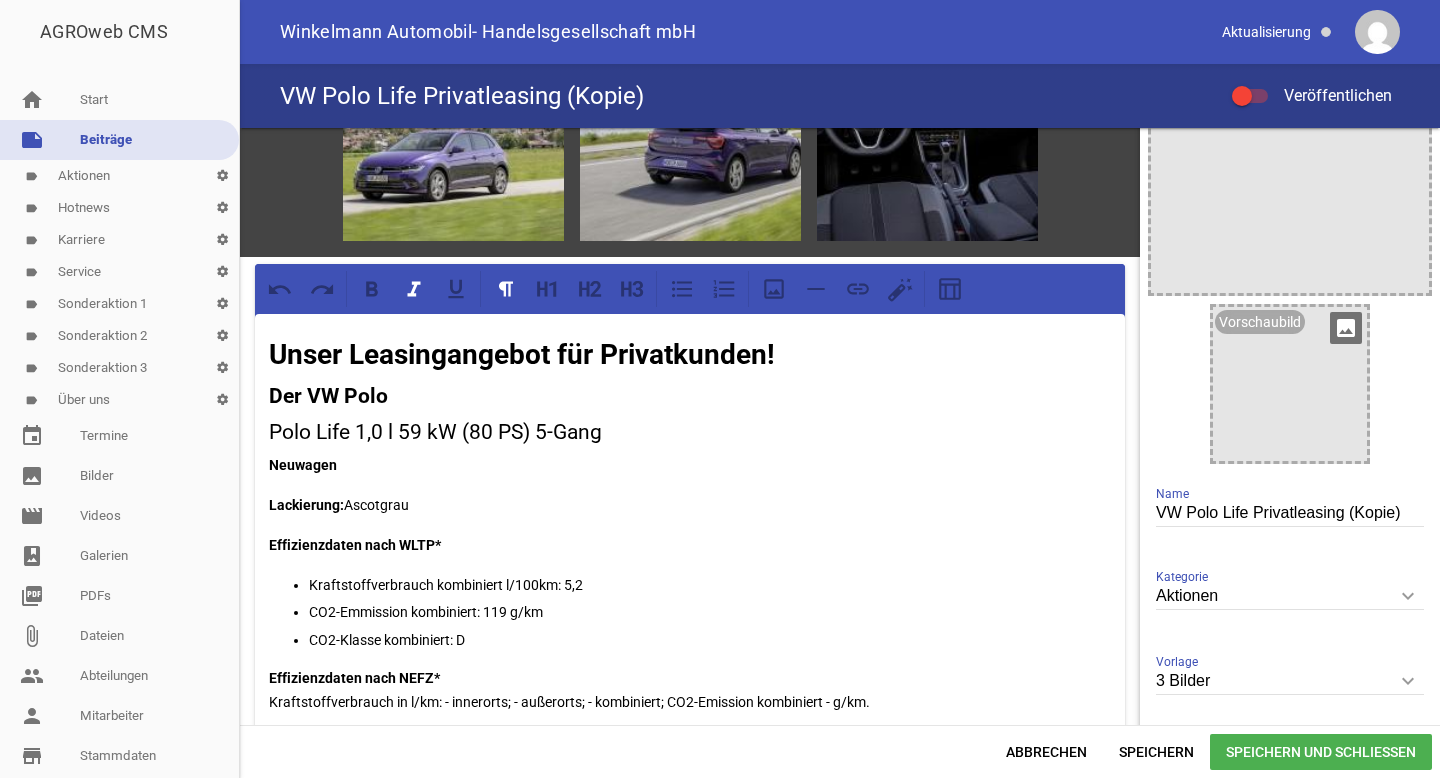 click on "image" at bounding box center [1346, 328] 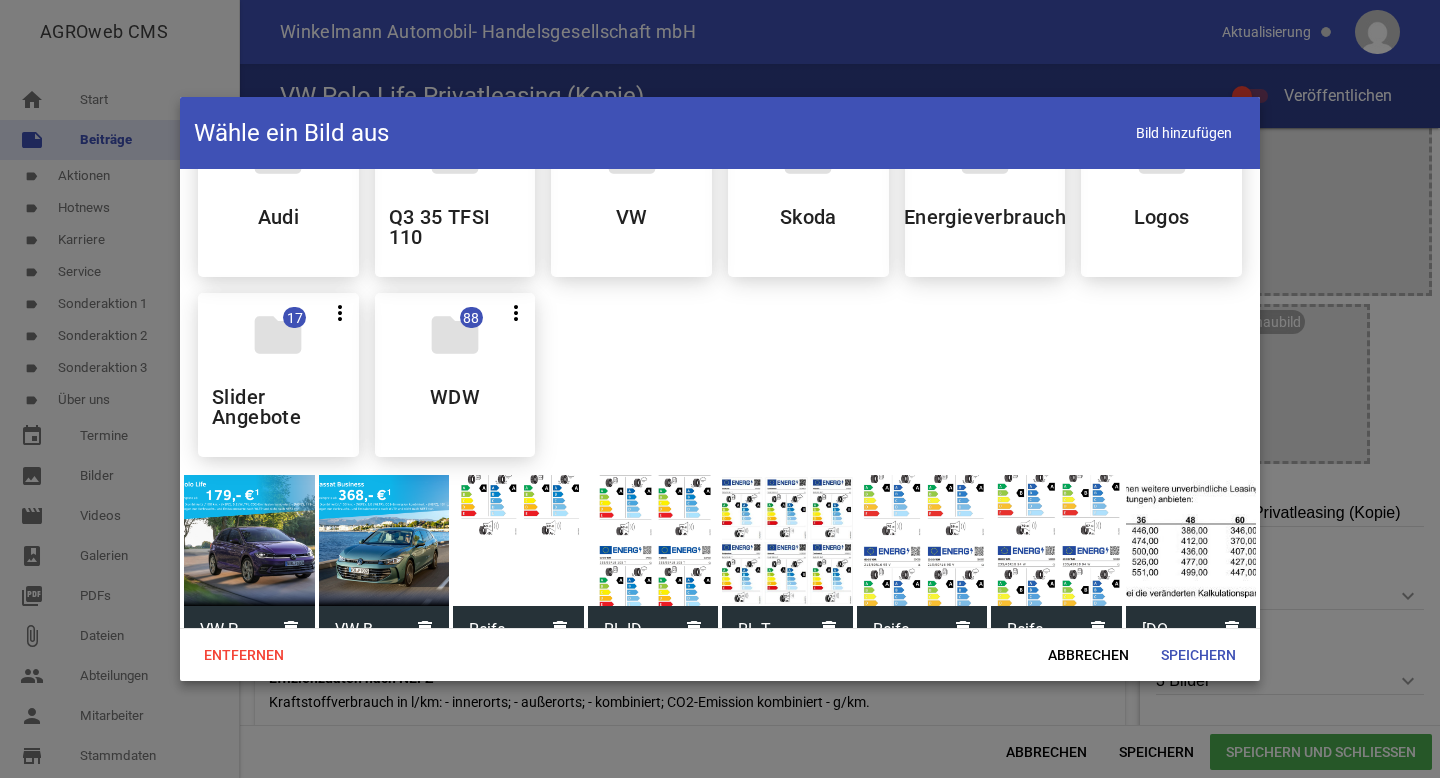 scroll, scrollTop: 462, scrollLeft: 0, axis: vertical 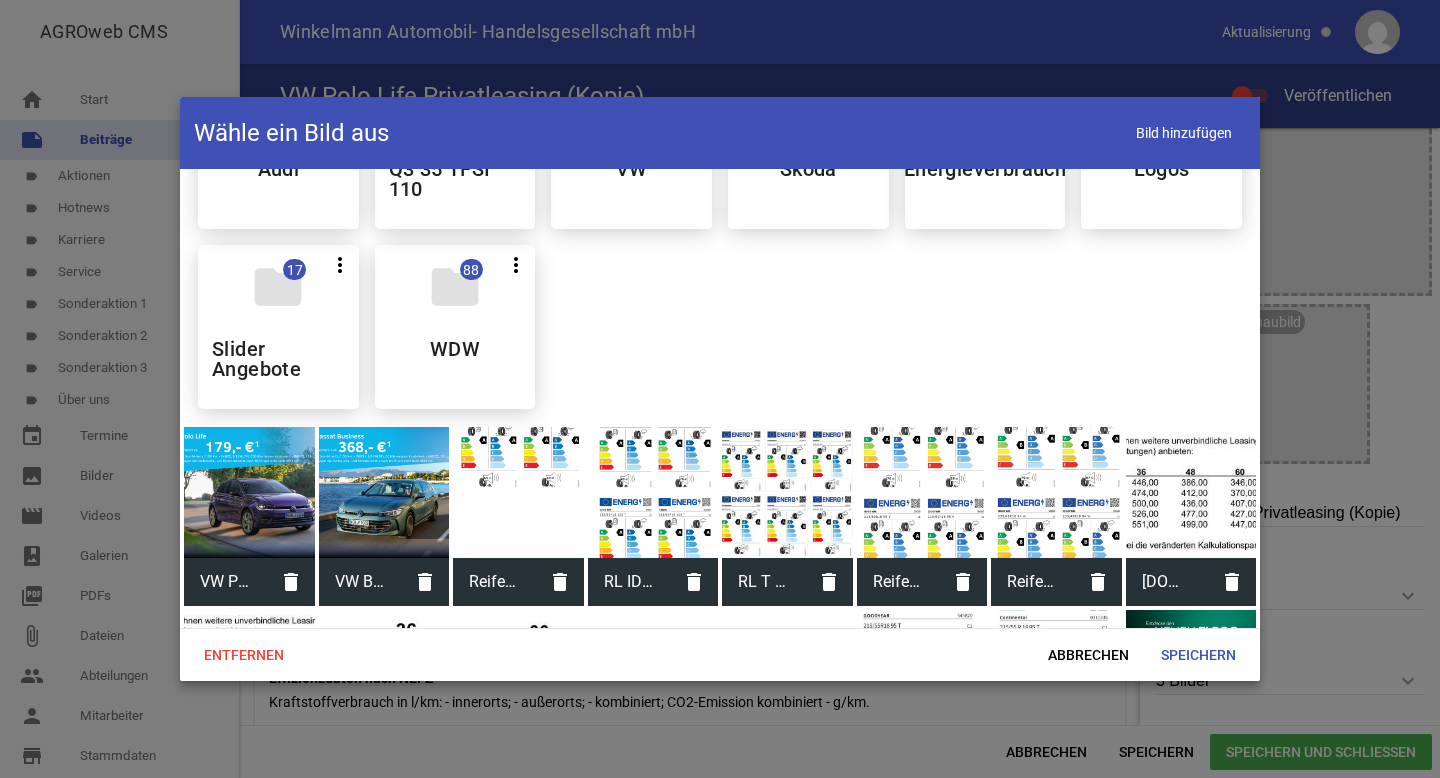 click at bounding box center (249, 492) 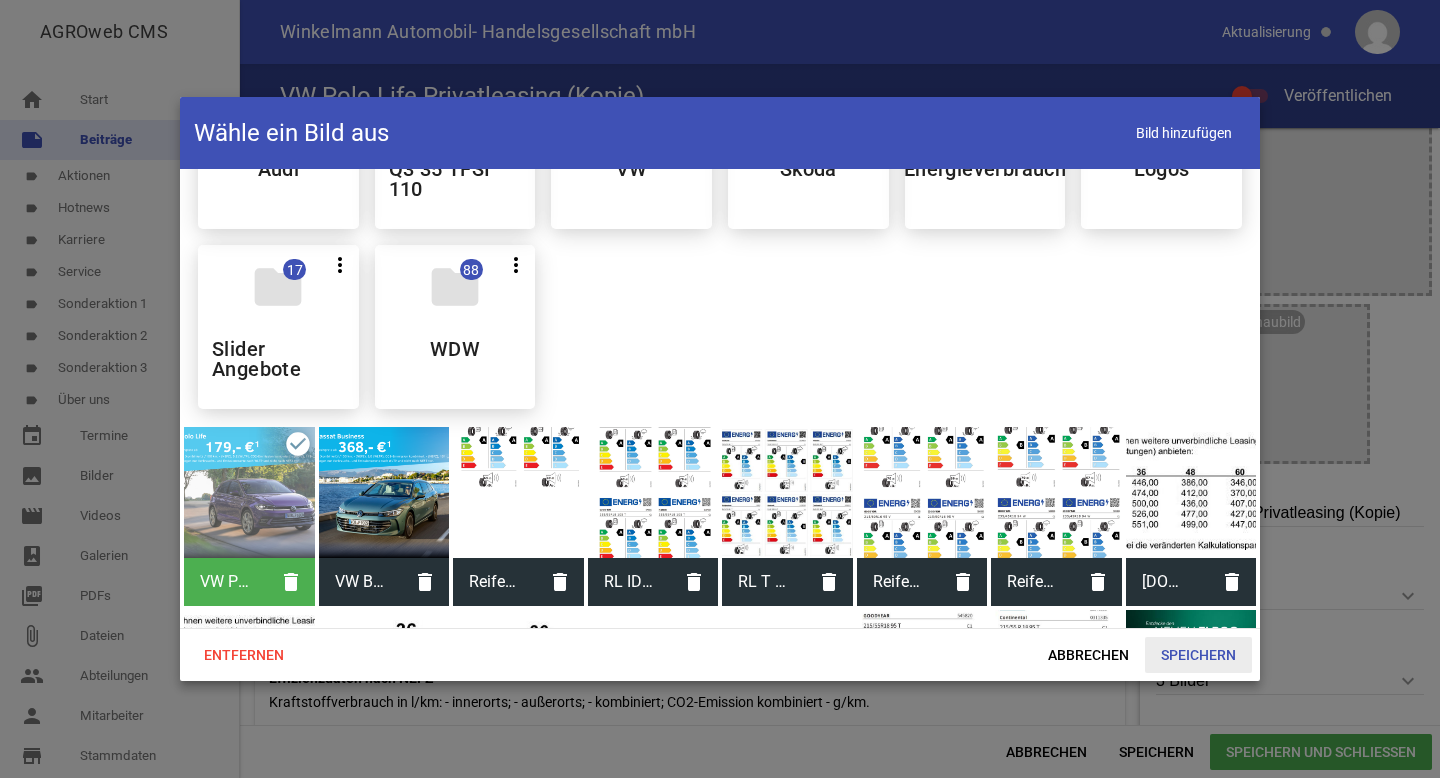 click on "Speichern" at bounding box center [1198, 655] 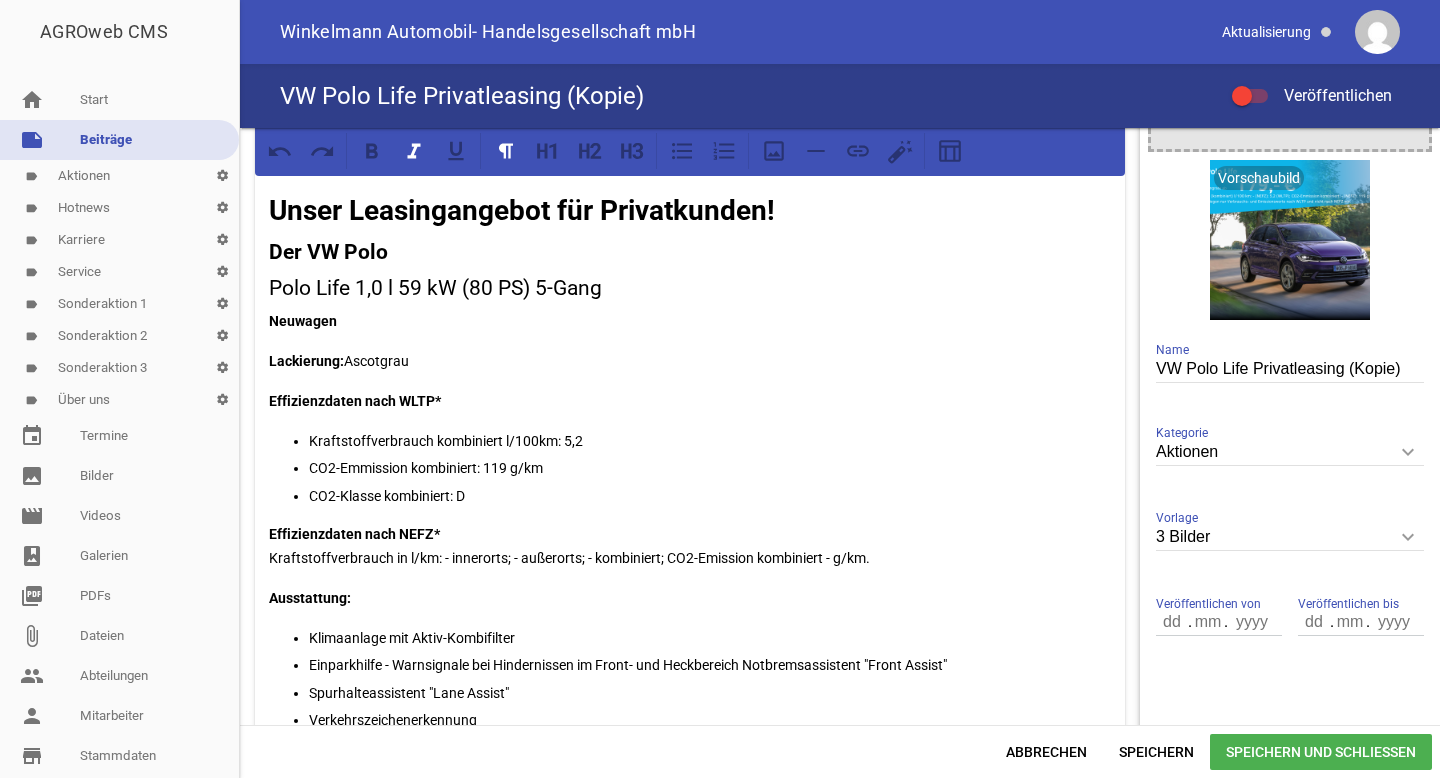 scroll, scrollTop: 288, scrollLeft: 0, axis: vertical 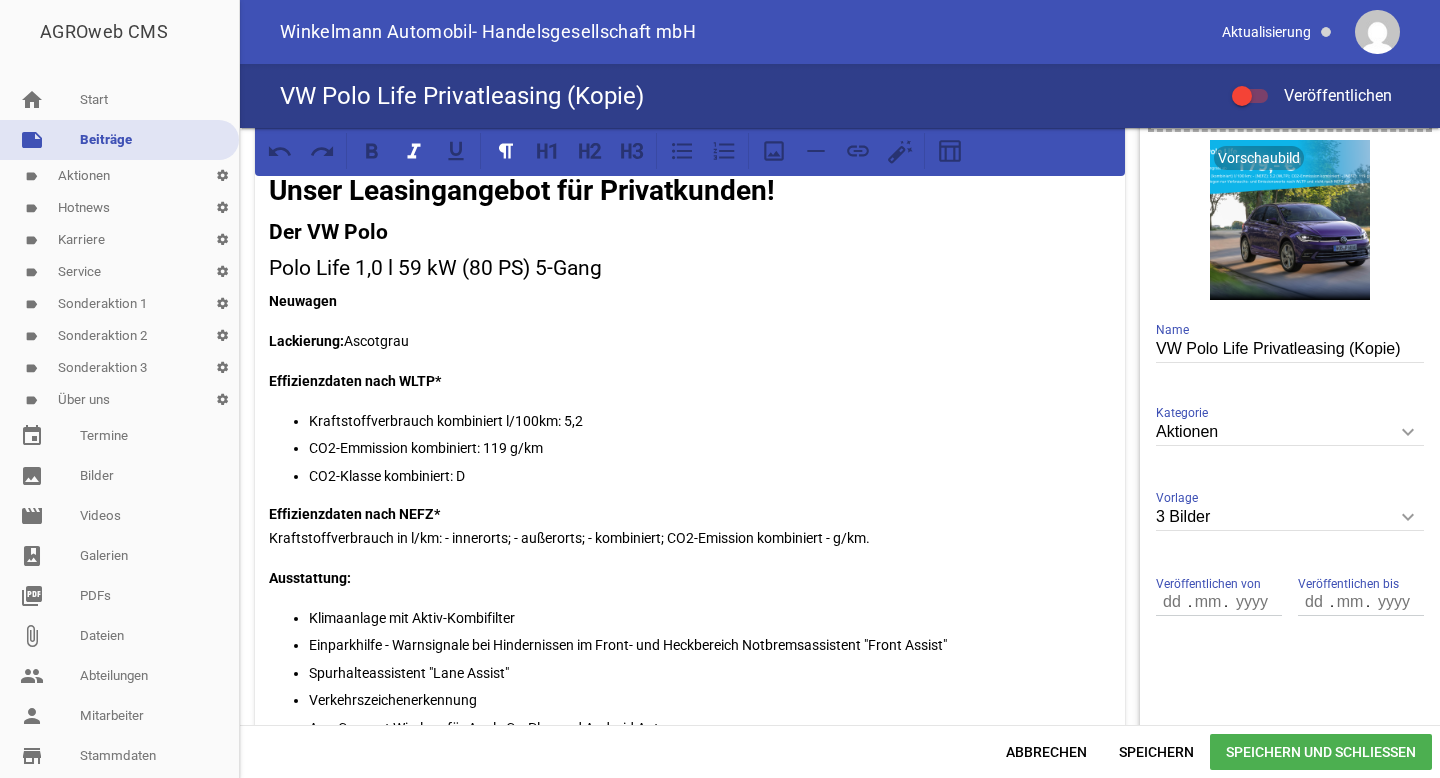 click on "Speichern und Schließen" at bounding box center (1321, 752) 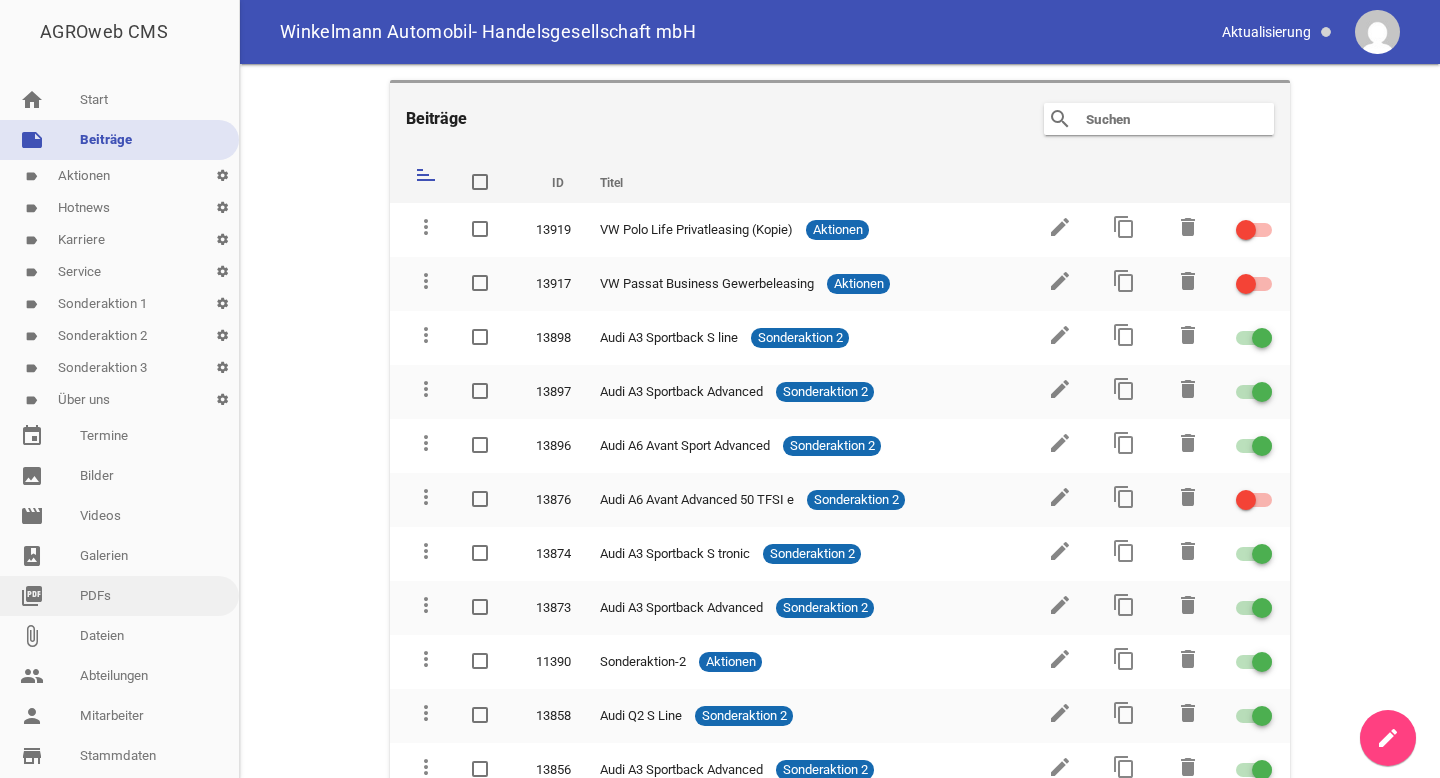 click on "picture_as_pdf PDFs" at bounding box center (119, 596) 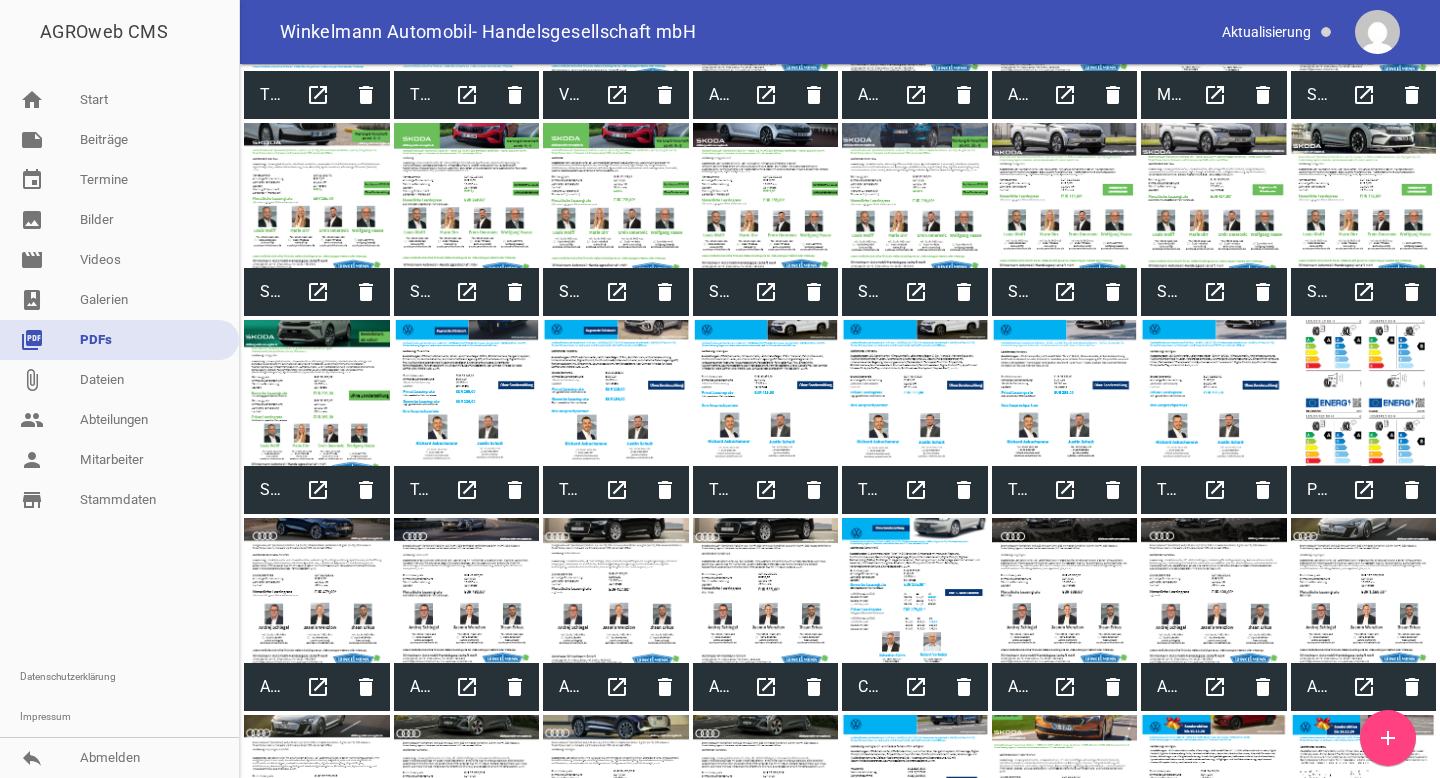 scroll, scrollTop: 1665, scrollLeft: 0, axis: vertical 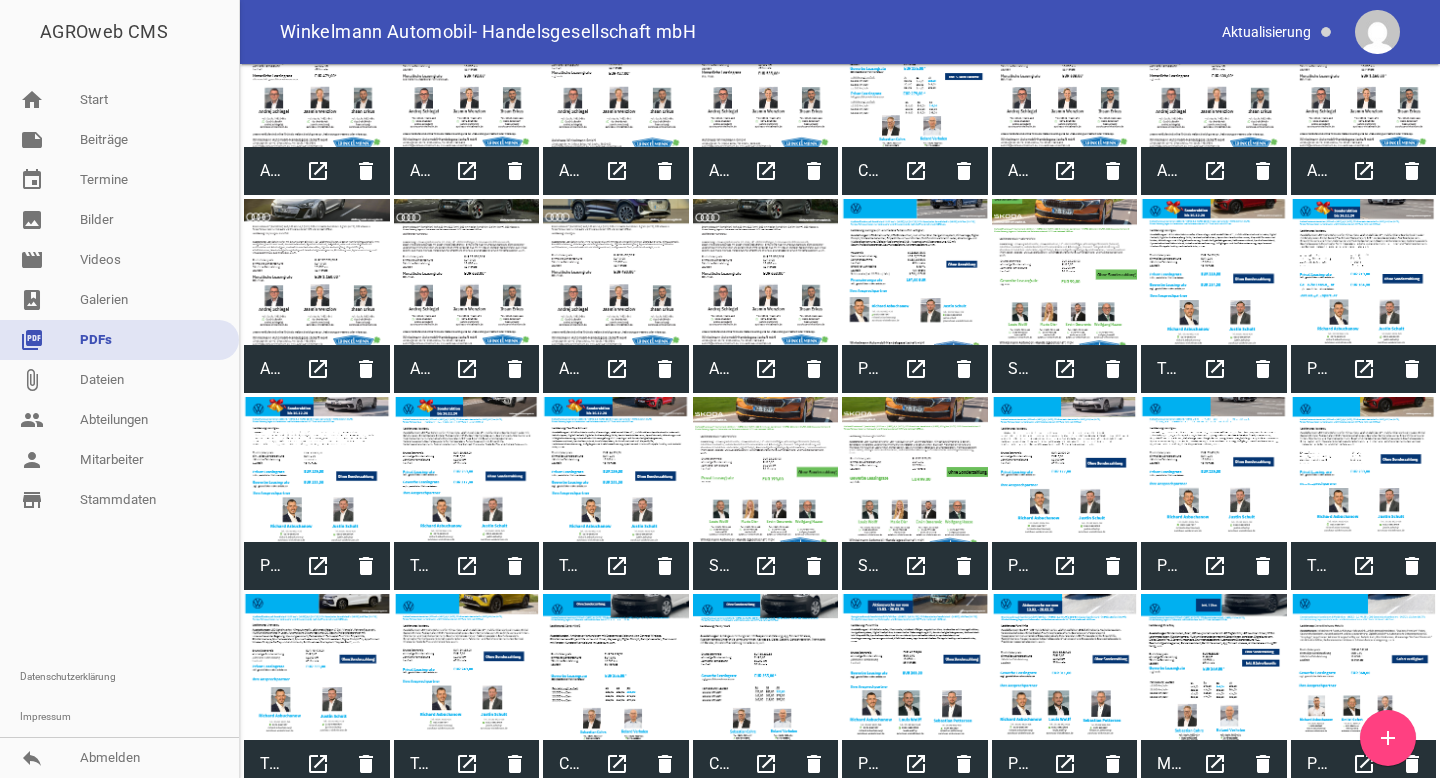 click on "add" at bounding box center [1388, 738] 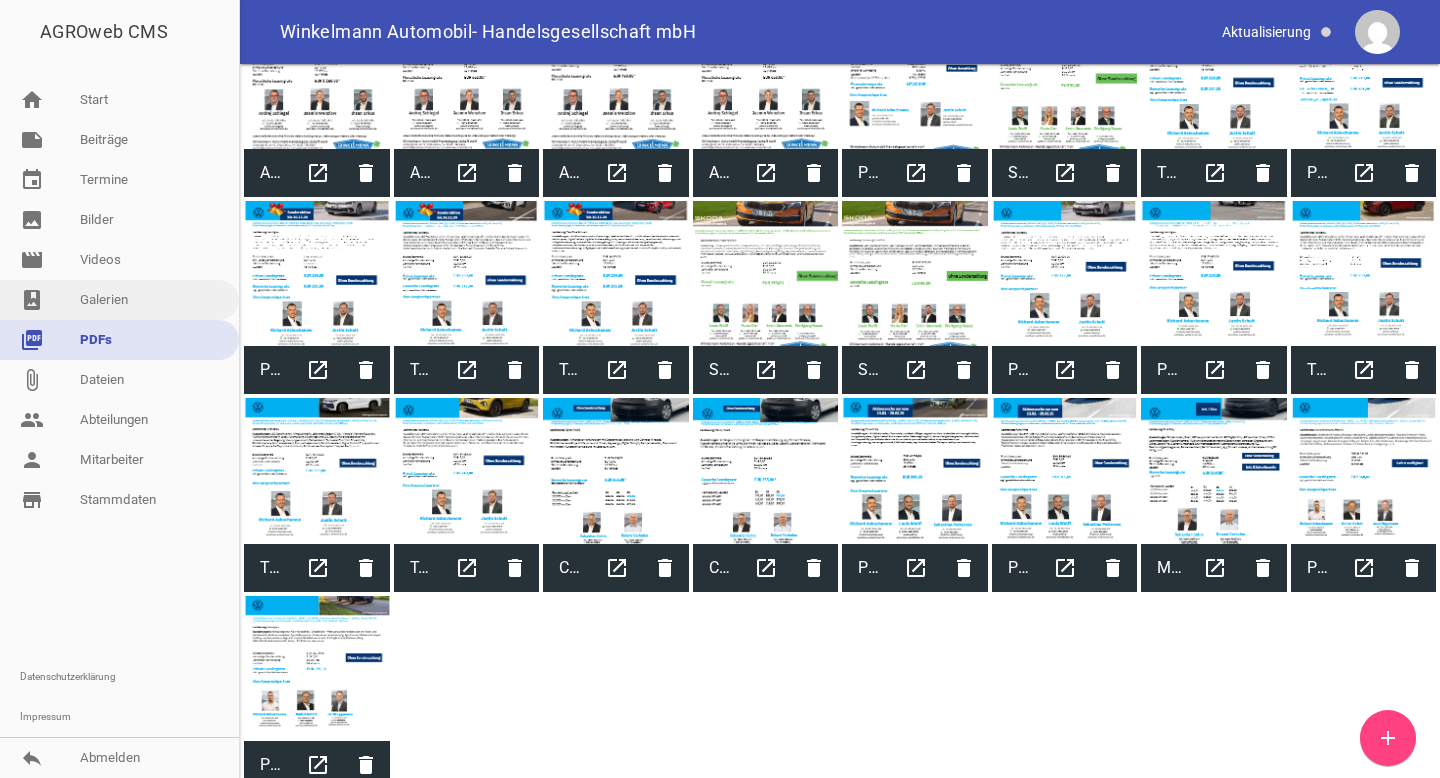 click on "photo_album Galerien" at bounding box center (119, 300) 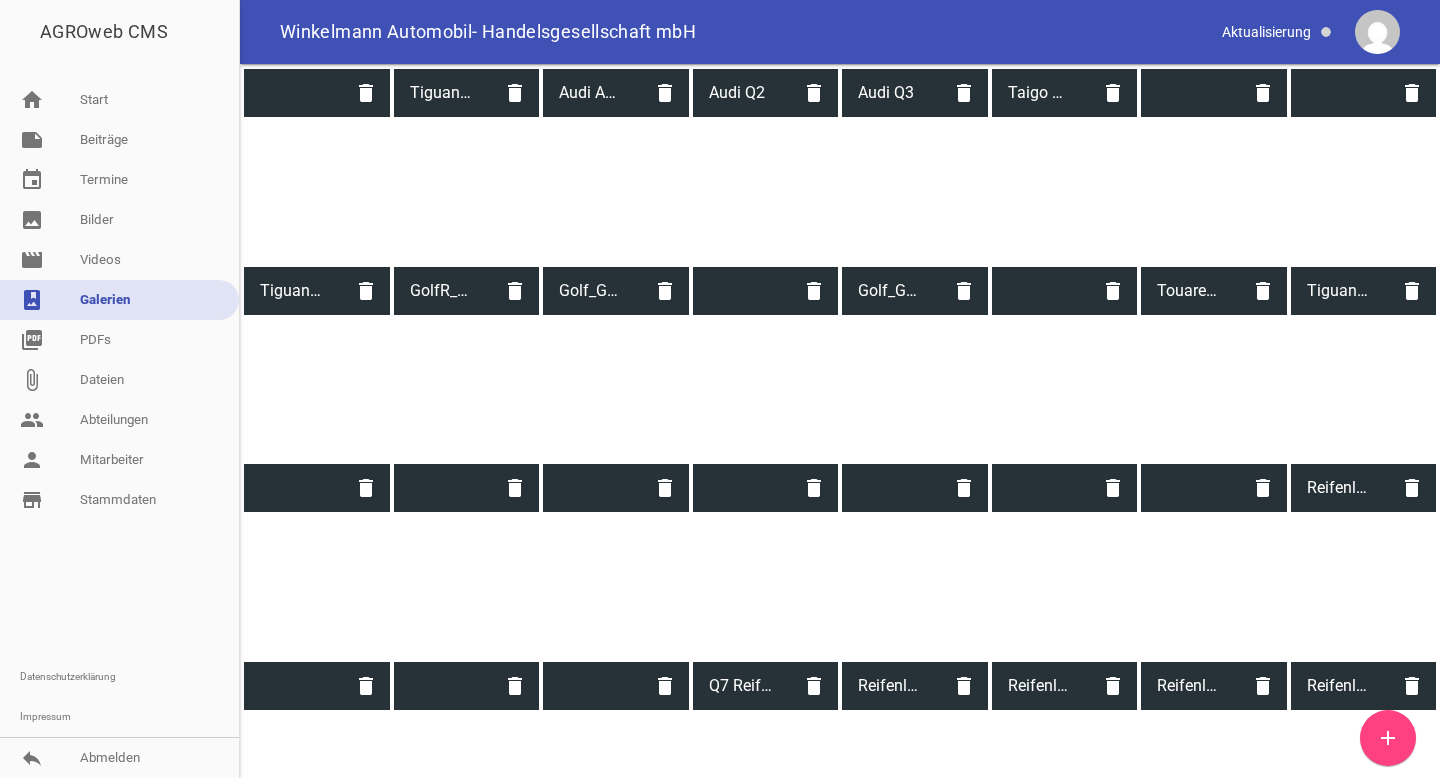 scroll, scrollTop: 0, scrollLeft: 0, axis: both 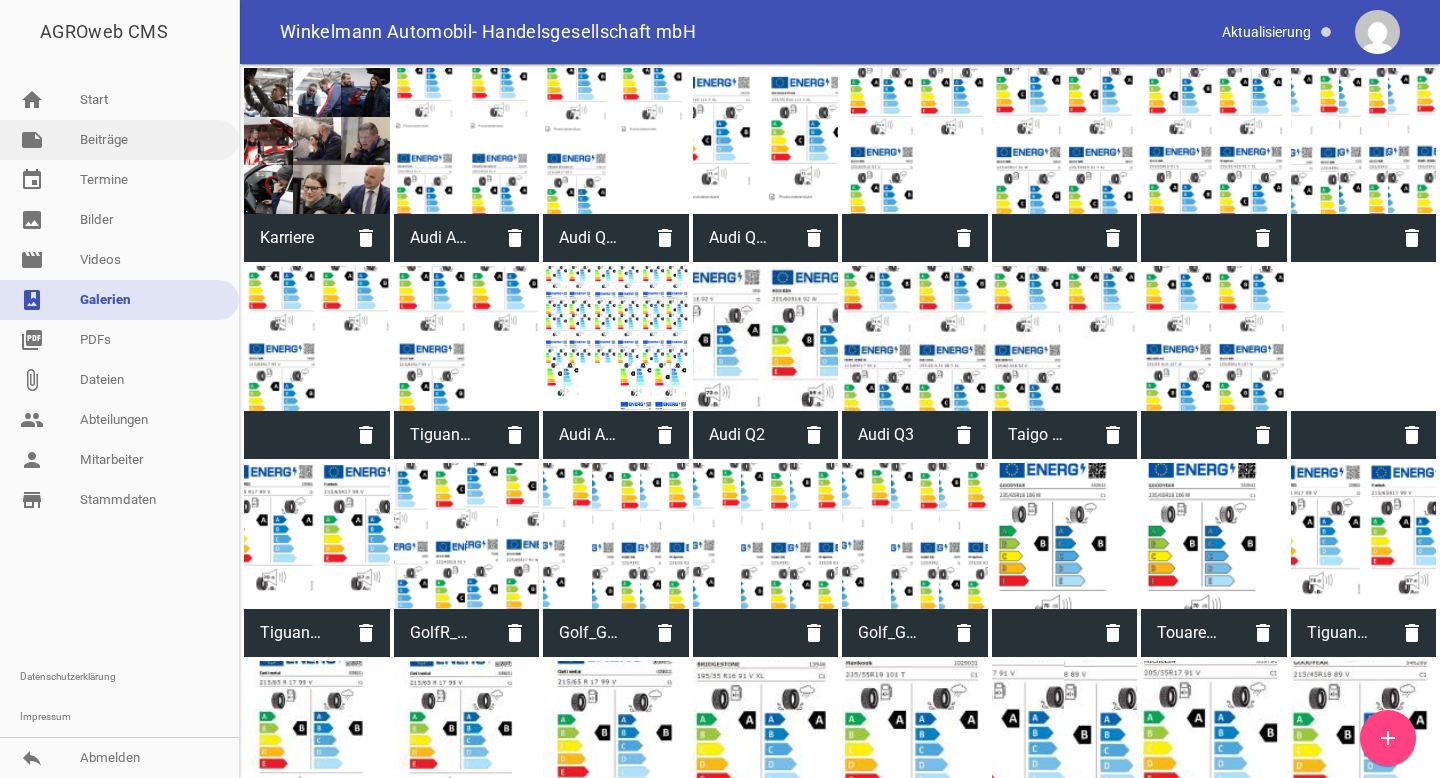 click on "note Beiträge" at bounding box center [119, 140] 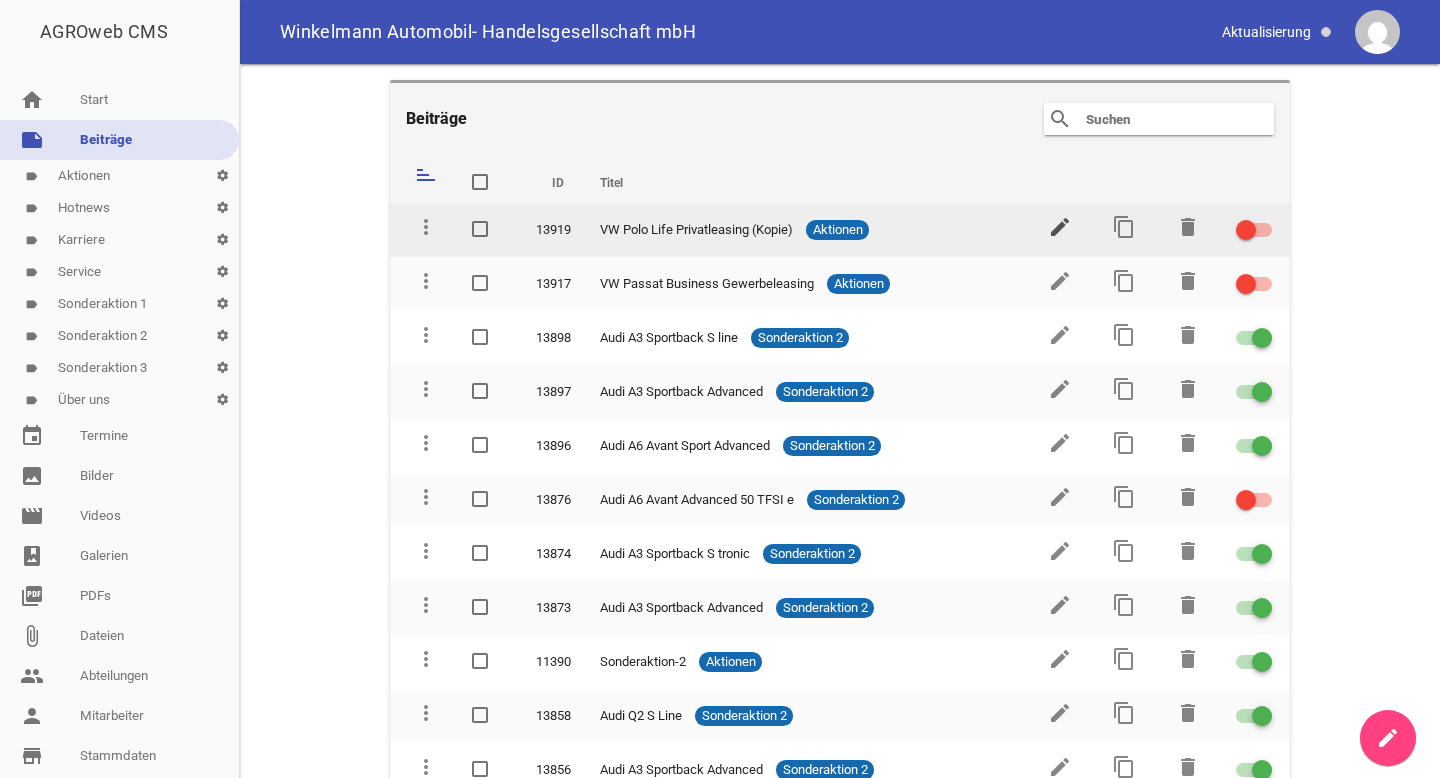 click on "edit" at bounding box center [1060, 227] 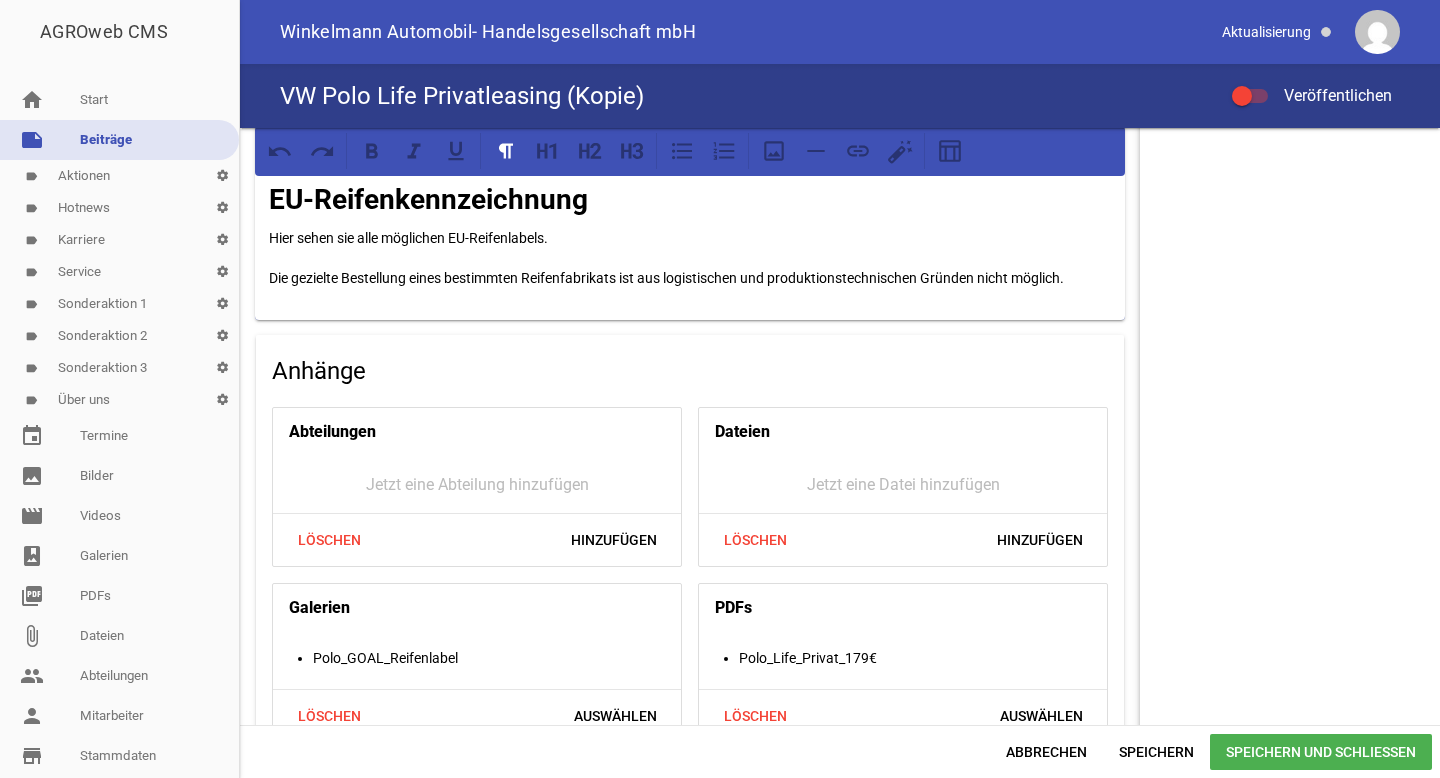 scroll, scrollTop: 1864, scrollLeft: 0, axis: vertical 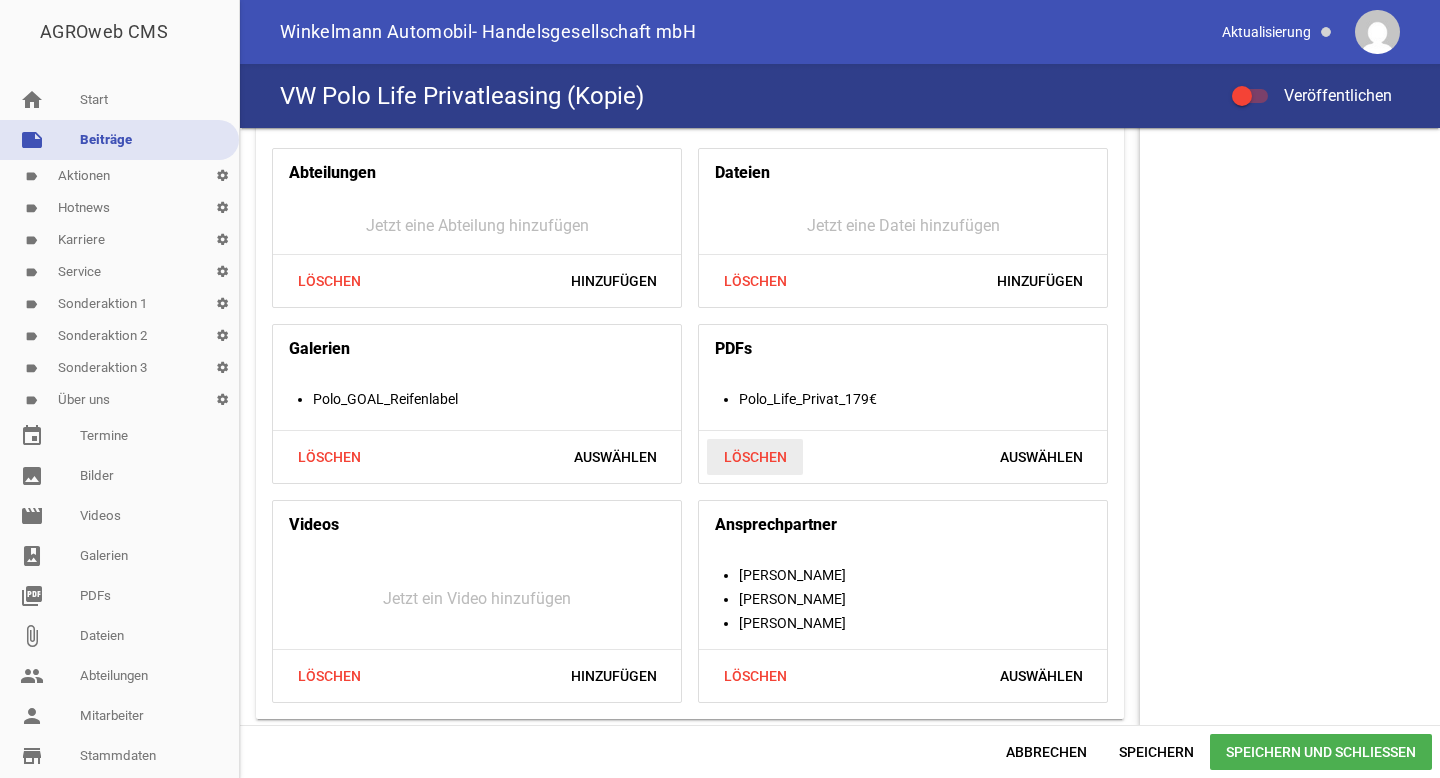 click on "Löschen" at bounding box center (755, 457) 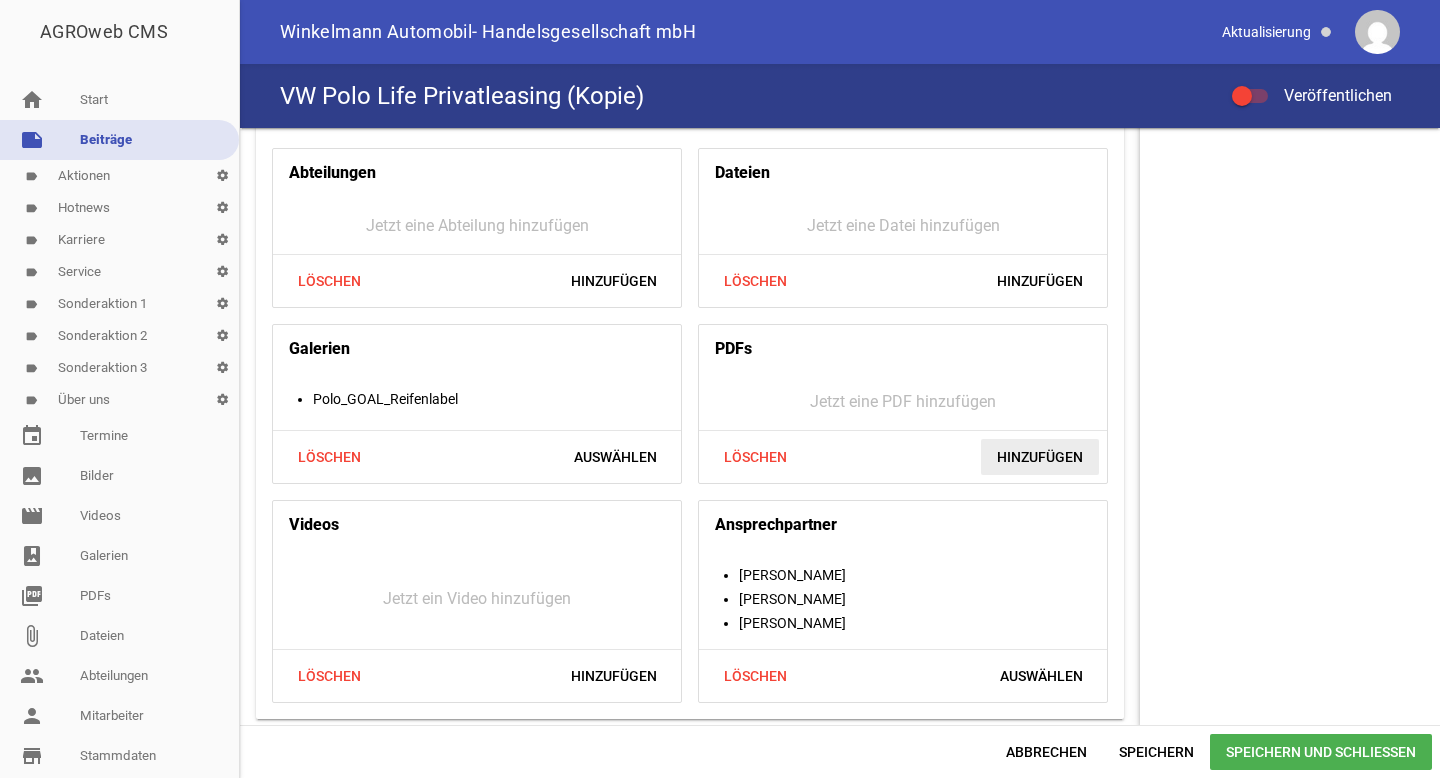 click on "Hinzufügen" at bounding box center (1040, 457) 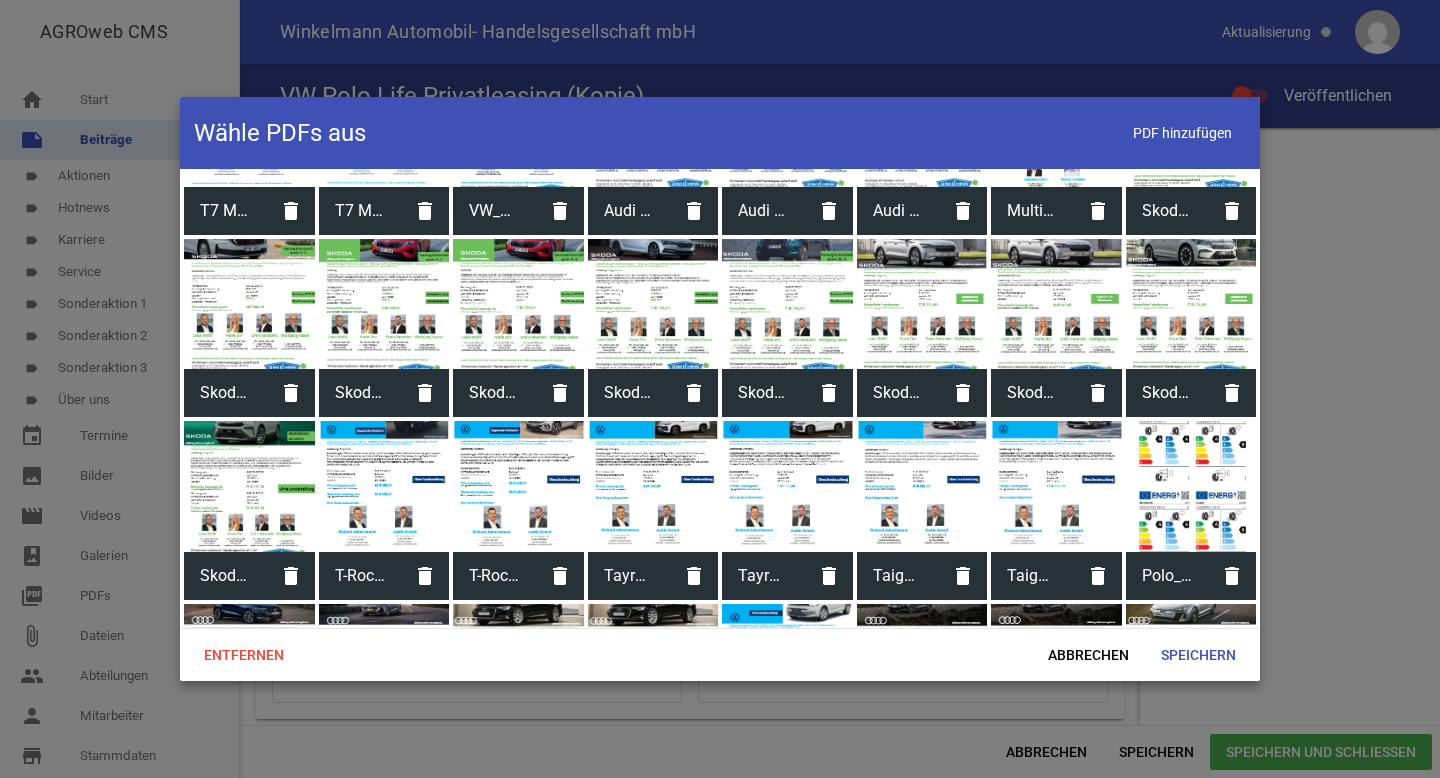 scroll, scrollTop: 1936, scrollLeft: 0, axis: vertical 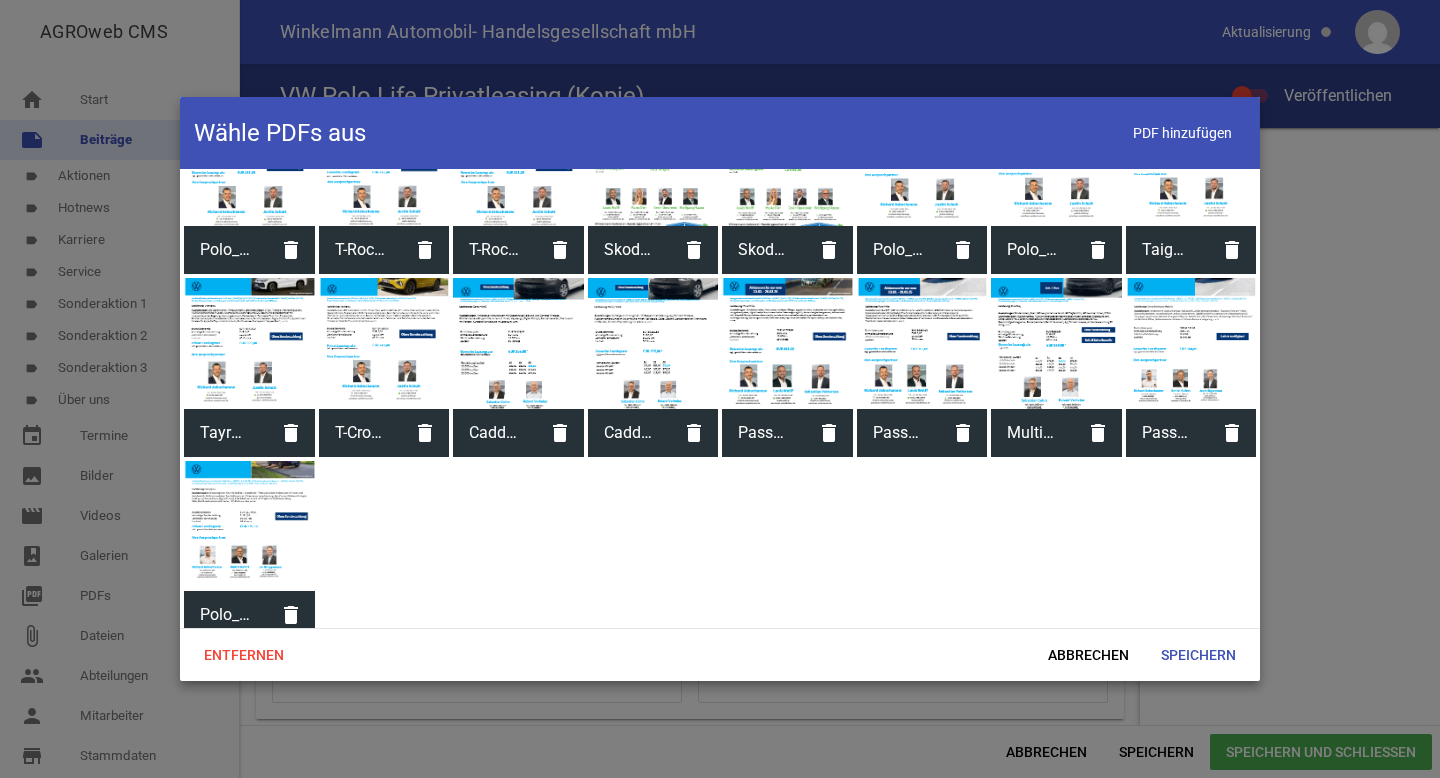 click at bounding box center (249, 526) 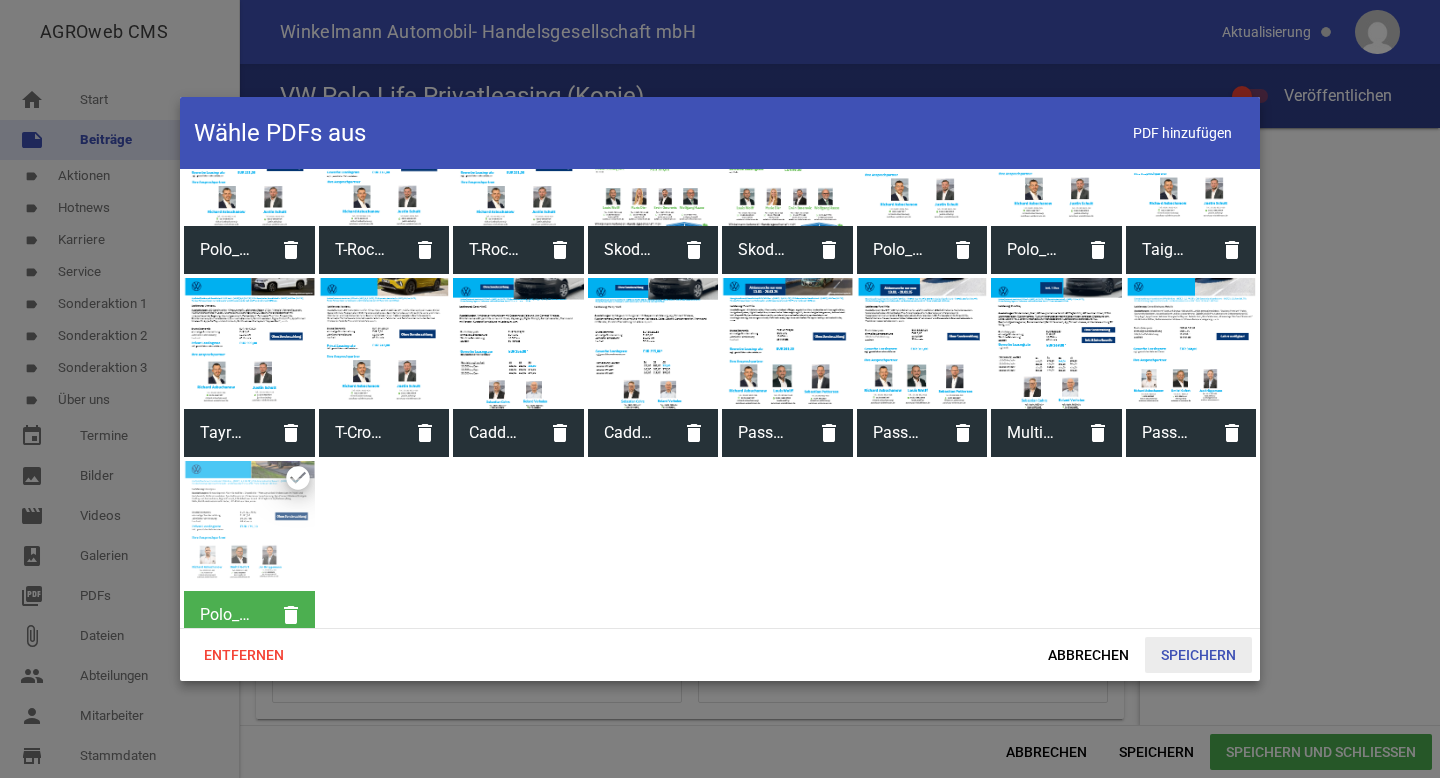 click on "Speichern" at bounding box center (1198, 655) 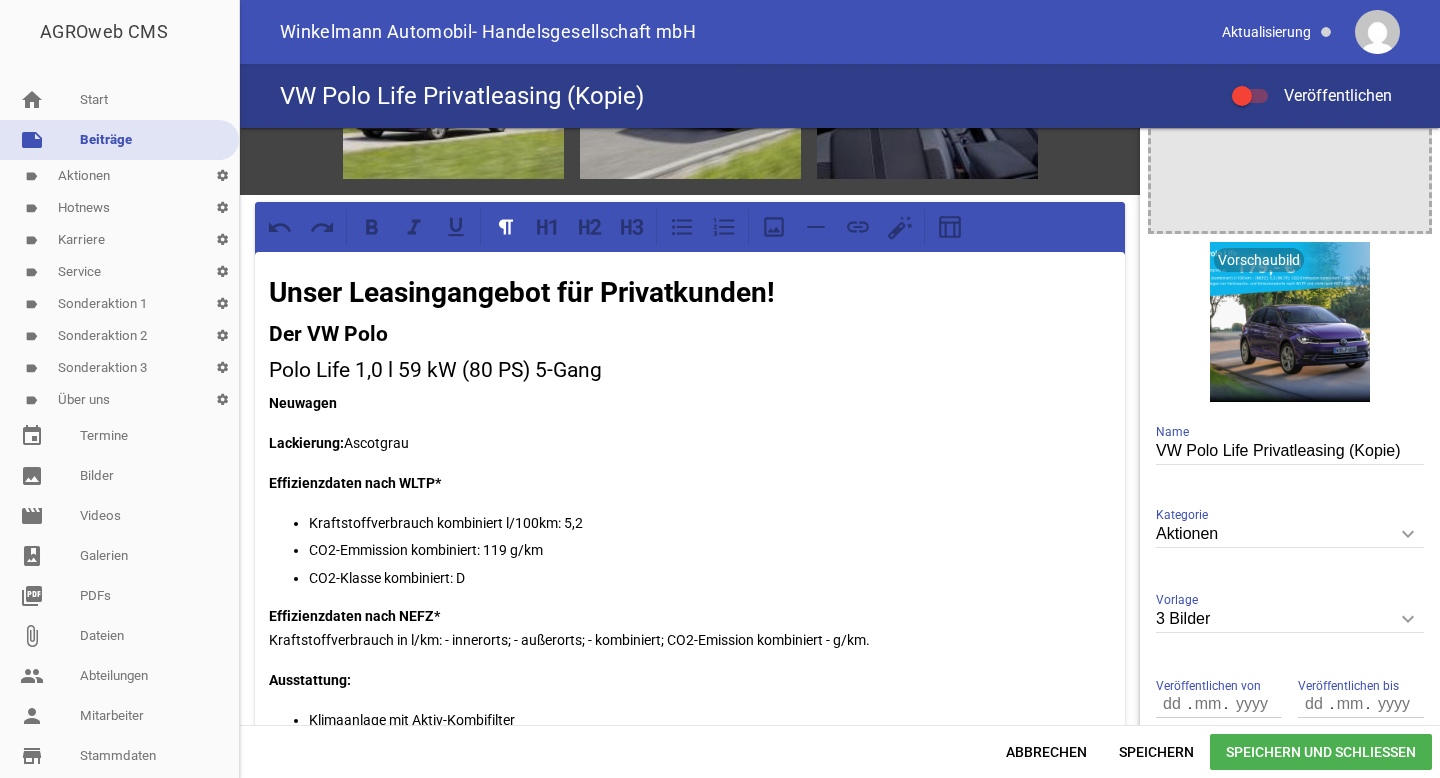 scroll, scrollTop: 0, scrollLeft: 0, axis: both 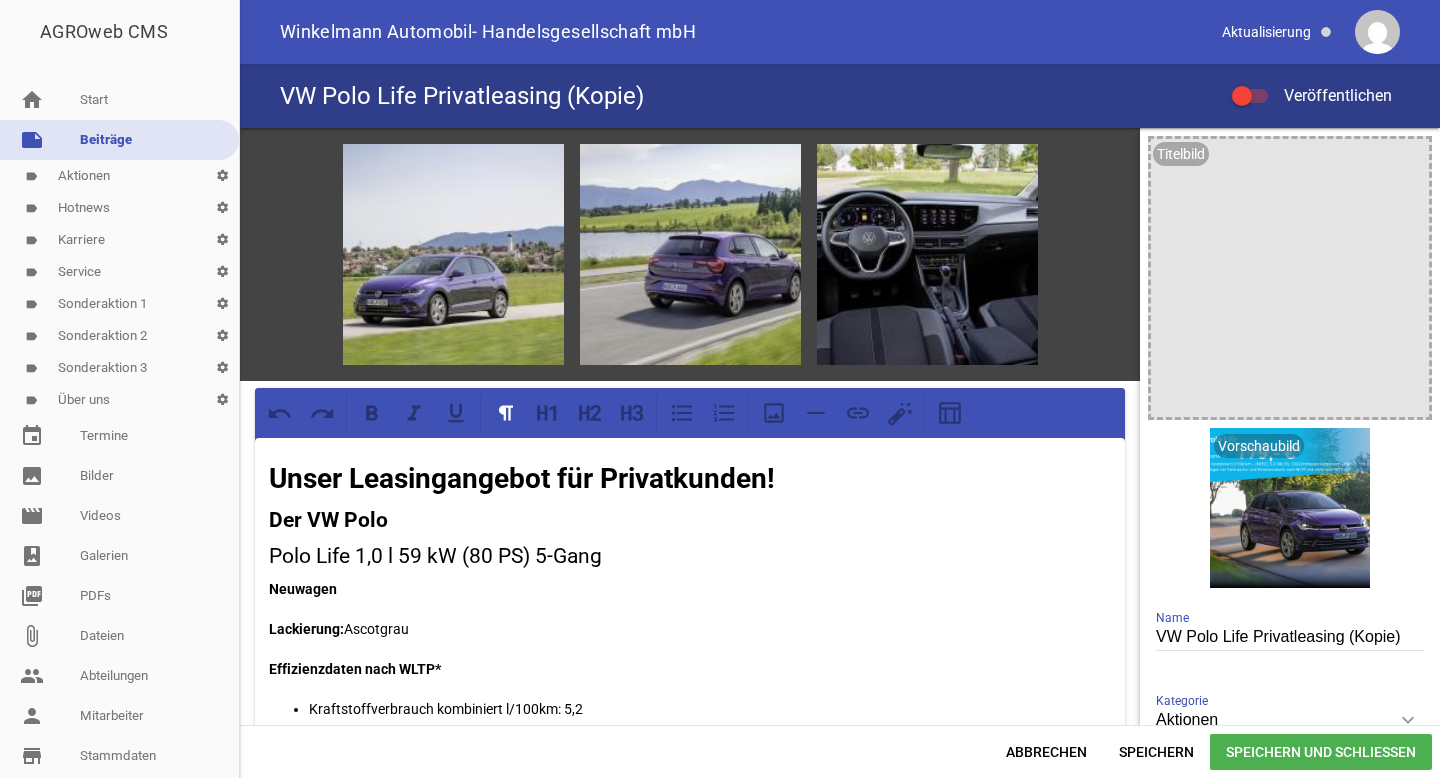 click on "Speichern und Schließen" at bounding box center [1321, 752] 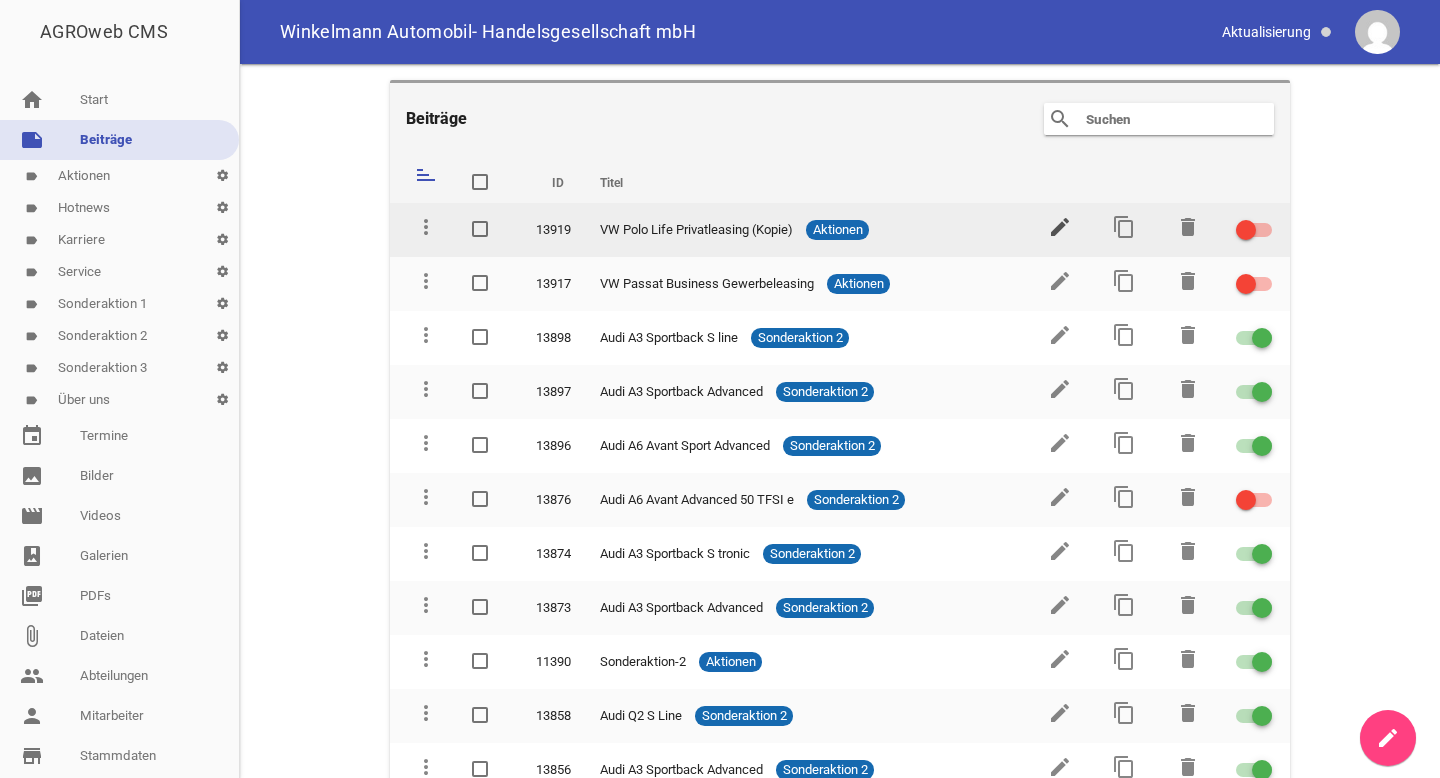 click on "edit" at bounding box center (1060, 227) 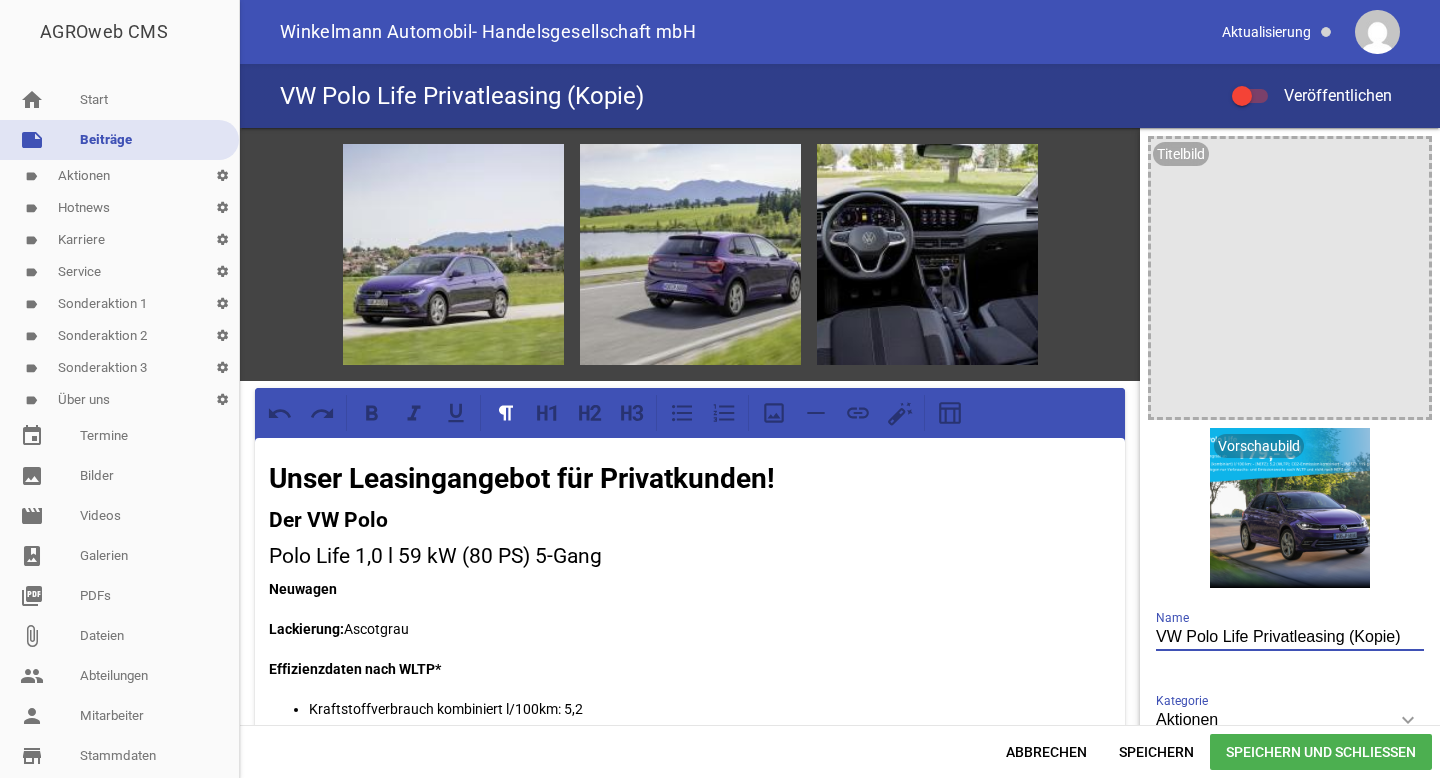 drag, startPoint x: 1340, startPoint y: 644, endPoint x: 1439, endPoint y: 644, distance: 99 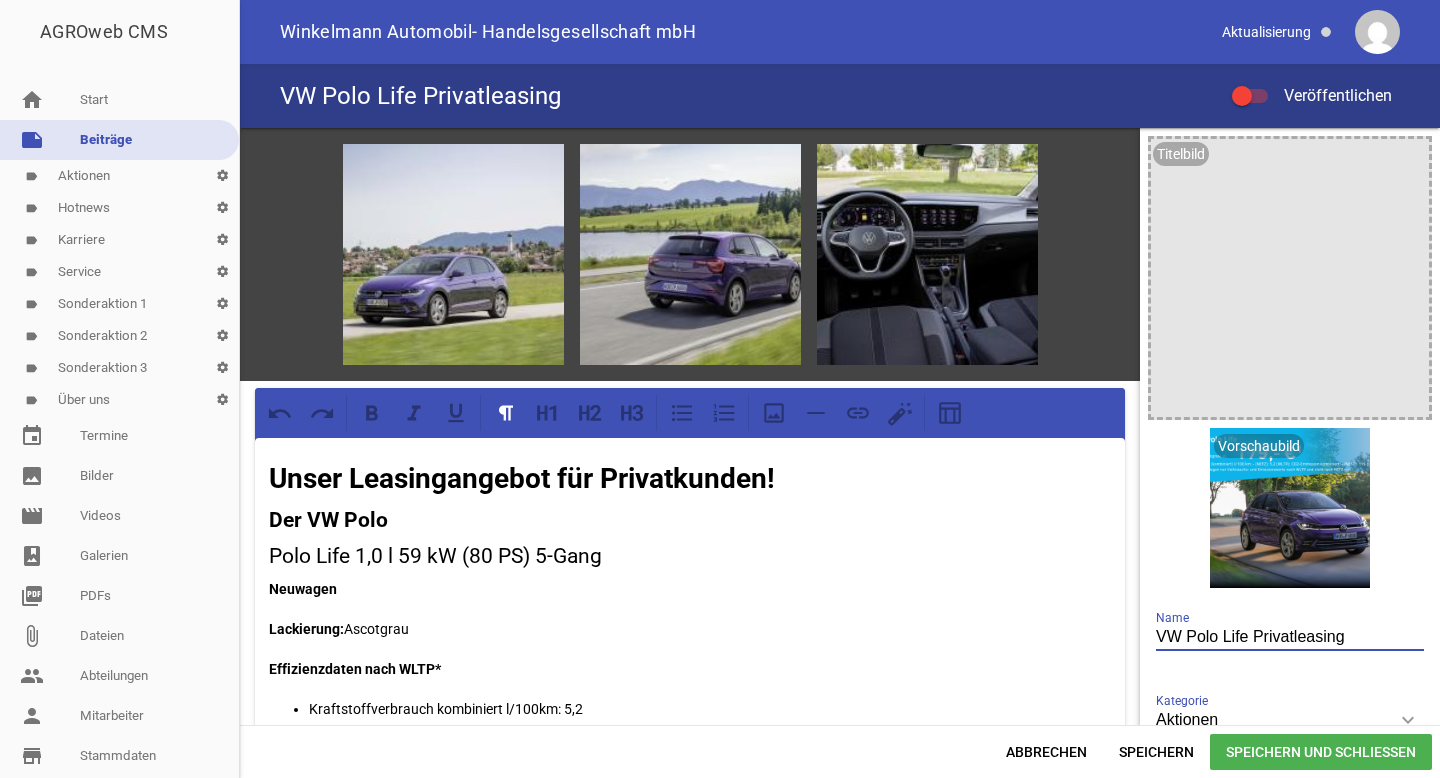 type on "VW Polo Life Privatleasing" 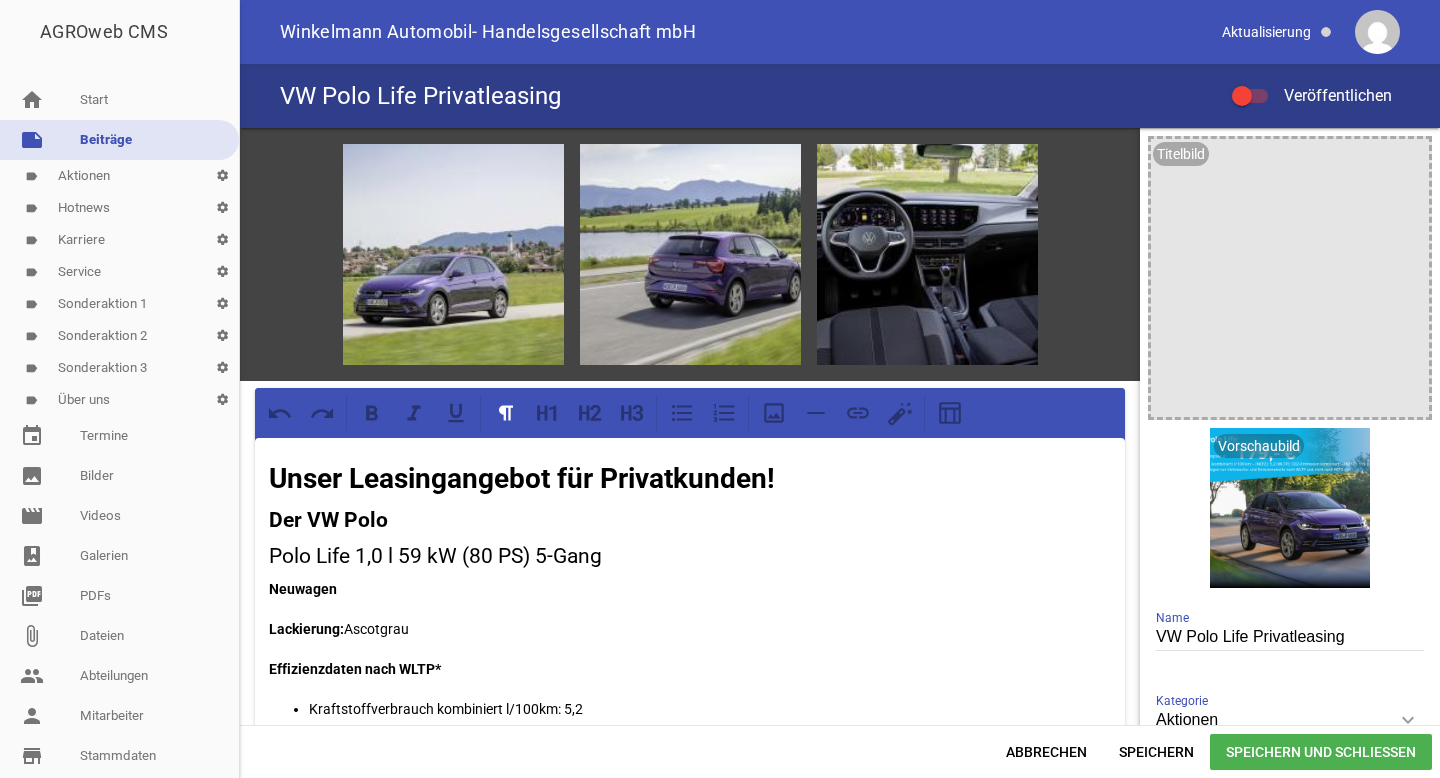 click on "Speichern und Schließen" at bounding box center (1321, 752) 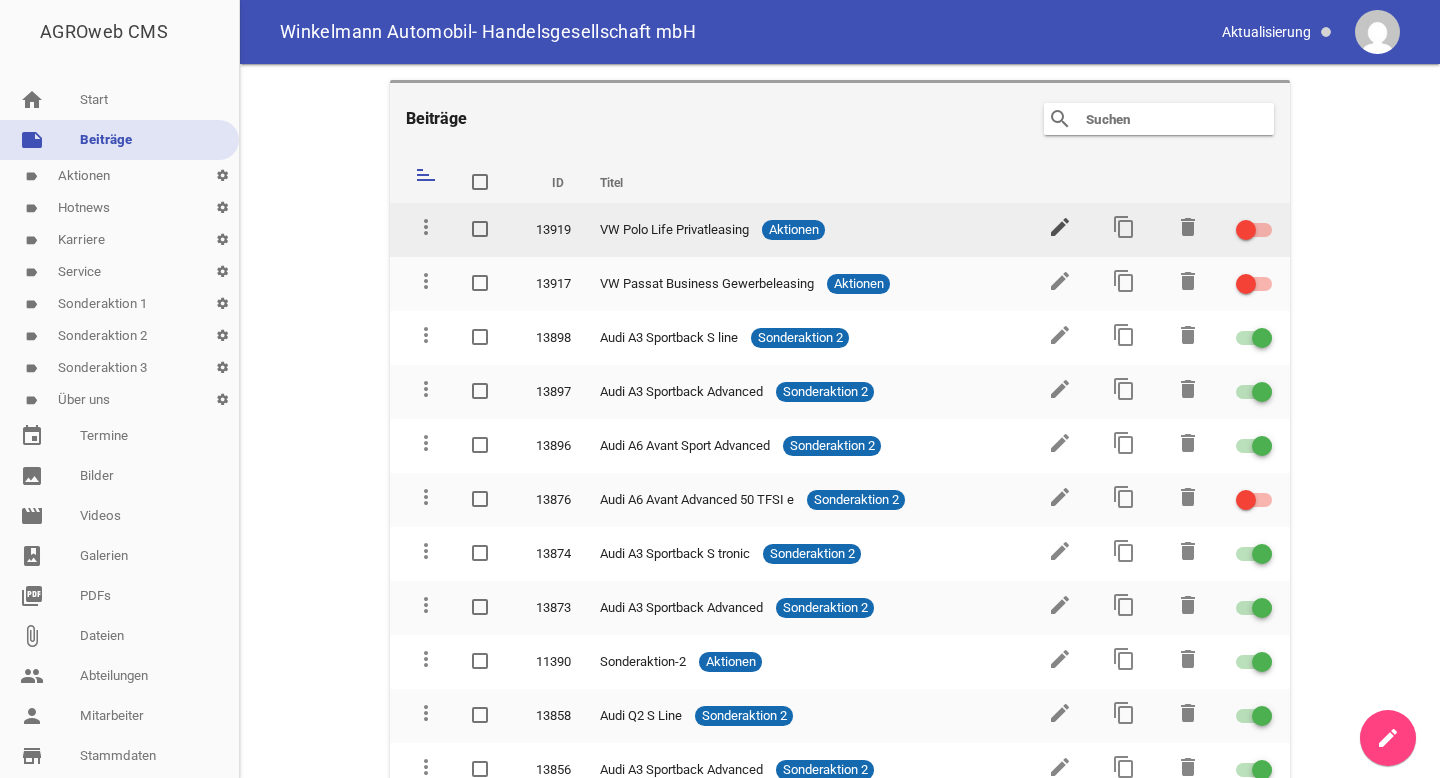 click on "edit" at bounding box center (1060, 227) 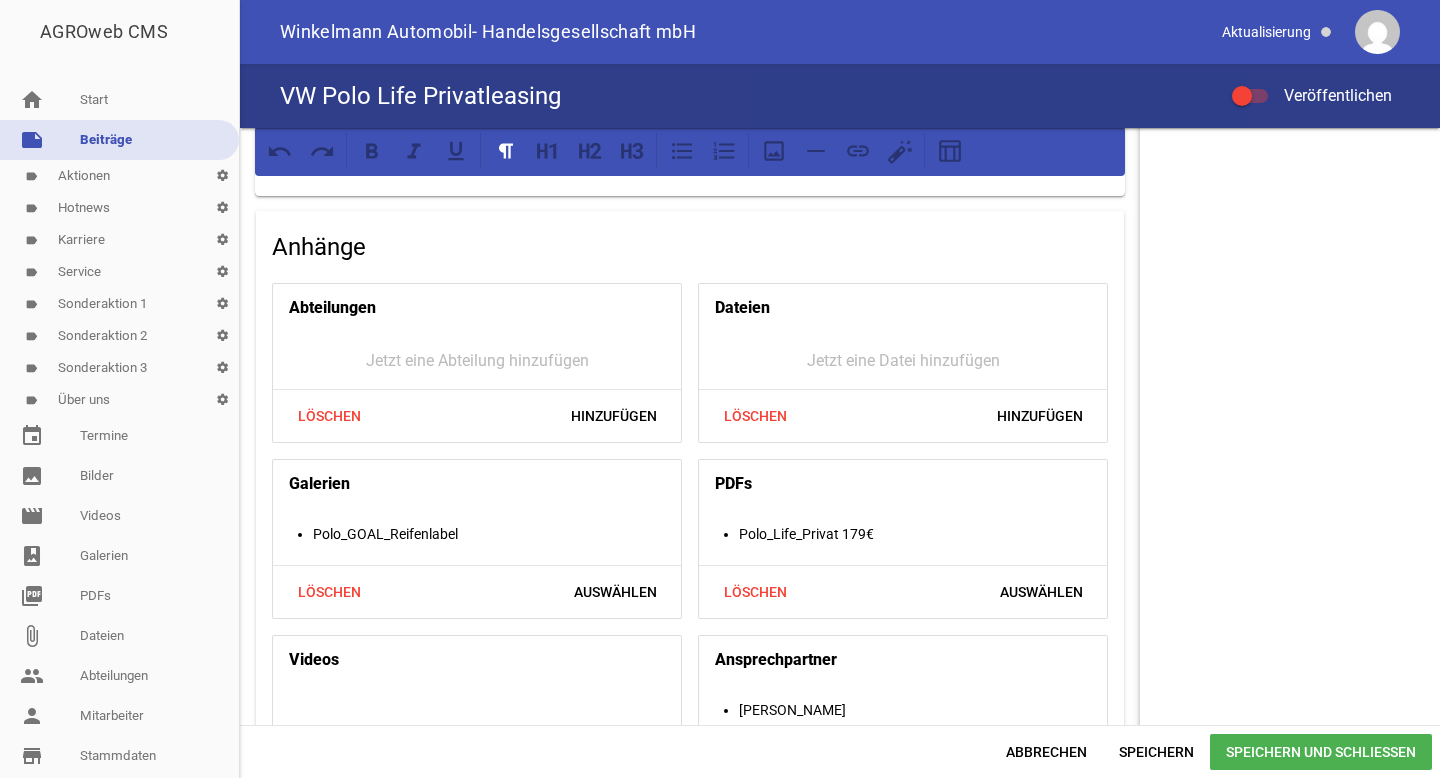 scroll, scrollTop: 1864, scrollLeft: 0, axis: vertical 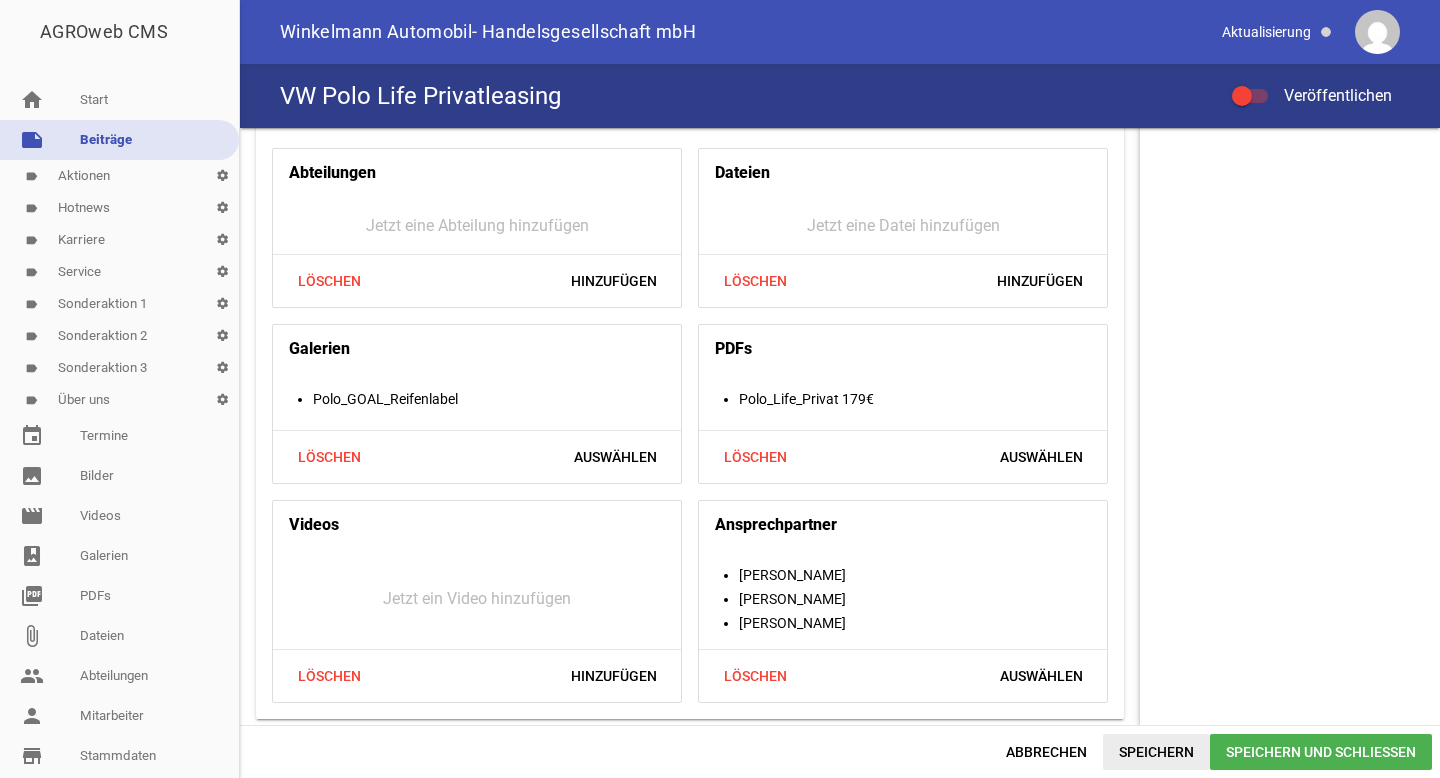 click on "Speichern" at bounding box center [1156, 752] 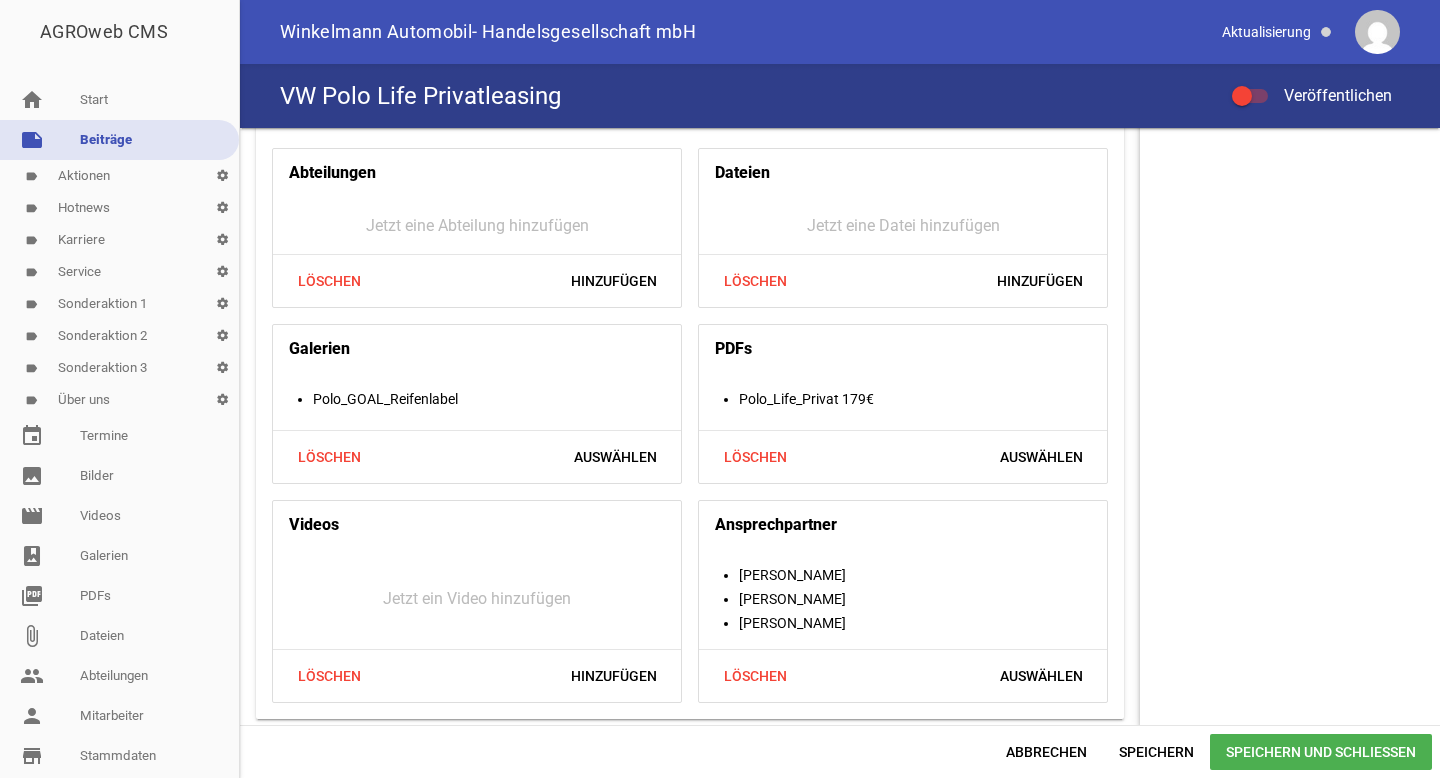 click on "note Beiträge" at bounding box center (119, 140) 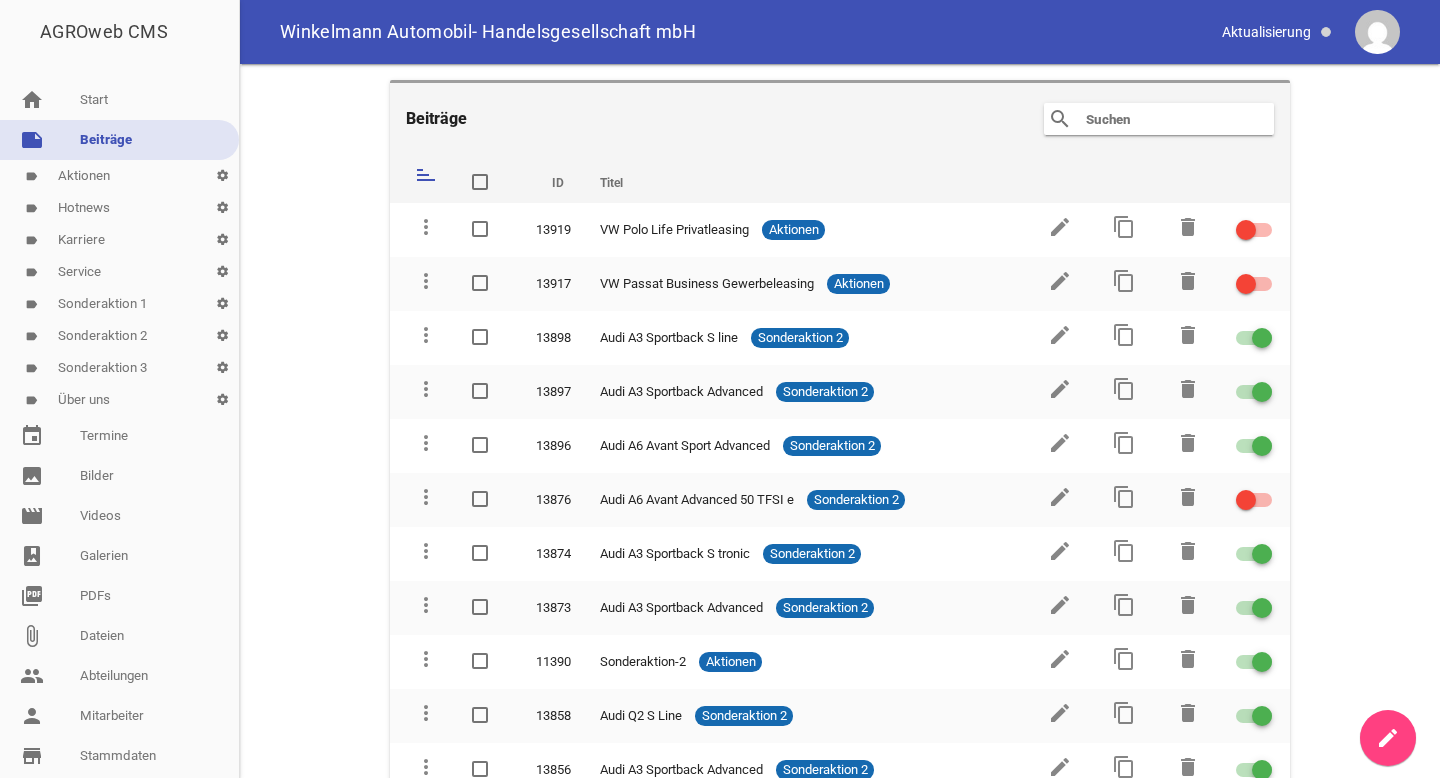 scroll, scrollTop: 663, scrollLeft: 0, axis: vertical 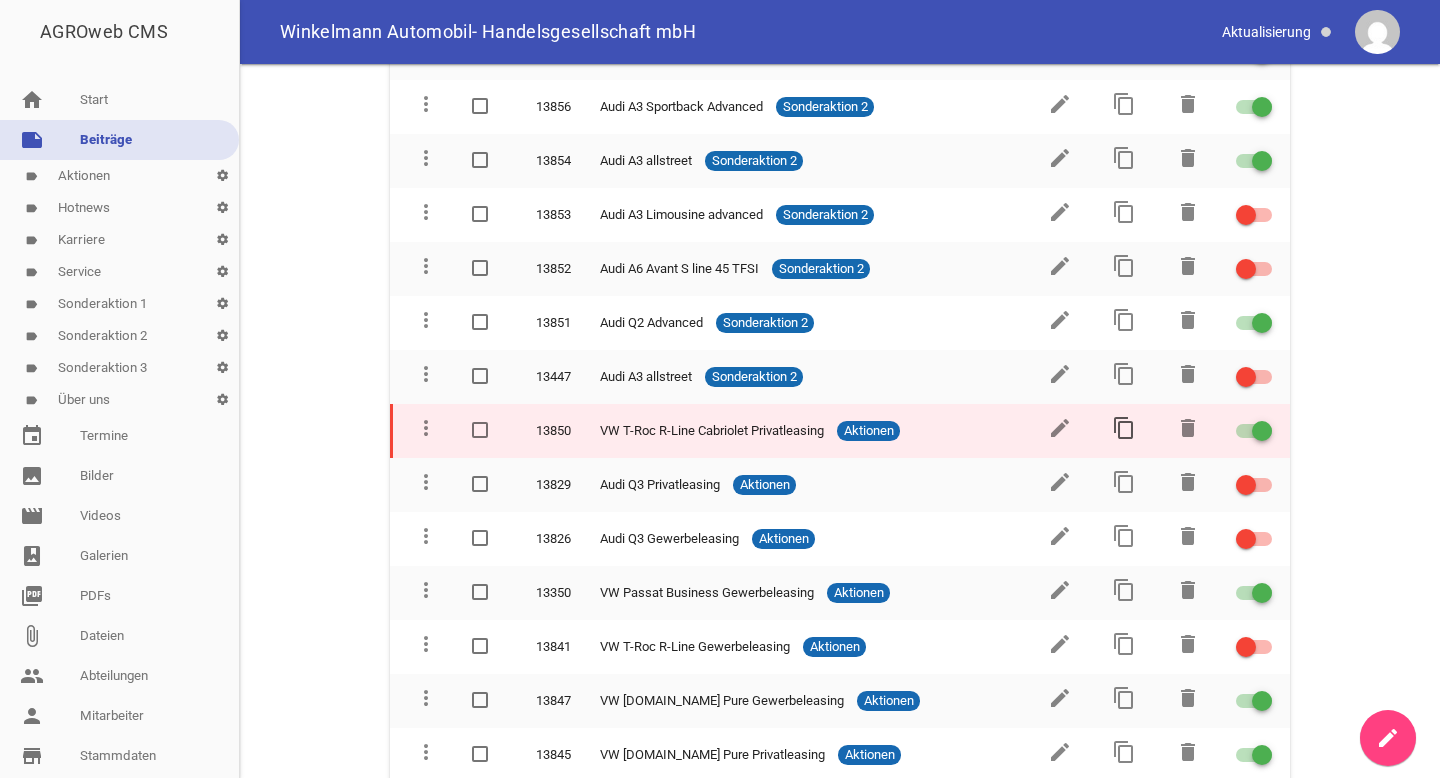 click on "content_copy" at bounding box center [1124, 428] 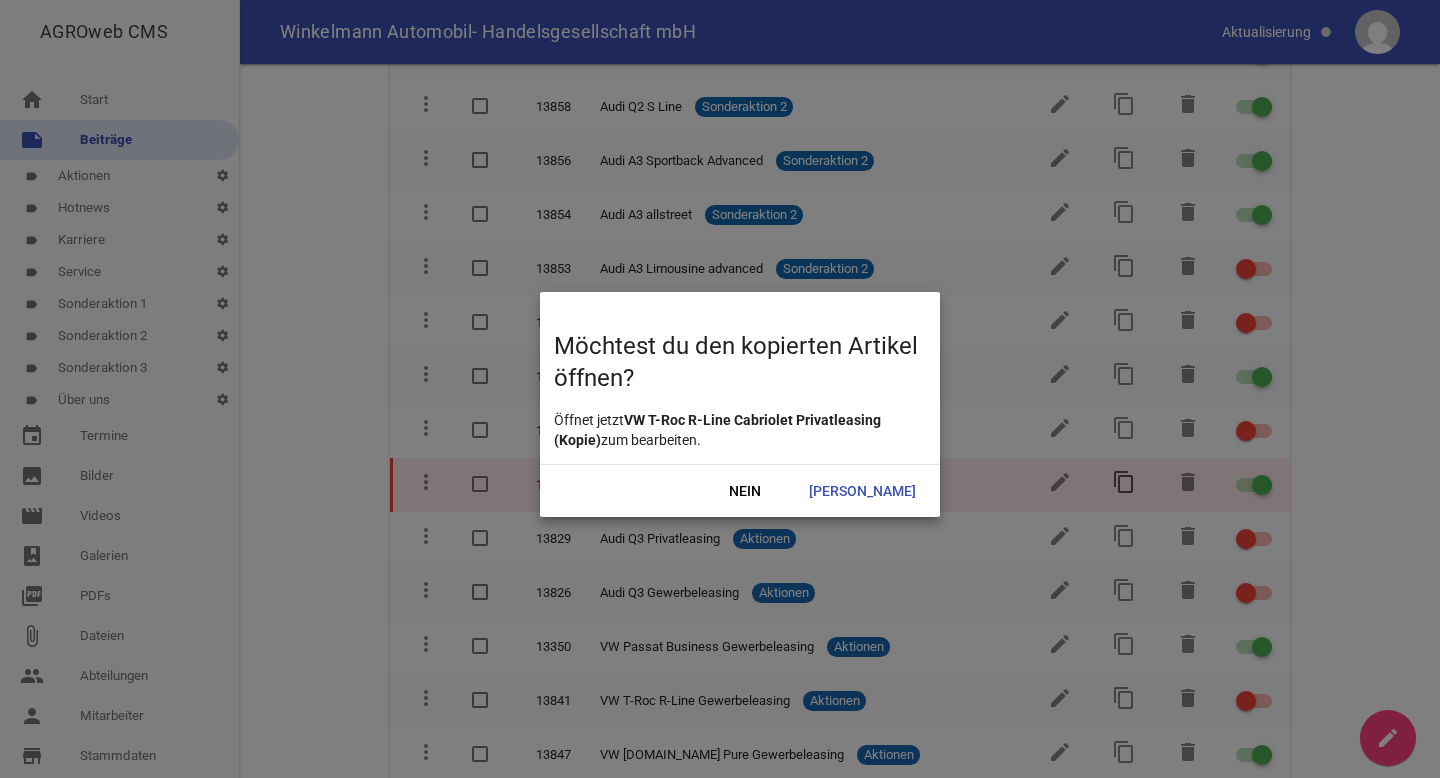 scroll, scrollTop: 717, scrollLeft: 0, axis: vertical 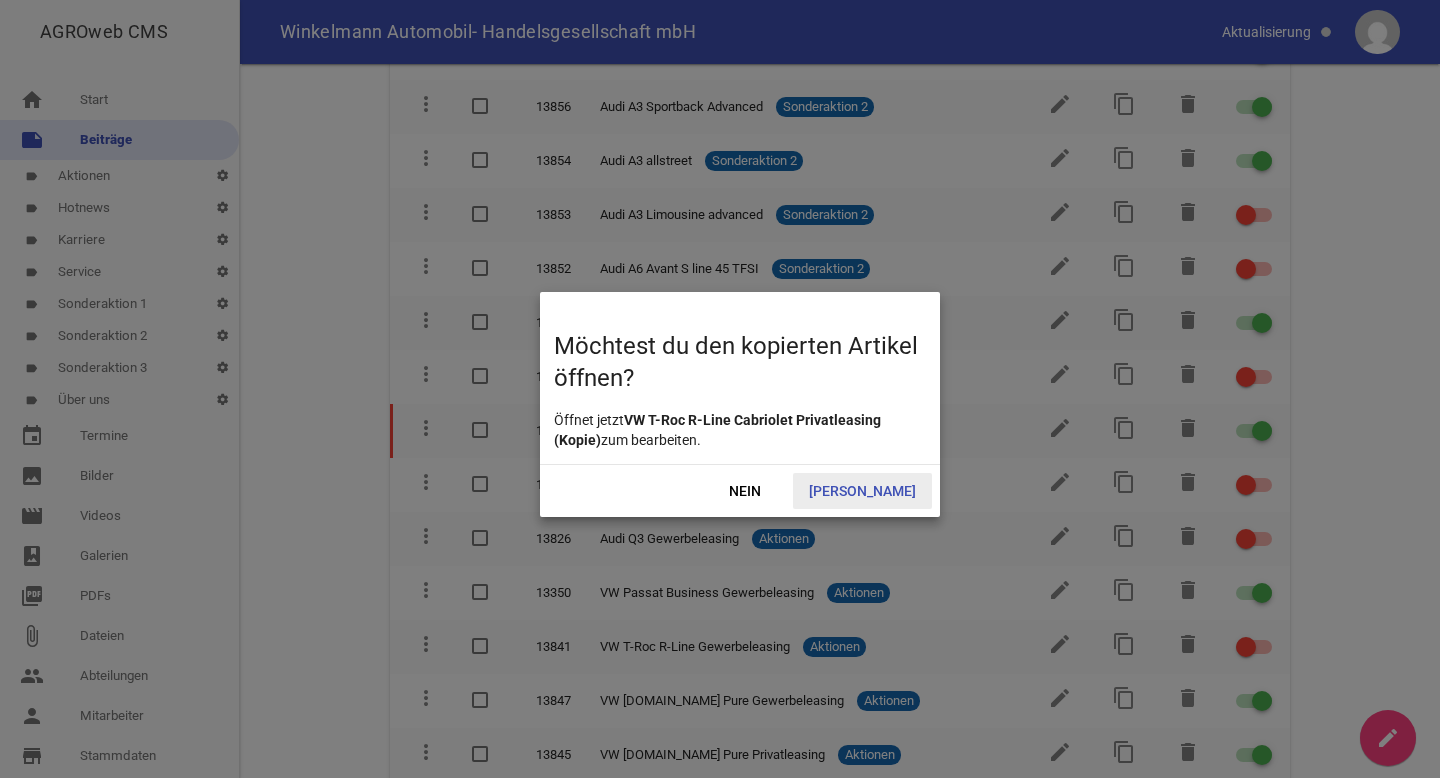 click on "[PERSON_NAME]" at bounding box center [862, 491] 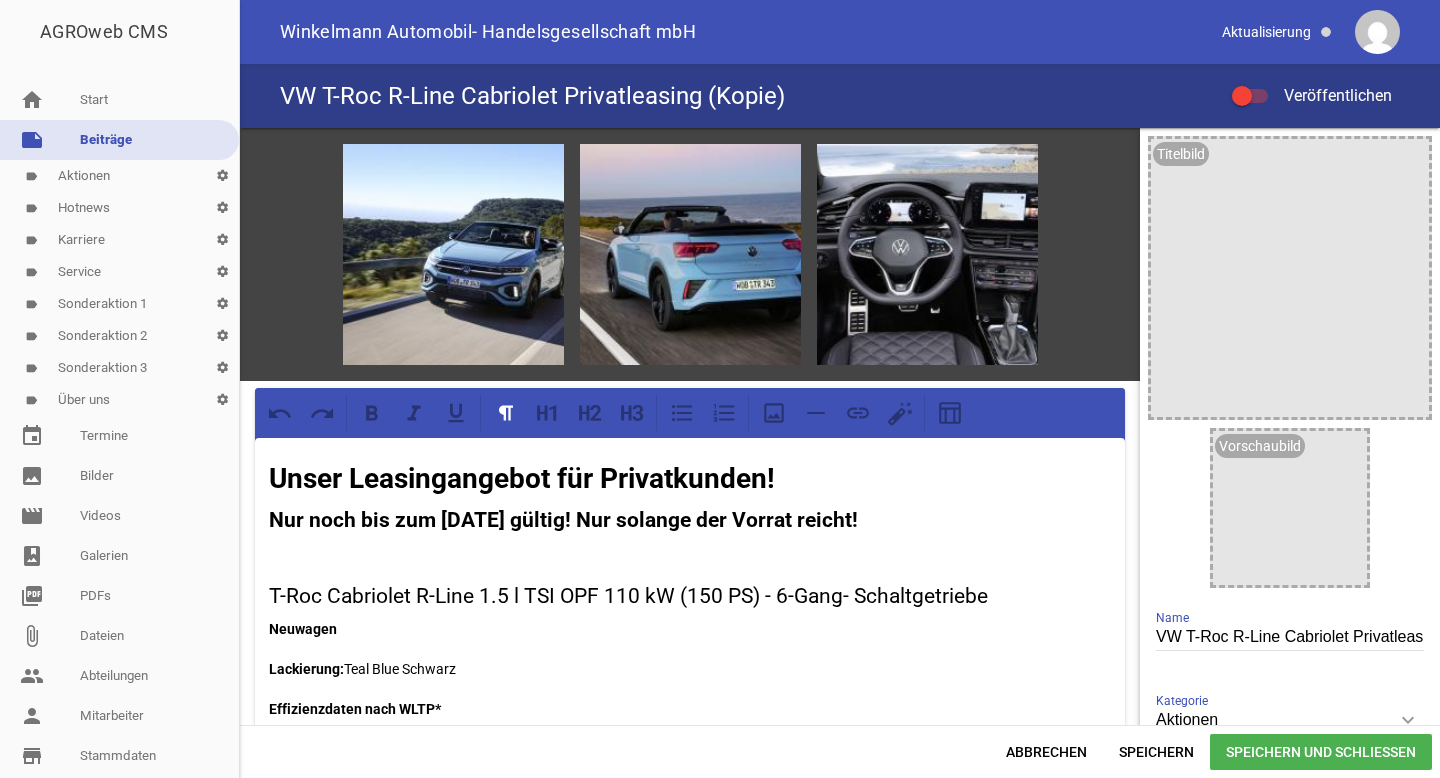 scroll, scrollTop: 0, scrollLeft: 0, axis: both 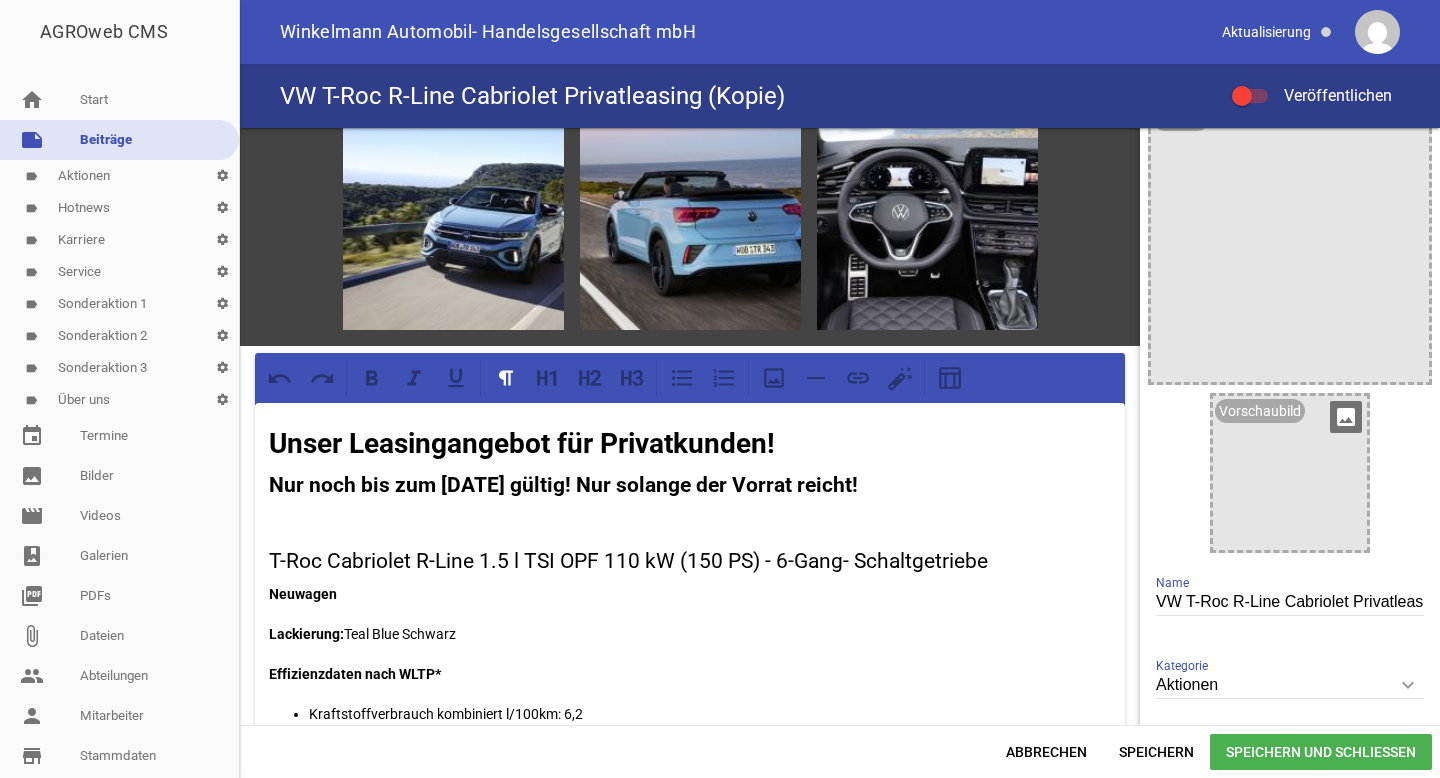 click on "image" at bounding box center (1346, 417) 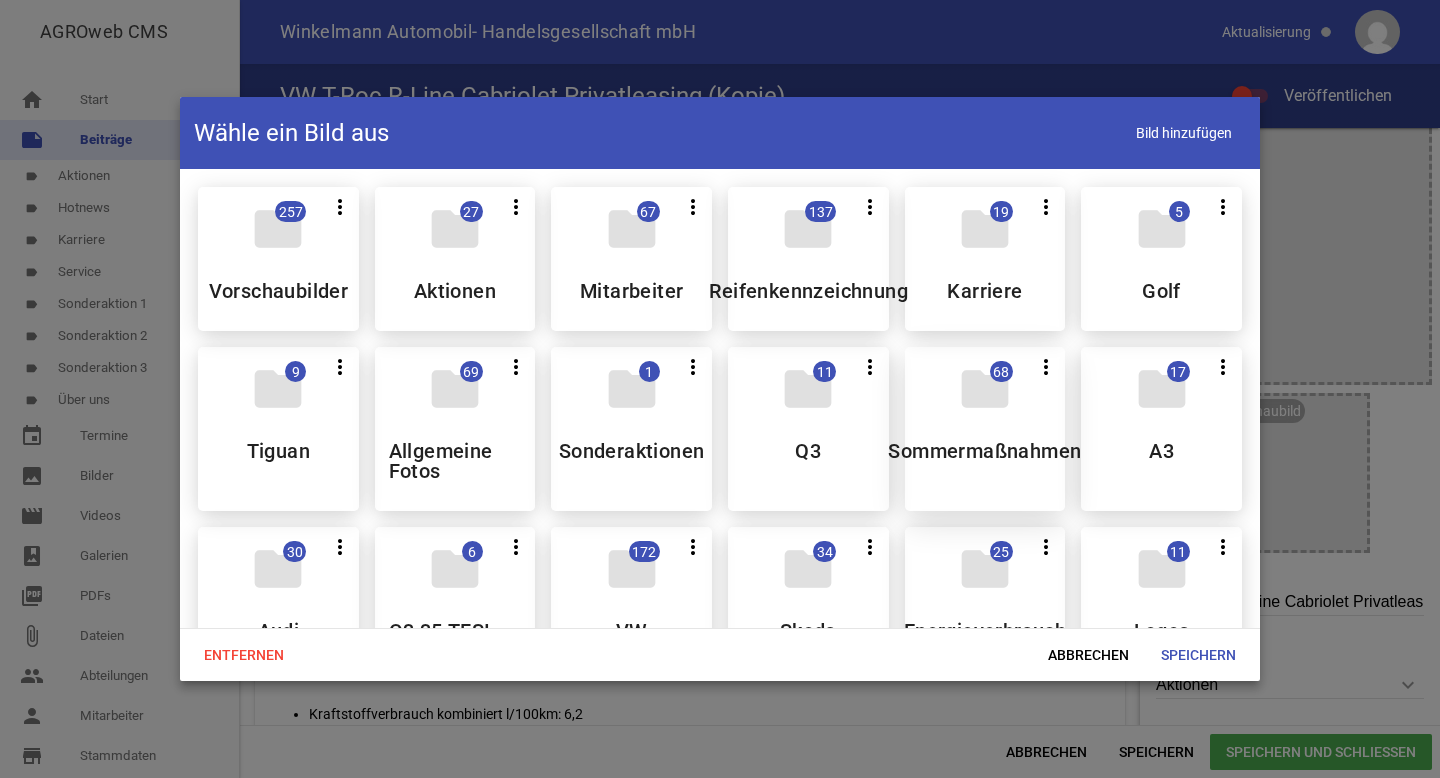 scroll, scrollTop: 350, scrollLeft: 0, axis: vertical 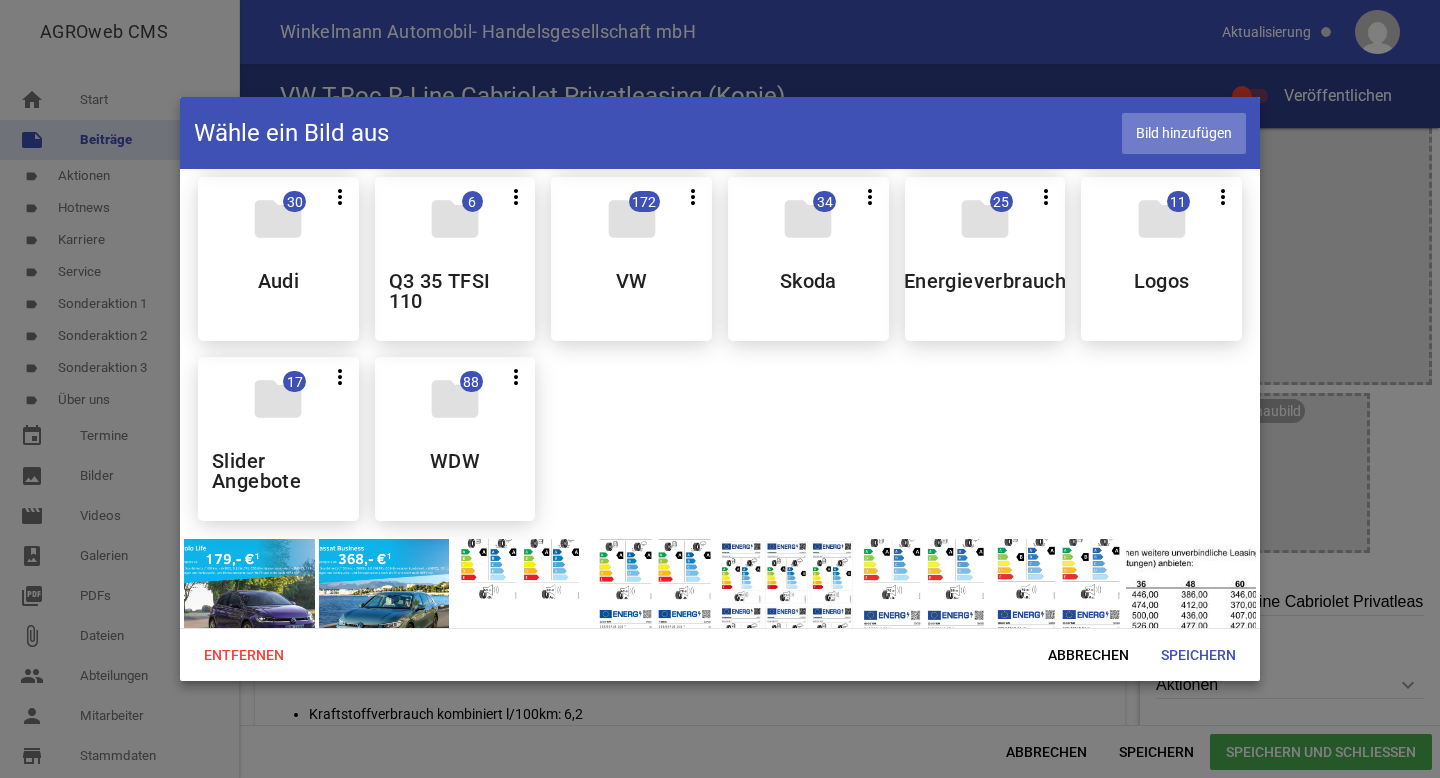 click on "Bild hinzufügen" at bounding box center [1184, 133] 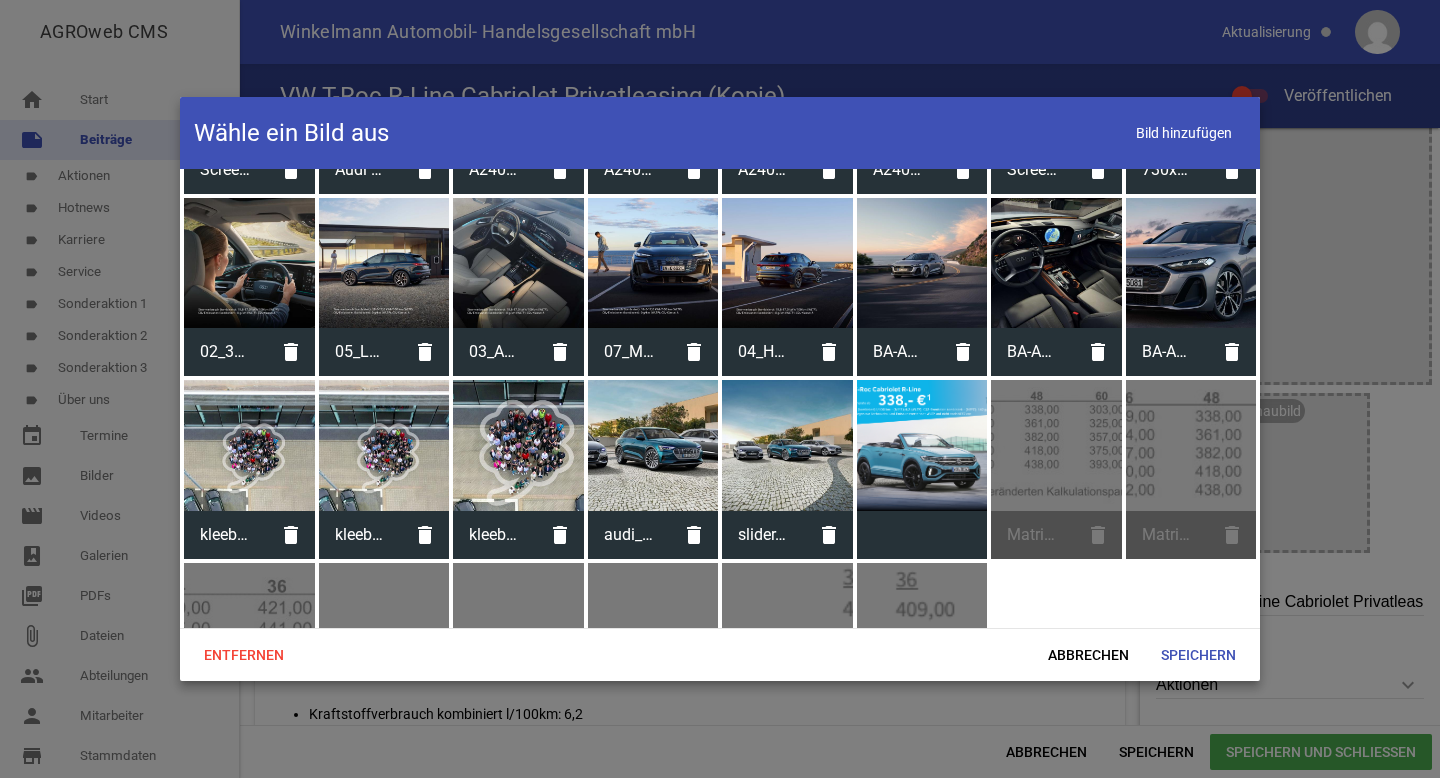 scroll, scrollTop: 6796, scrollLeft: 0, axis: vertical 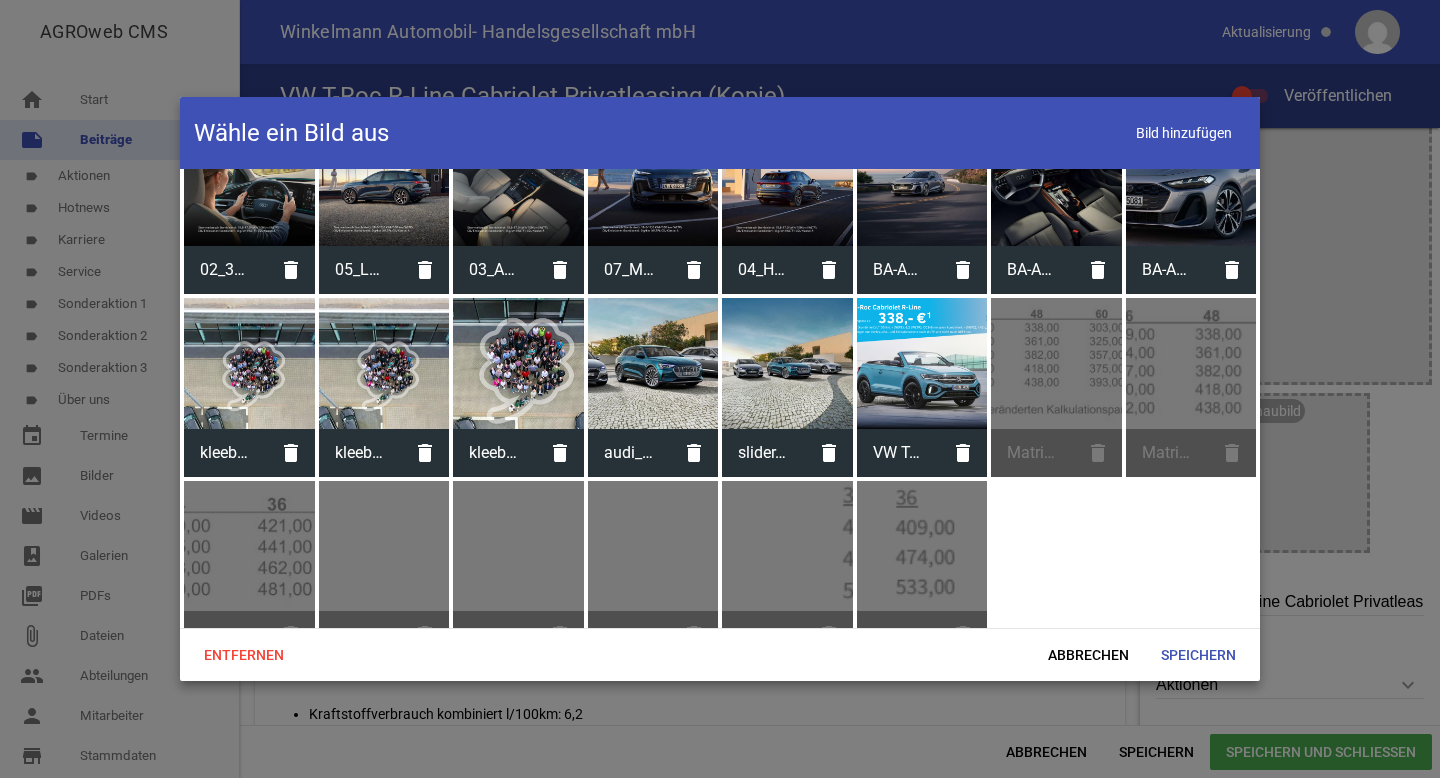 click at bounding box center (922, 363) 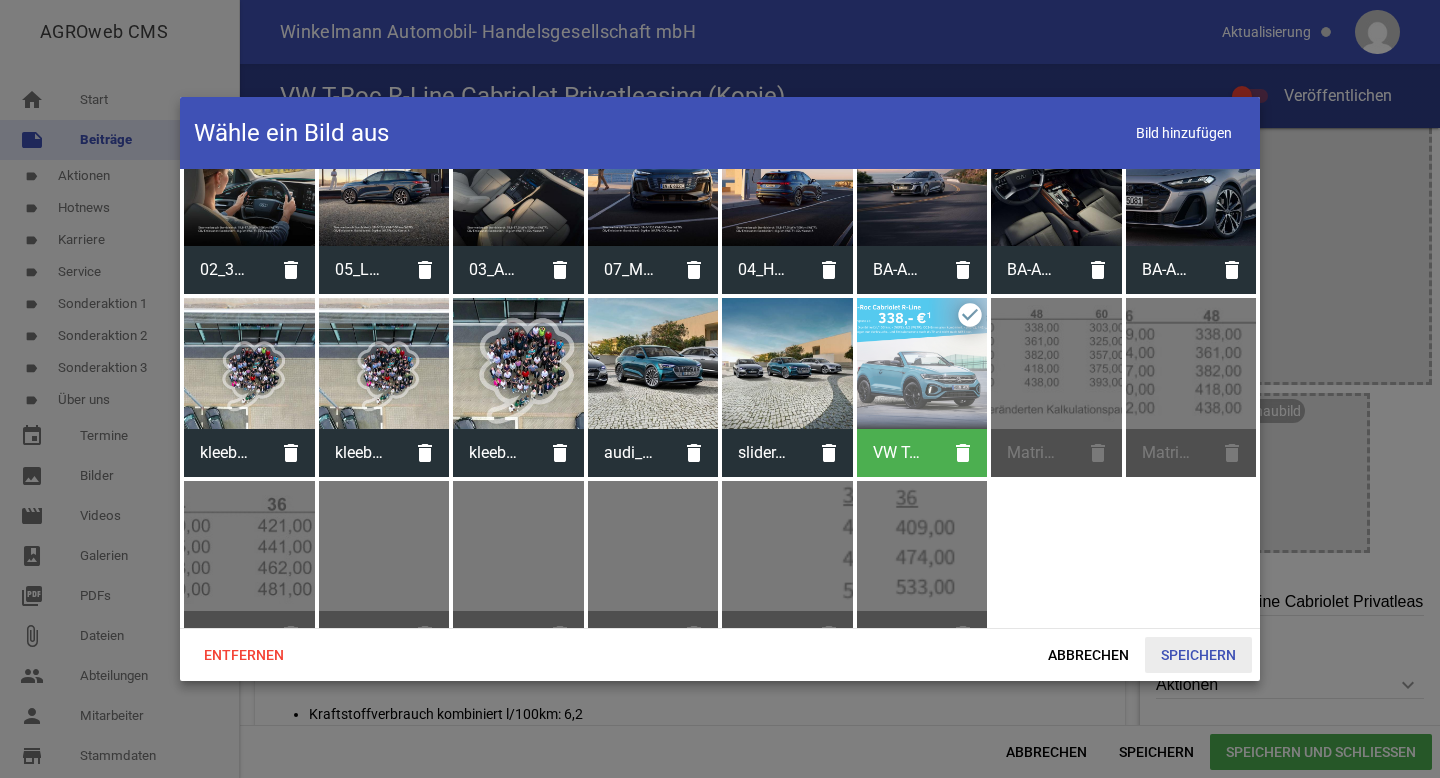 click on "Speichern" at bounding box center [1198, 655] 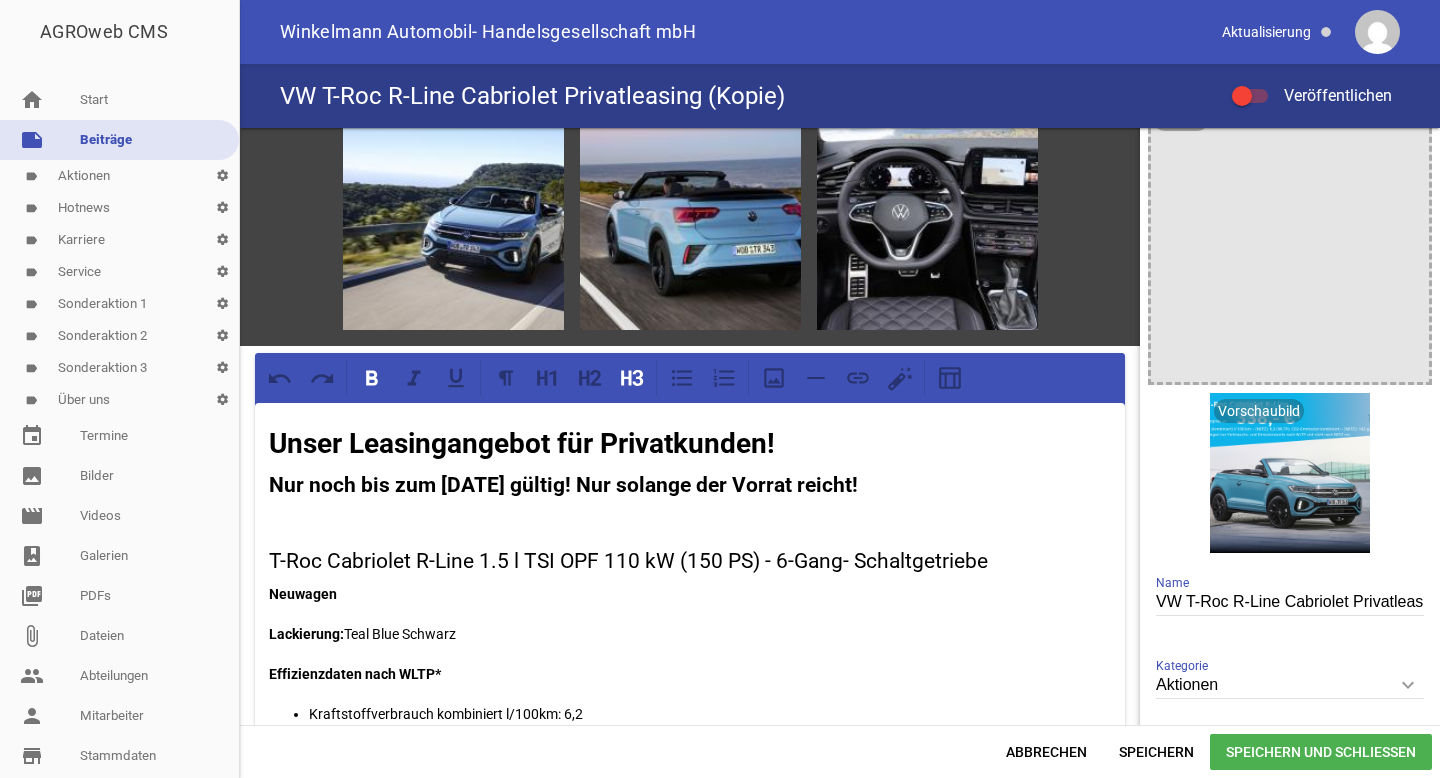 drag, startPoint x: 914, startPoint y: 487, endPoint x: 264, endPoint y: 493, distance: 650.0277 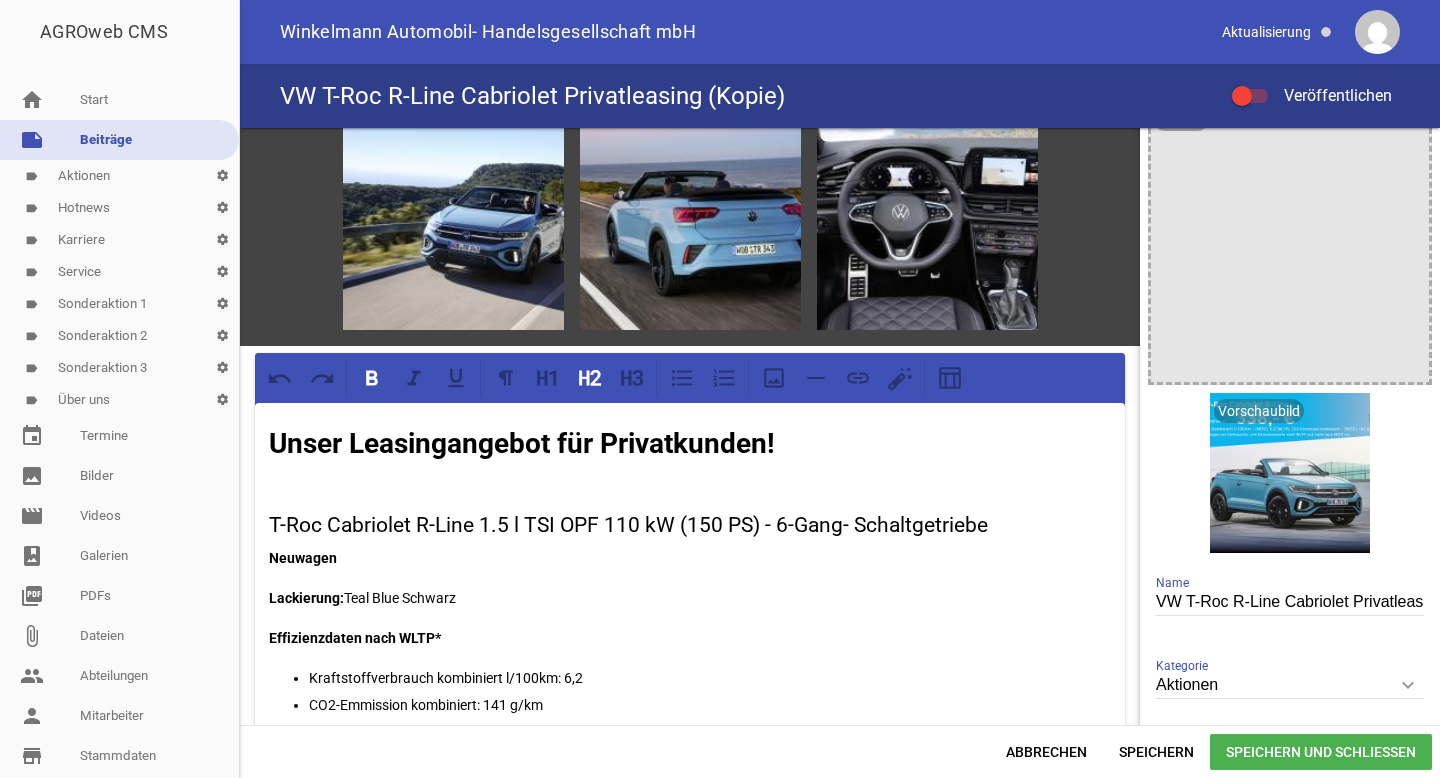 click at bounding box center [690, 482] 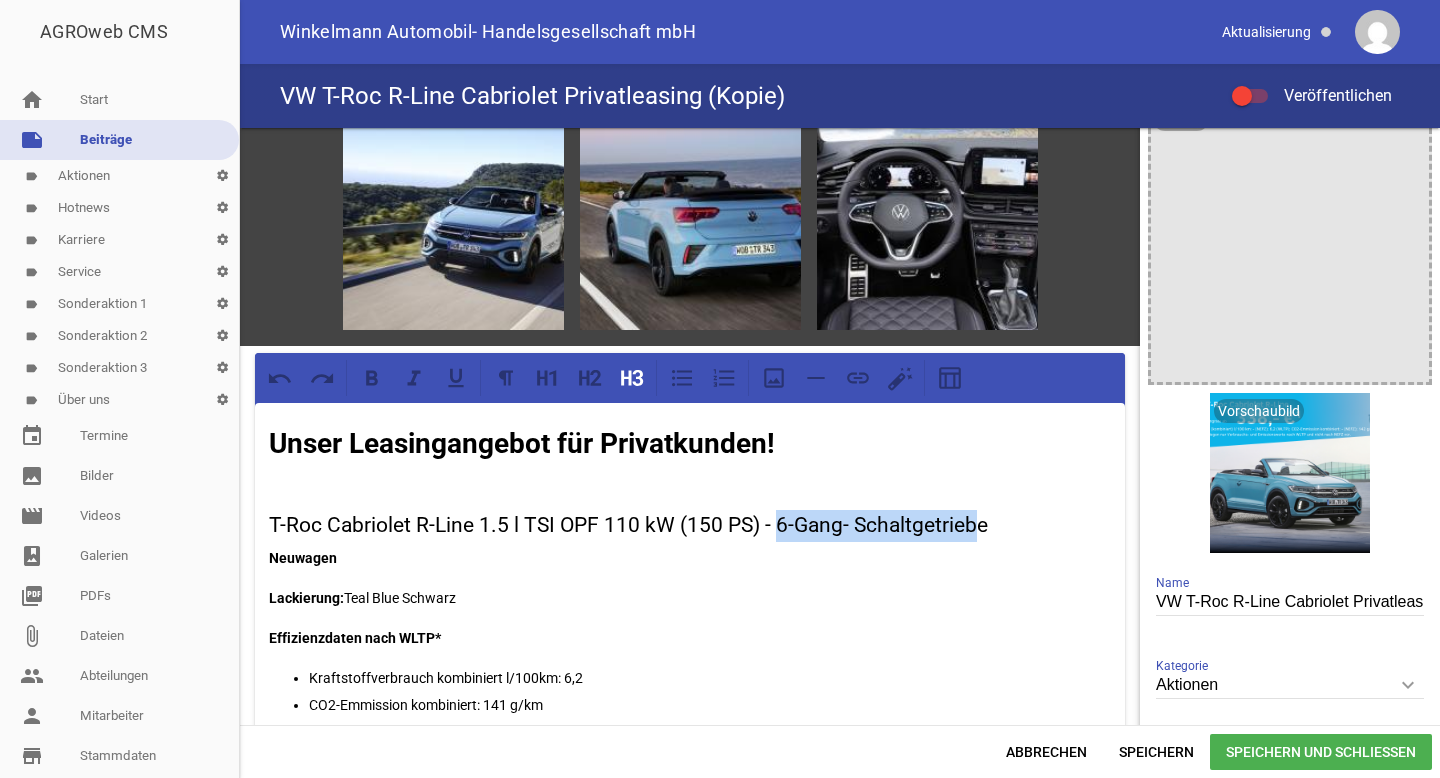 drag, startPoint x: 777, startPoint y: 523, endPoint x: 981, endPoint y: 531, distance: 204.1568 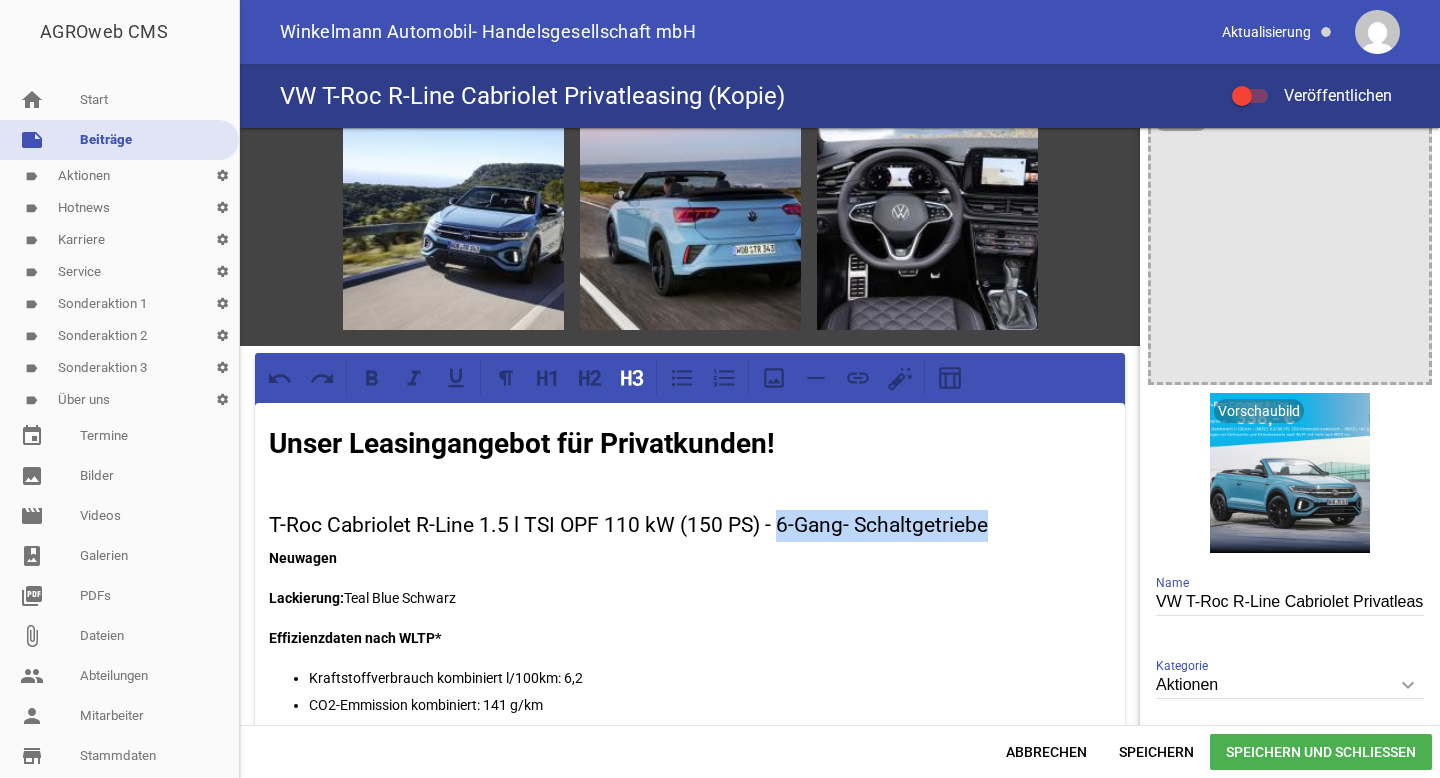drag, startPoint x: 1012, startPoint y: 527, endPoint x: 780, endPoint y: 517, distance: 232.21542 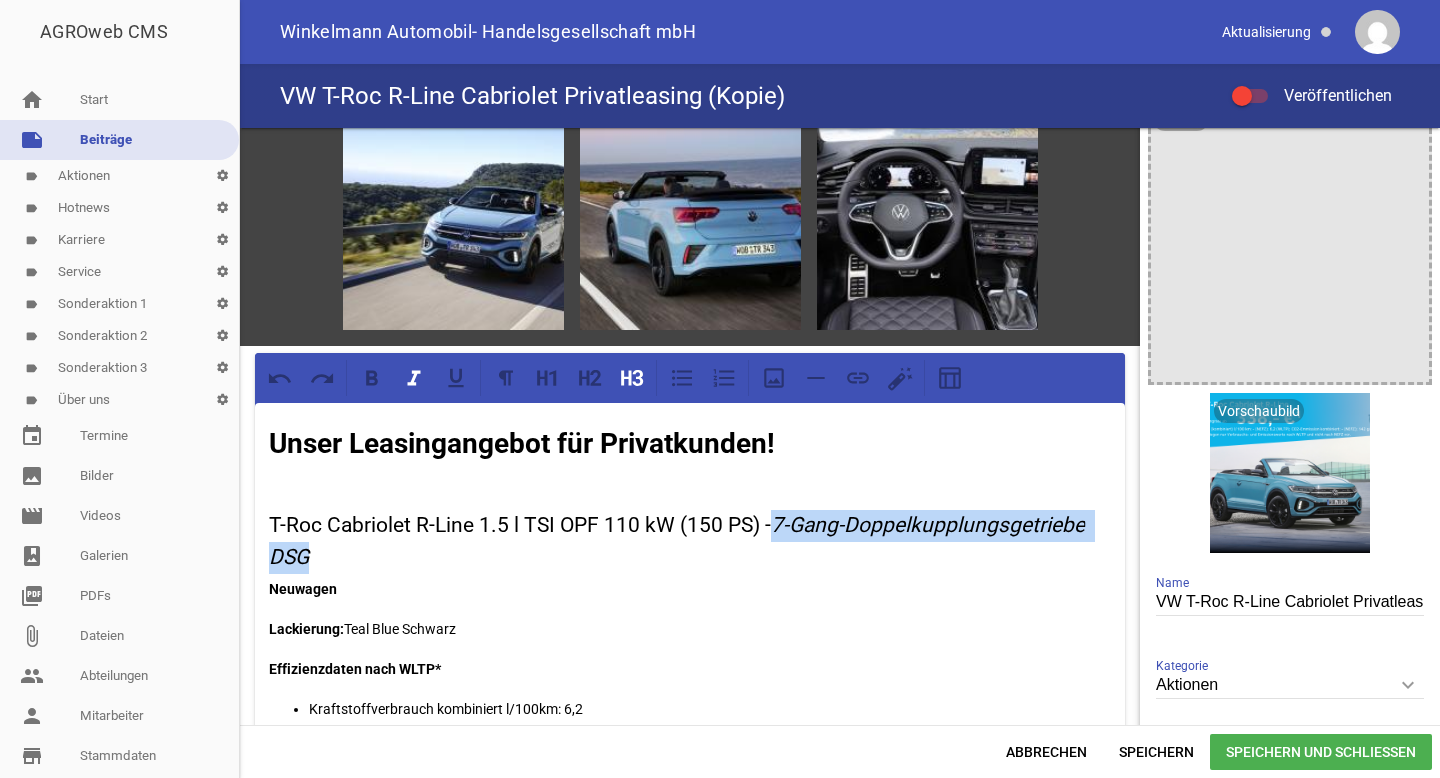 drag, startPoint x: 778, startPoint y: 522, endPoint x: 800, endPoint y: 543, distance: 30.413813 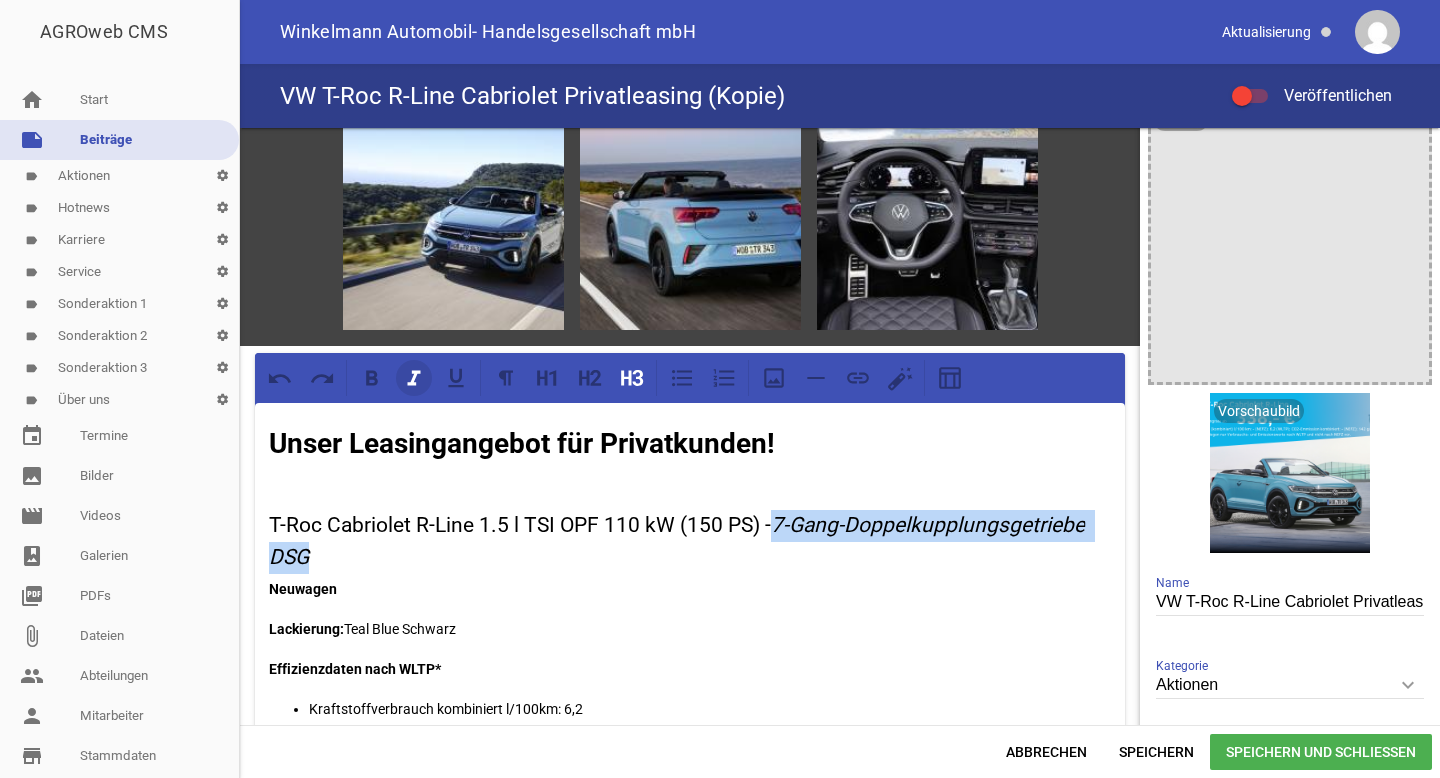 click 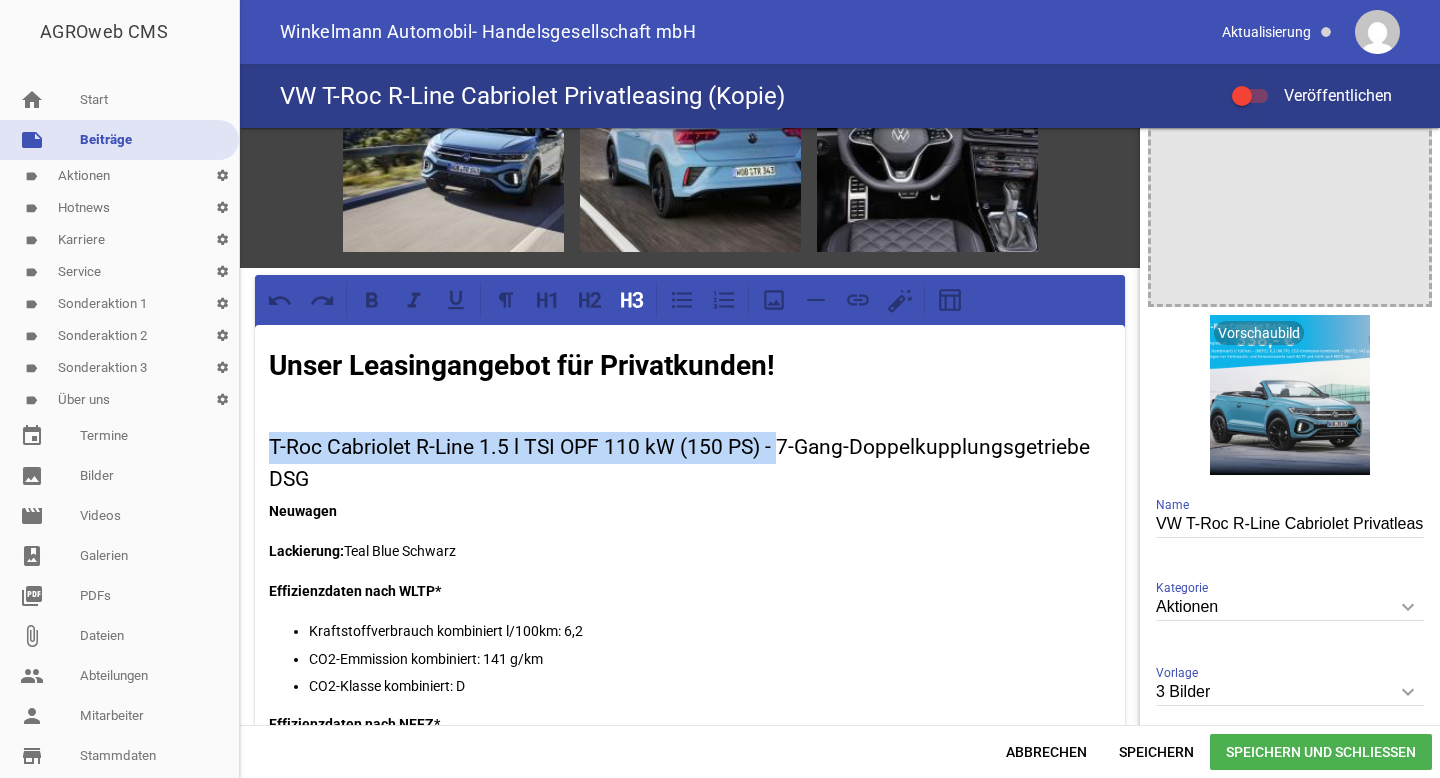 scroll, scrollTop: 119, scrollLeft: 0, axis: vertical 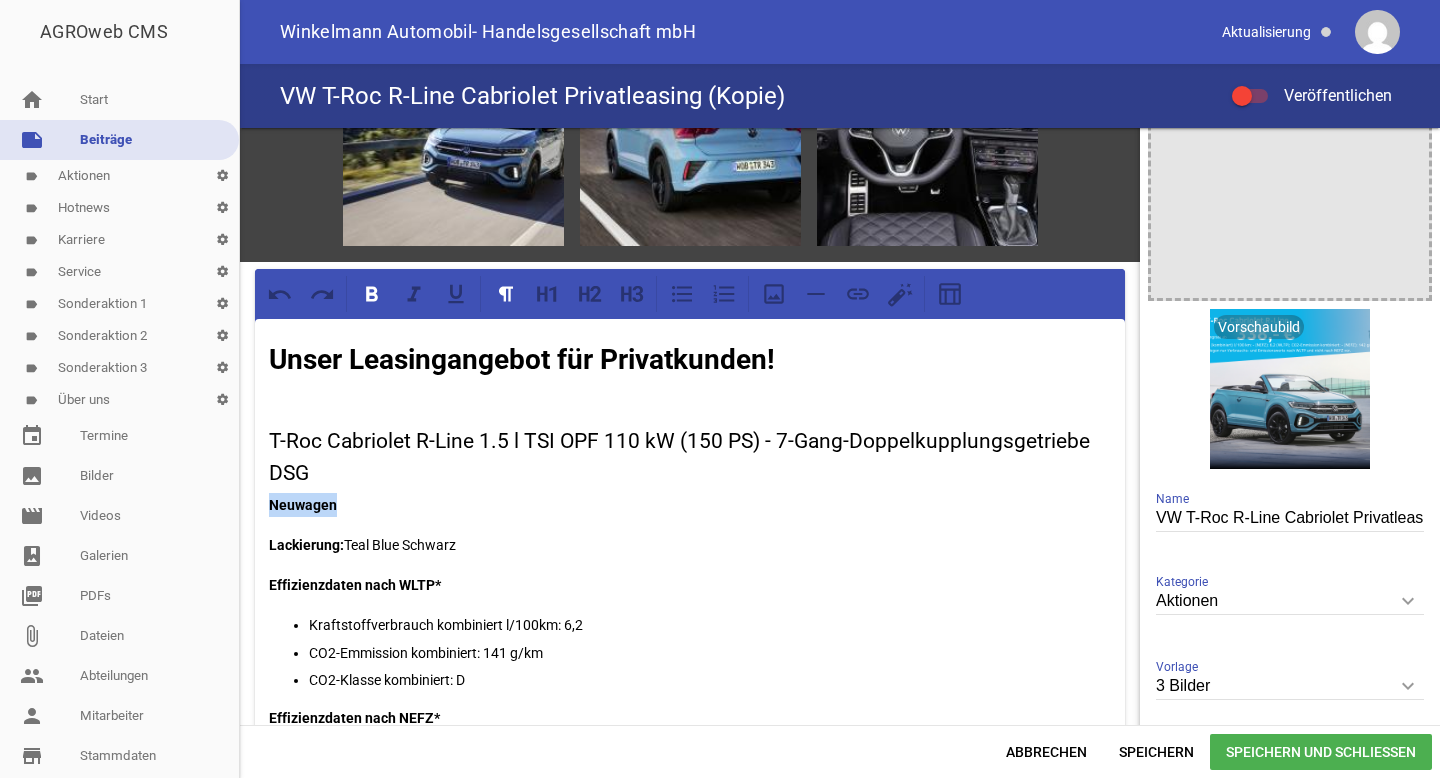 drag, startPoint x: 347, startPoint y: 506, endPoint x: 263, endPoint y: 506, distance: 84 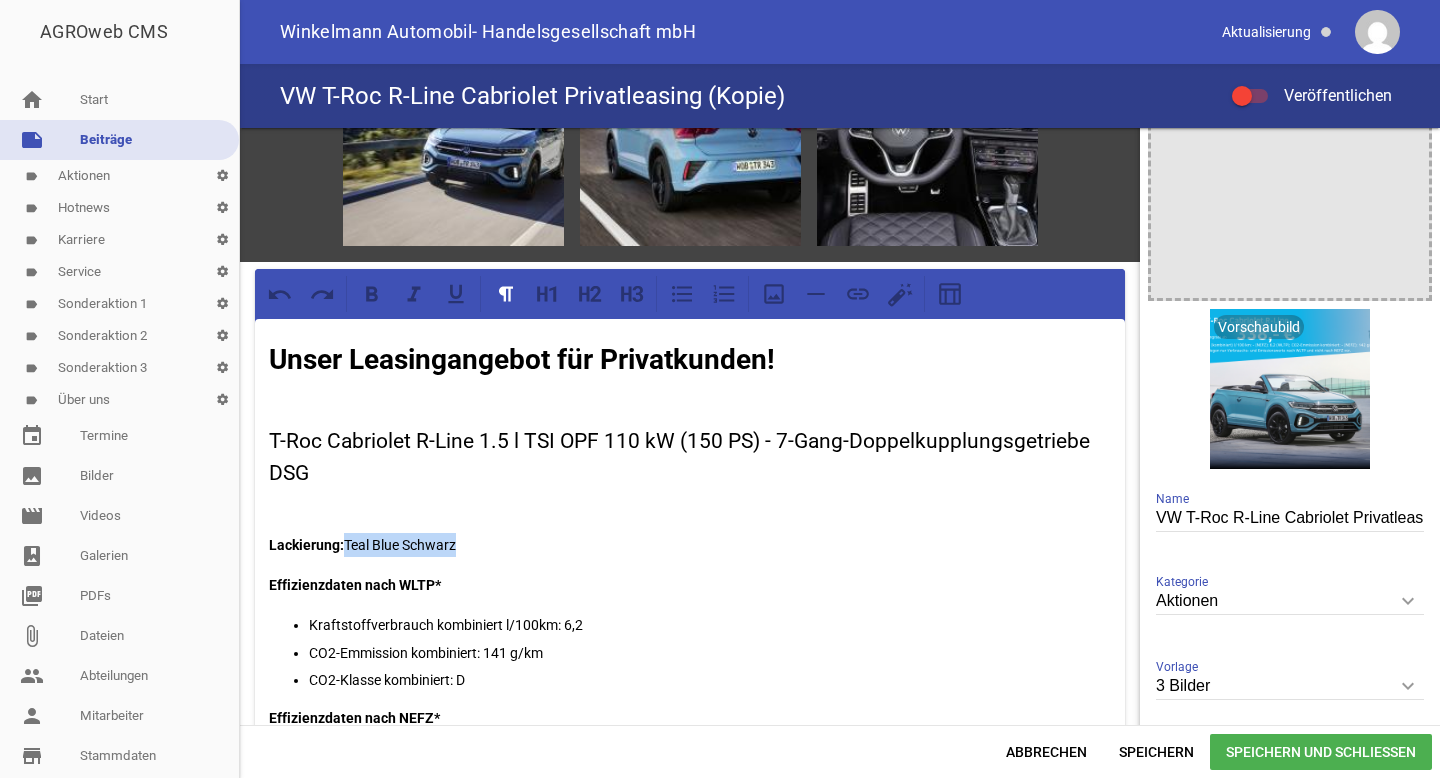 drag, startPoint x: 347, startPoint y: 540, endPoint x: 505, endPoint y: 540, distance: 158 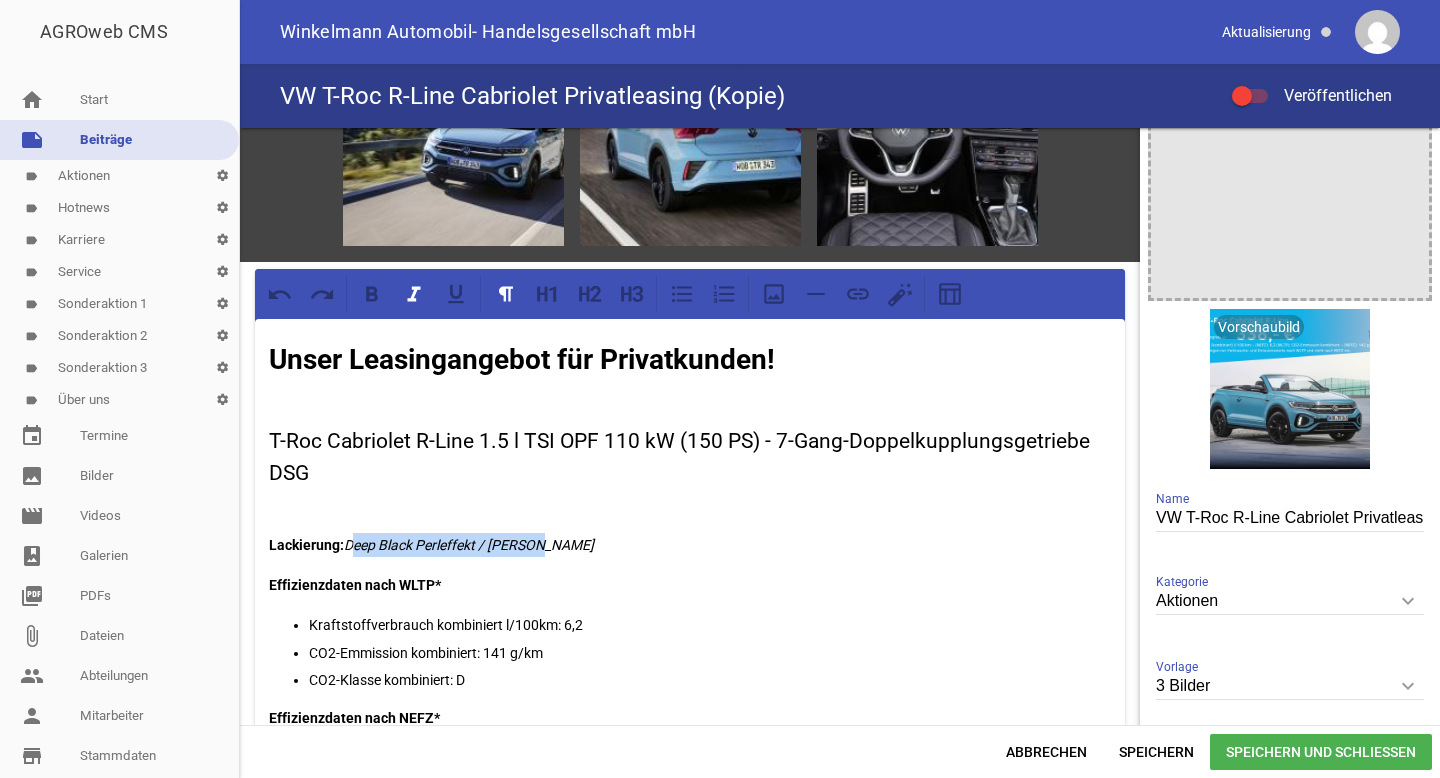 drag, startPoint x: 564, startPoint y: 544, endPoint x: 351, endPoint y: 543, distance: 213.00235 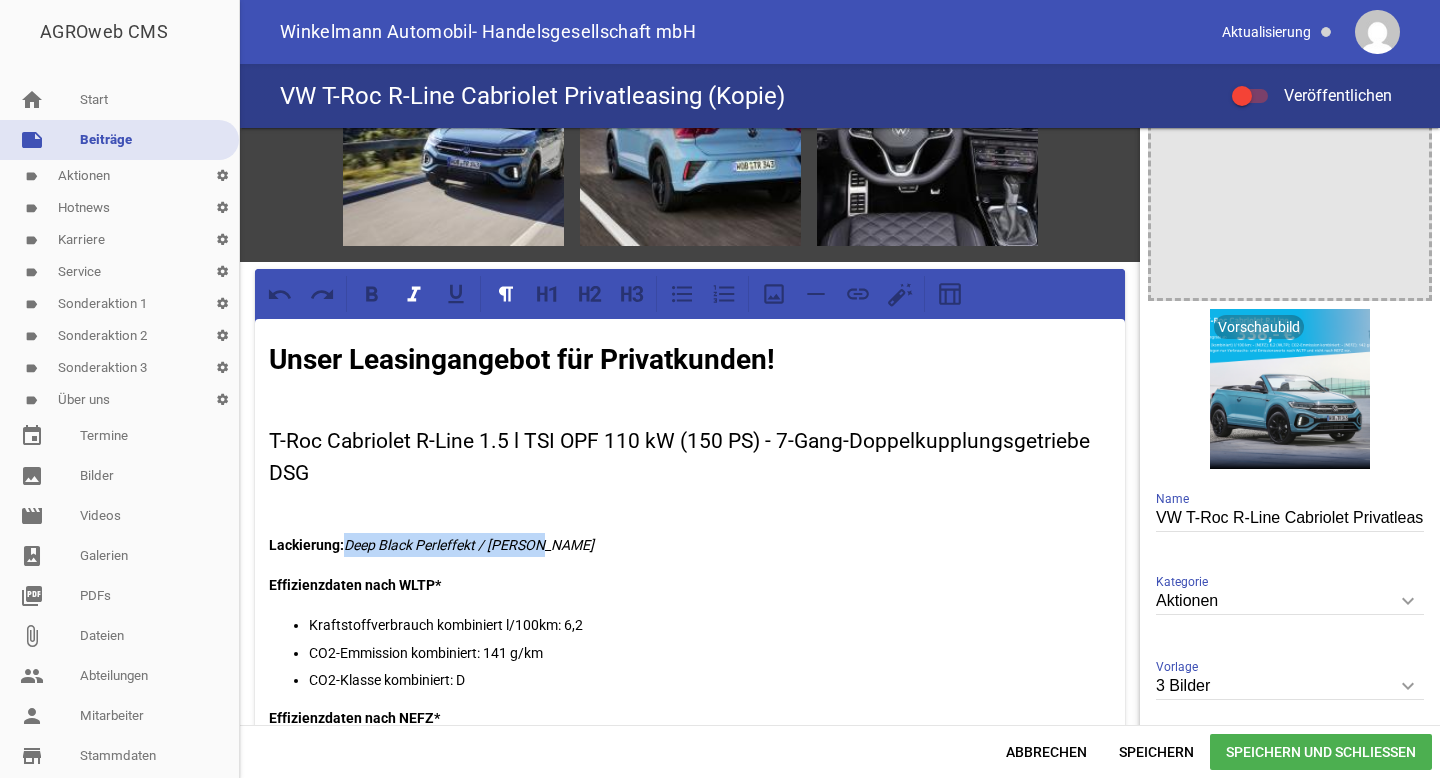 drag, startPoint x: 348, startPoint y: 540, endPoint x: 570, endPoint y: 544, distance: 222.03603 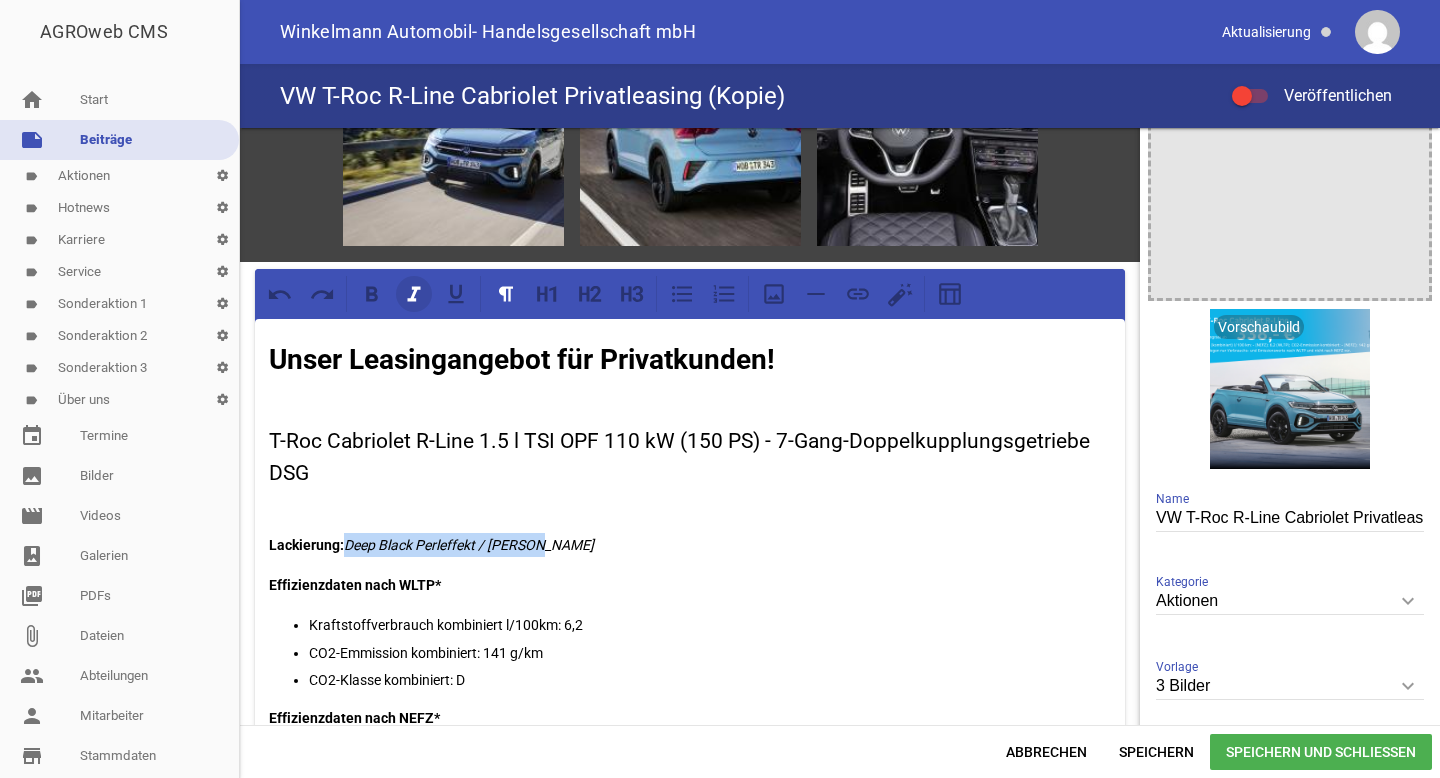 click 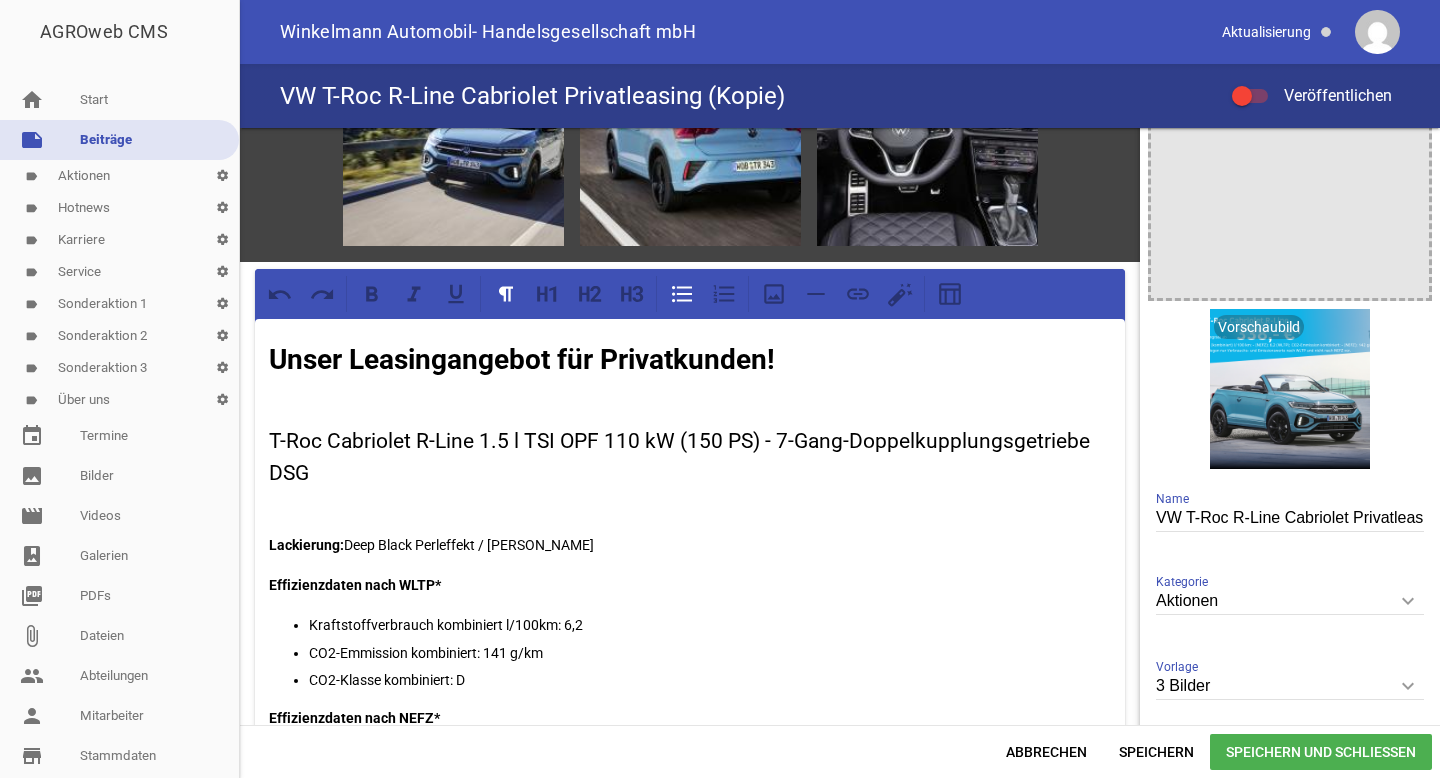 click on "Kraftstoffverbrauch kombiniert l/100km: 6,2" at bounding box center [710, 625] 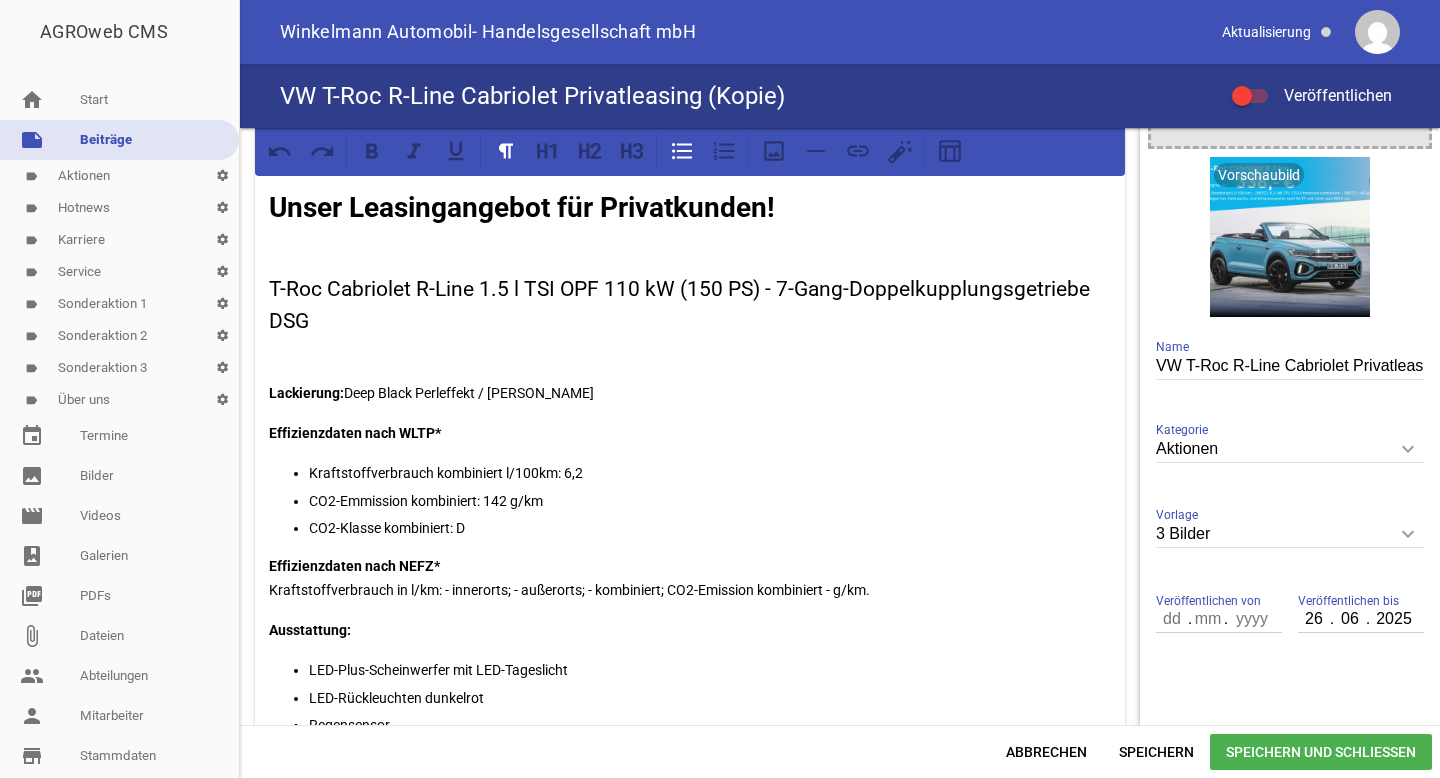 scroll, scrollTop: 284, scrollLeft: 0, axis: vertical 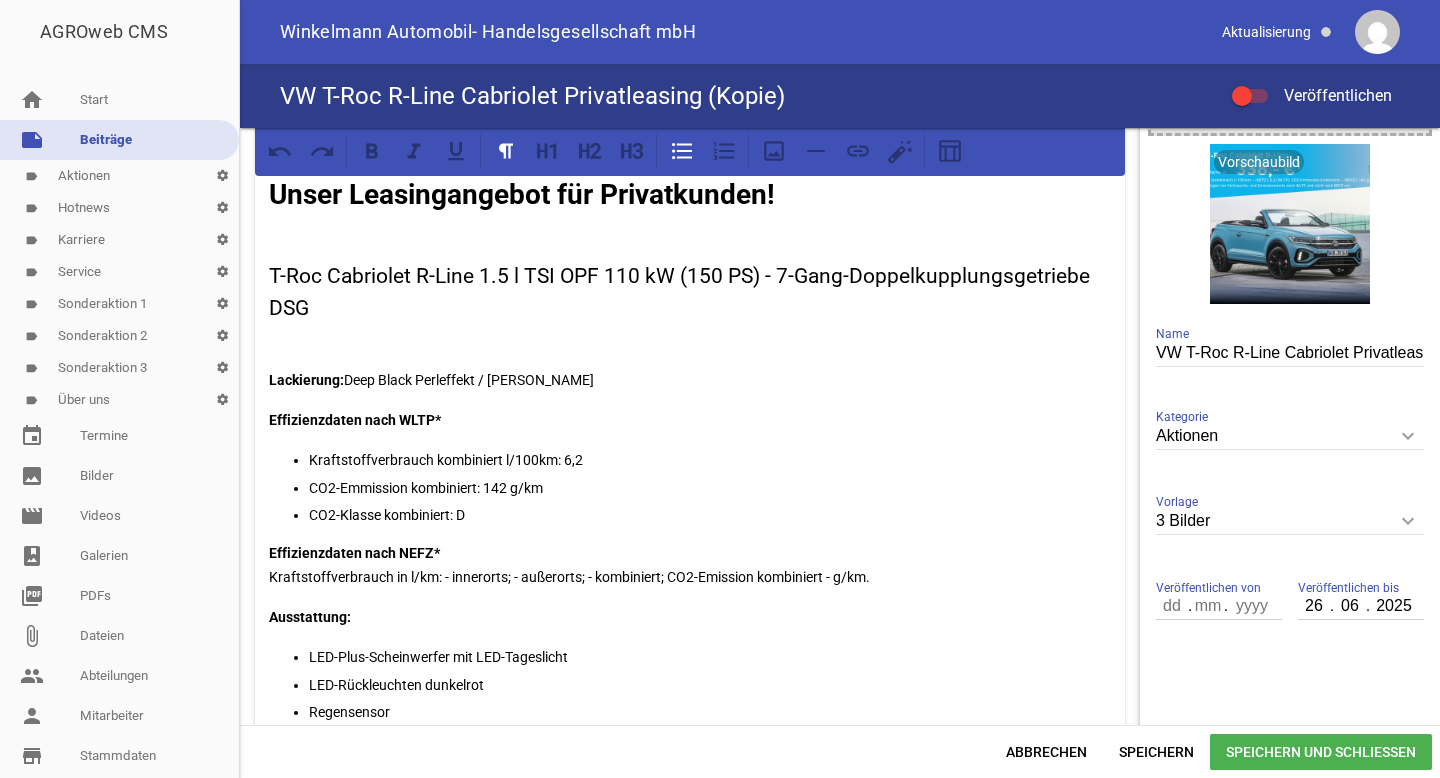 click on "CO2-Klasse kombiniert: D" at bounding box center (710, 515) 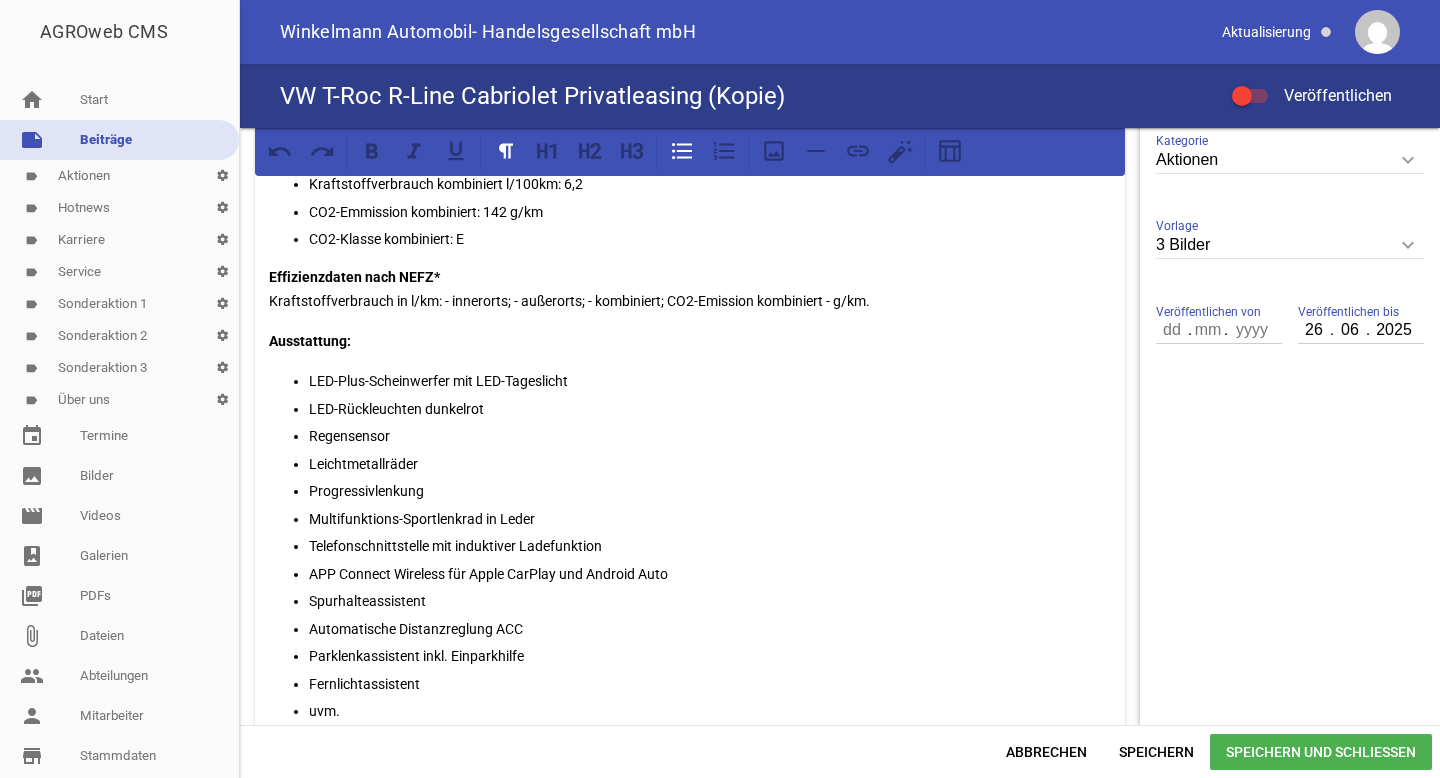 scroll, scrollTop: 595, scrollLeft: 0, axis: vertical 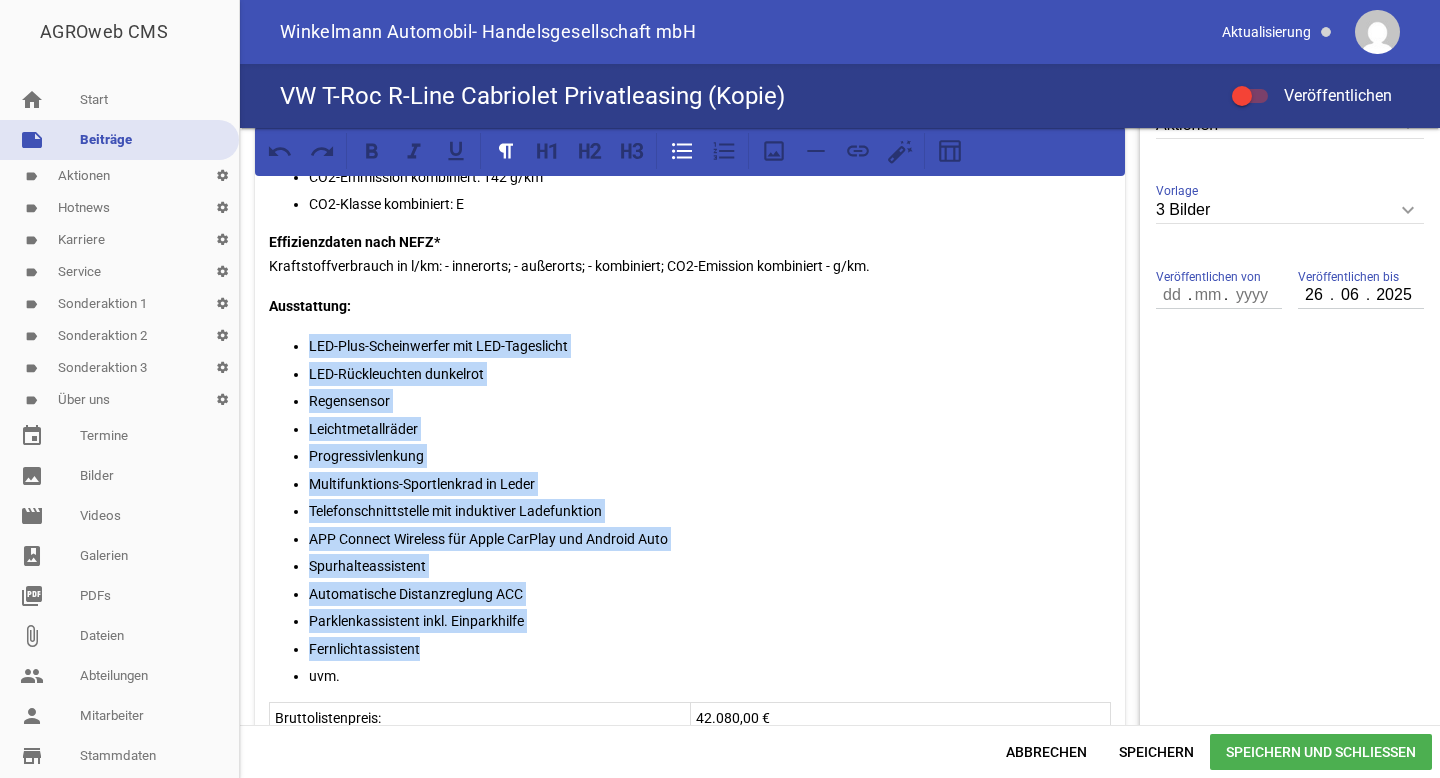 drag, startPoint x: 434, startPoint y: 648, endPoint x: 308, endPoint y: 350, distance: 323.54288 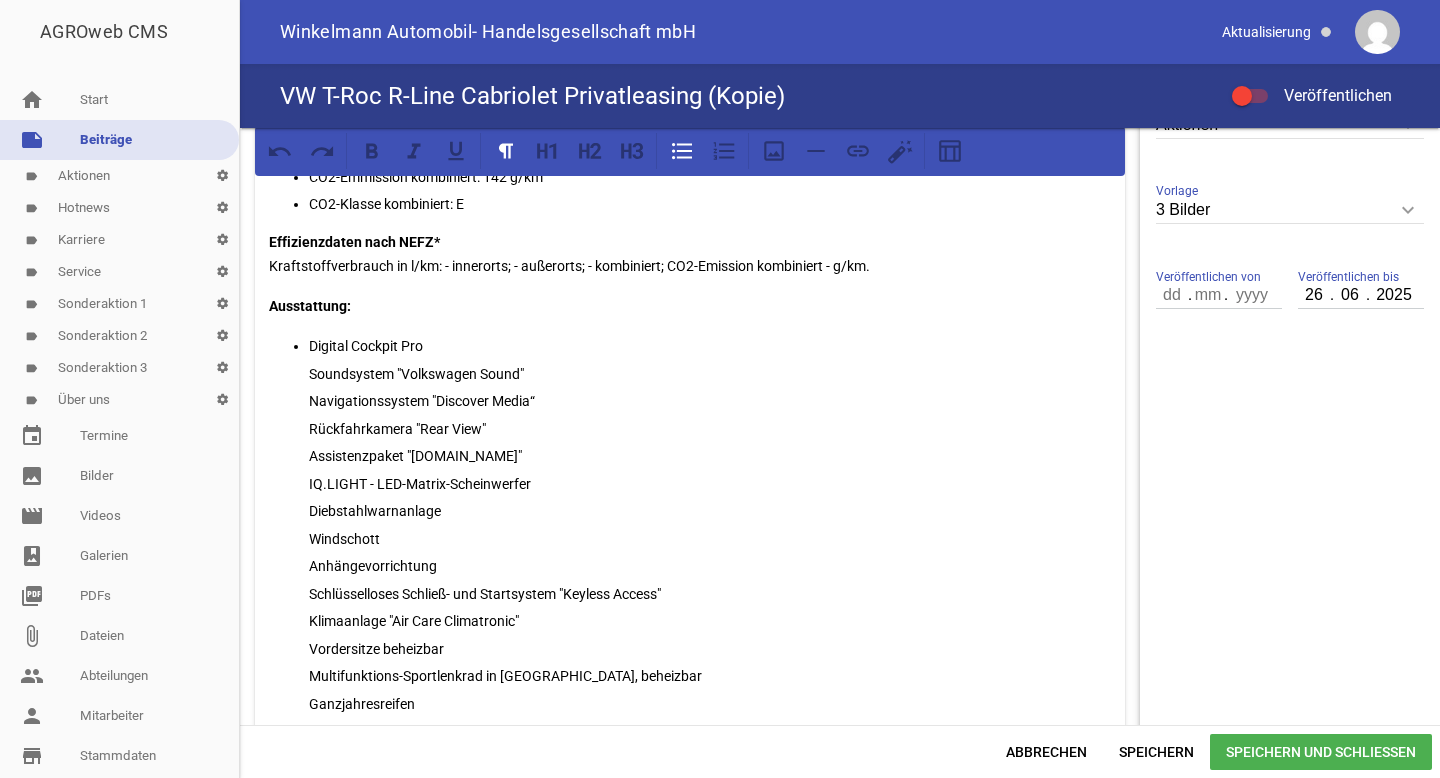 click on "Soundsystem "Volkswagen Sound"" at bounding box center [710, 374] 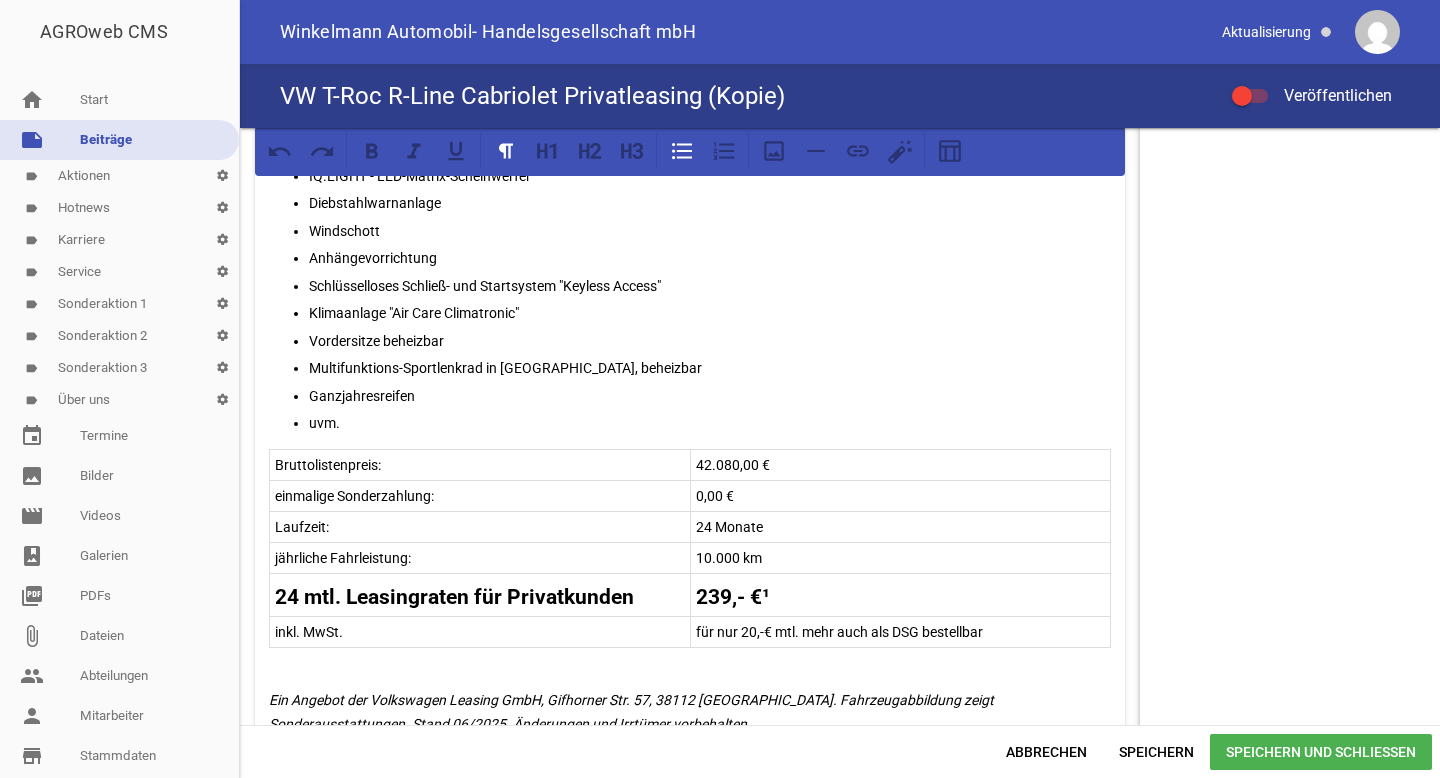 scroll, scrollTop: 919, scrollLeft: 0, axis: vertical 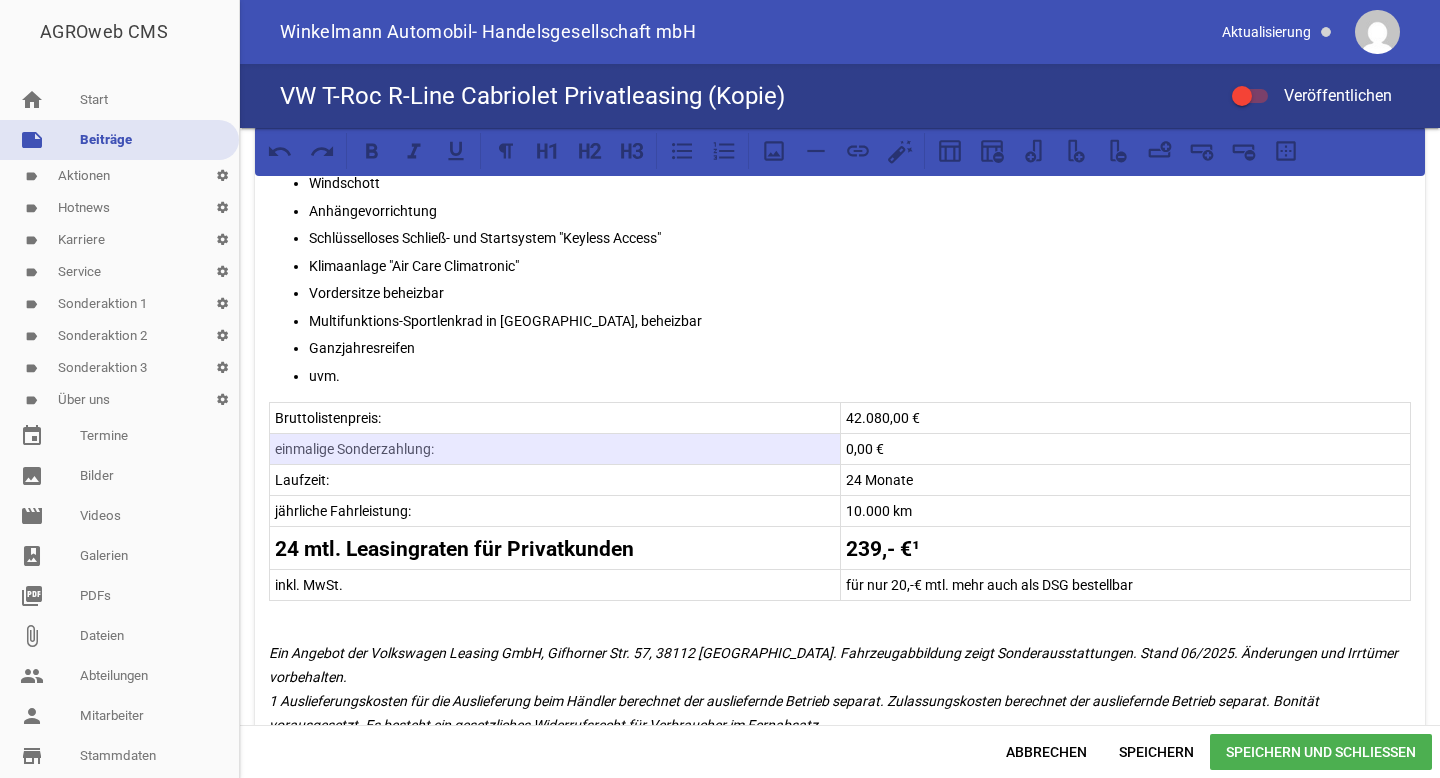 click on "42.080,00 €" at bounding box center [1126, 418] 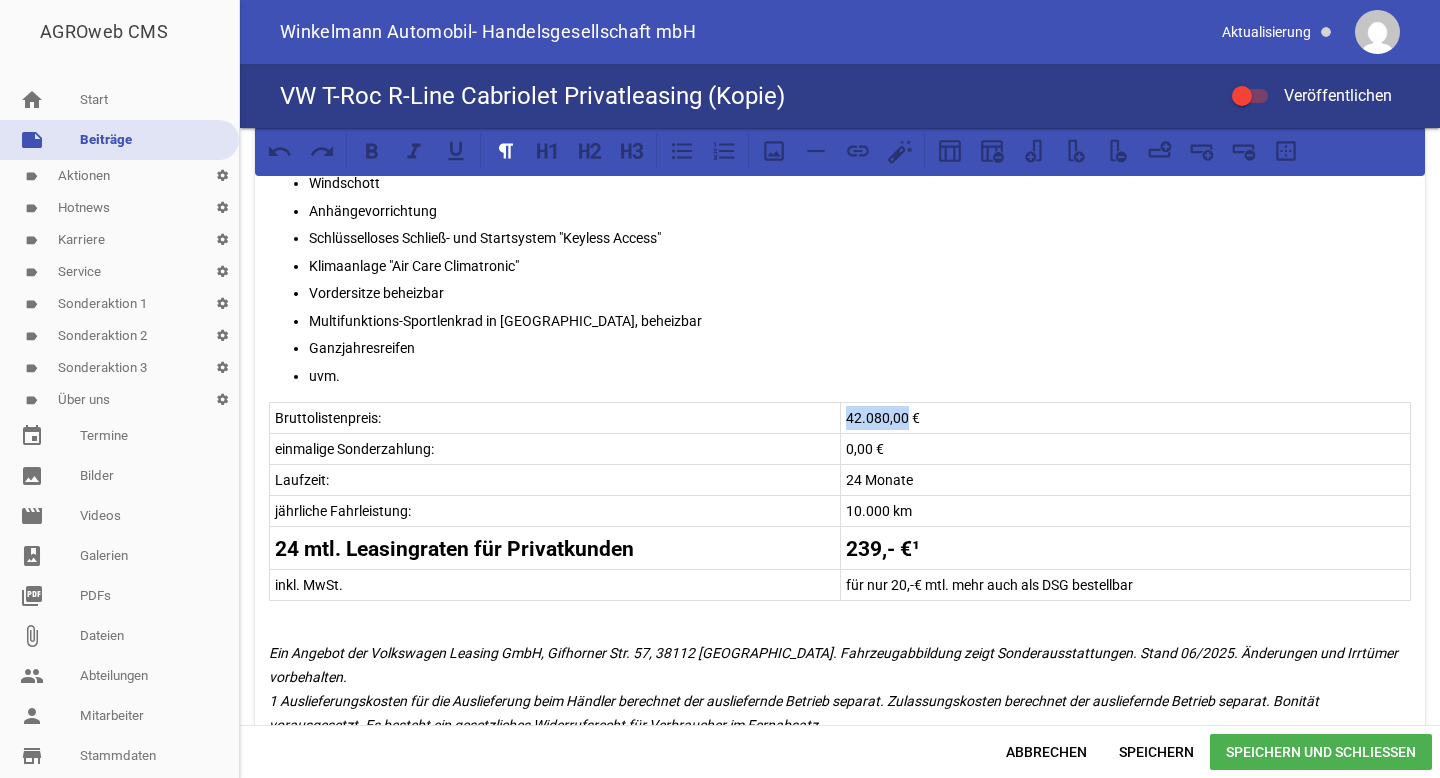 drag, startPoint x: 840, startPoint y: 413, endPoint x: 898, endPoint y: 418, distance: 58.21512 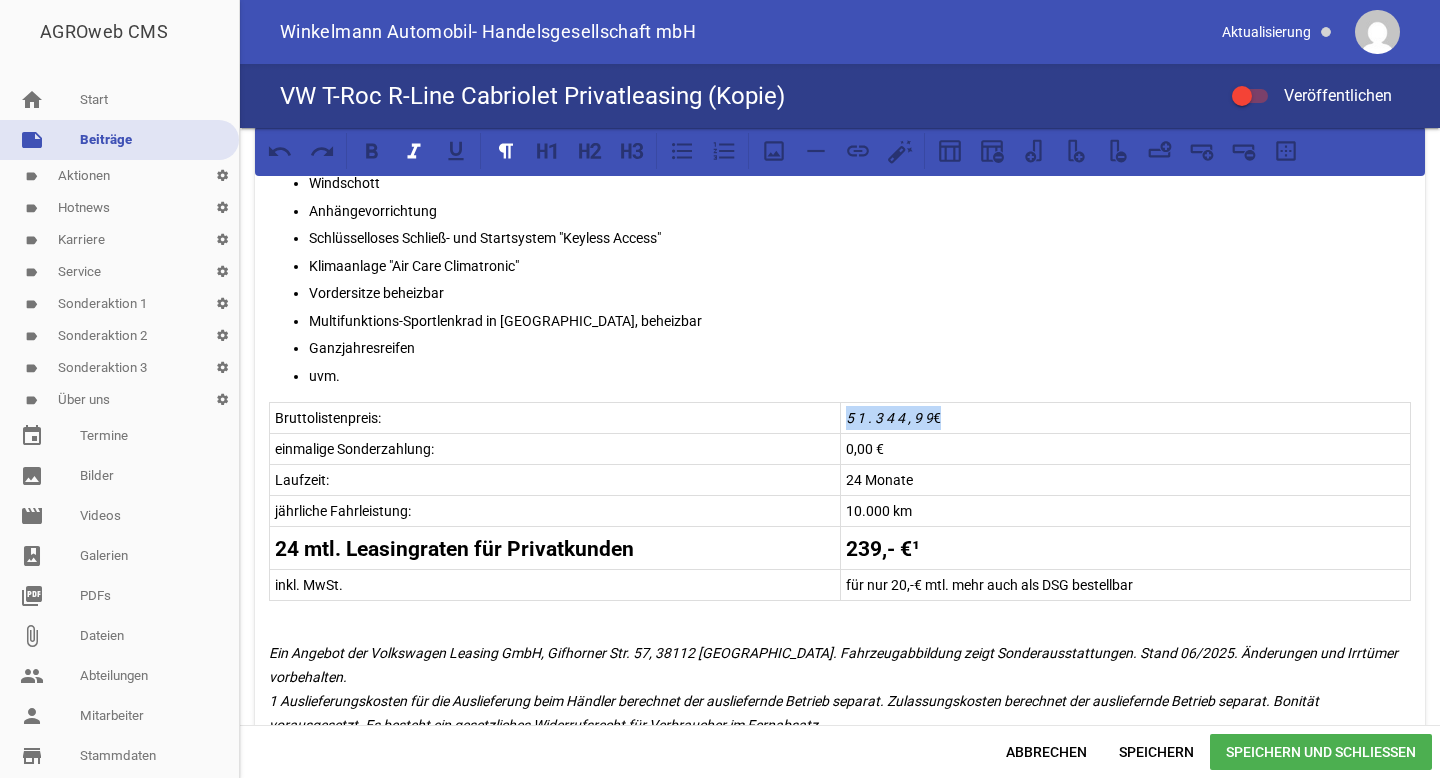drag, startPoint x: 932, startPoint y: 412, endPoint x: 837, endPoint y: 412, distance: 95 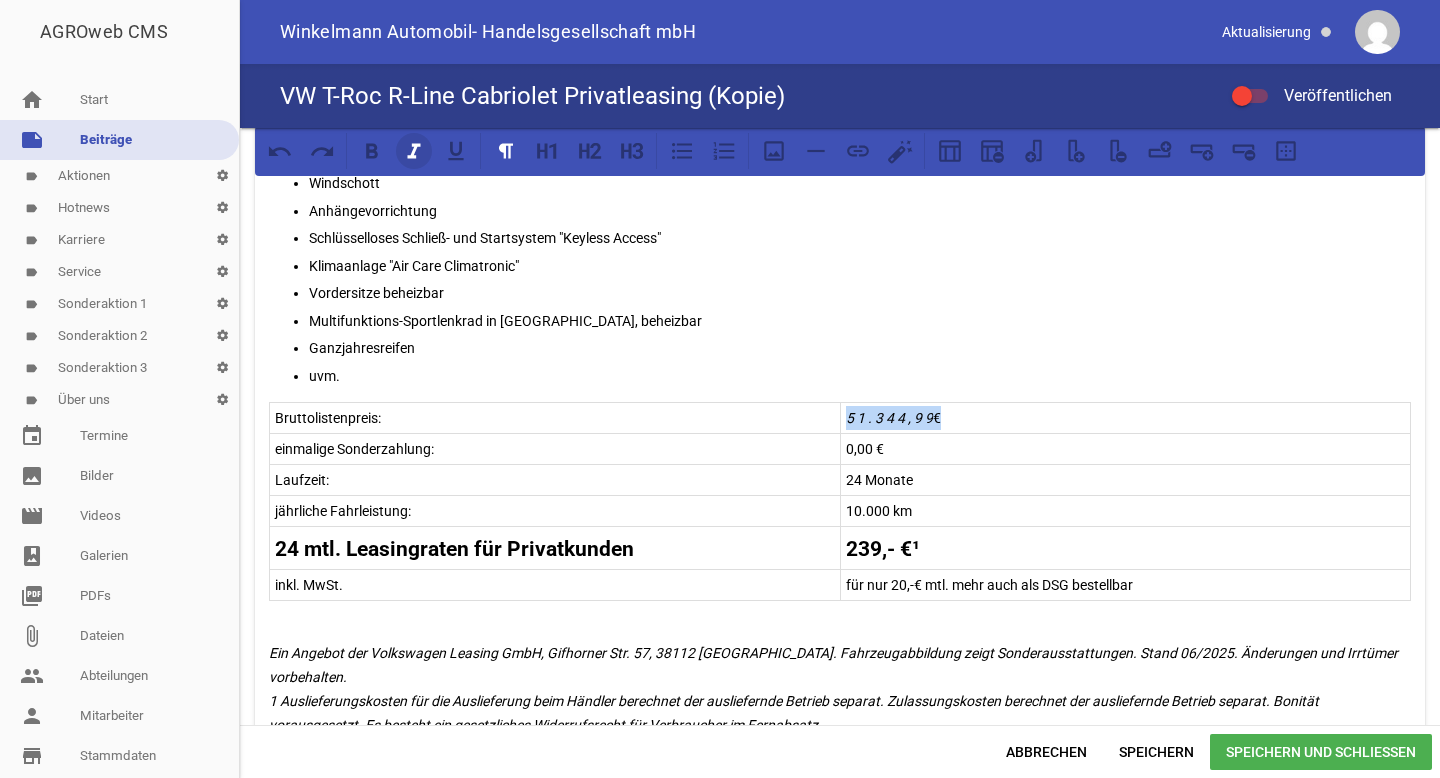 click 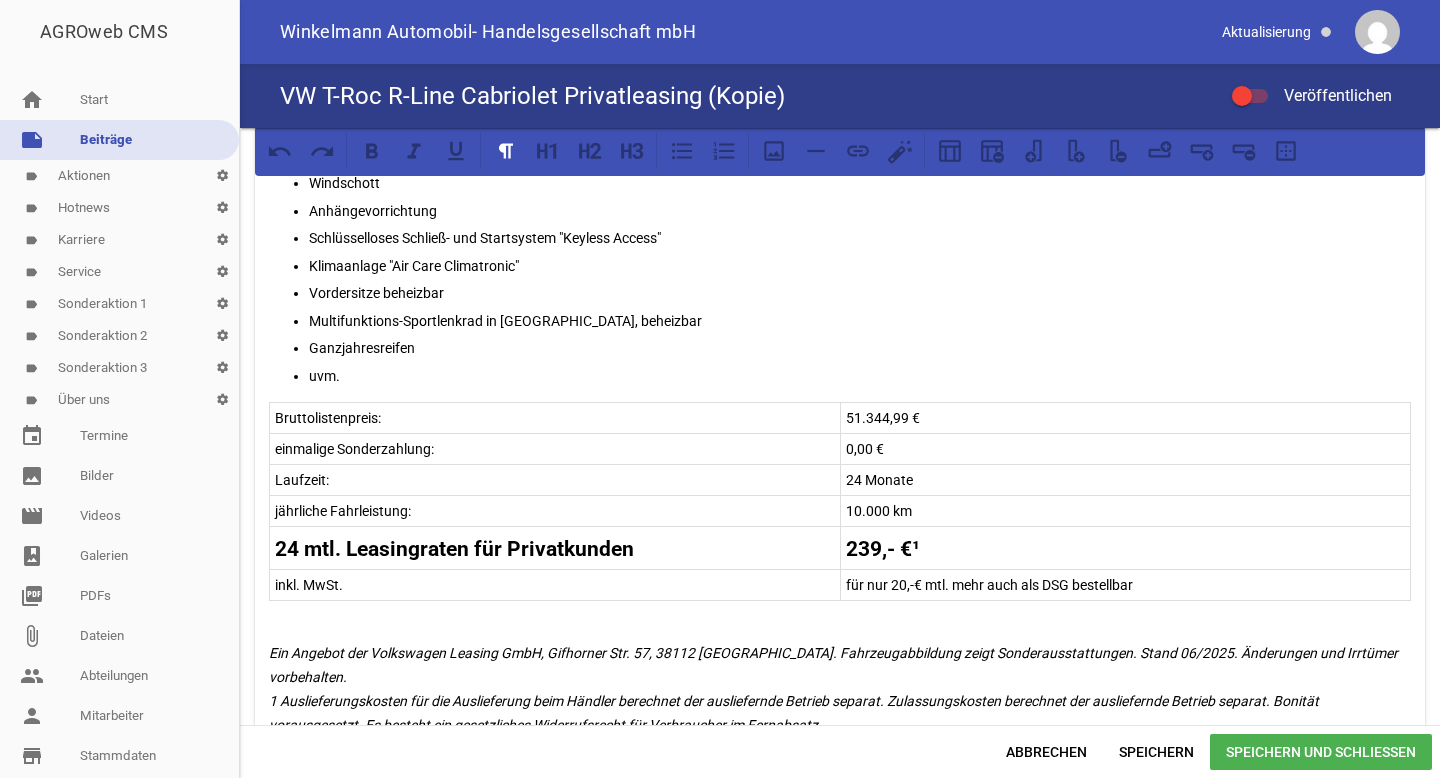 click on "24 Monate" at bounding box center (1126, 480) 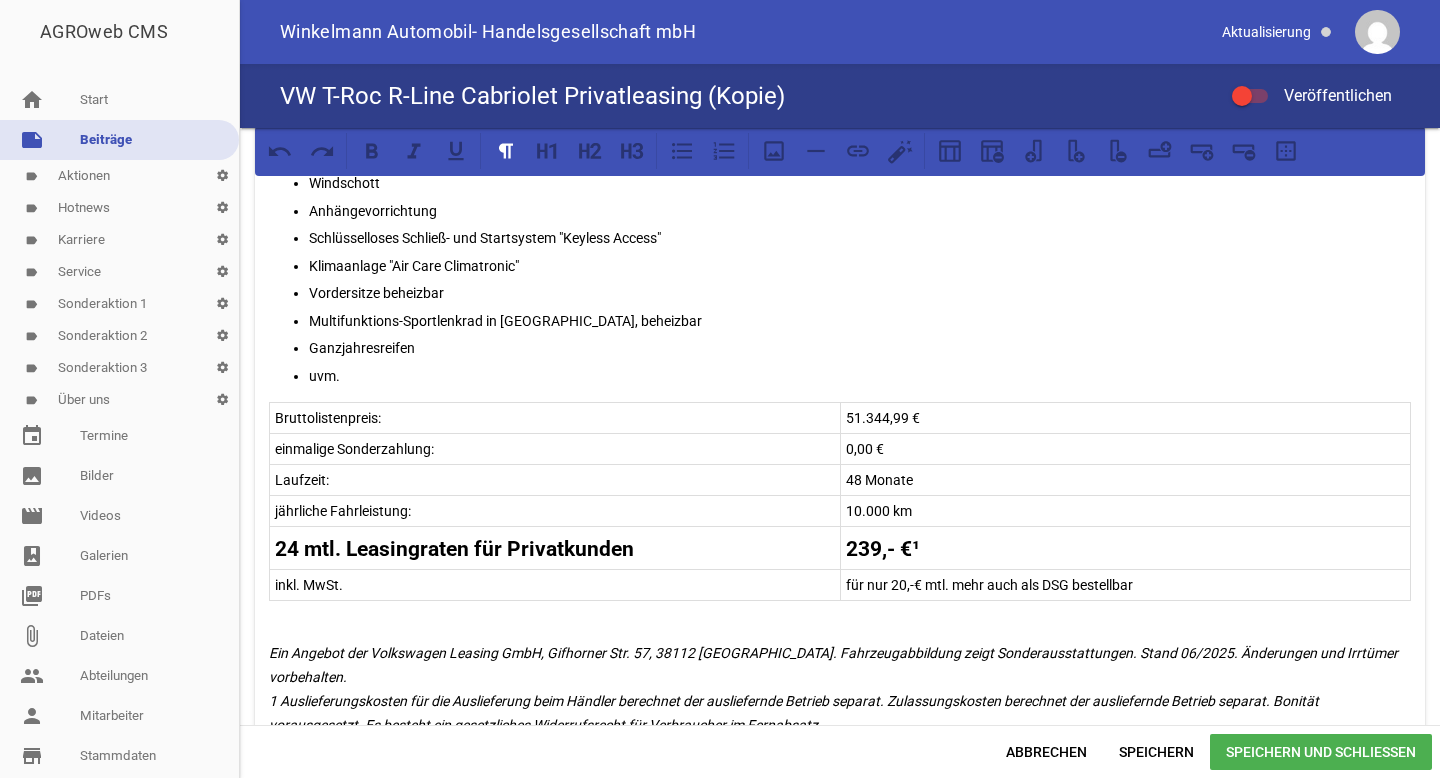 click on "239,- €¹" at bounding box center [883, 549] 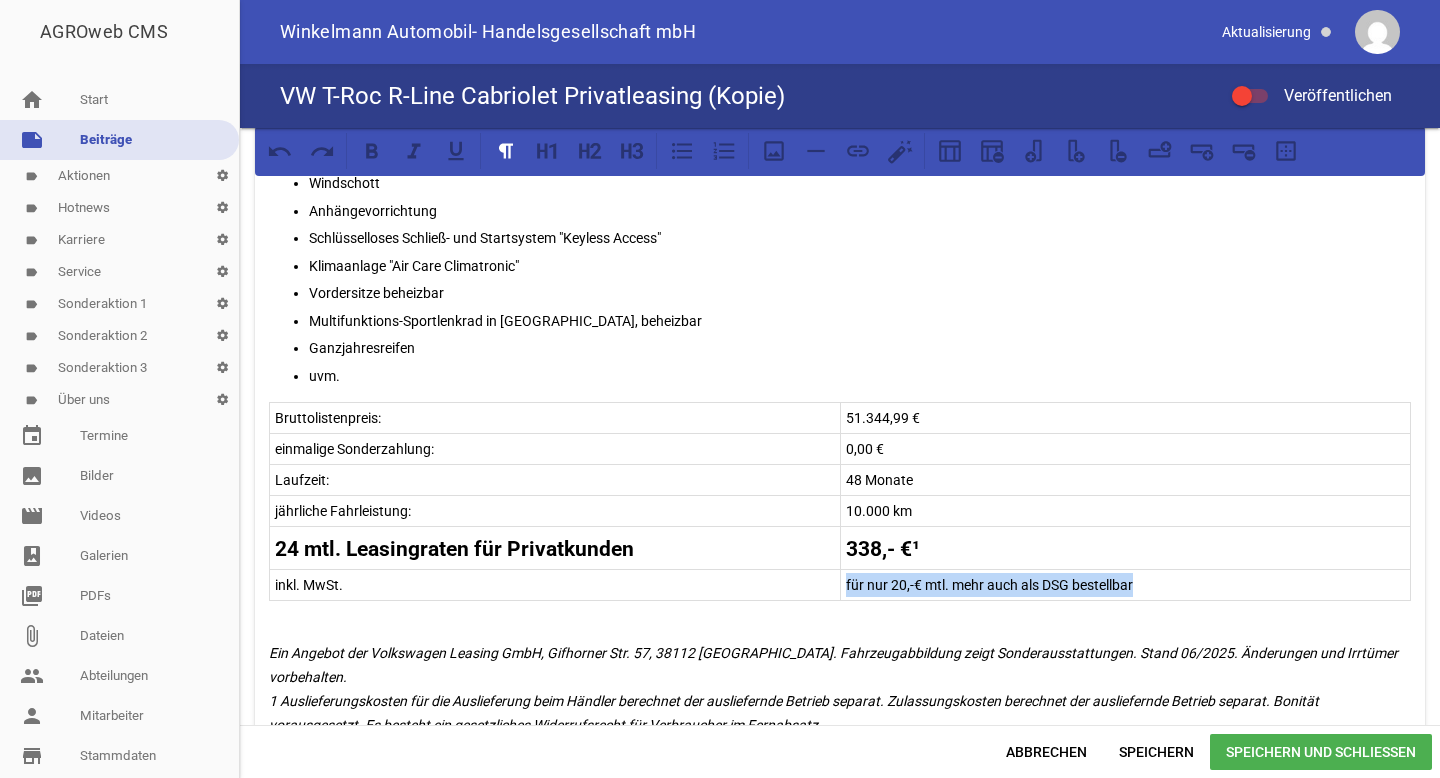 drag, startPoint x: 839, startPoint y: 581, endPoint x: 1131, endPoint y: 576, distance: 292.04282 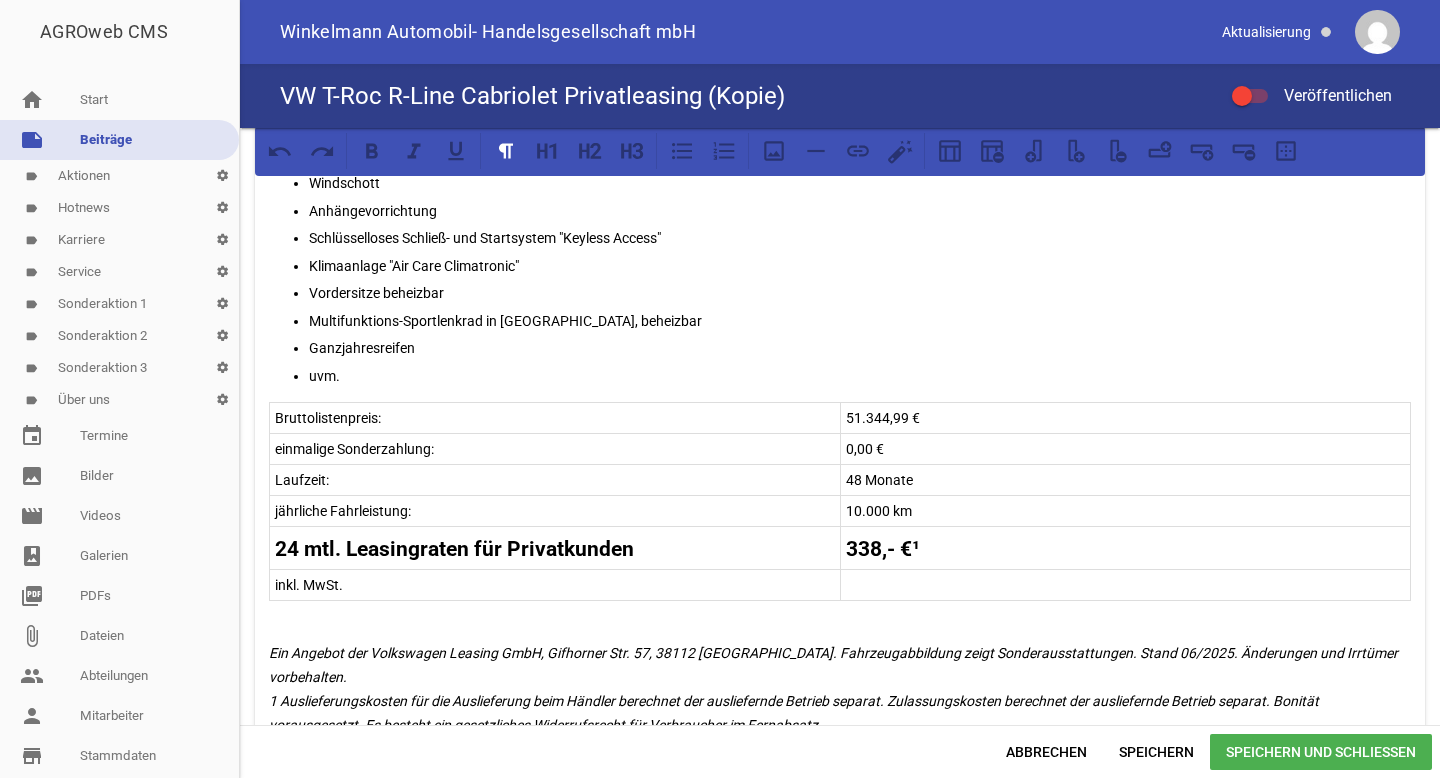 scroll, scrollTop: 919, scrollLeft: 0, axis: vertical 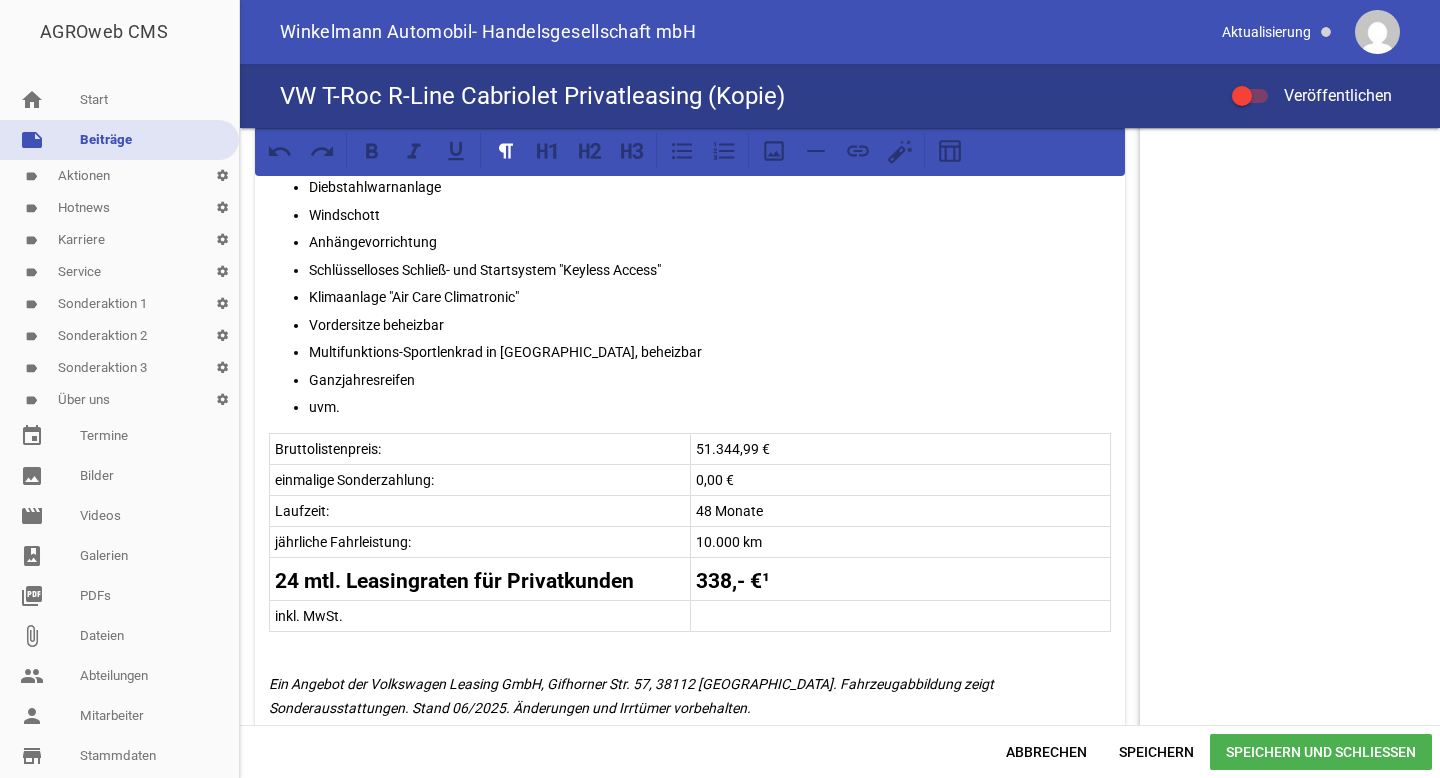 click on "Multifunktions-Sportlenkrad in [GEOGRAPHIC_DATA], beheizbar" at bounding box center [710, 352] 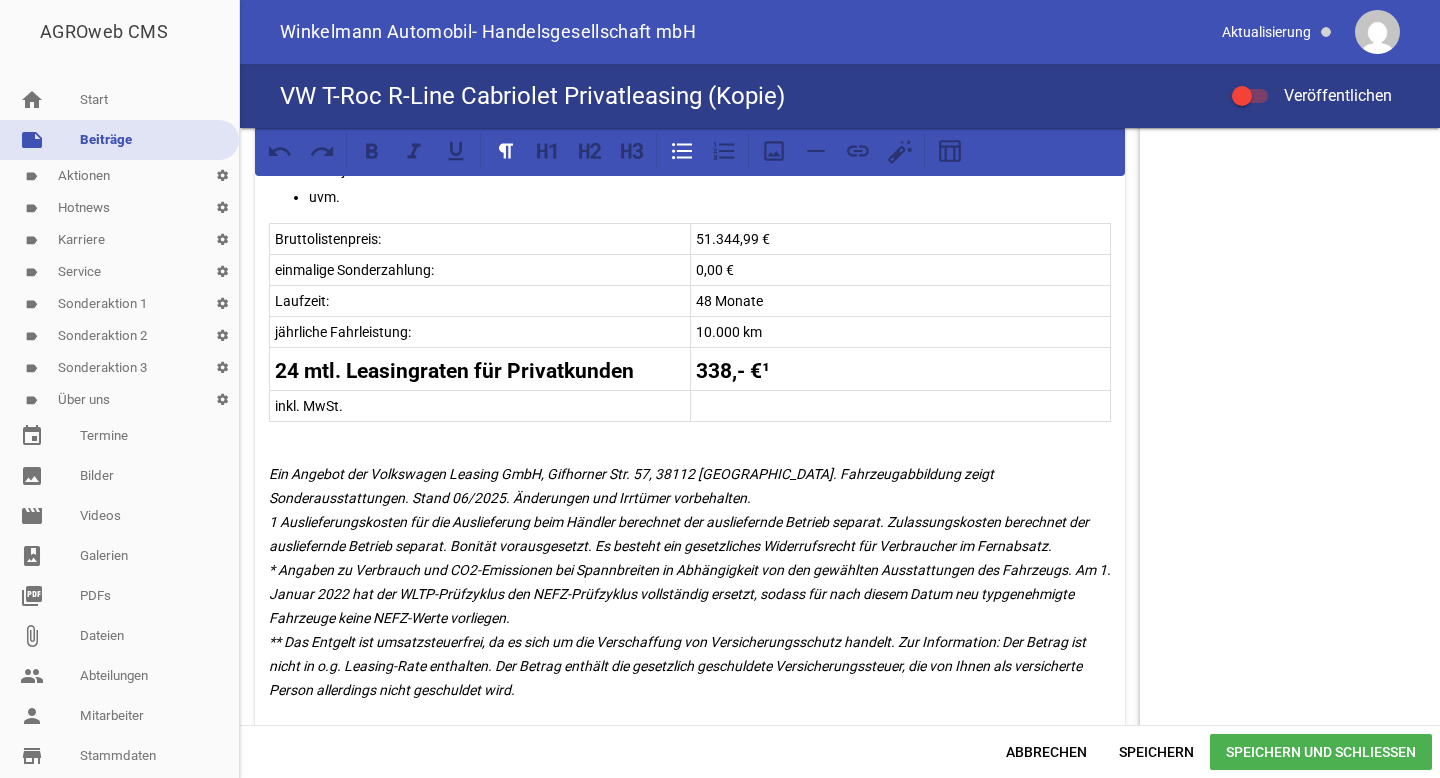 scroll, scrollTop: 1140, scrollLeft: 0, axis: vertical 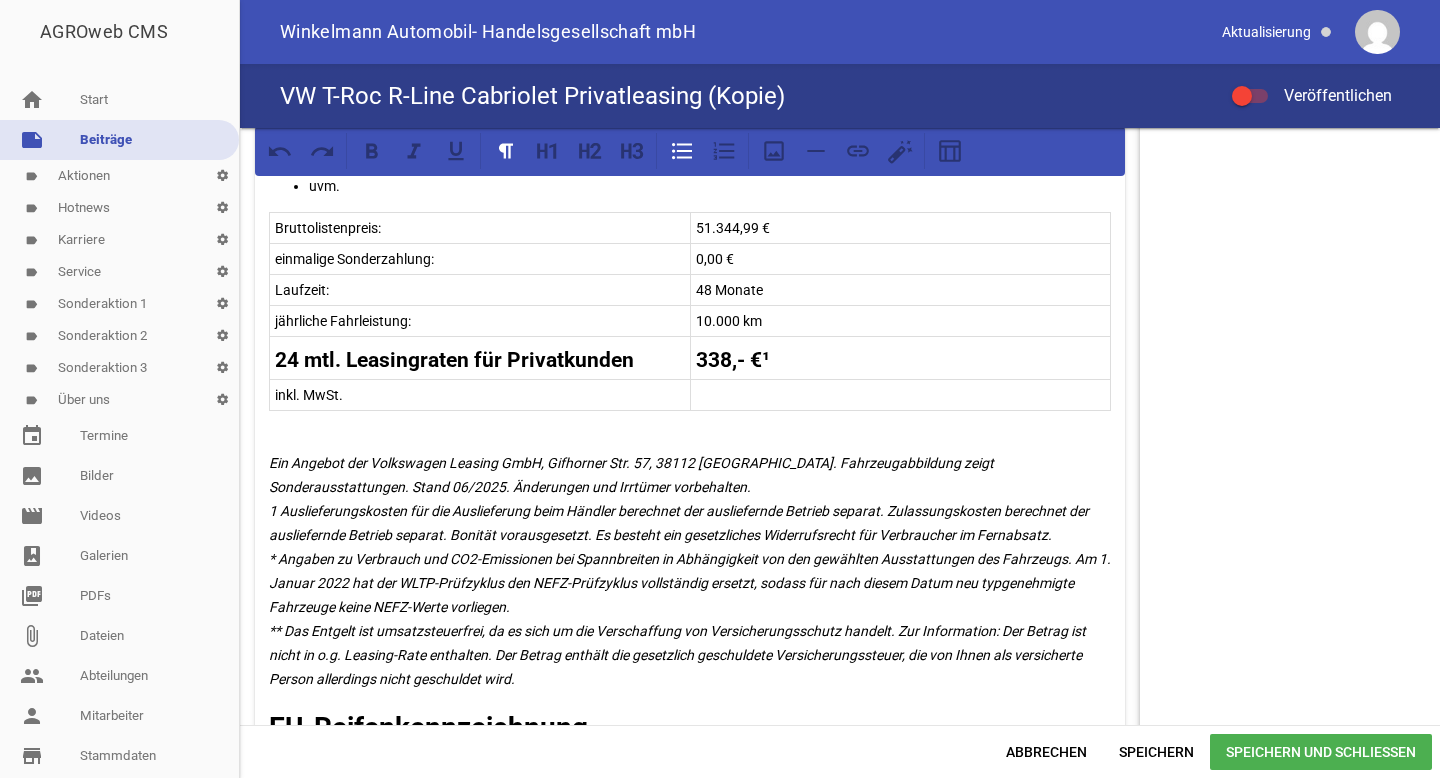 click on "Ein Angebot der Volkswagen Leasing GmbH, Gifhorner Str. 57, 38112 [GEOGRAPHIC_DATA]. Fahrzeugabbildung zeigt Sonderausstattungen. Stand 06/2025. Änderungen und Irrtümer vorbehalten. 1 Auslieferungskosten für die Auslieferung beim Händler berechnet der ausliefernde Betrieb separat. Zulassungskosten berechnet der ausliefernde Betrieb separat. Bonität vorausgesetzt. Es besteht ein gesetzliches Widerrufsrecht für Verbraucher im Fernabsatz. * Angaben zu Verbrauch und CO2-Emissionen bei Spannbreiten in Abhängigkeit von den gewählten Ausstattungen des Fahrzeugs. Am [DATE] hat der WLTP-Prüfzyklus den NEFZ-Prüfzyklus vollständig ersetzt, sodass für nach diesem Datum neu typgenehmigte Fahrzeuge keine NEFZ-Werte vorliegen." at bounding box center (691, 571) 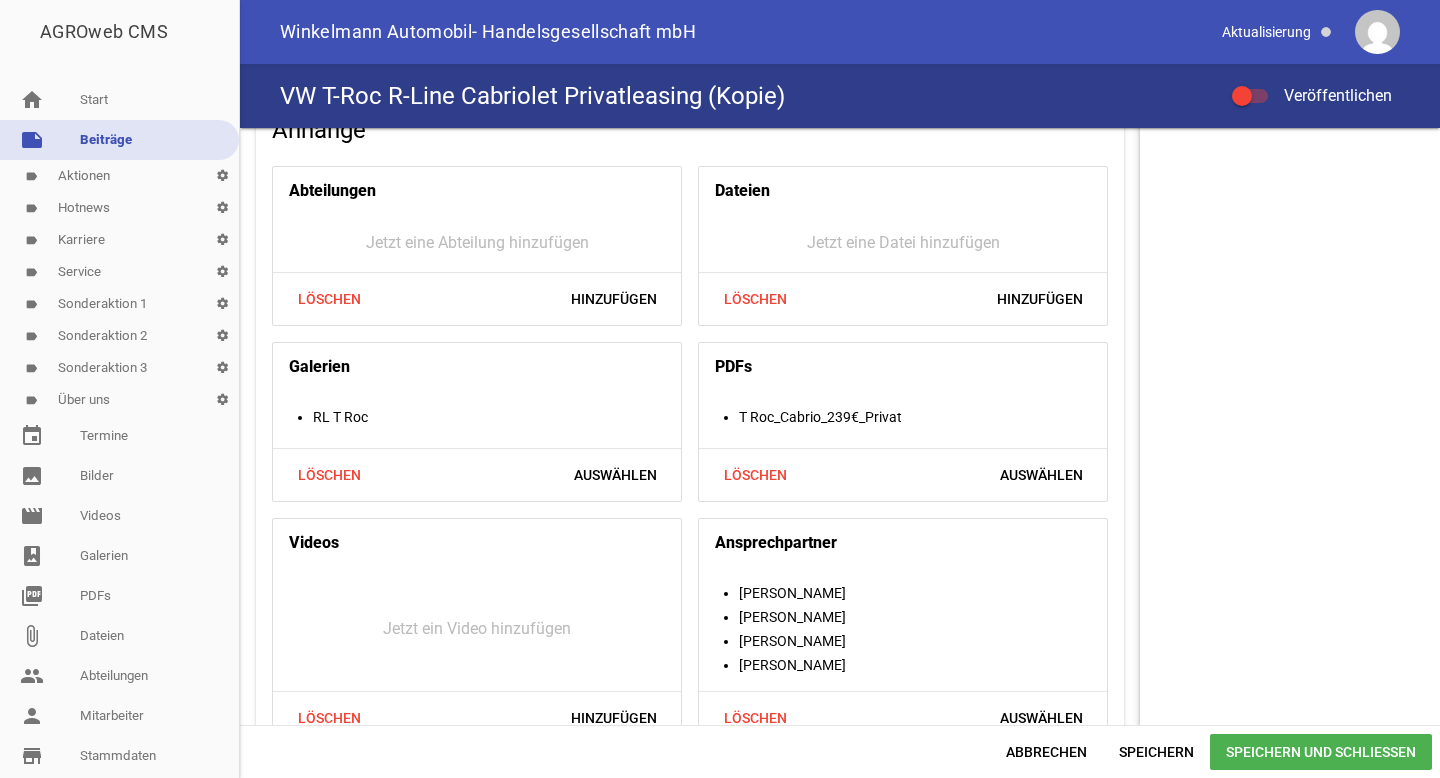 scroll, scrollTop: 1951, scrollLeft: 0, axis: vertical 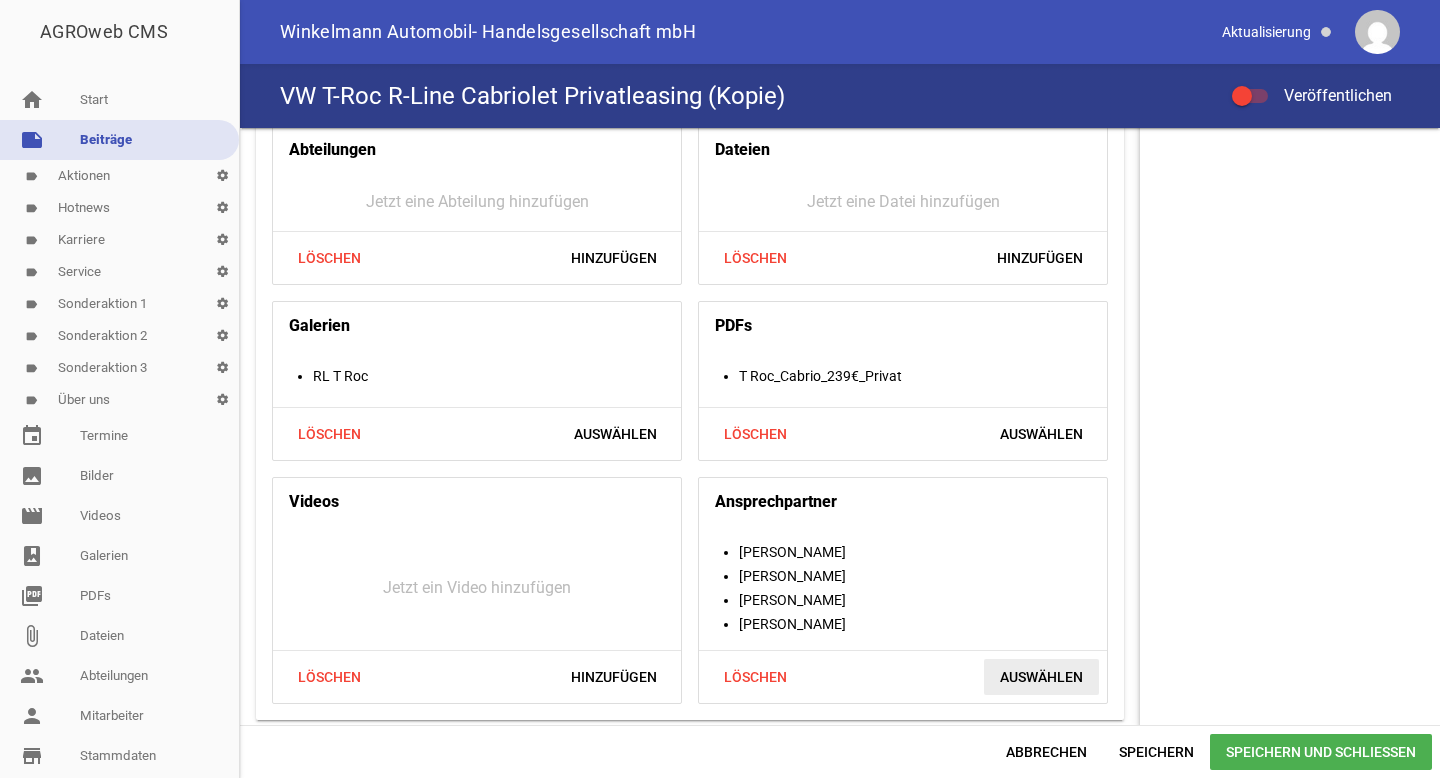 click on "Auswählen" at bounding box center (1041, 677) 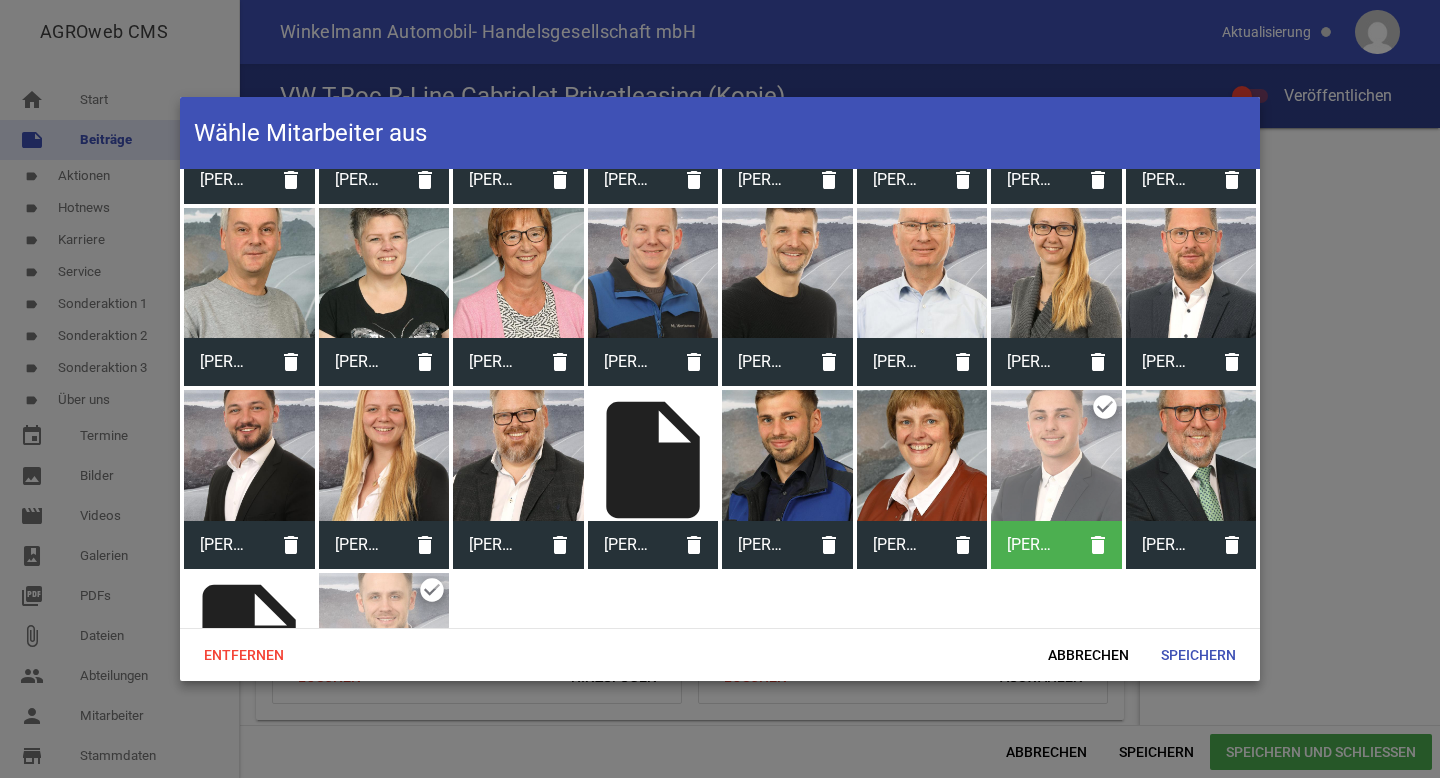 scroll, scrollTop: 633, scrollLeft: 0, axis: vertical 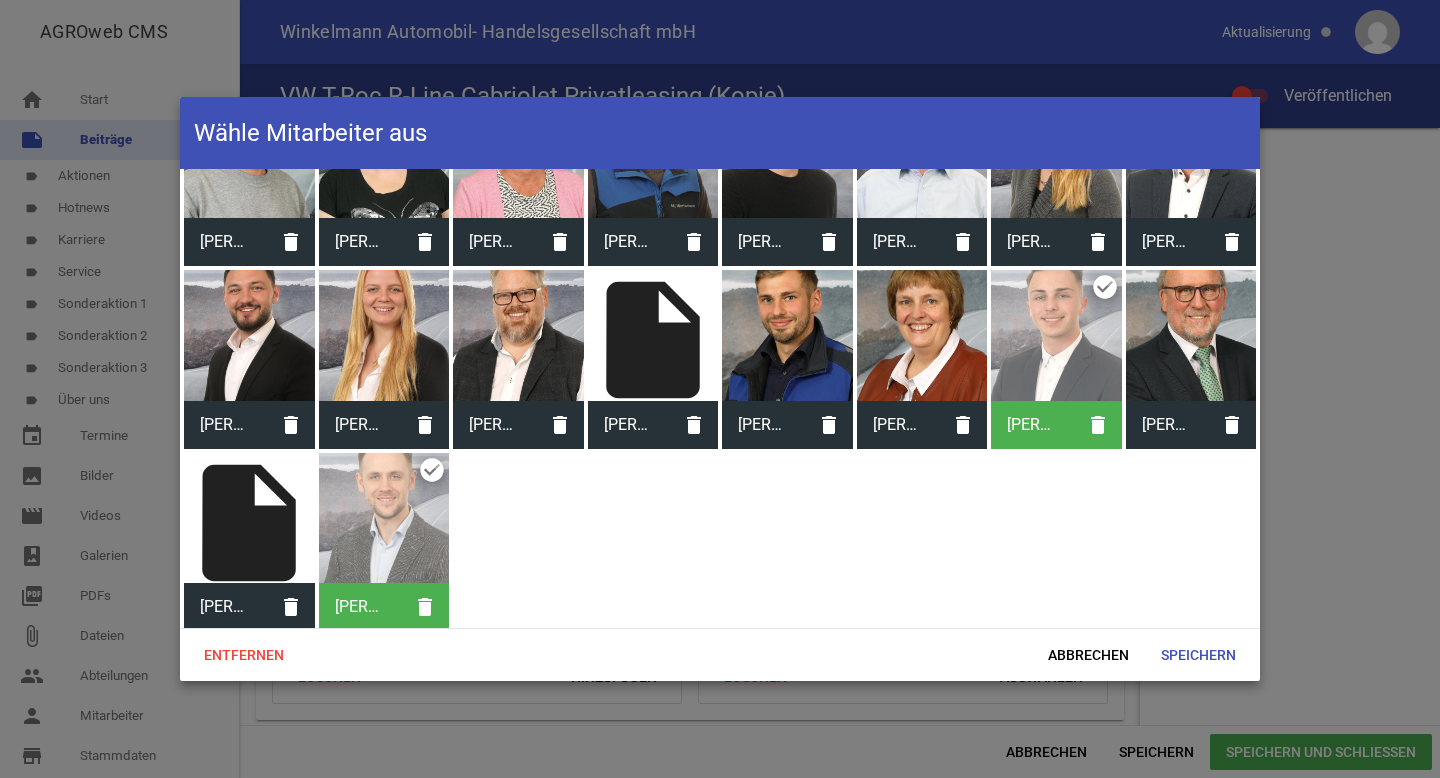 click at bounding box center [1056, 335] 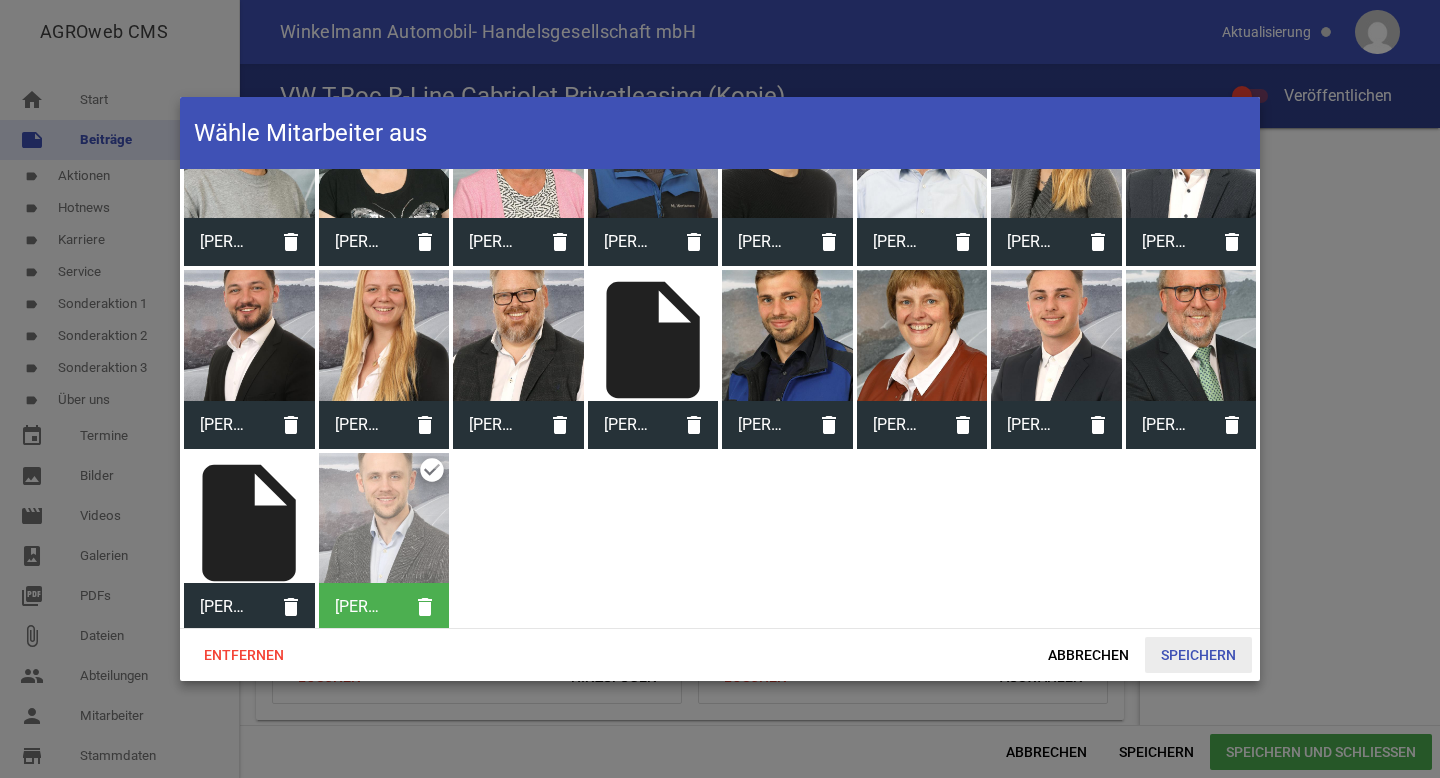 click on "Speichern" at bounding box center (1198, 655) 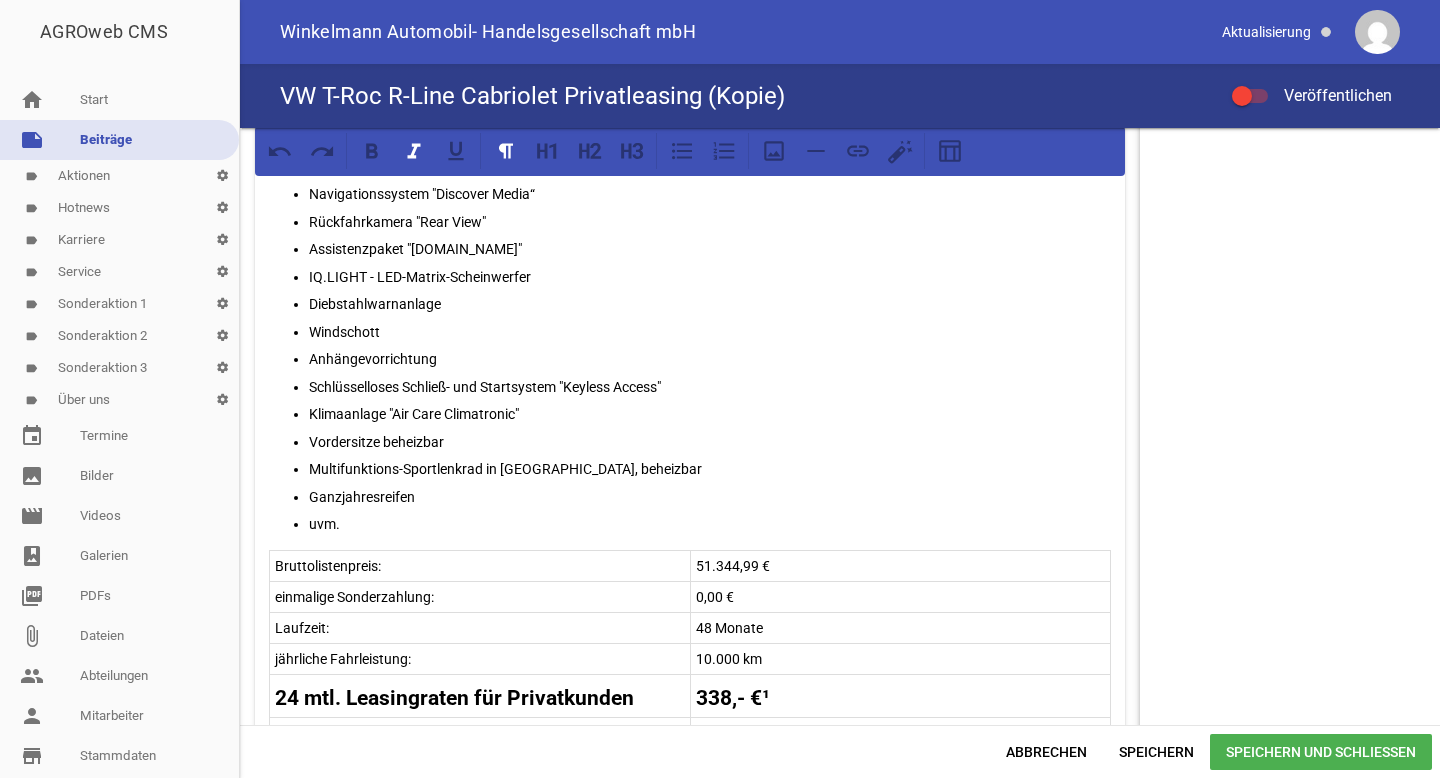scroll, scrollTop: 907, scrollLeft: 0, axis: vertical 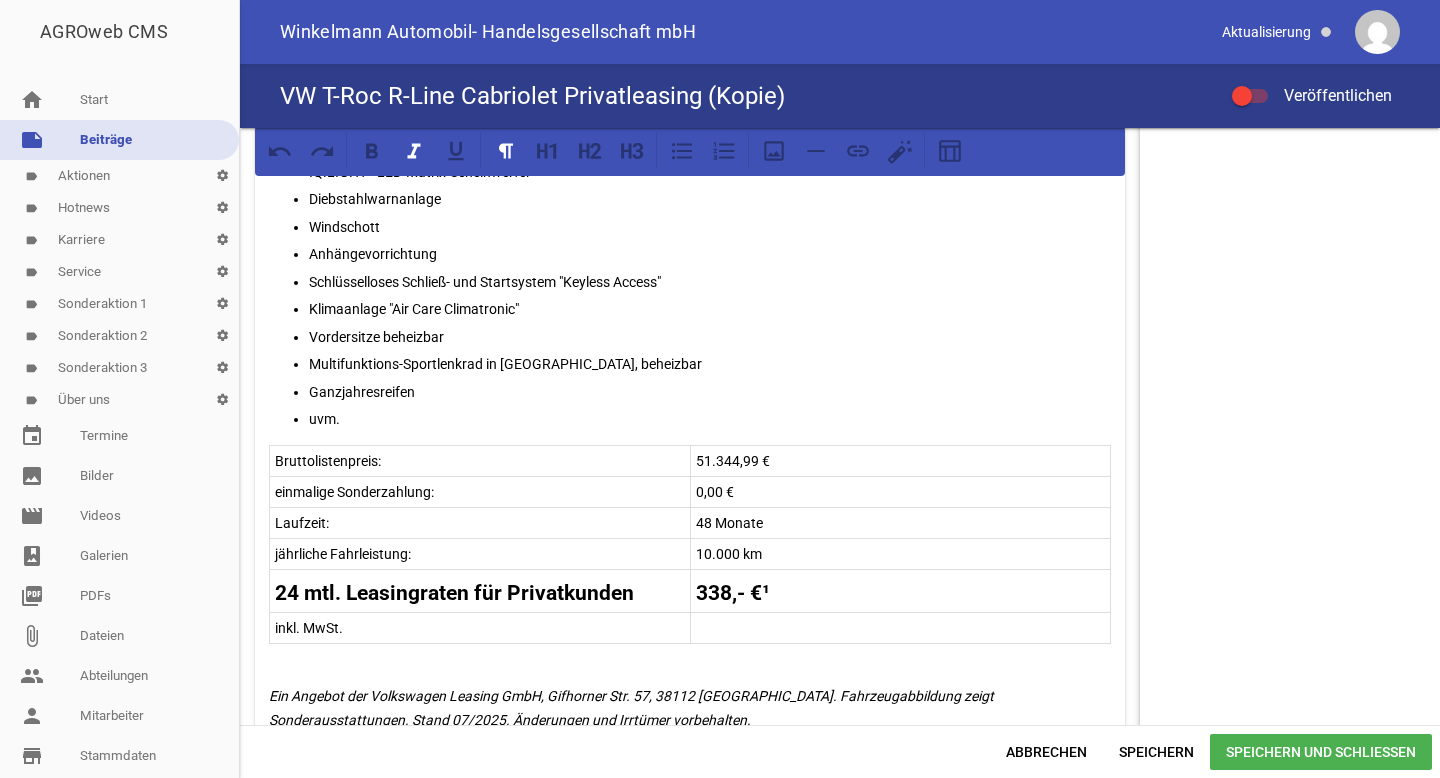 click on "Bruttolistenpreis: 51.344,99 € einmalige Sonderzahlung: 0,00 € Laufzeit: 48 Monate jährliche Fahrleistung: 10.000 km 24 mtl. Leasingraten für Privatkunden 338,- €¹ inkl. MwSt." at bounding box center [690, 545] 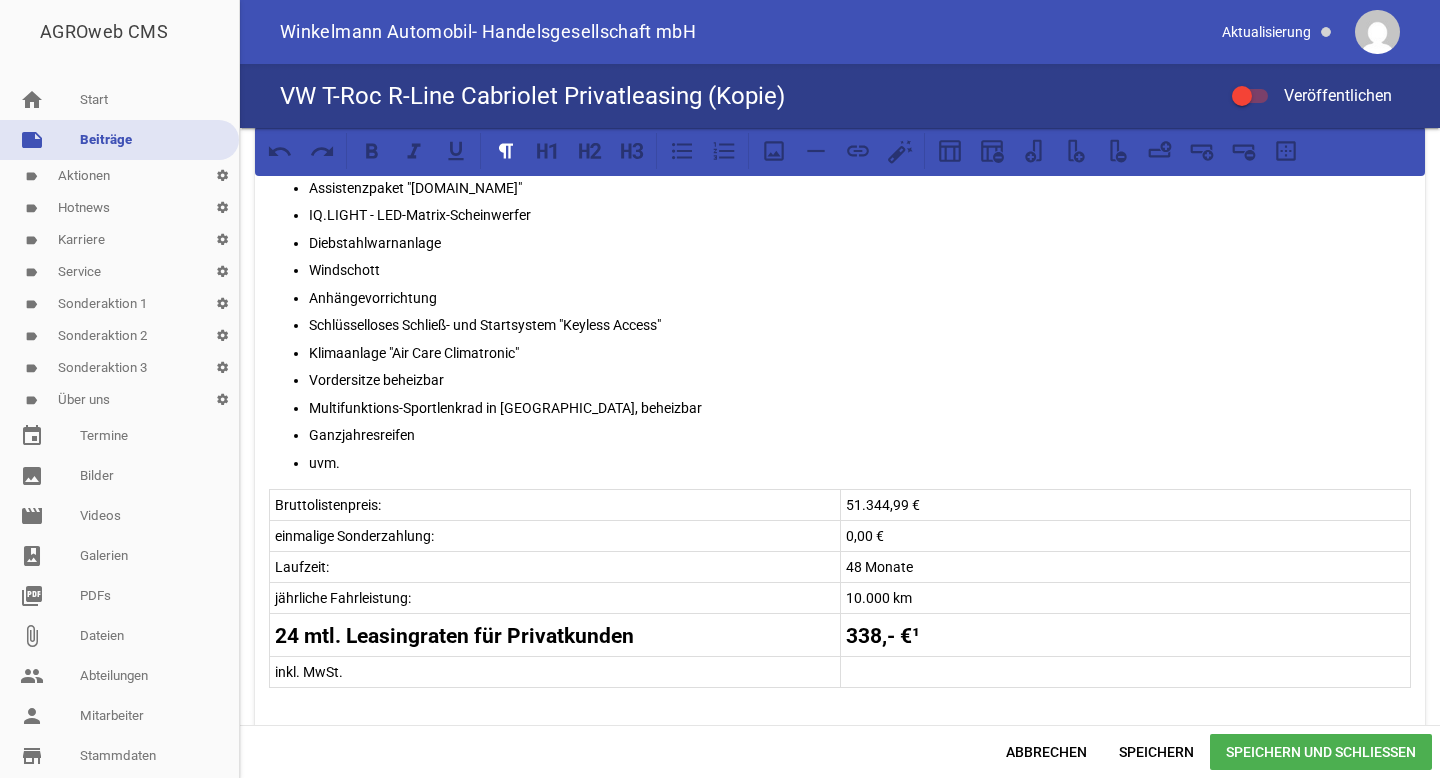 scroll, scrollTop: 982, scrollLeft: 0, axis: vertical 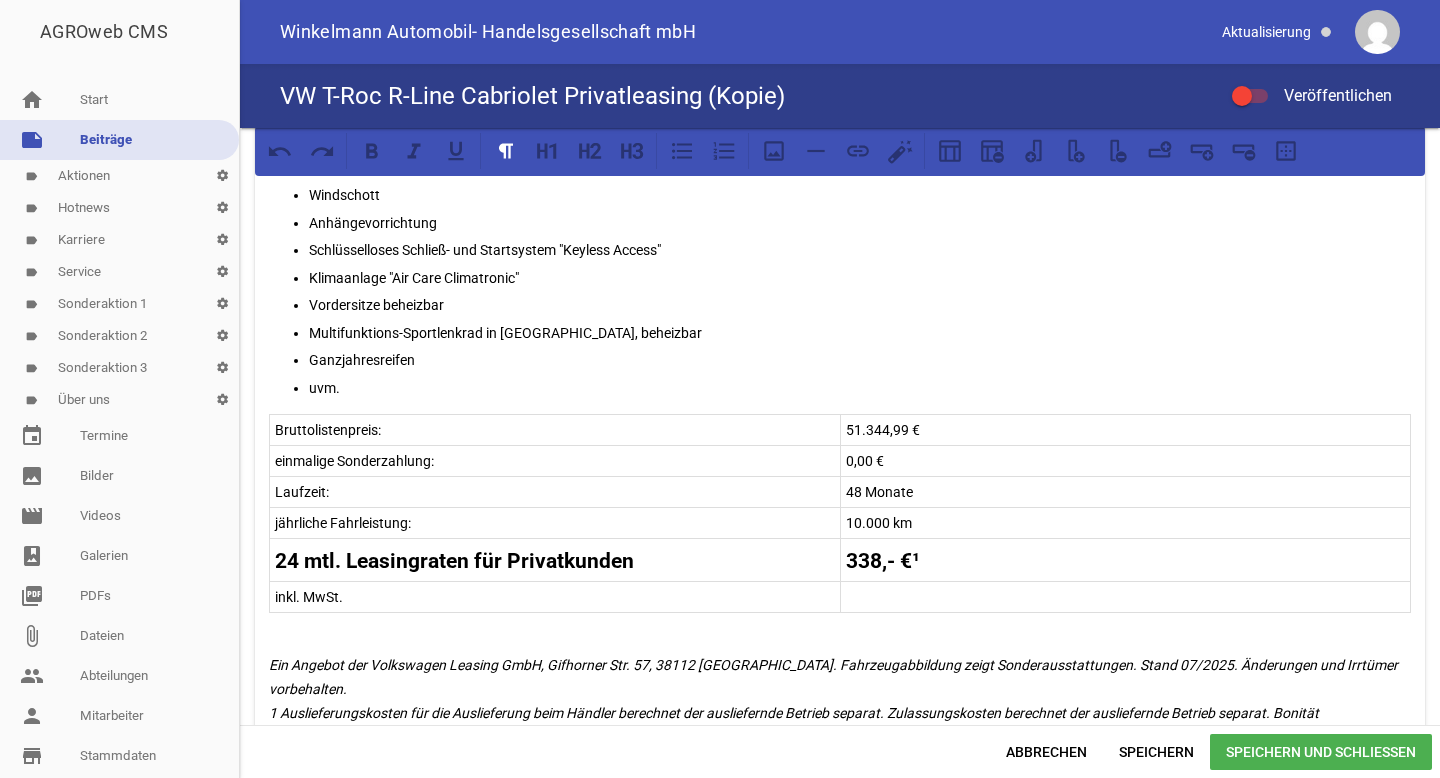click on "einmalige Sonderzahlung:" at bounding box center (555, 461) 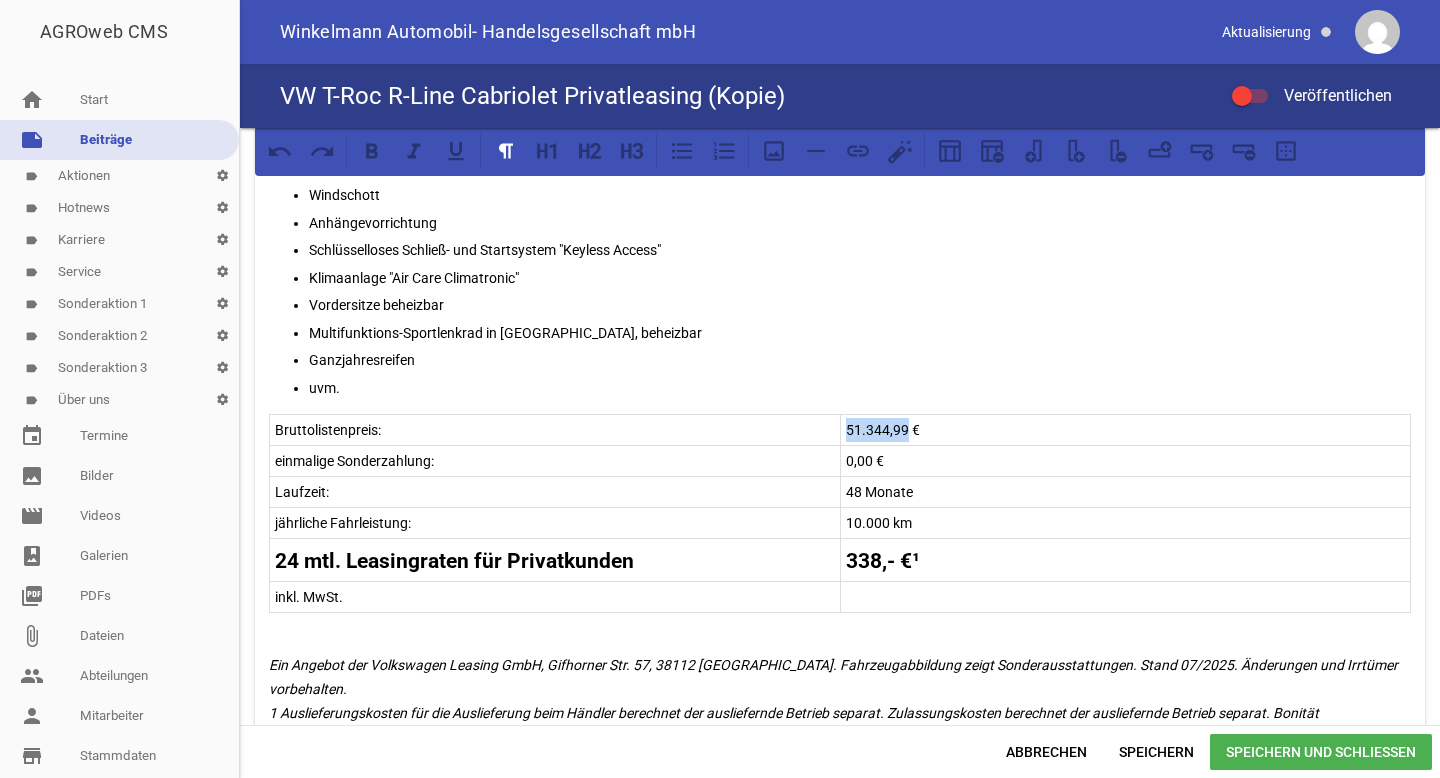 drag, startPoint x: 840, startPoint y: 427, endPoint x: 898, endPoint y: 427, distance: 58 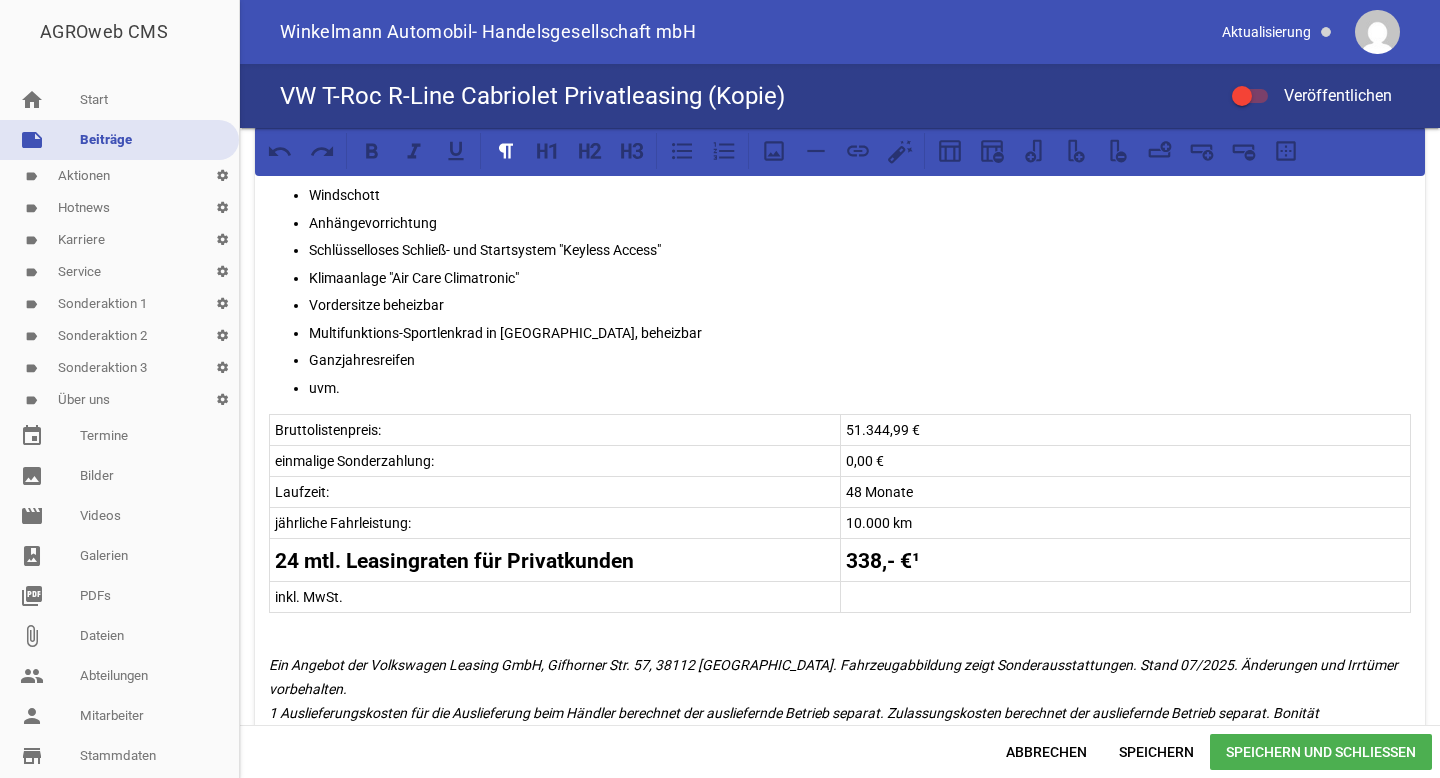 click on "Digital Cockpit Pro Soundsystem "Volkswagen Sound" Navigationssystem "Discover Media“ Rückfahrkamera "Rear View" Assistenzpaket "[DOMAIN_NAME]" [DOMAIN_NAME] - LED-Matrix-Scheinwerfer Diebstahlwarnanlage Windschott Anhängevorrichtung Schlüsselloses Schließ- und Startsystem "Keyless Access" Klimaanlage "Air Care Climatronic" Vordersitze beheizbar Multifunktions-Sportlenkrad in Leder, beheizbar Ganzjahresreifen uvm." at bounding box center (840, 195) 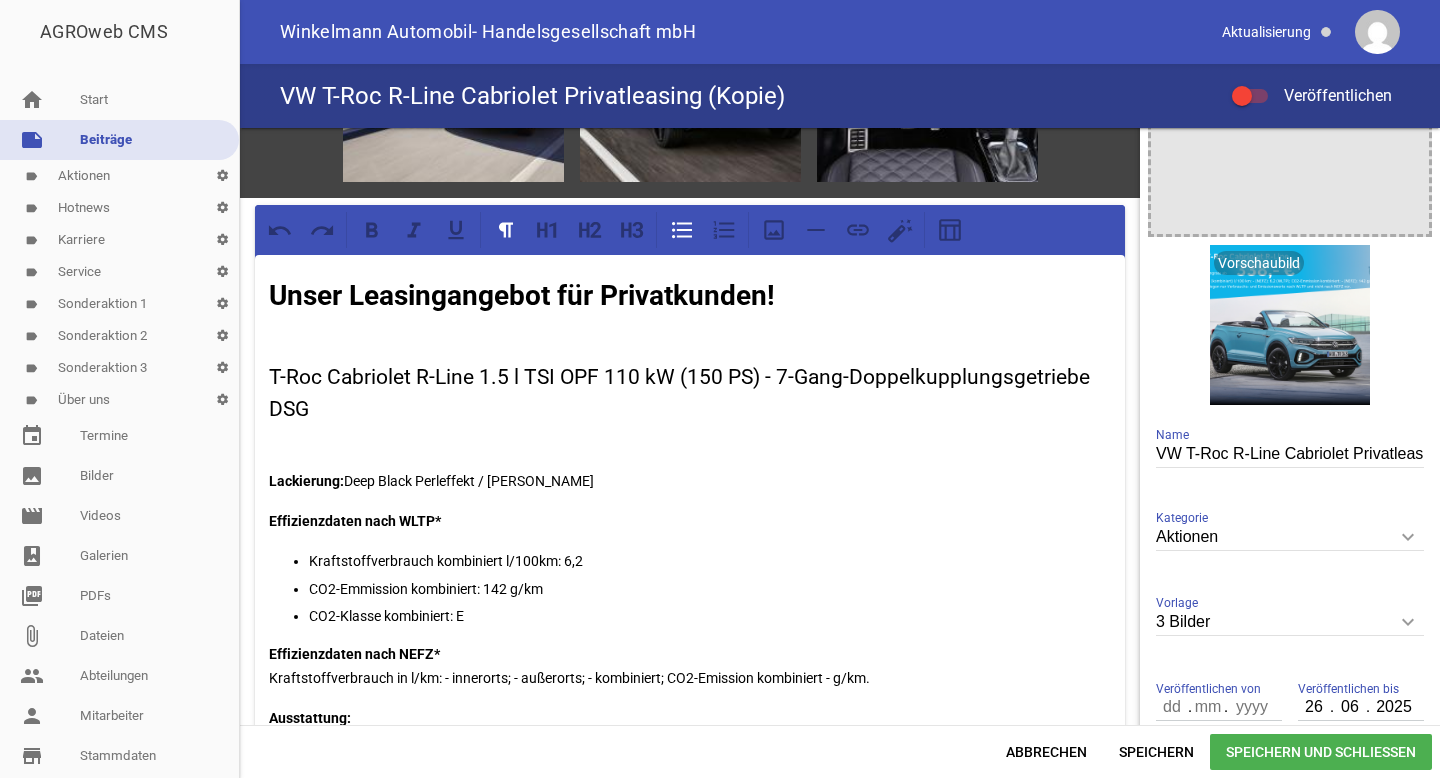 scroll, scrollTop: 217, scrollLeft: 0, axis: vertical 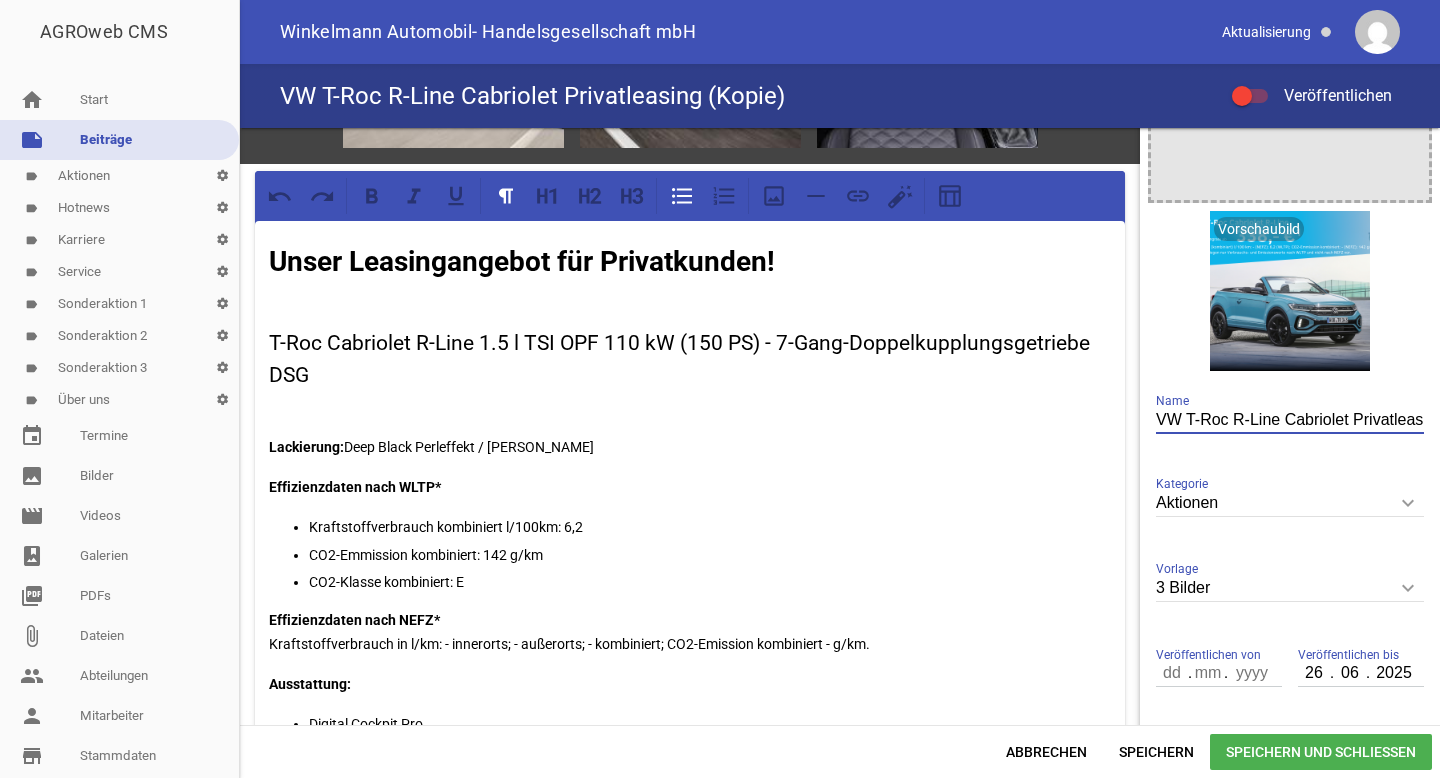 click on "VW T-Roc R-Line Cabriolet Privatleasing (Kopie)" at bounding box center [1290, 420] 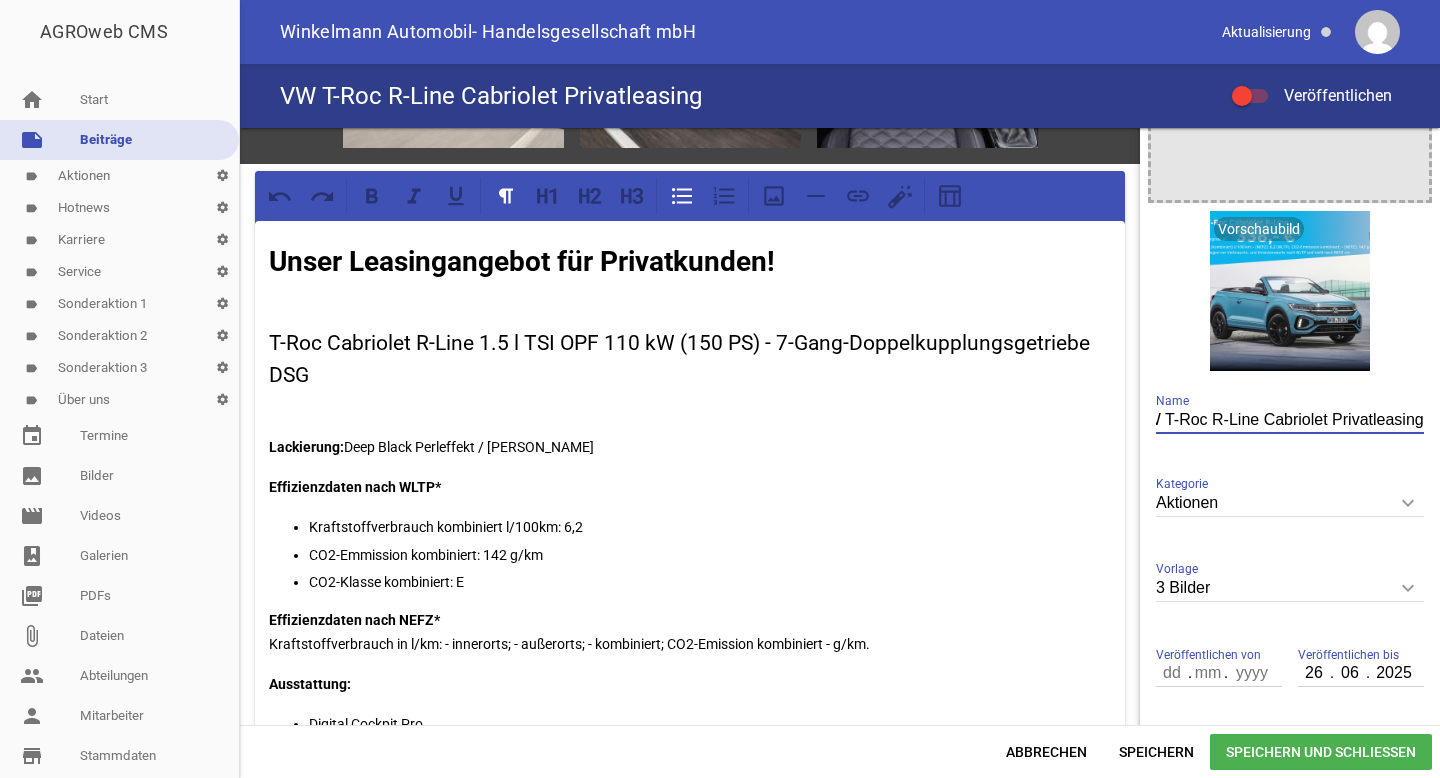 scroll, scrollTop: 0, scrollLeft: 20, axis: horizontal 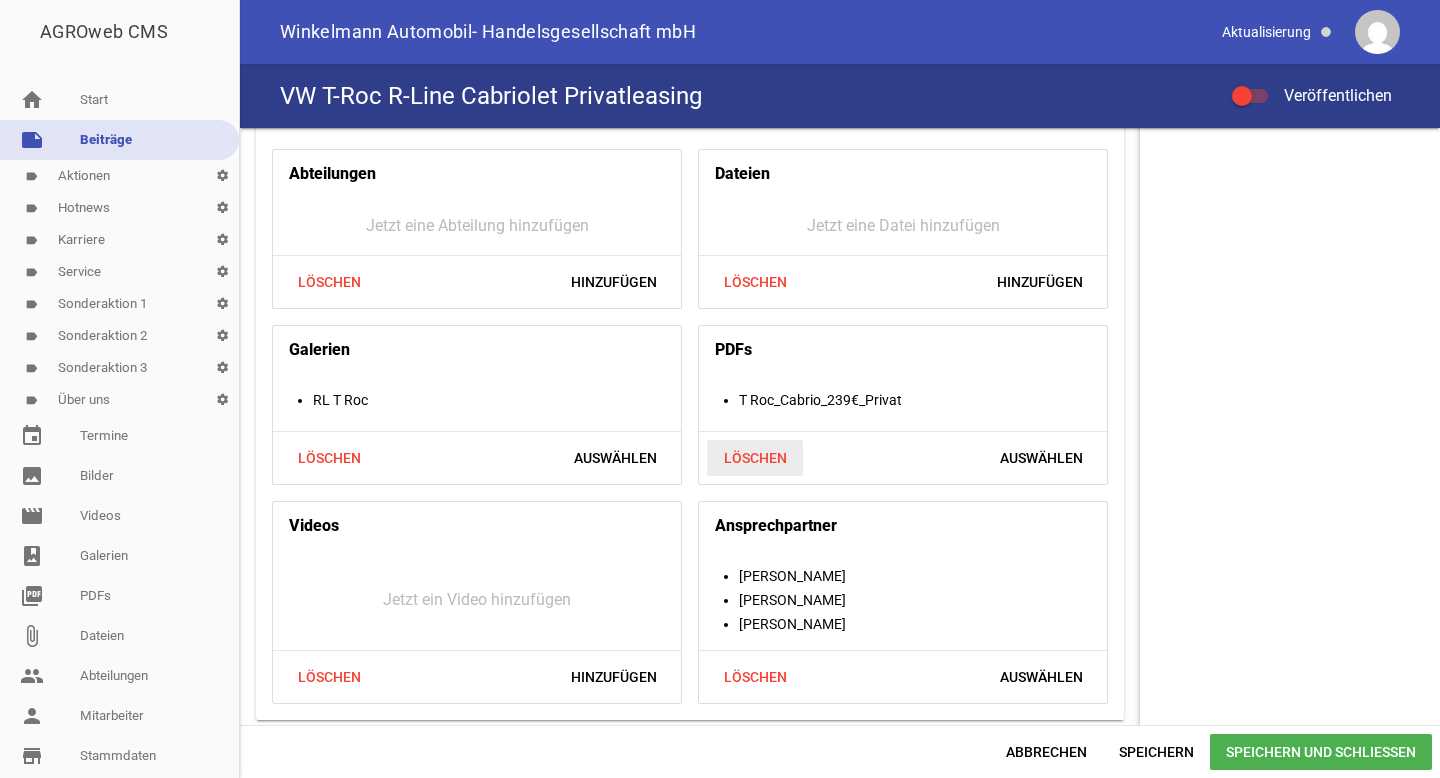 type on "VW T-Roc R-Line Cabriolet Privatleasing" 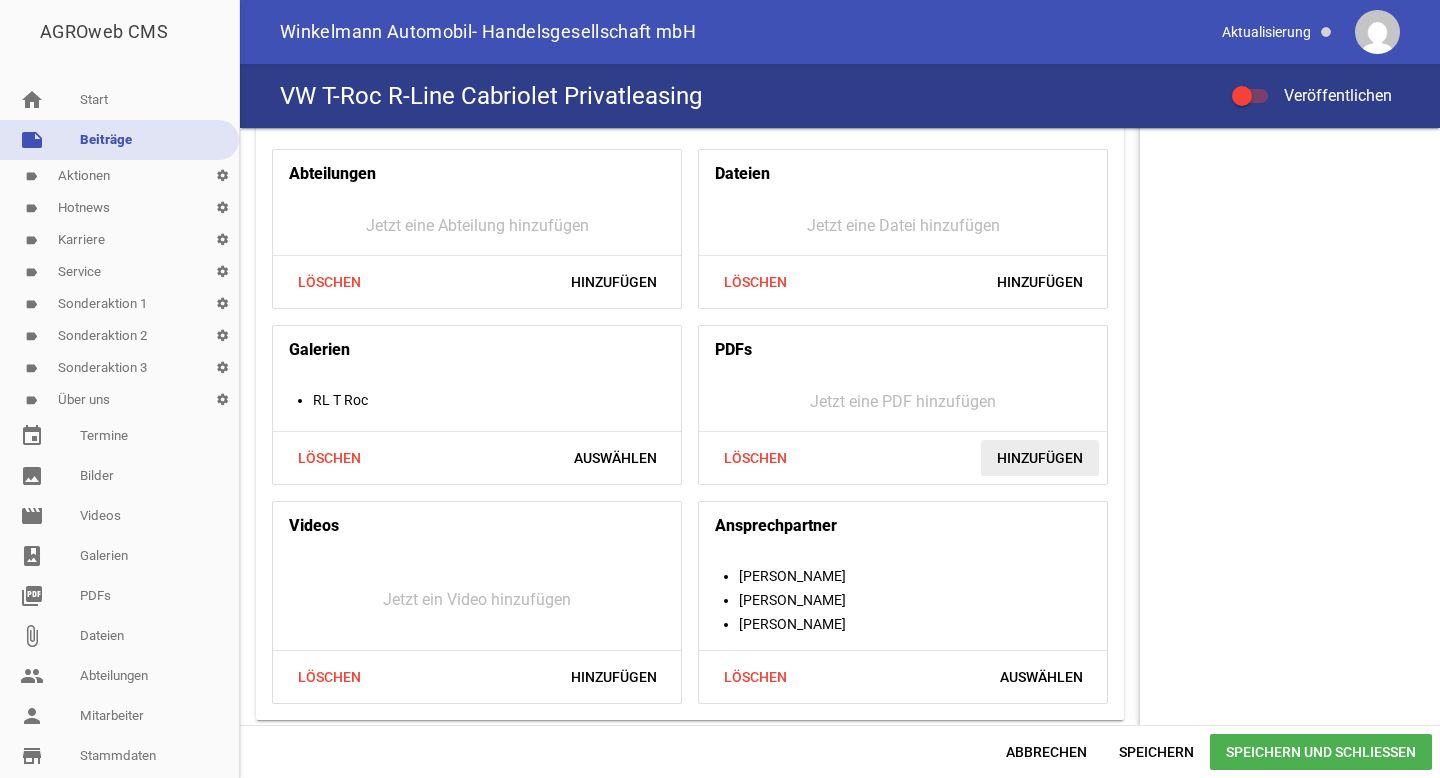 click on "Hinzufügen" at bounding box center [1040, 458] 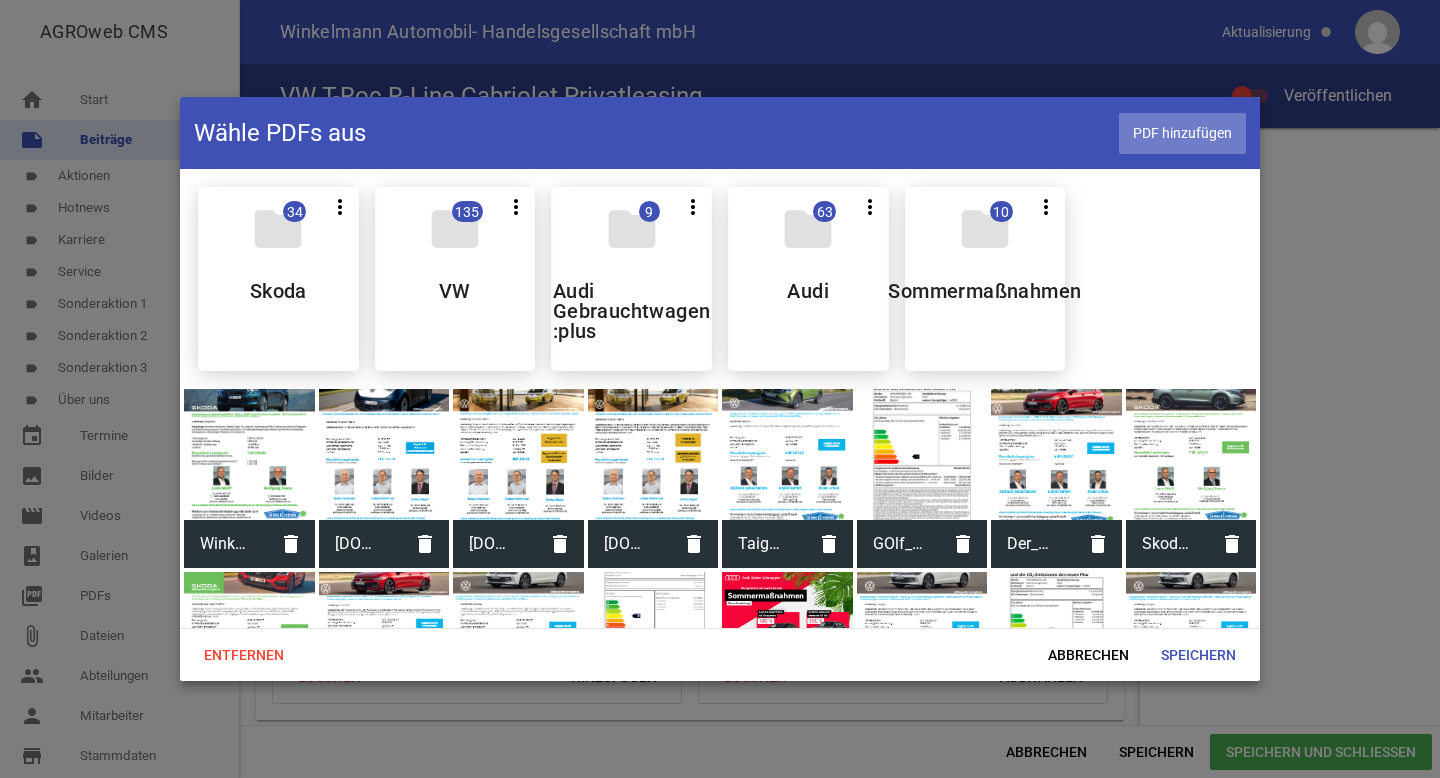 click on "PDF hinzufügen" at bounding box center (1182, 133) 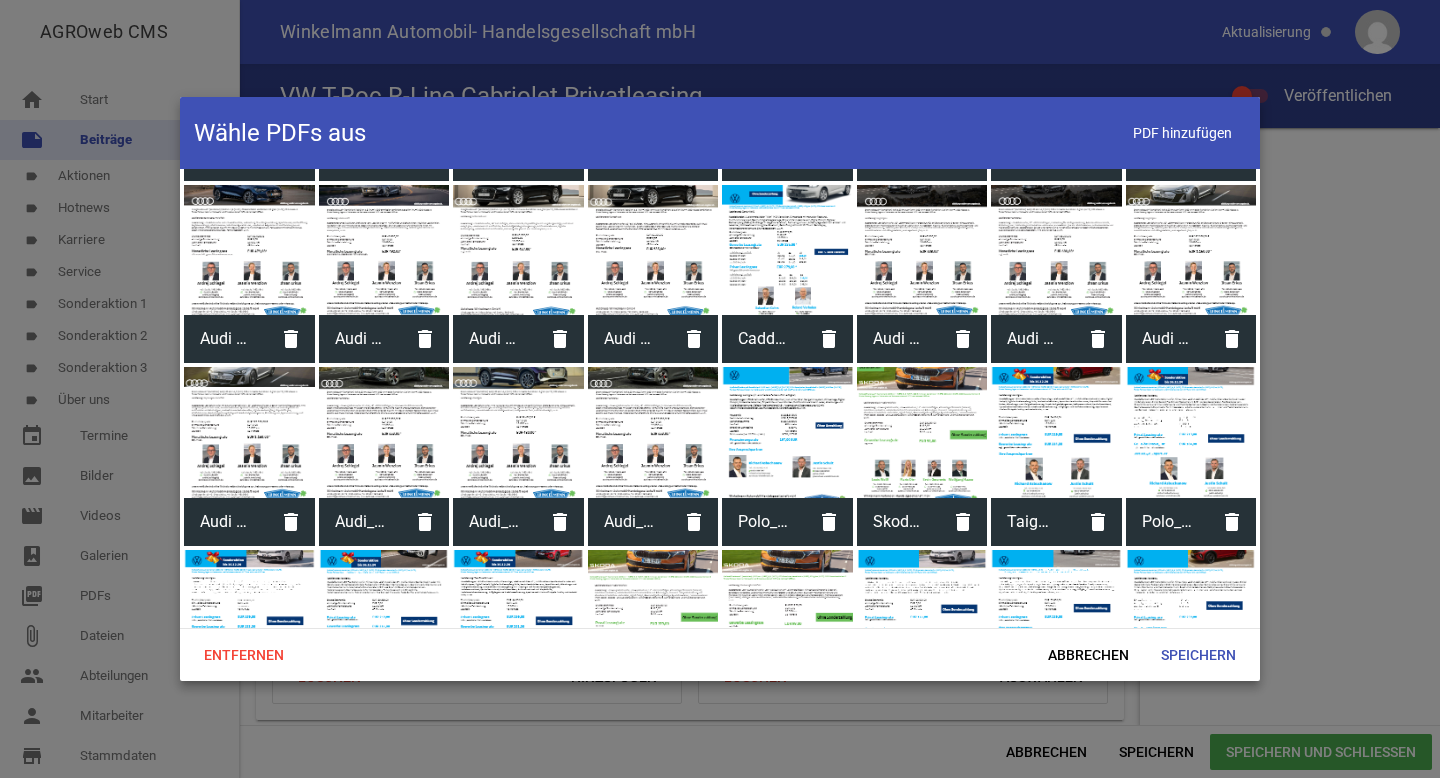 scroll, scrollTop: 1936, scrollLeft: 0, axis: vertical 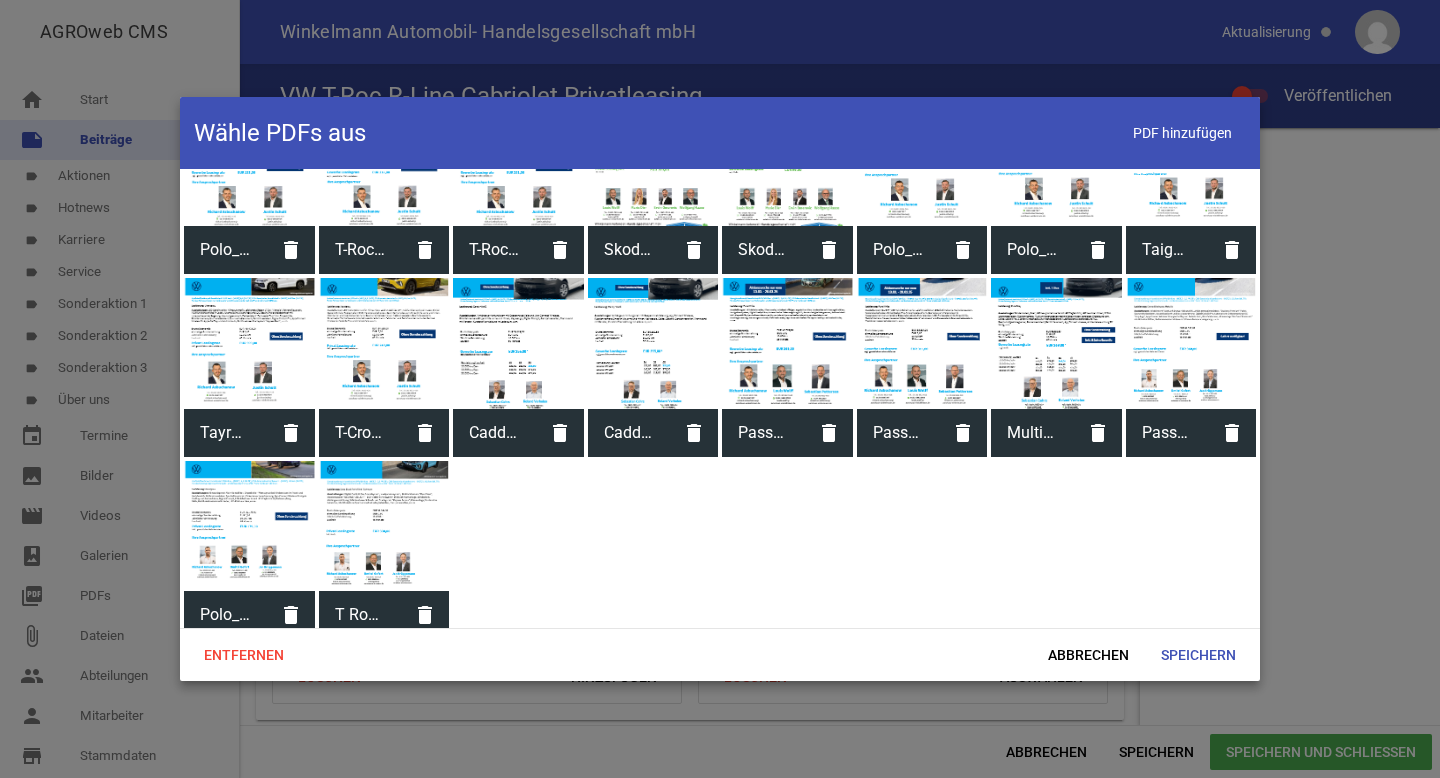click at bounding box center [384, 526] 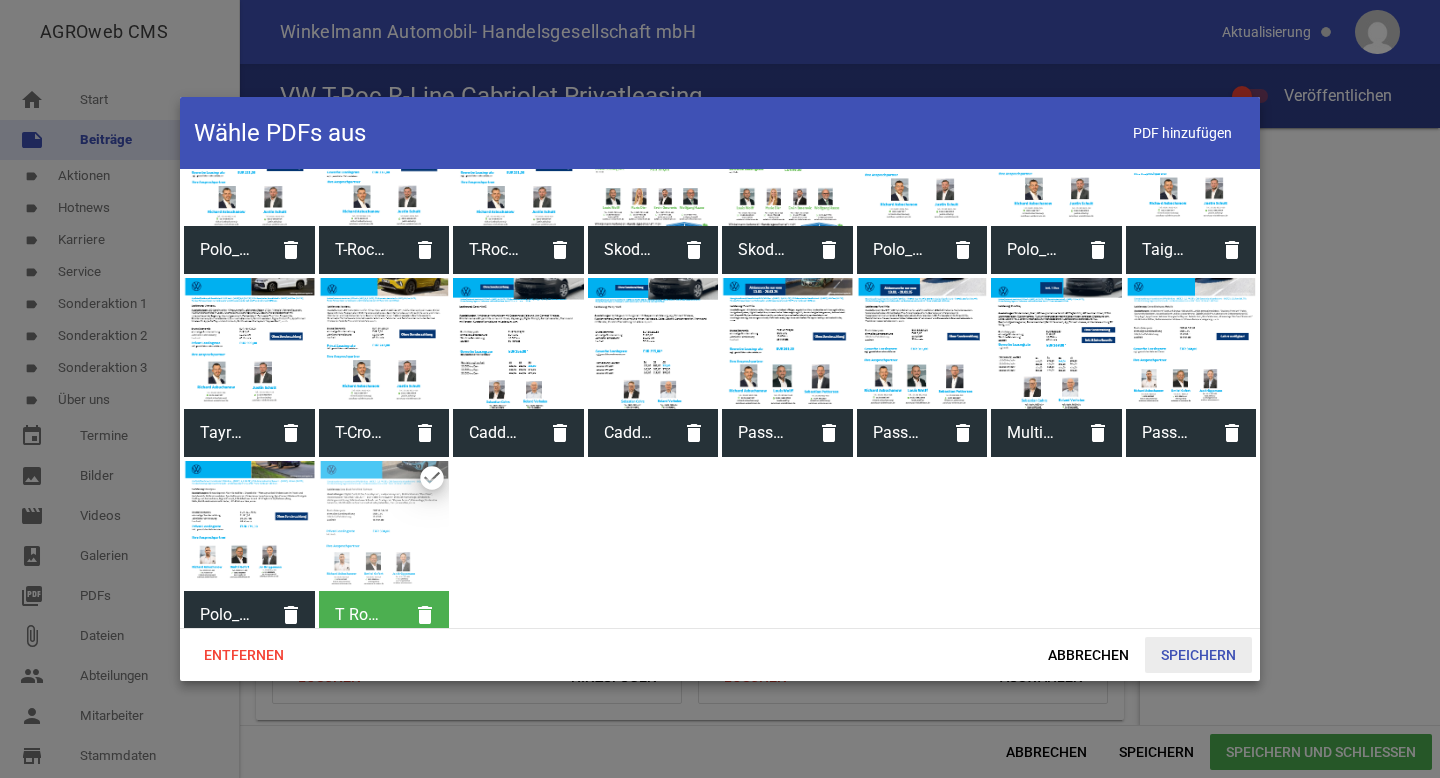 click on "Speichern" at bounding box center [1198, 655] 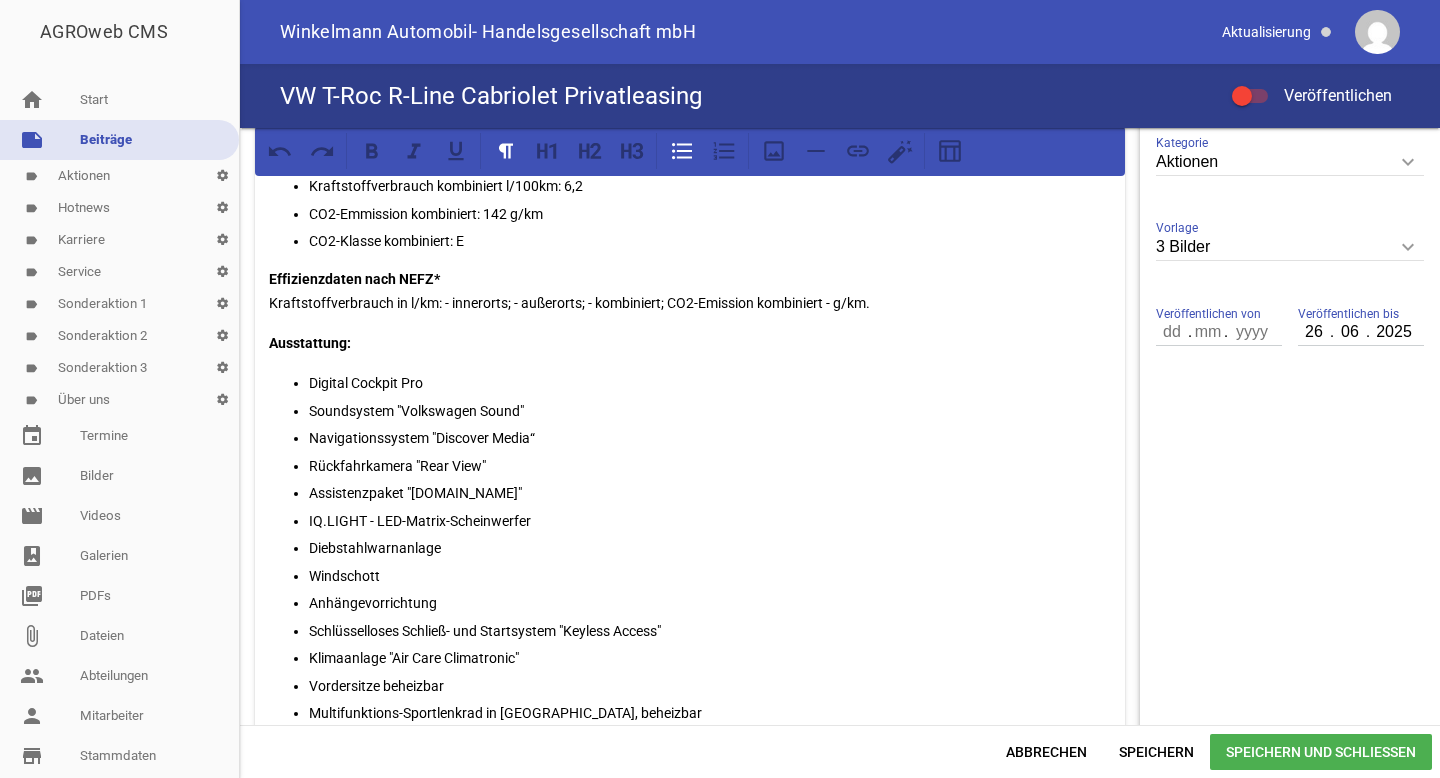 scroll, scrollTop: 431, scrollLeft: 0, axis: vertical 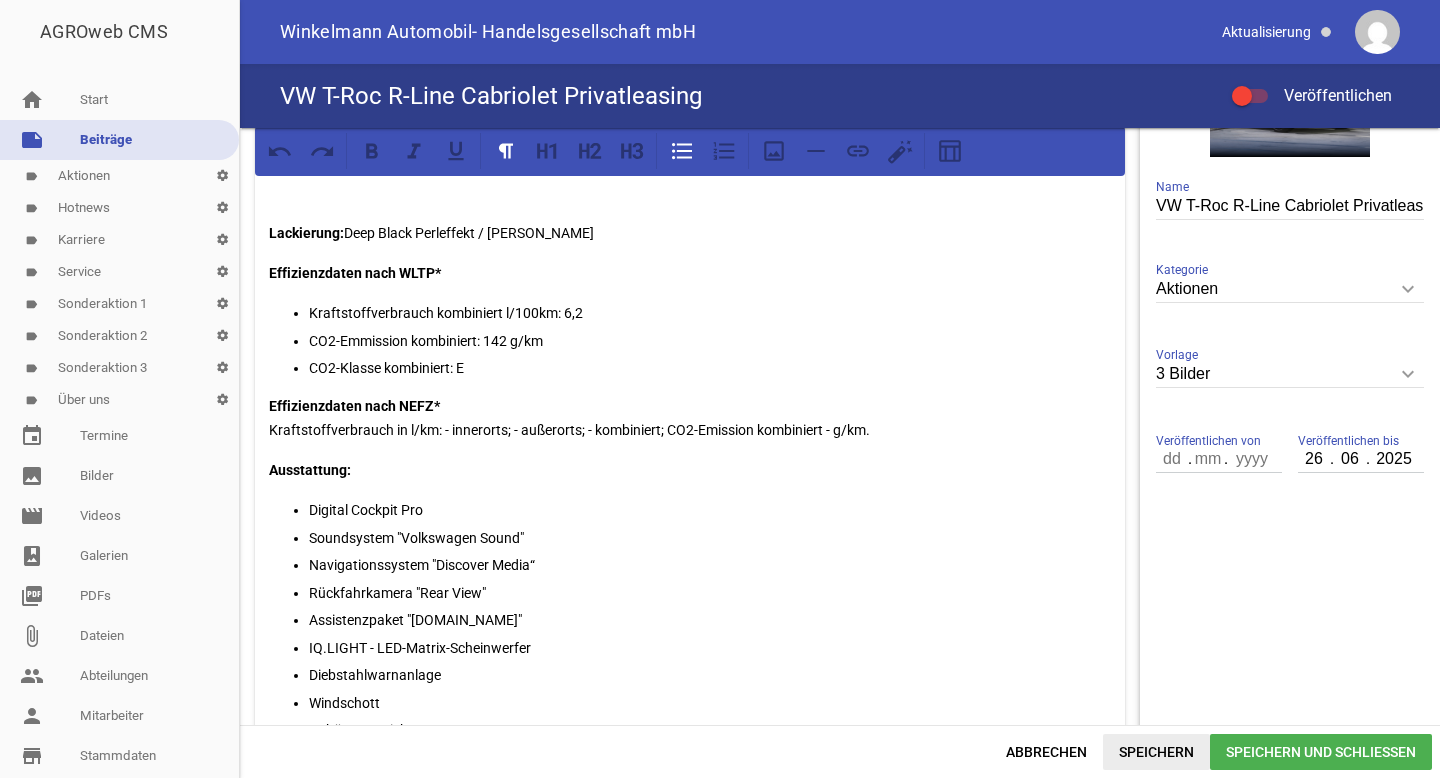 click on "Speichern" at bounding box center [1156, 752] 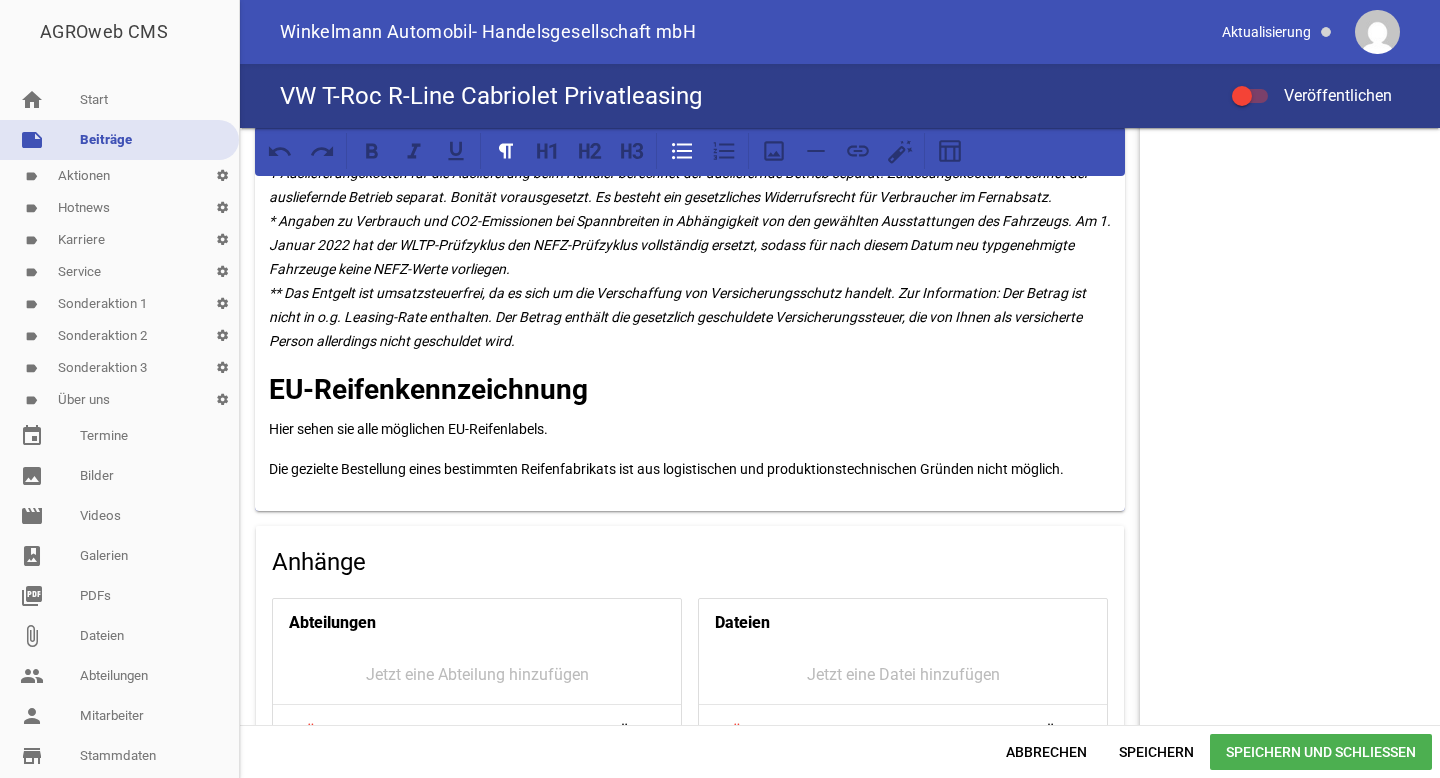 scroll, scrollTop: 1927, scrollLeft: 0, axis: vertical 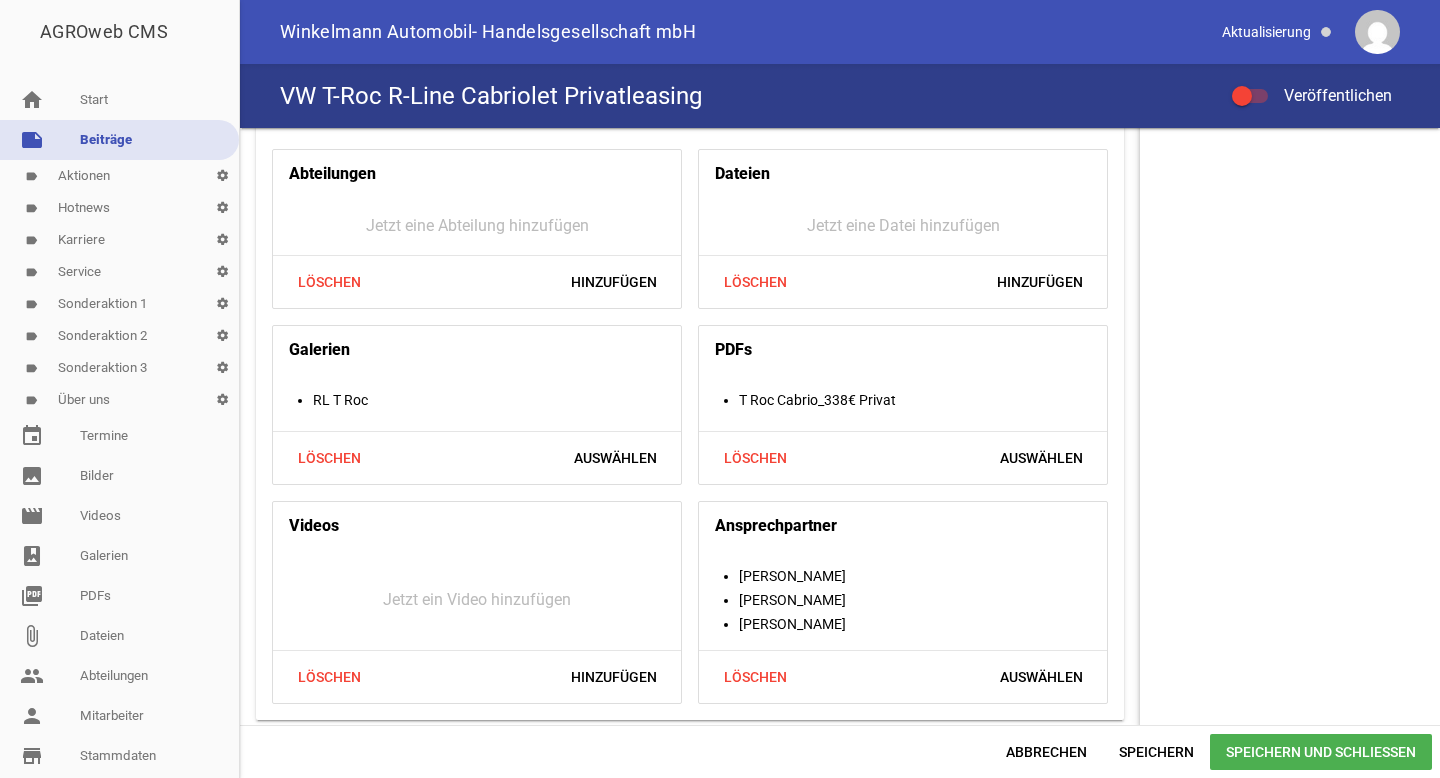 click on "Speichern und Schließen" at bounding box center [1321, 752] 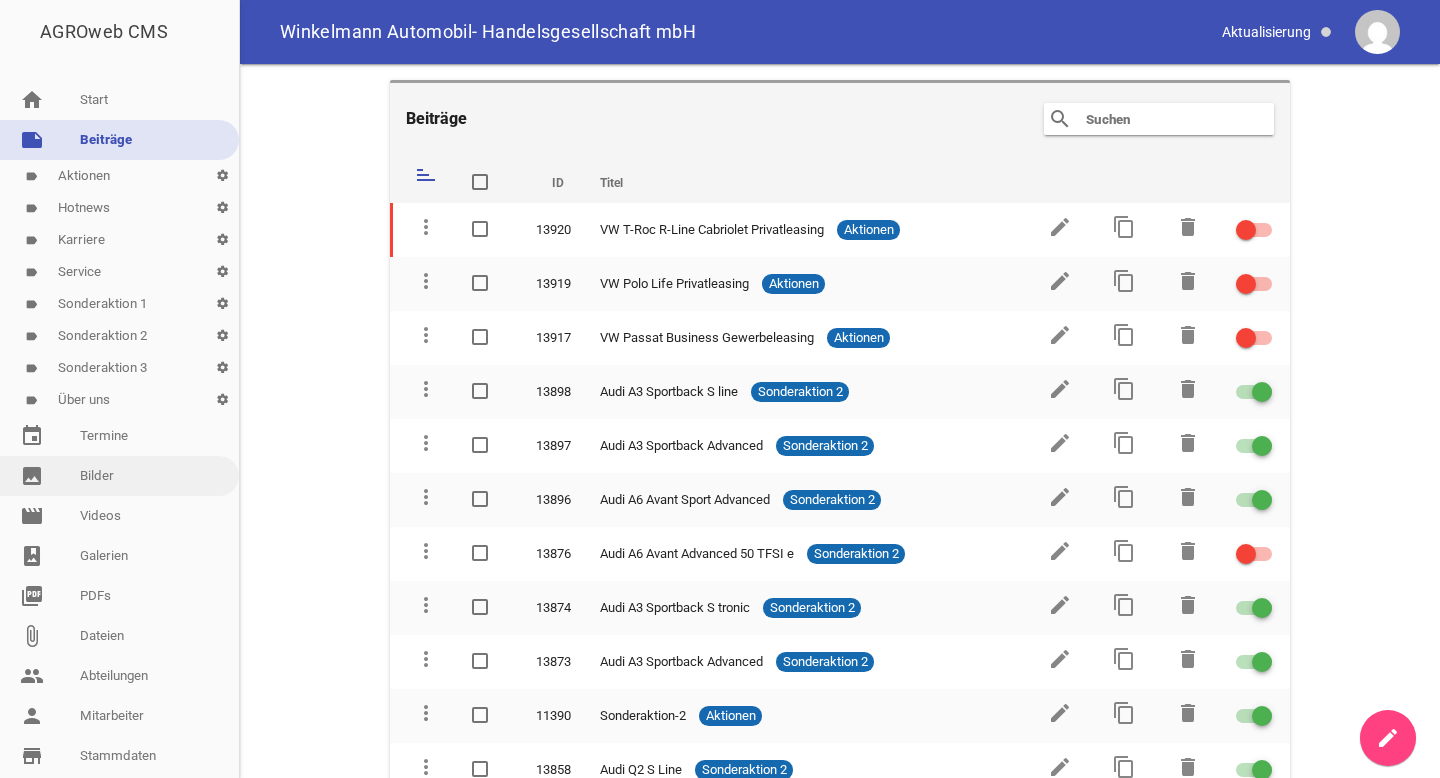 click on "image Bilder" at bounding box center [119, 476] 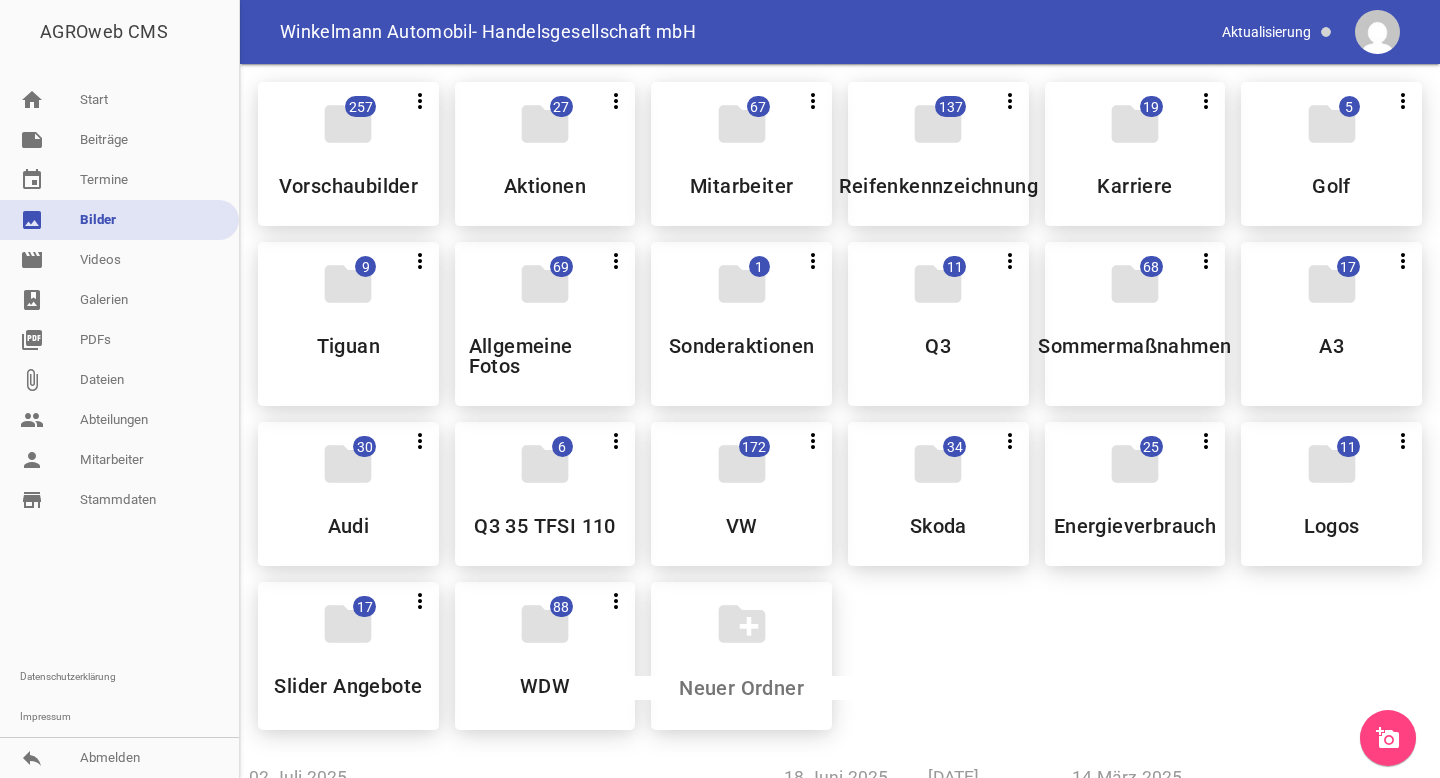 click on "add_a_photo" at bounding box center [1388, 738] 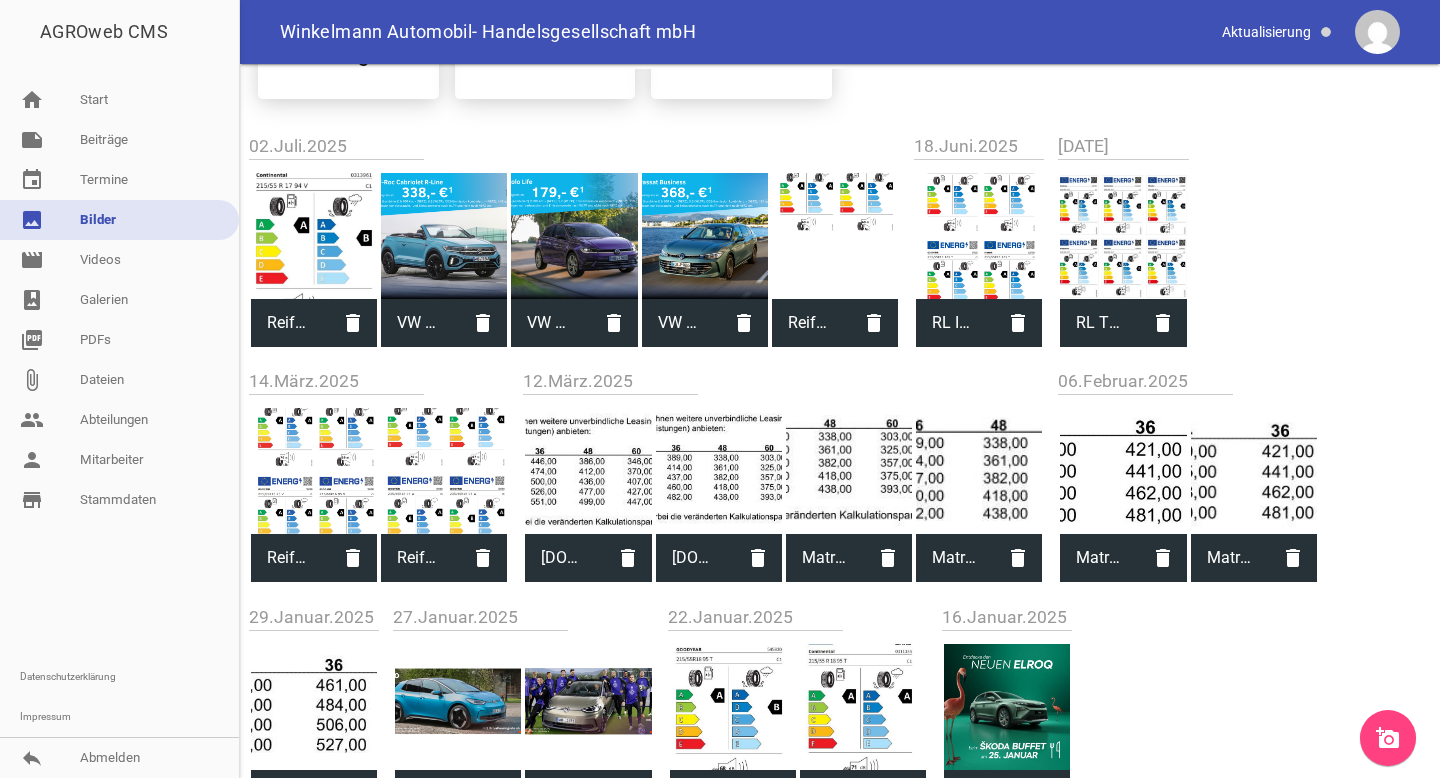 scroll, scrollTop: 633, scrollLeft: 0, axis: vertical 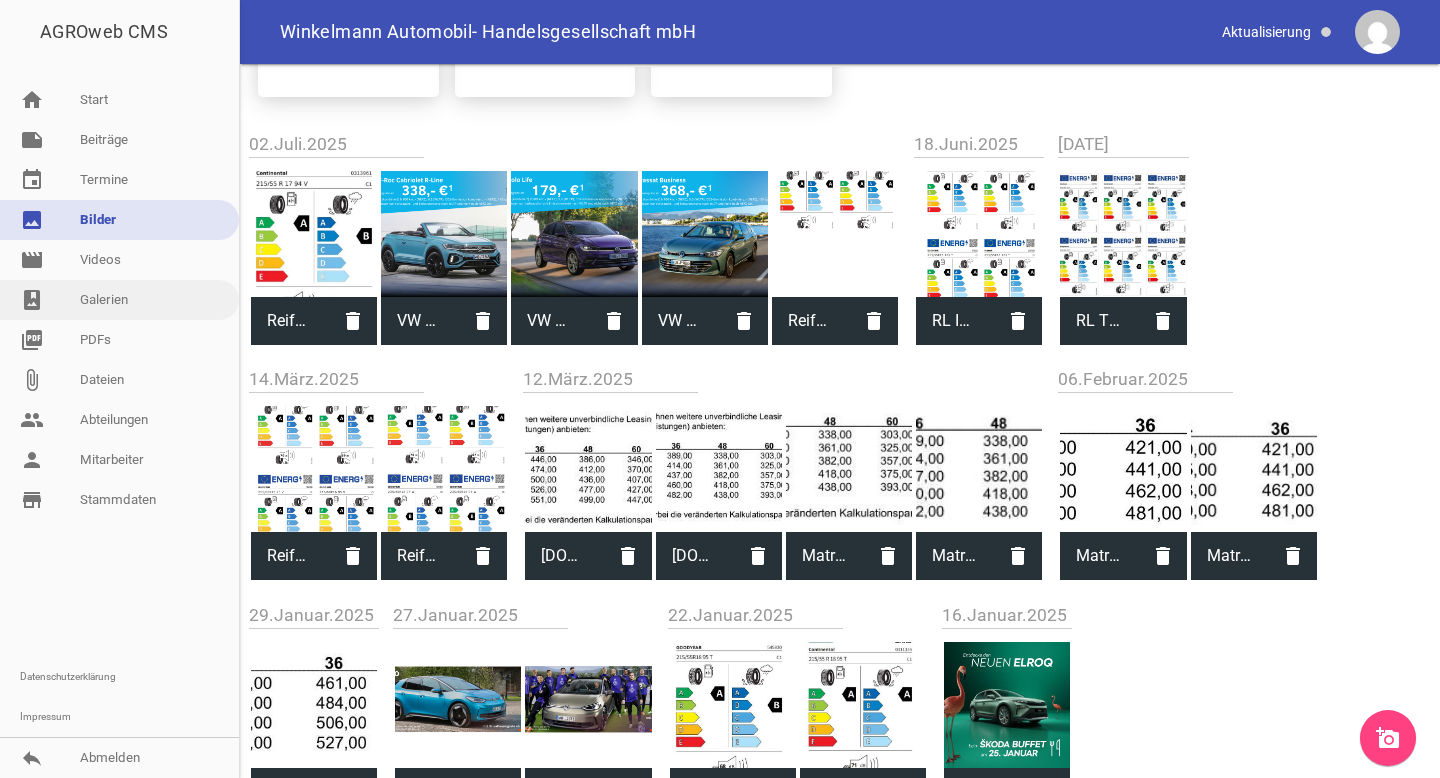 click on "photo_album Galerien" at bounding box center [119, 300] 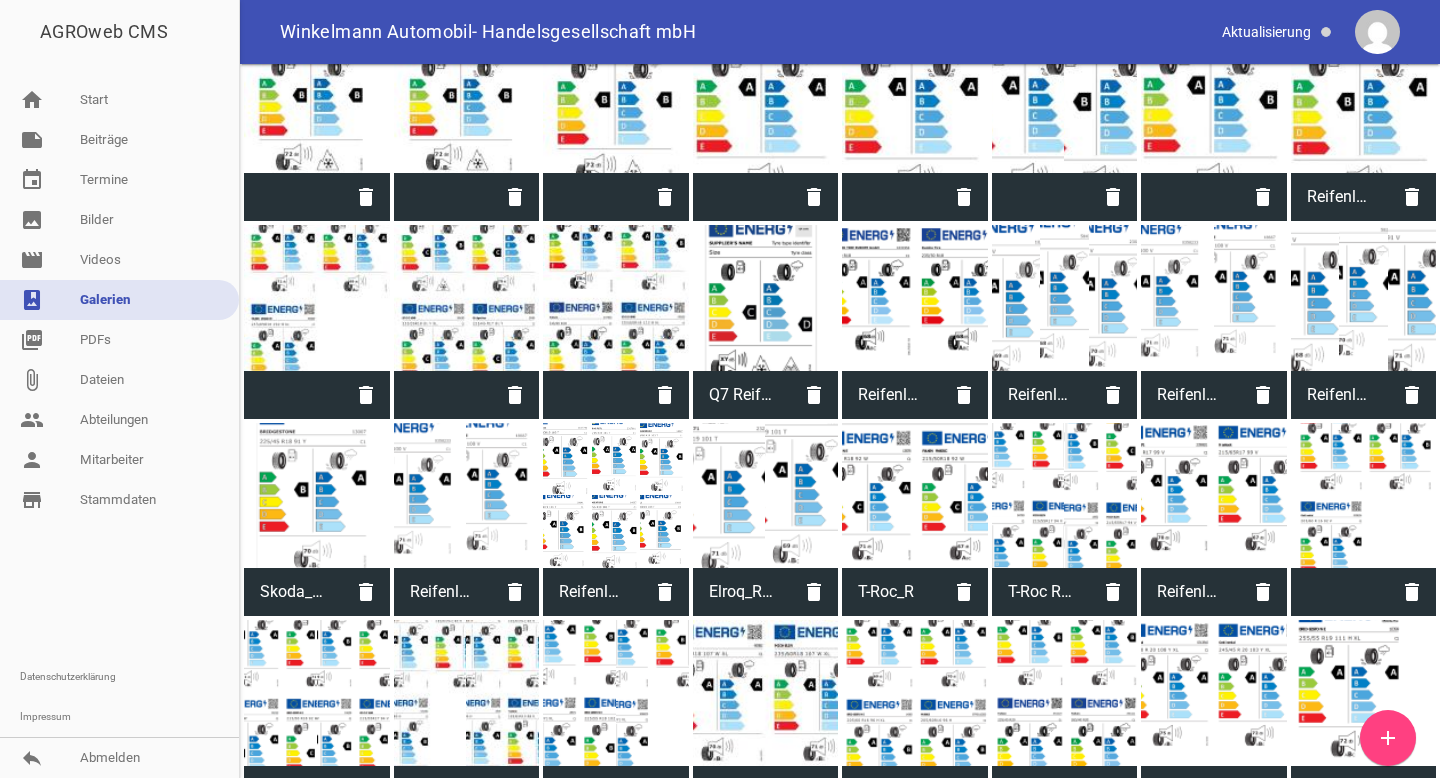 scroll, scrollTop: 629, scrollLeft: 0, axis: vertical 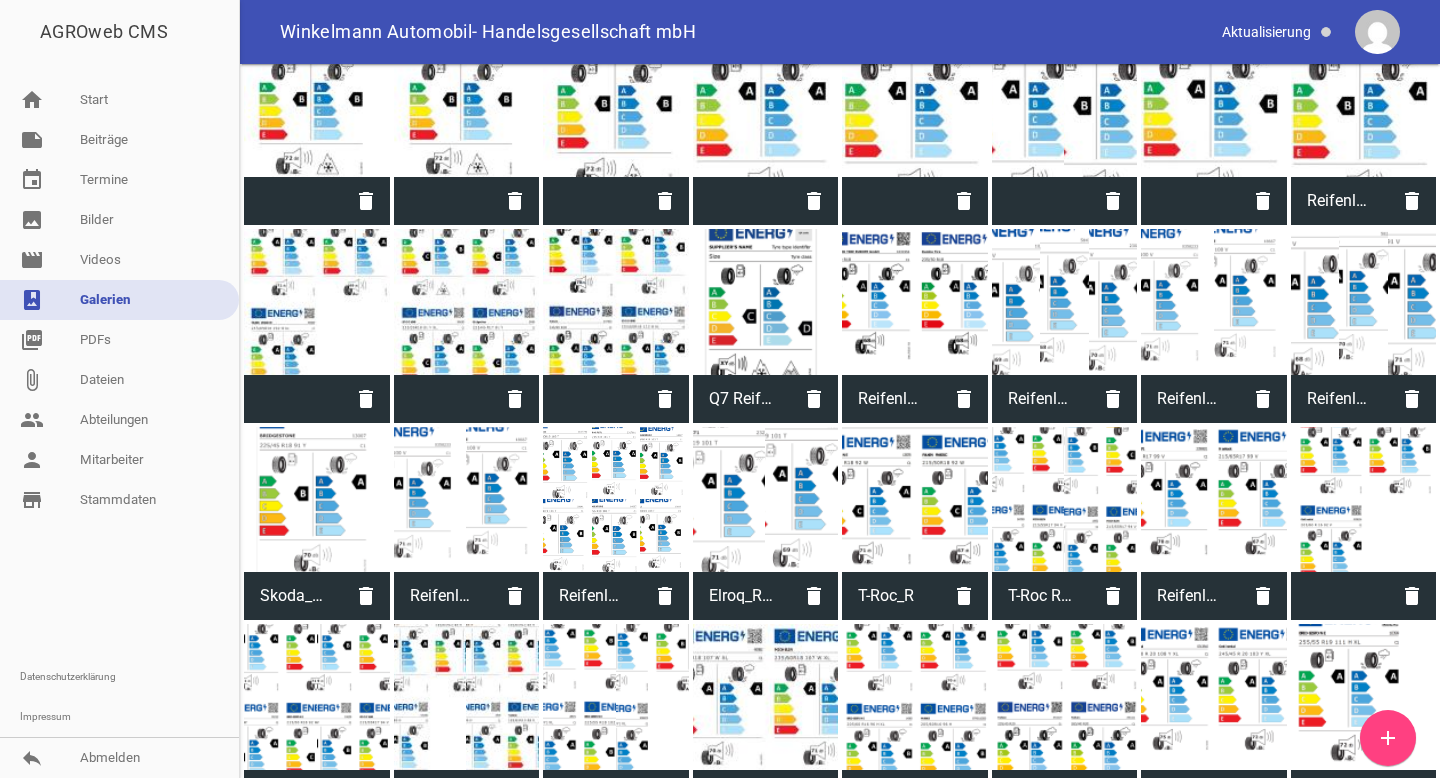 click on "add" at bounding box center [1388, 738] 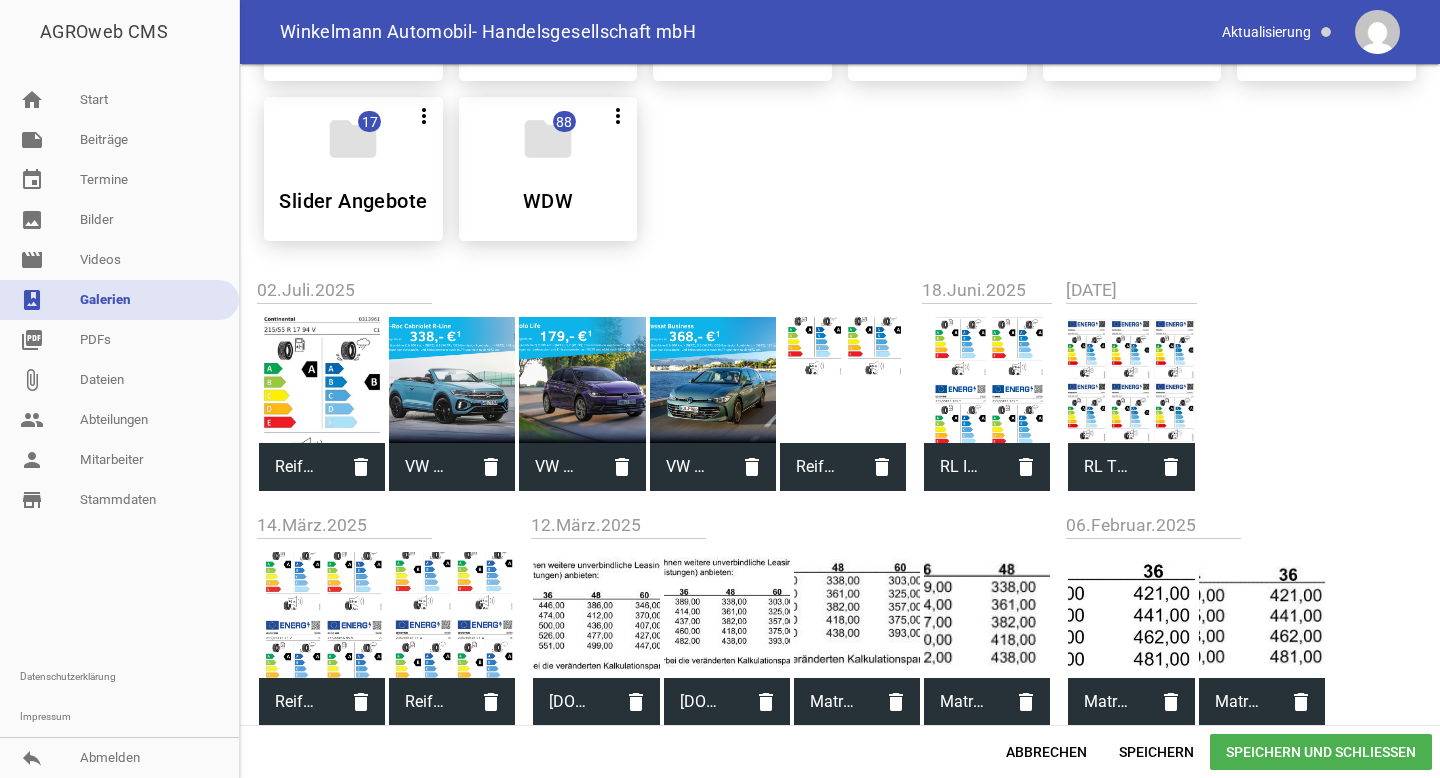 click at bounding box center (322, 380) 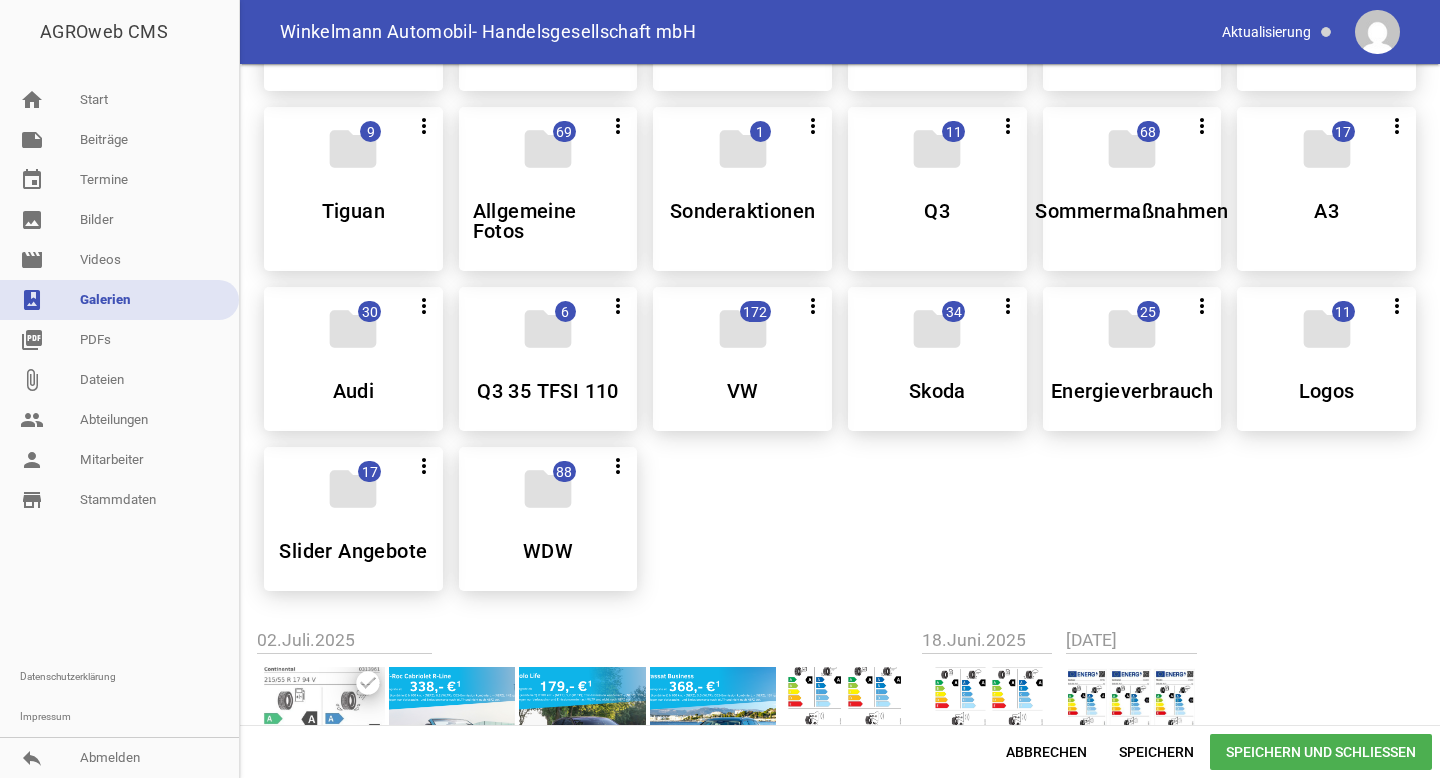 scroll, scrollTop: 0, scrollLeft: 0, axis: both 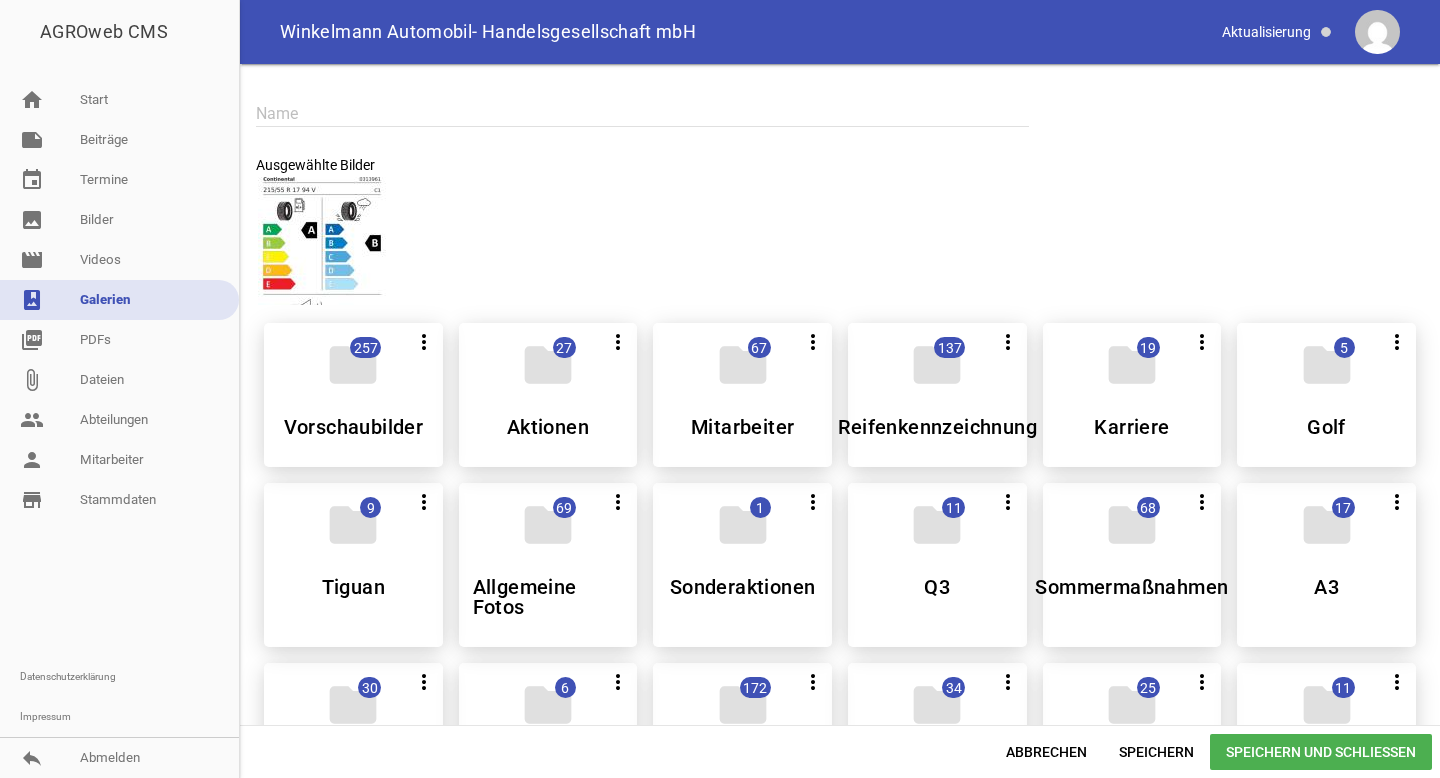 click at bounding box center (642, 113) 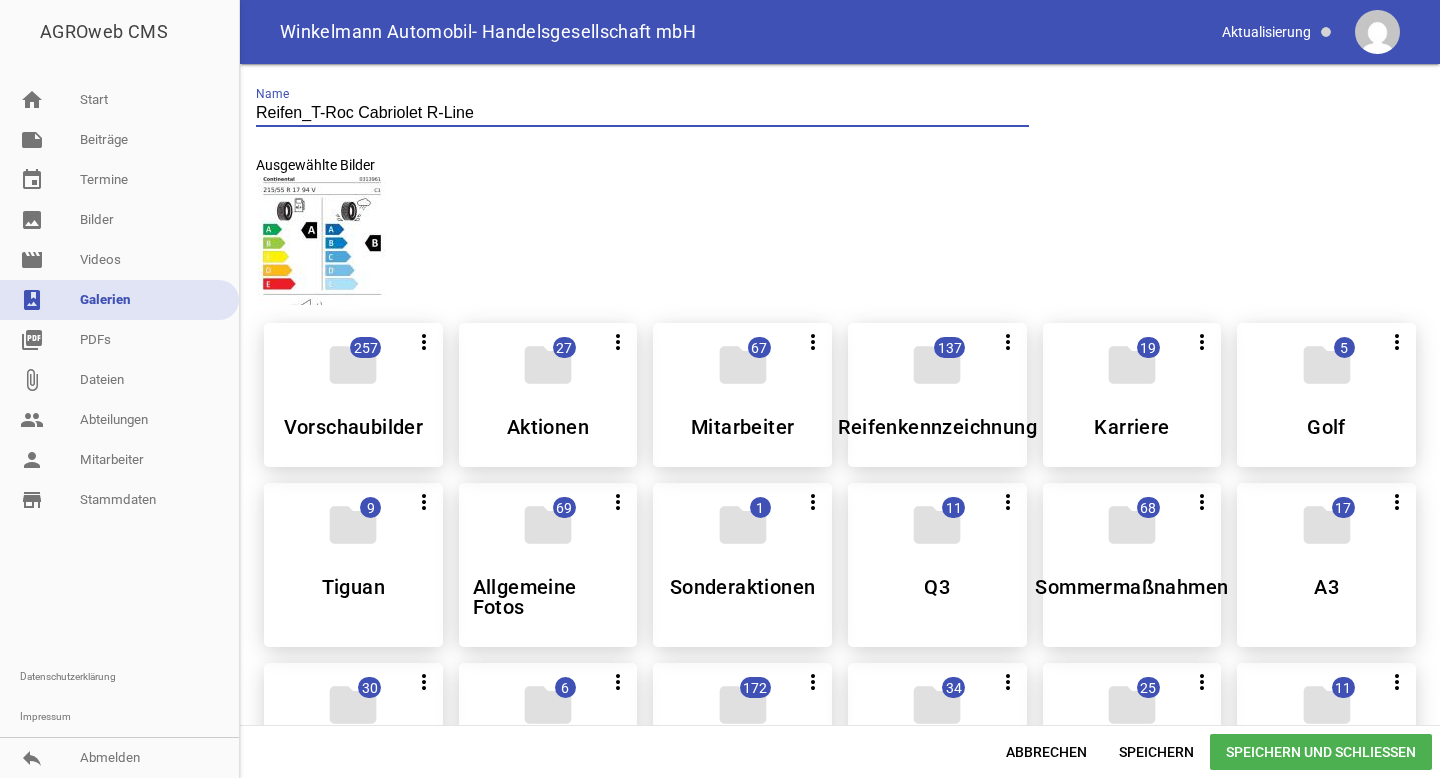 type on "Reifen_T-Roc Cabriolet R-Line" 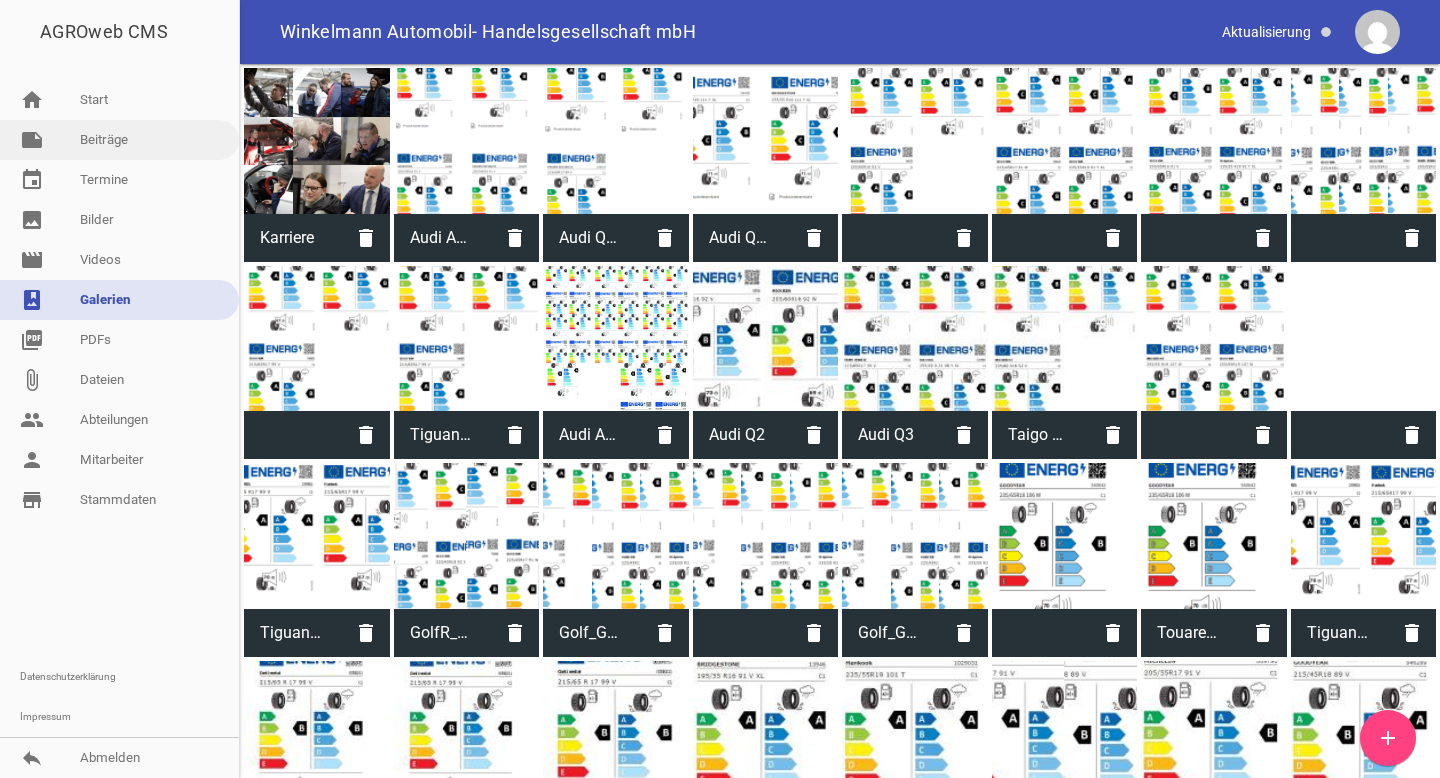 click on "note Beiträge" at bounding box center (119, 140) 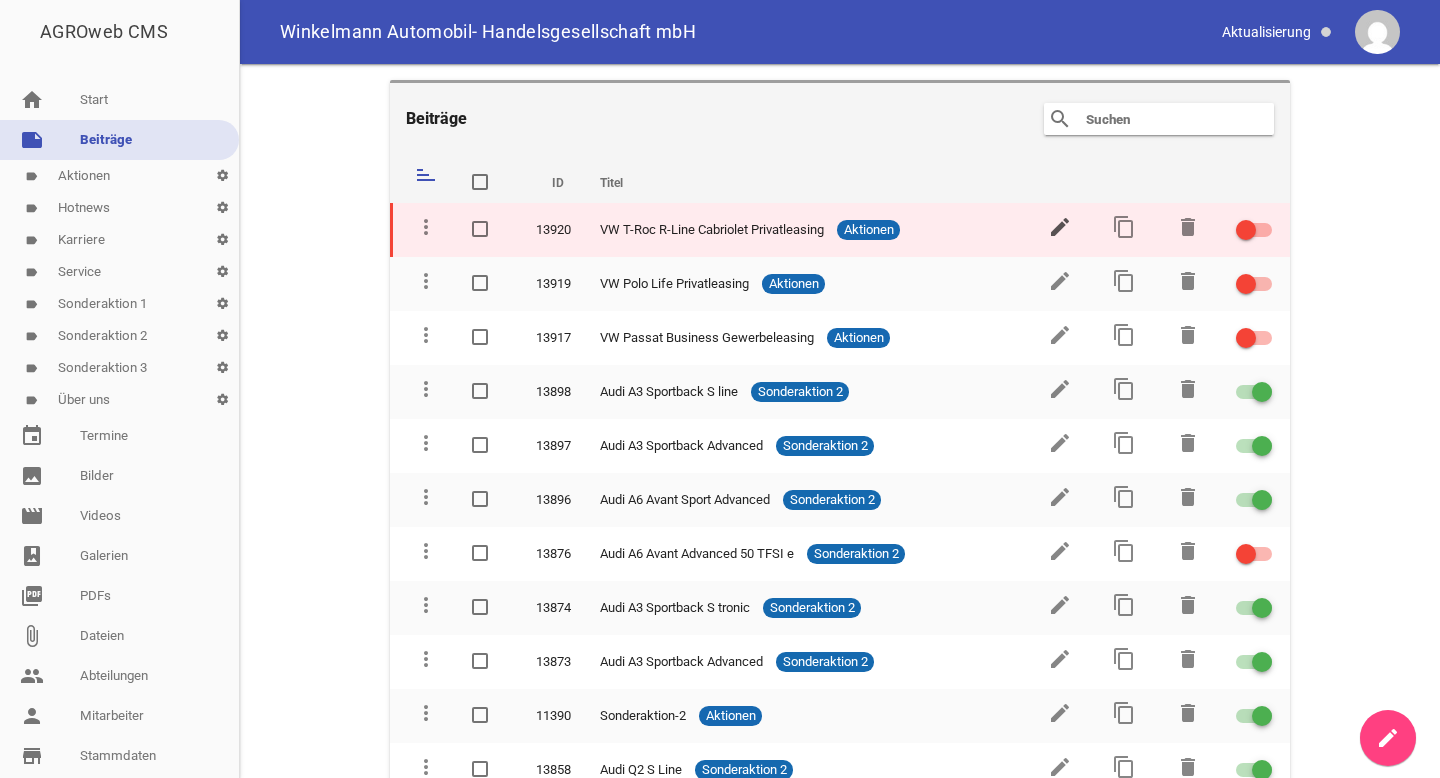 click on "edit" at bounding box center (1060, 227) 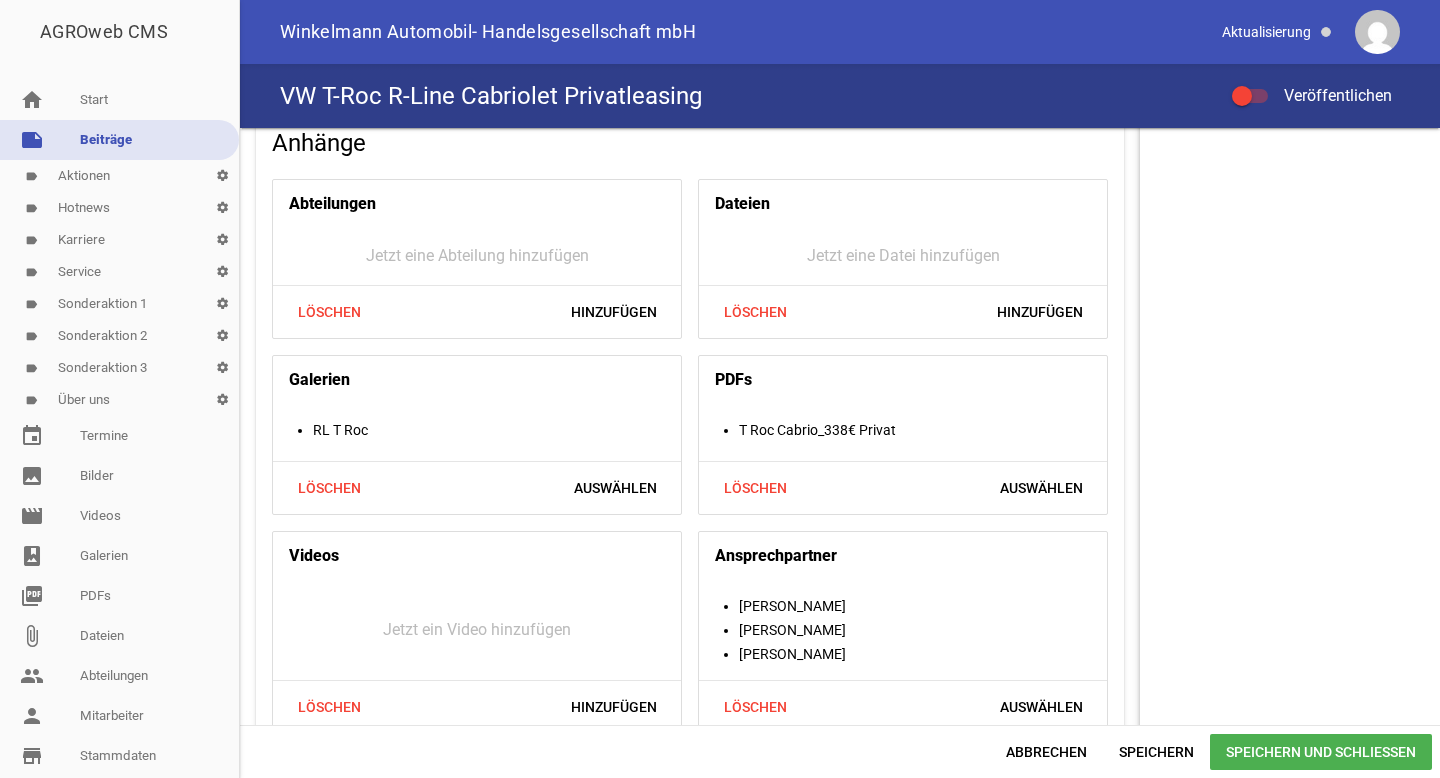 scroll, scrollTop: 1927, scrollLeft: 0, axis: vertical 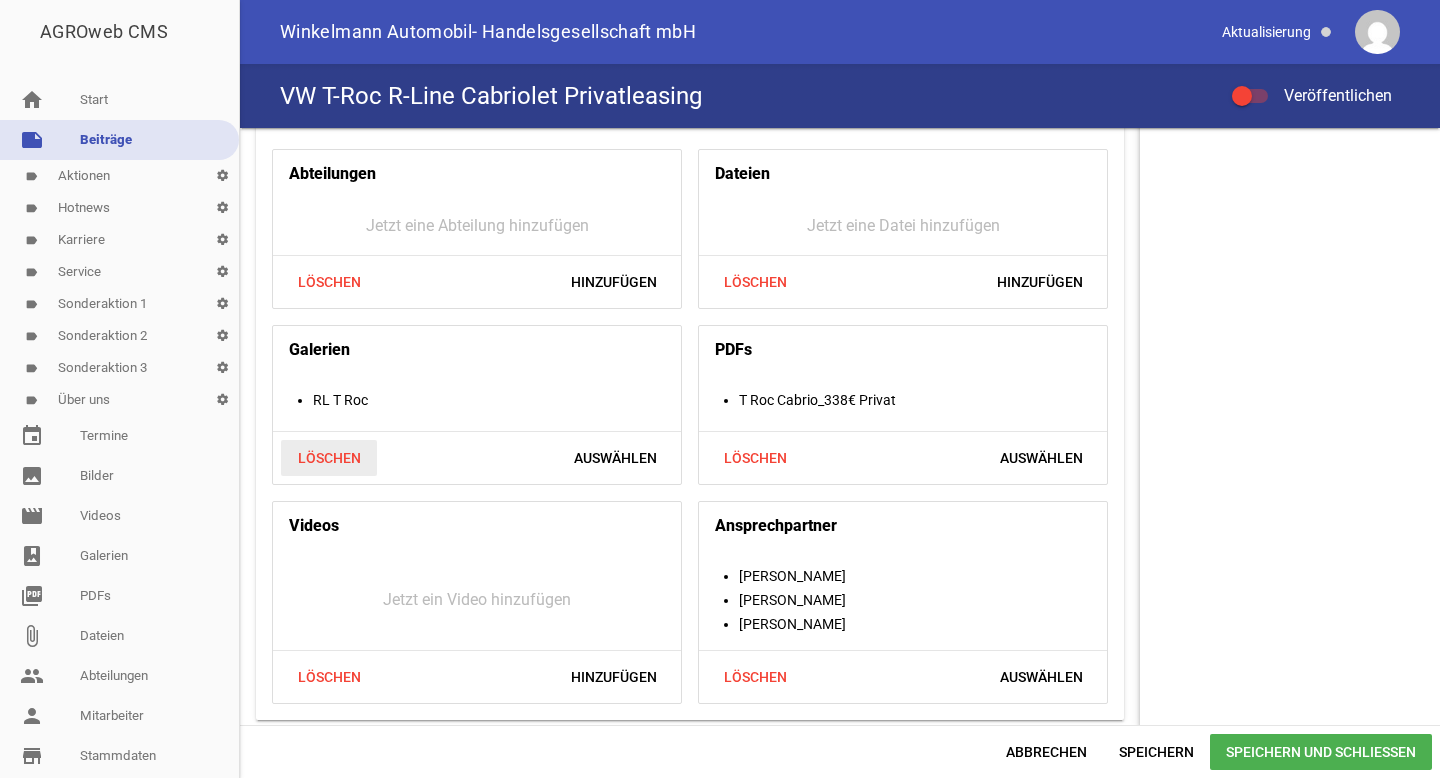 click on "Löschen" at bounding box center [329, 458] 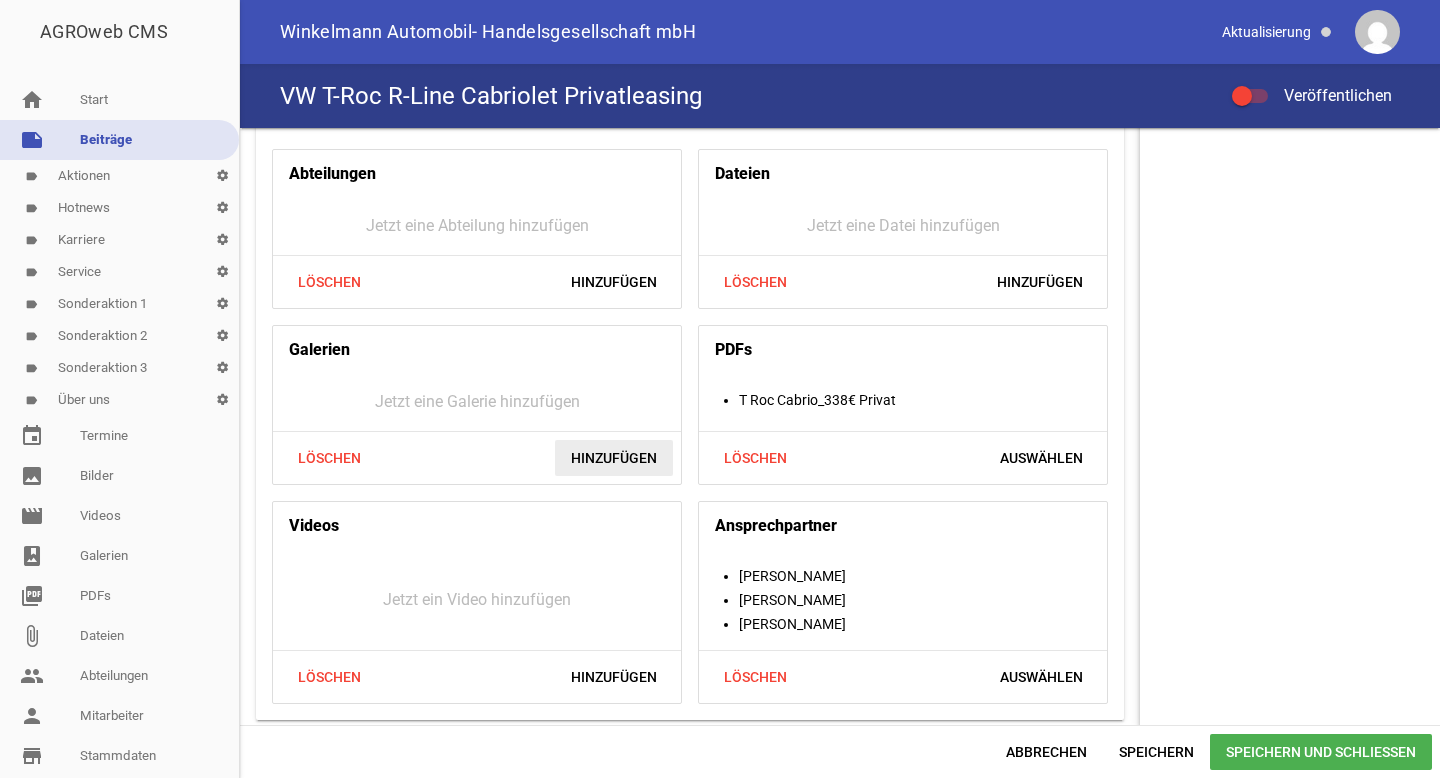 click on "Hinzufügen" at bounding box center [614, 458] 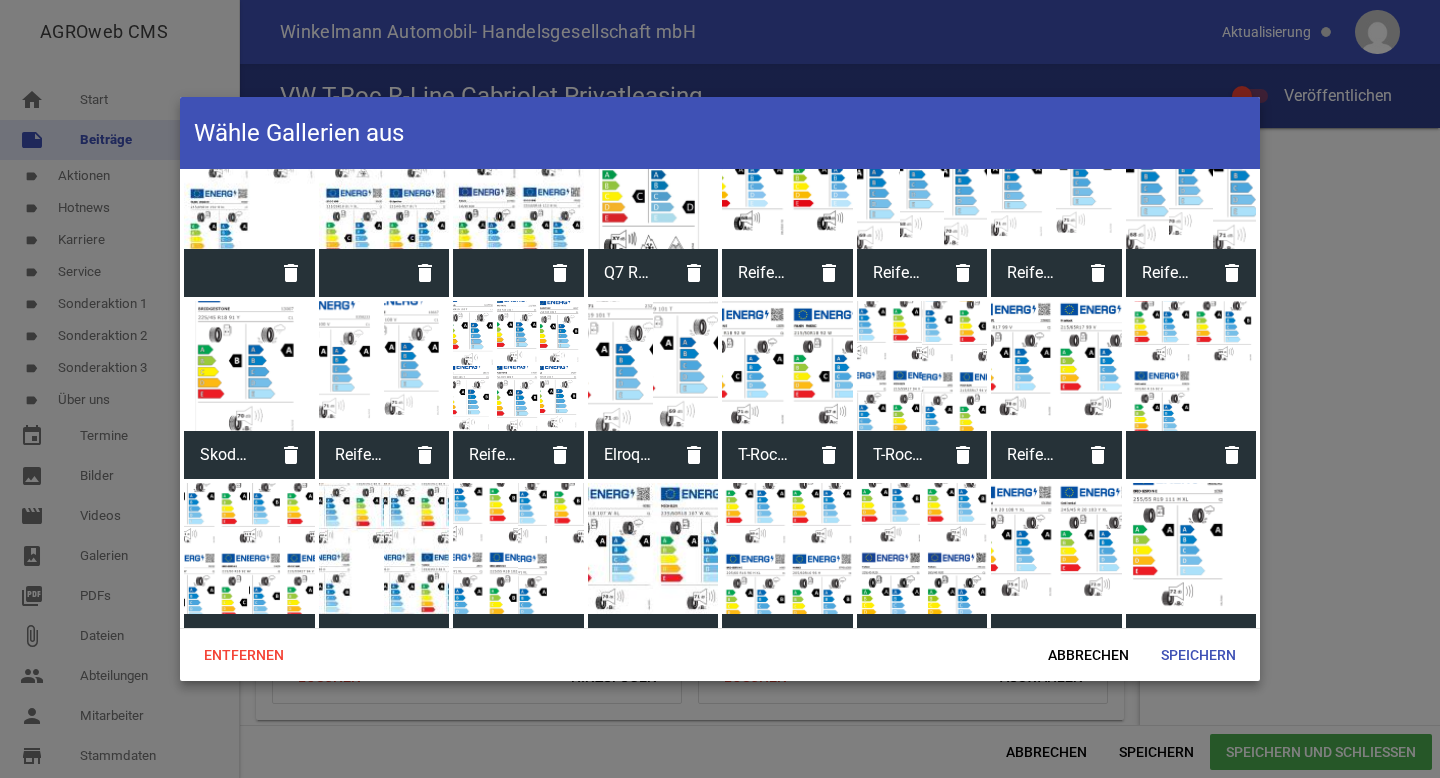 scroll, scrollTop: 1720, scrollLeft: 0, axis: vertical 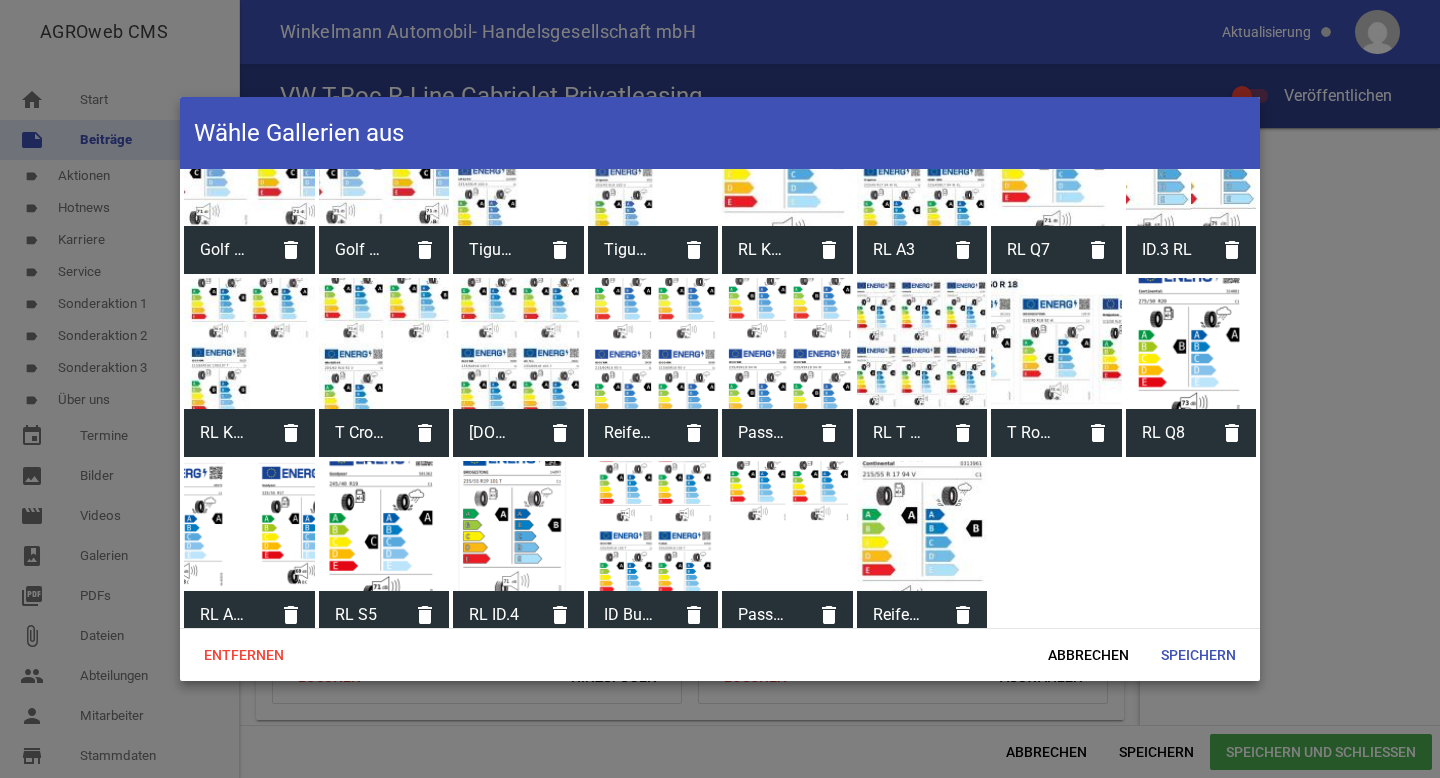 click at bounding box center (922, 526) 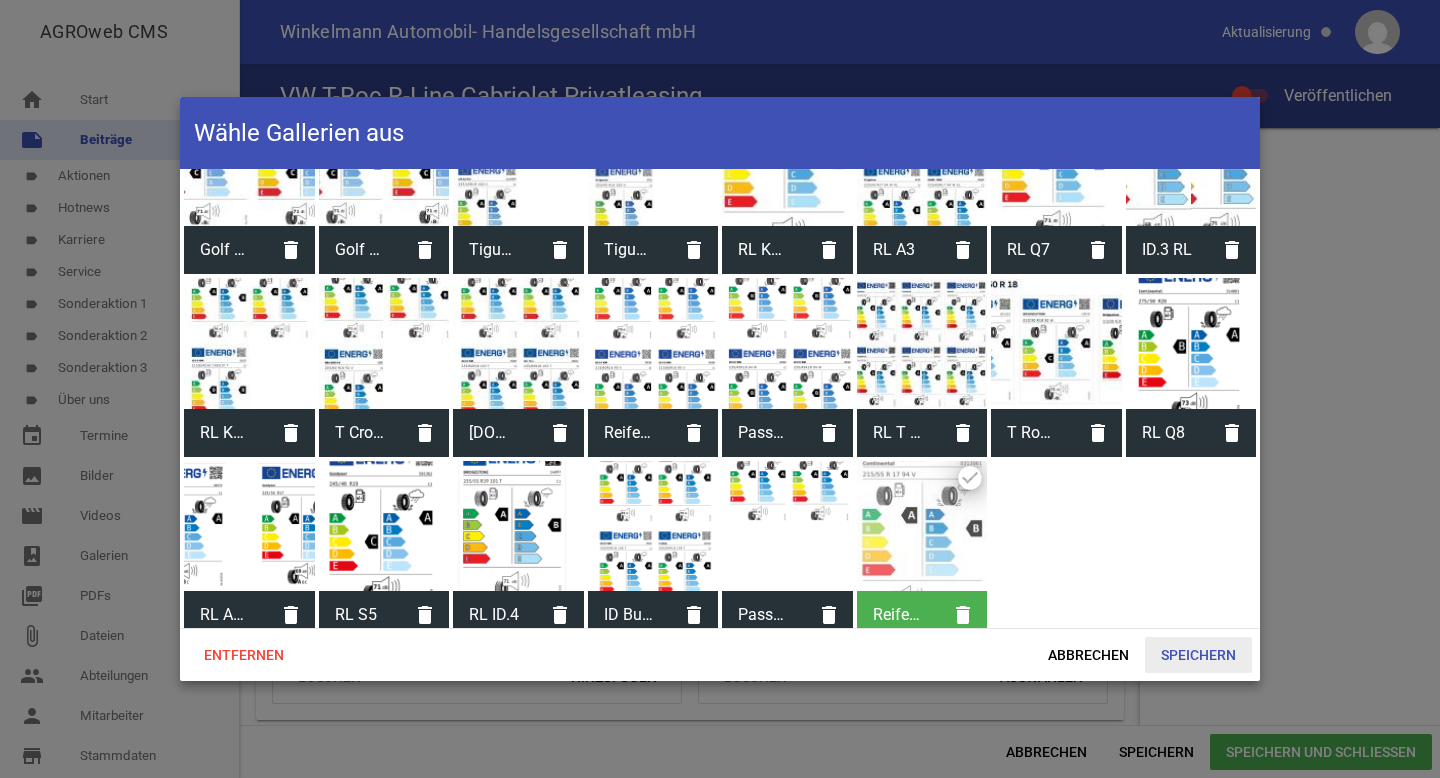 click on "Speichern" at bounding box center [1198, 655] 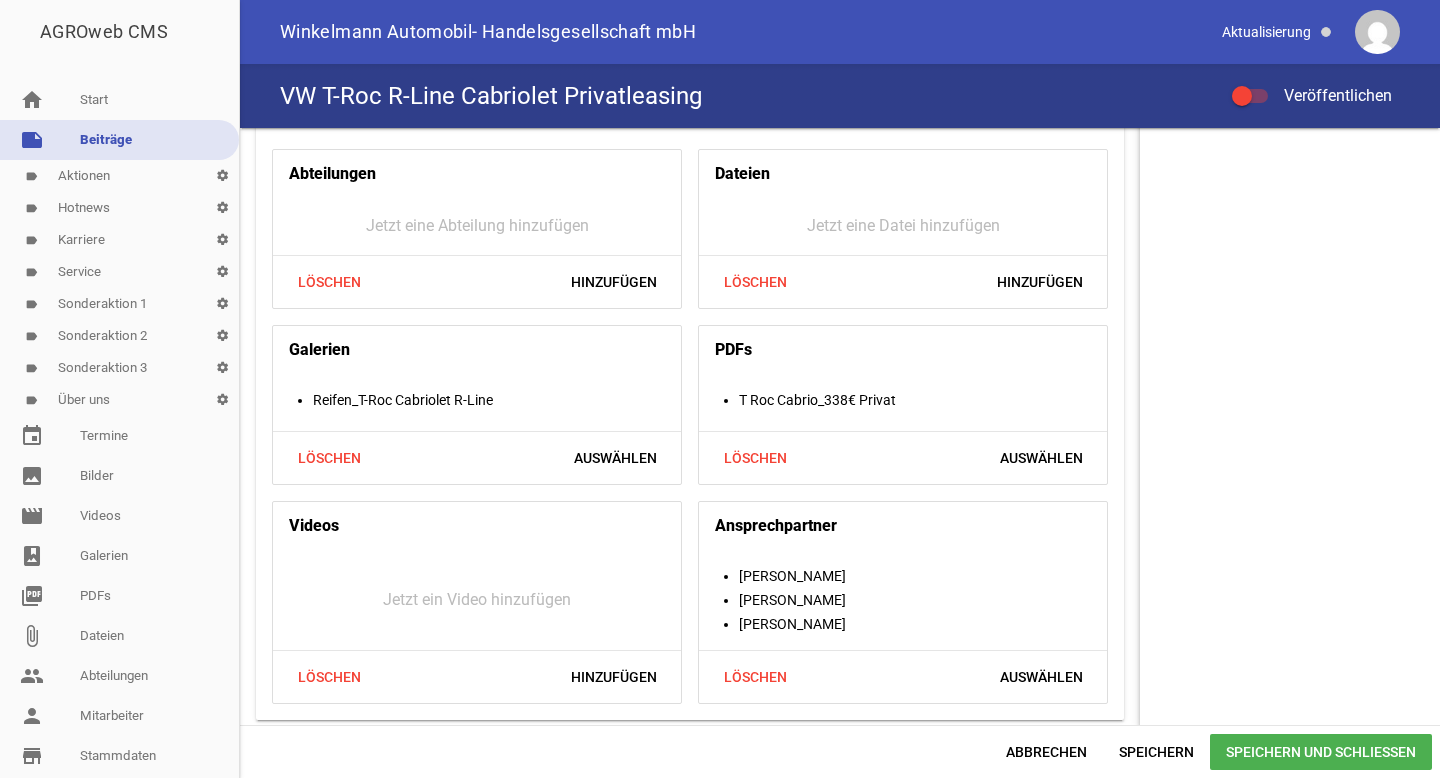 click on "Speichern und Schließen" at bounding box center [1321, 752] 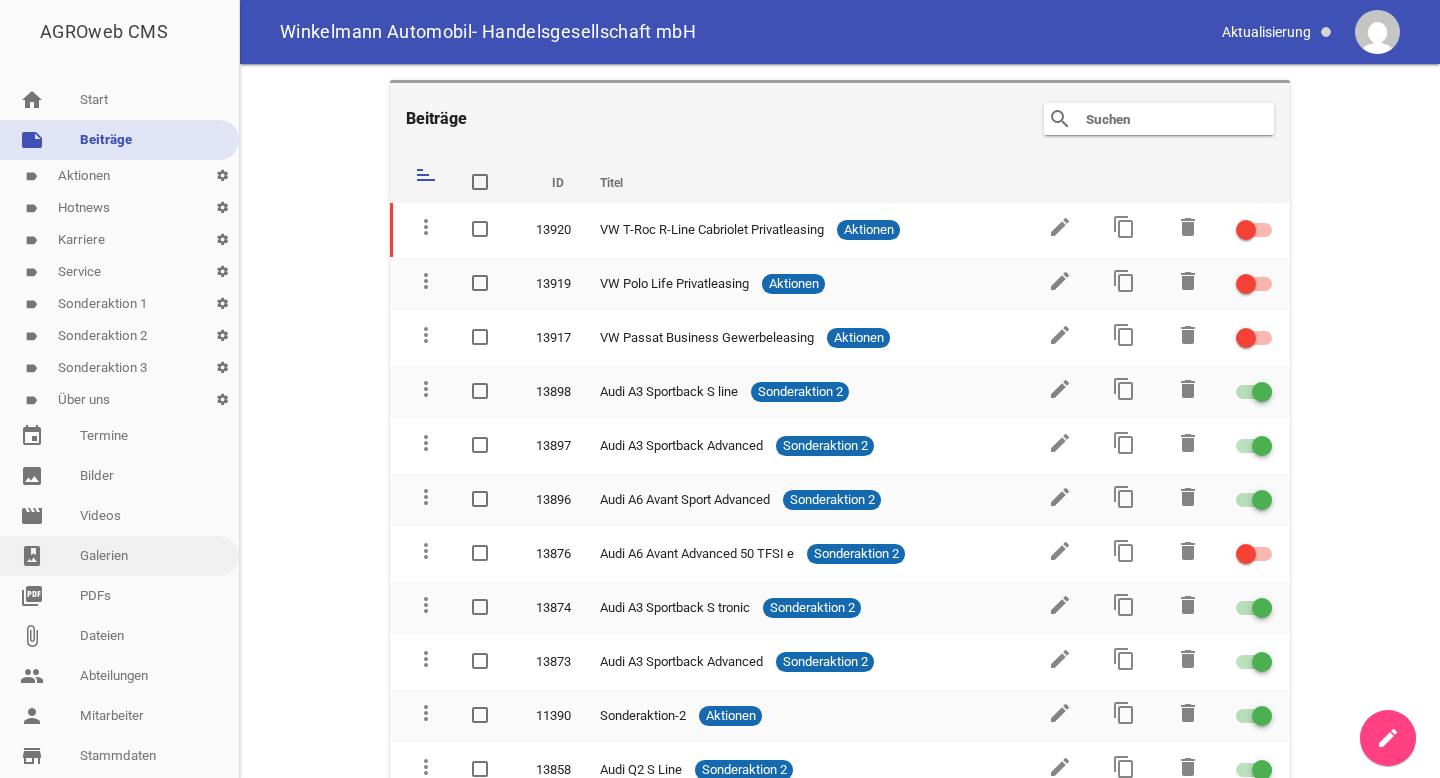 click on "photo_album Galerien" at bounding box center [119, 556] 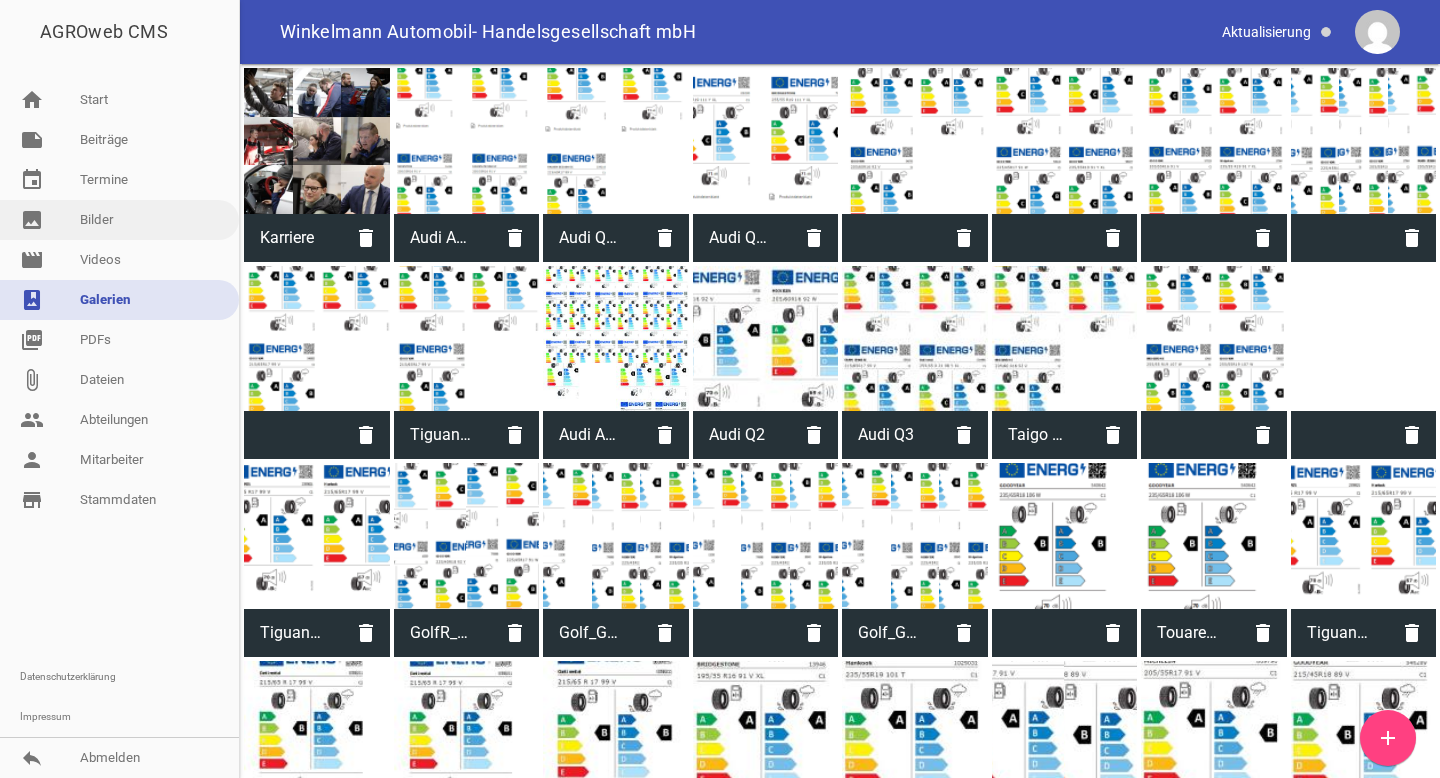 drag, startPoint x: 92, startPoint y: 217, endPoint x: 125, endPoint y: 229, distance: 35.1141 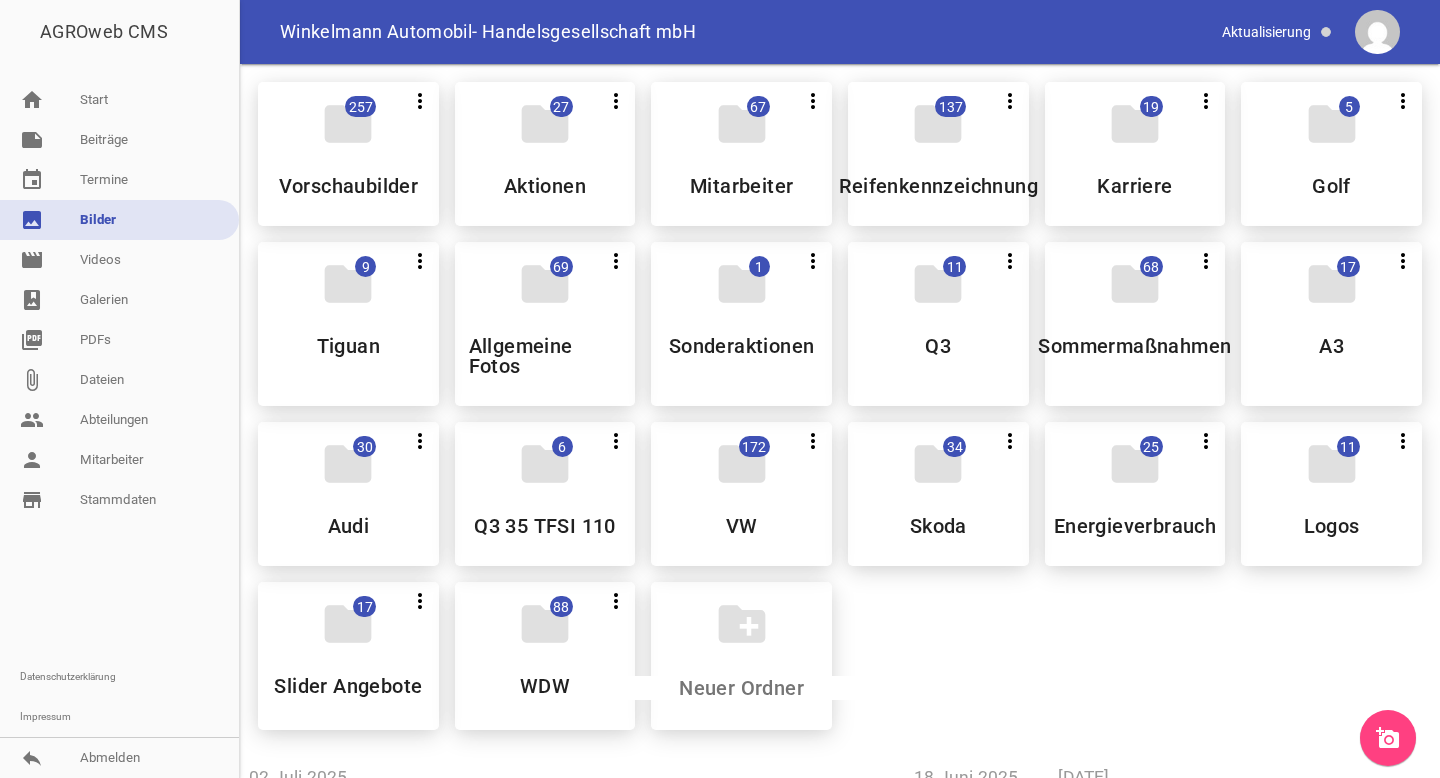 click on "add_a_photo" at bounding box center [1388, 738] 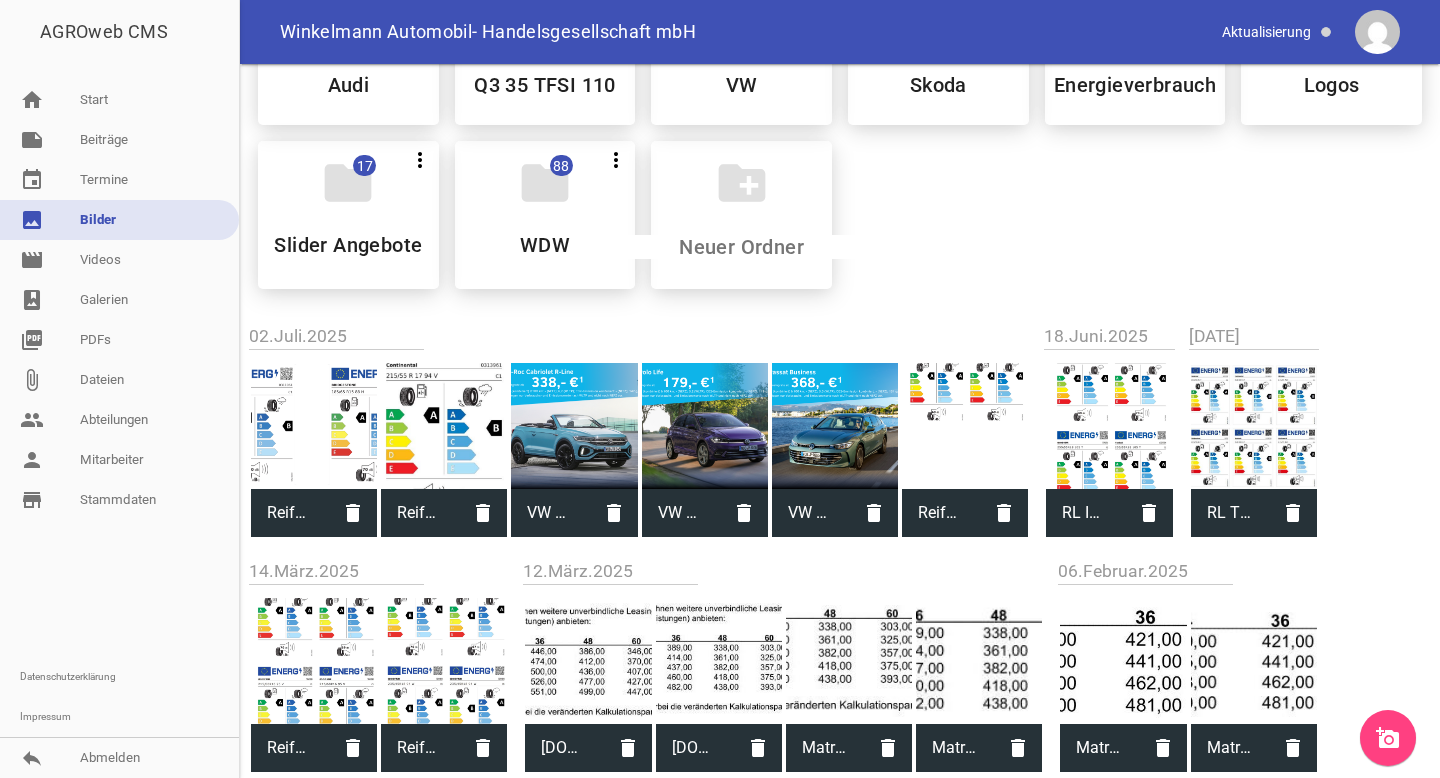 scroll, scrollTop: 438, scrollLeft: 0, axis: vertical 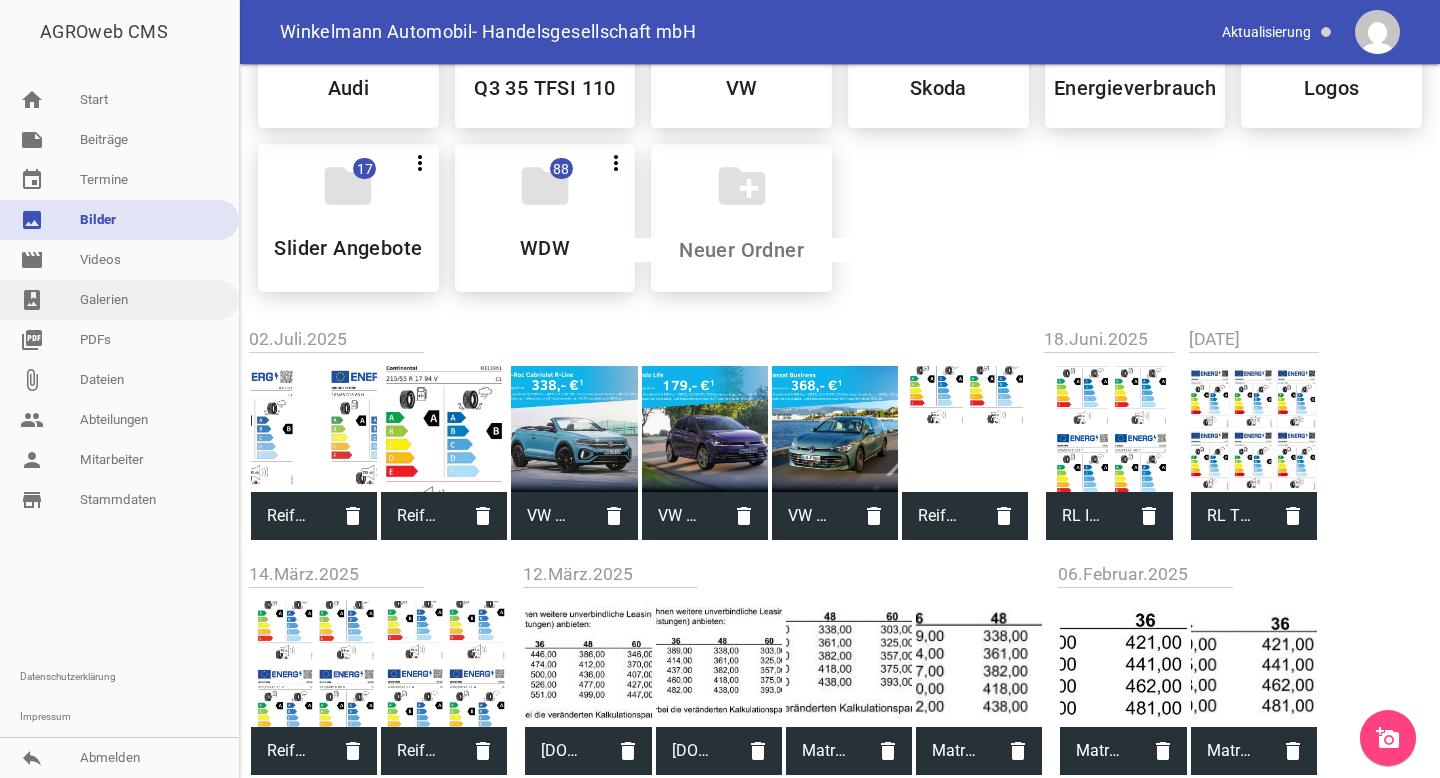 click on "photo_album Galerien" at bounding box center (119, 300) 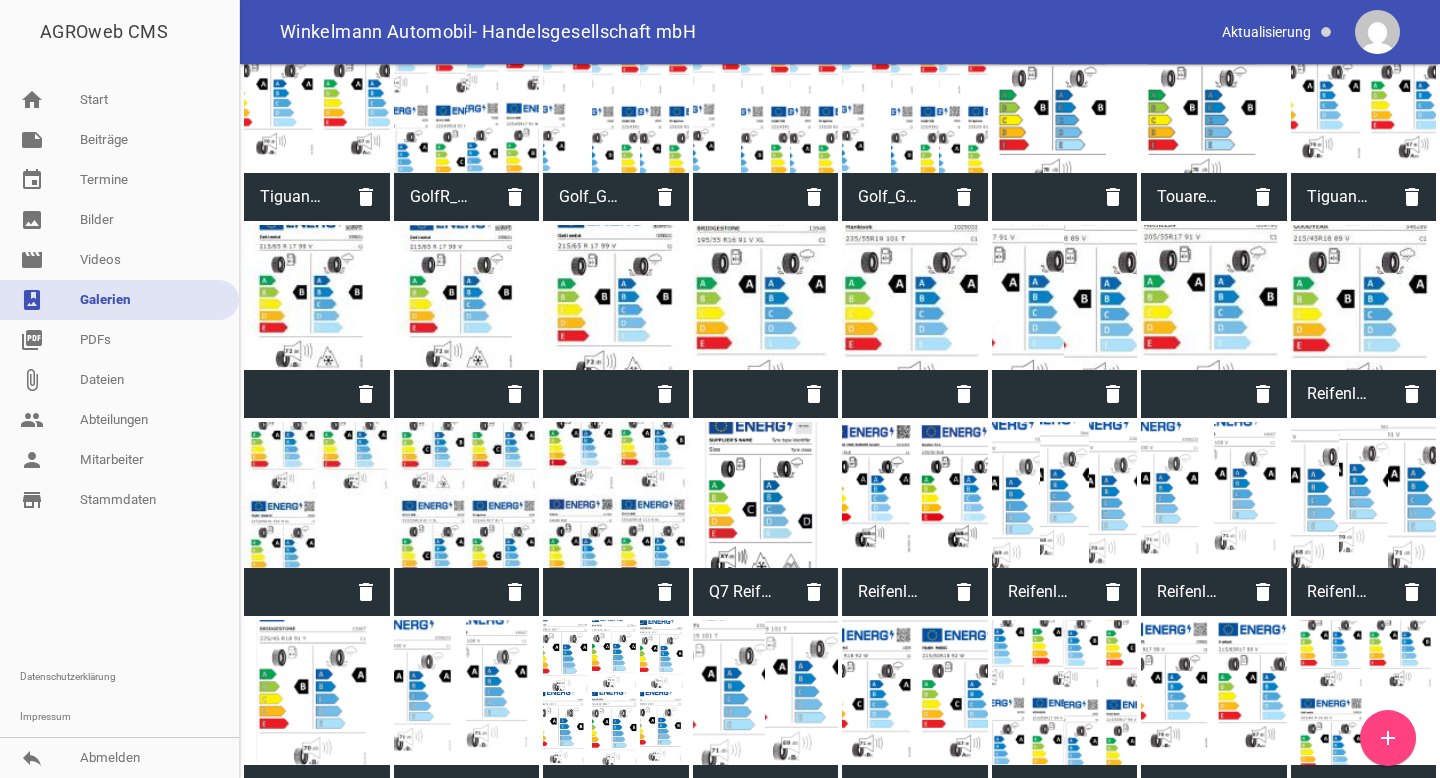 click on "add" at bounding box center (1388, 738) 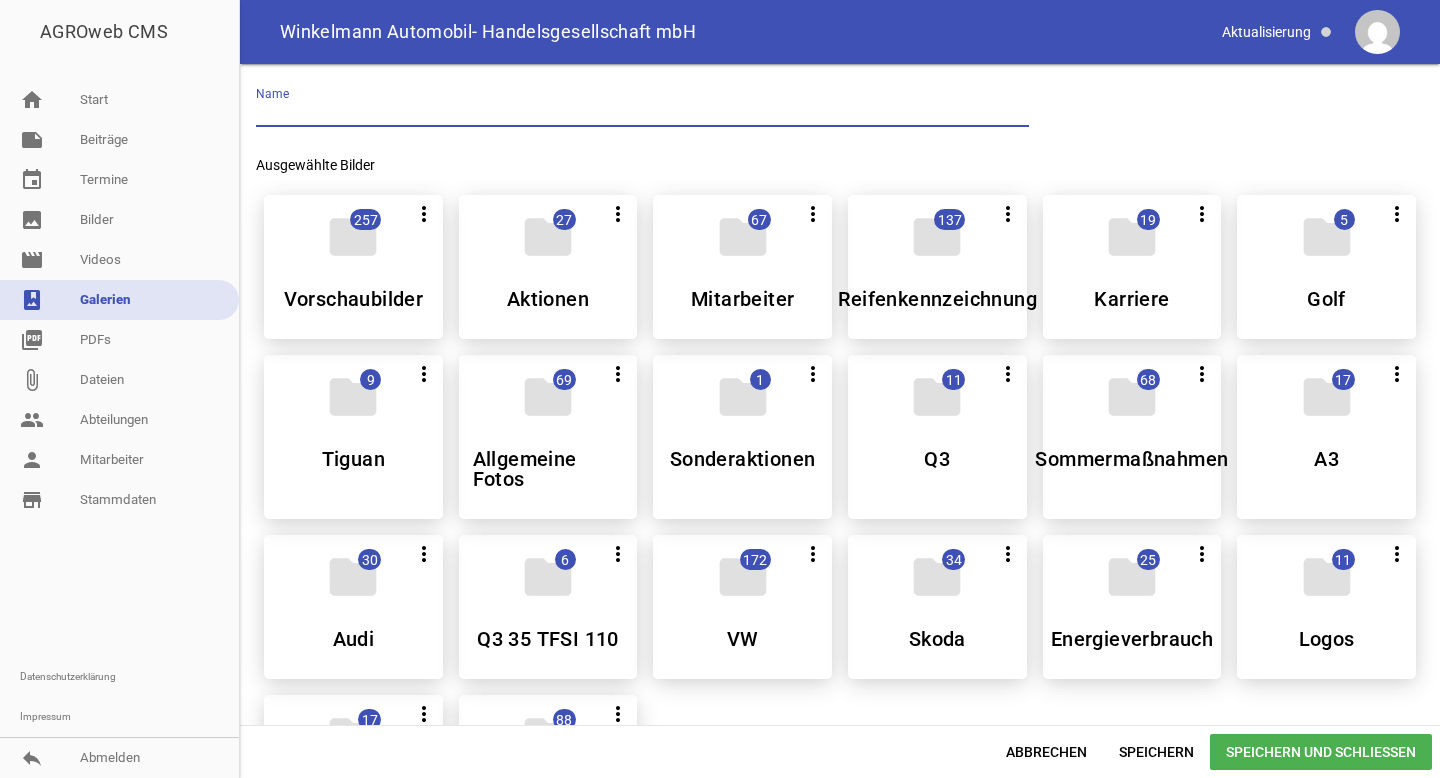 click at bounding box center (642, 113) 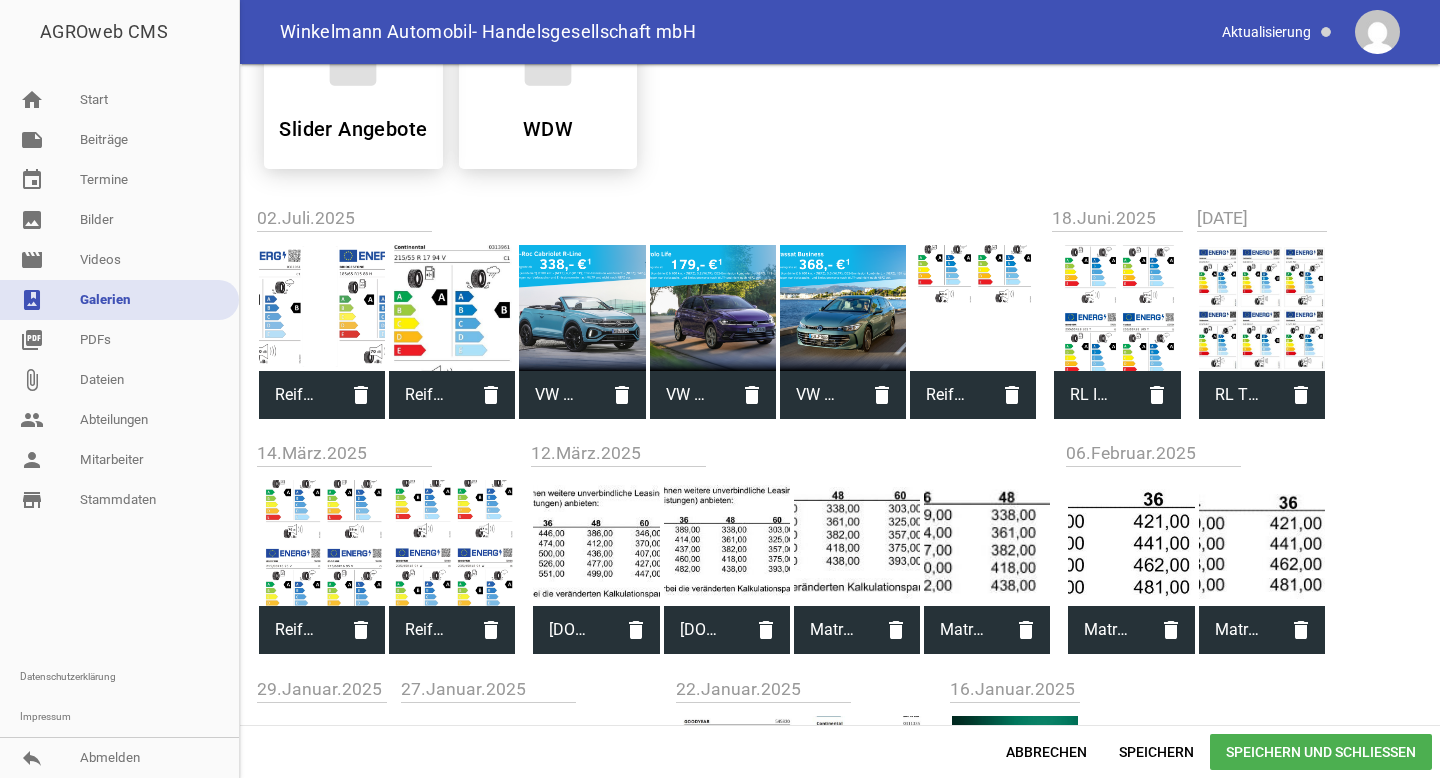 type on "Reifen_Polo Life" 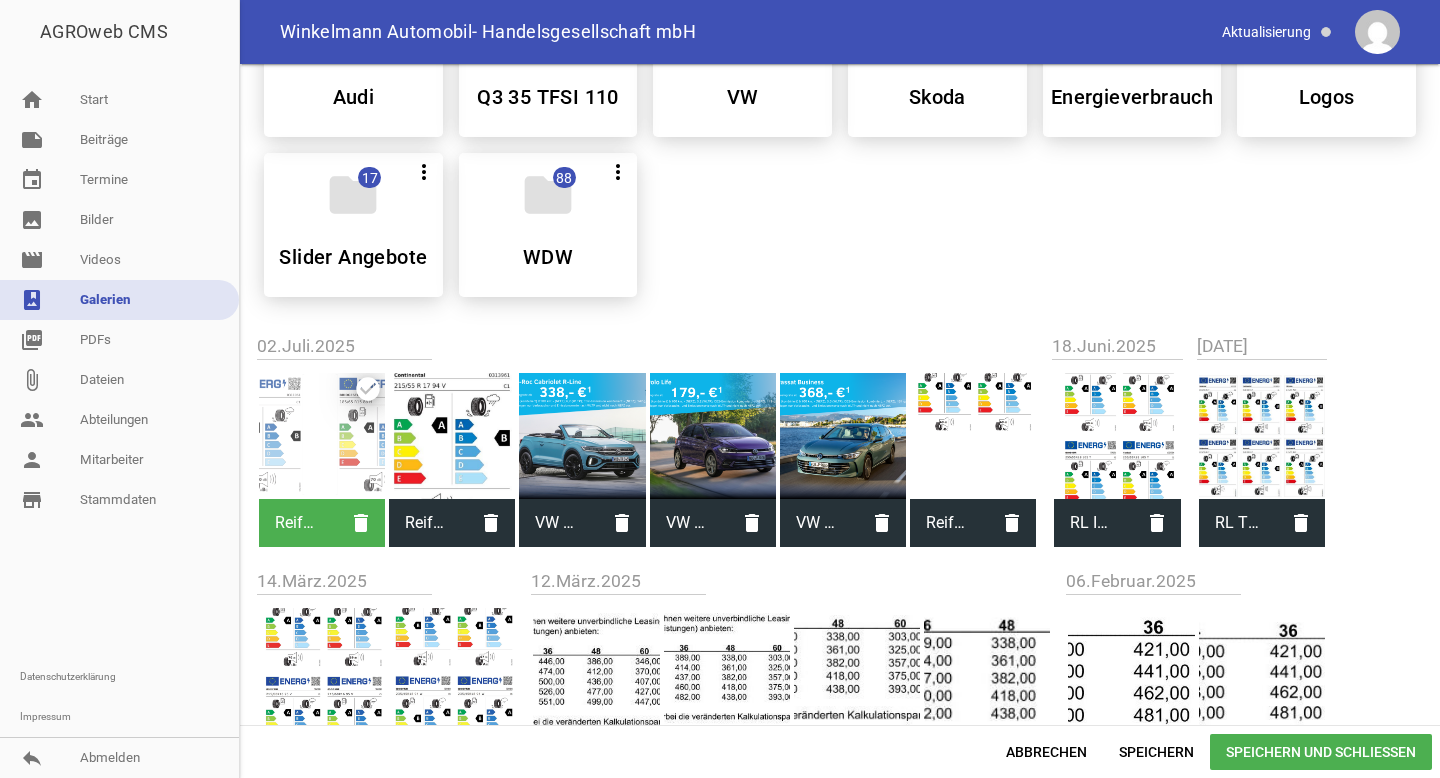 scroll, scrollTop: 798, scrollLeft: 0, axis: vertical 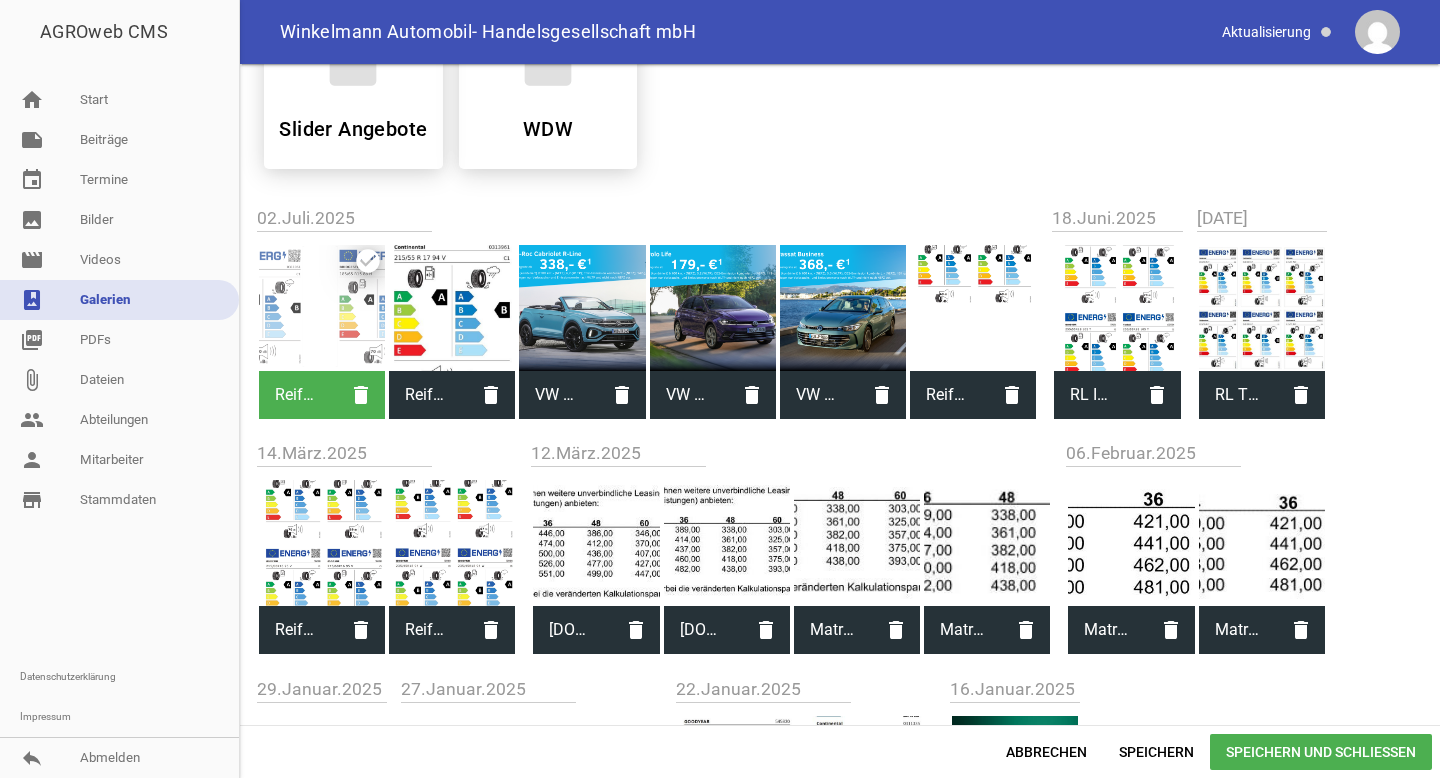 click on "Speichern und Schließen" at bounding box center [1321, 752] 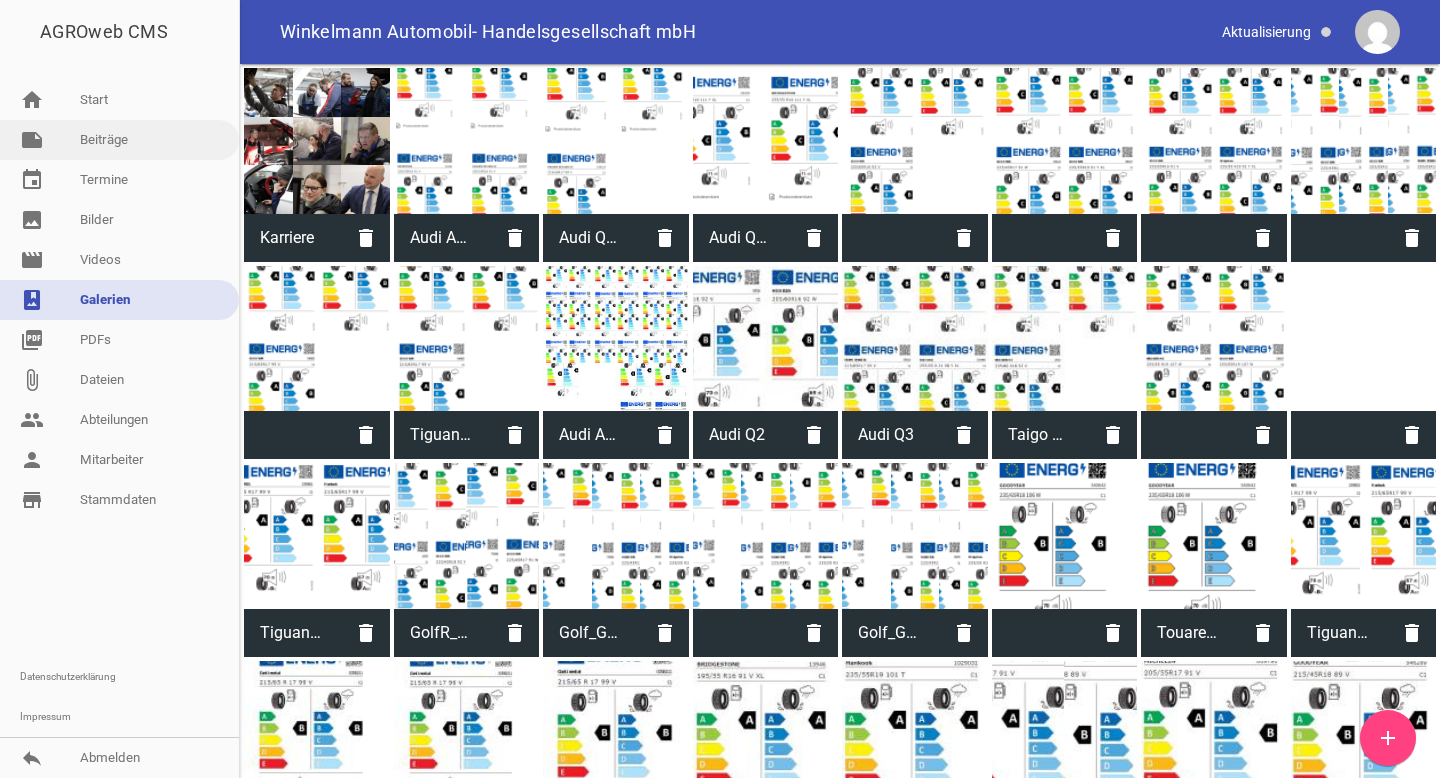 click on "note Beiträge" at bounding box center [119, 140] 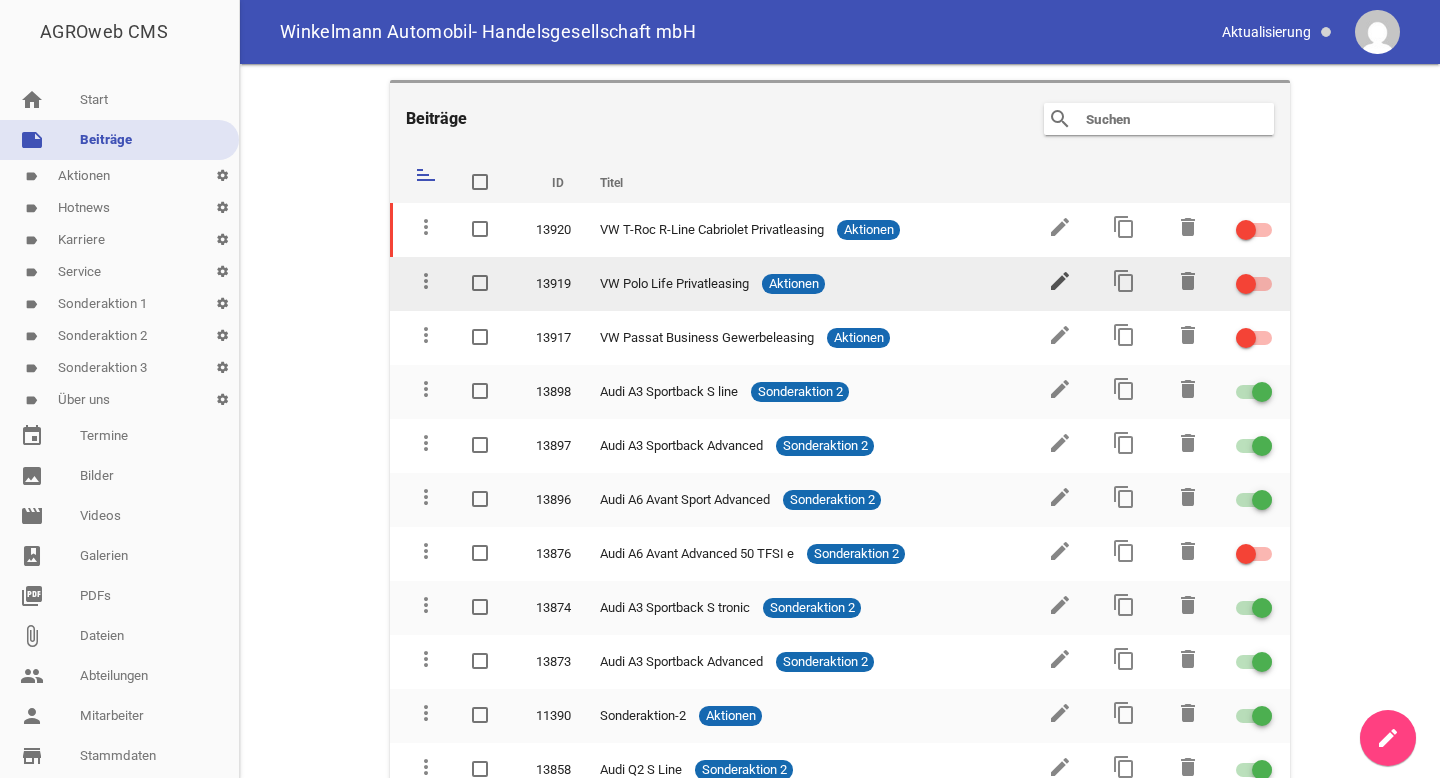 click on "edit" at bounding box center (1060, 281) 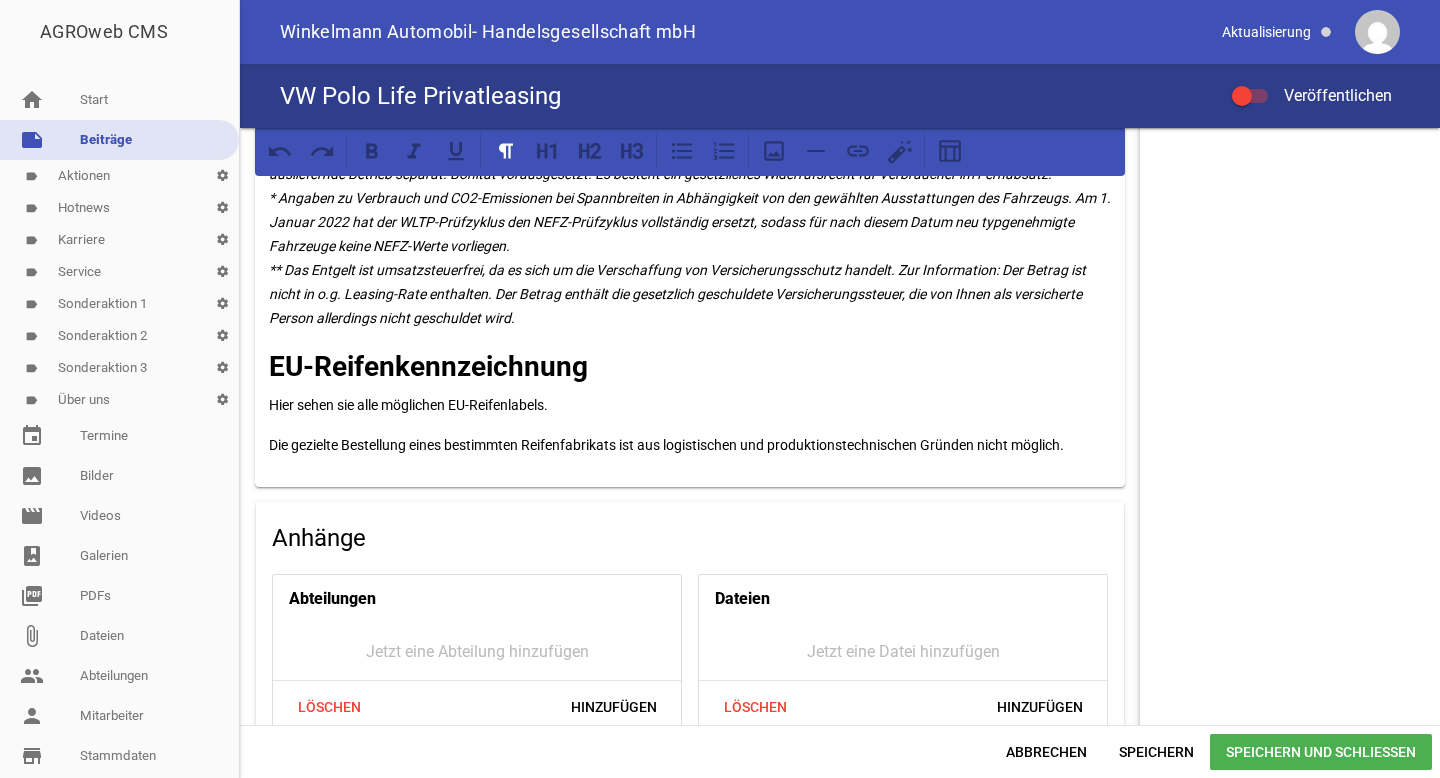 scroll, scrollTop: 1864, scrollLeft: 0, axis: vertical 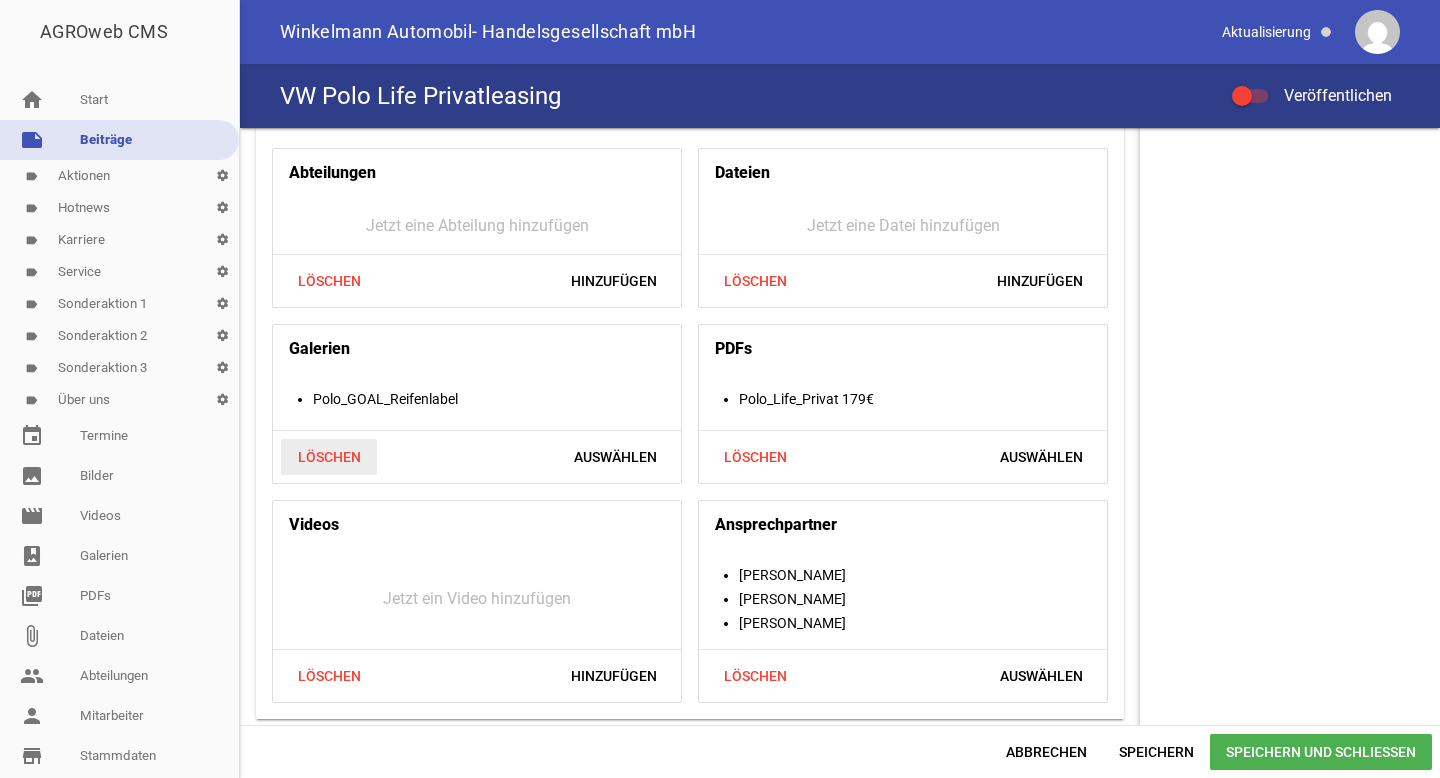 click on "Löschen" at bounding box center [329, 457] 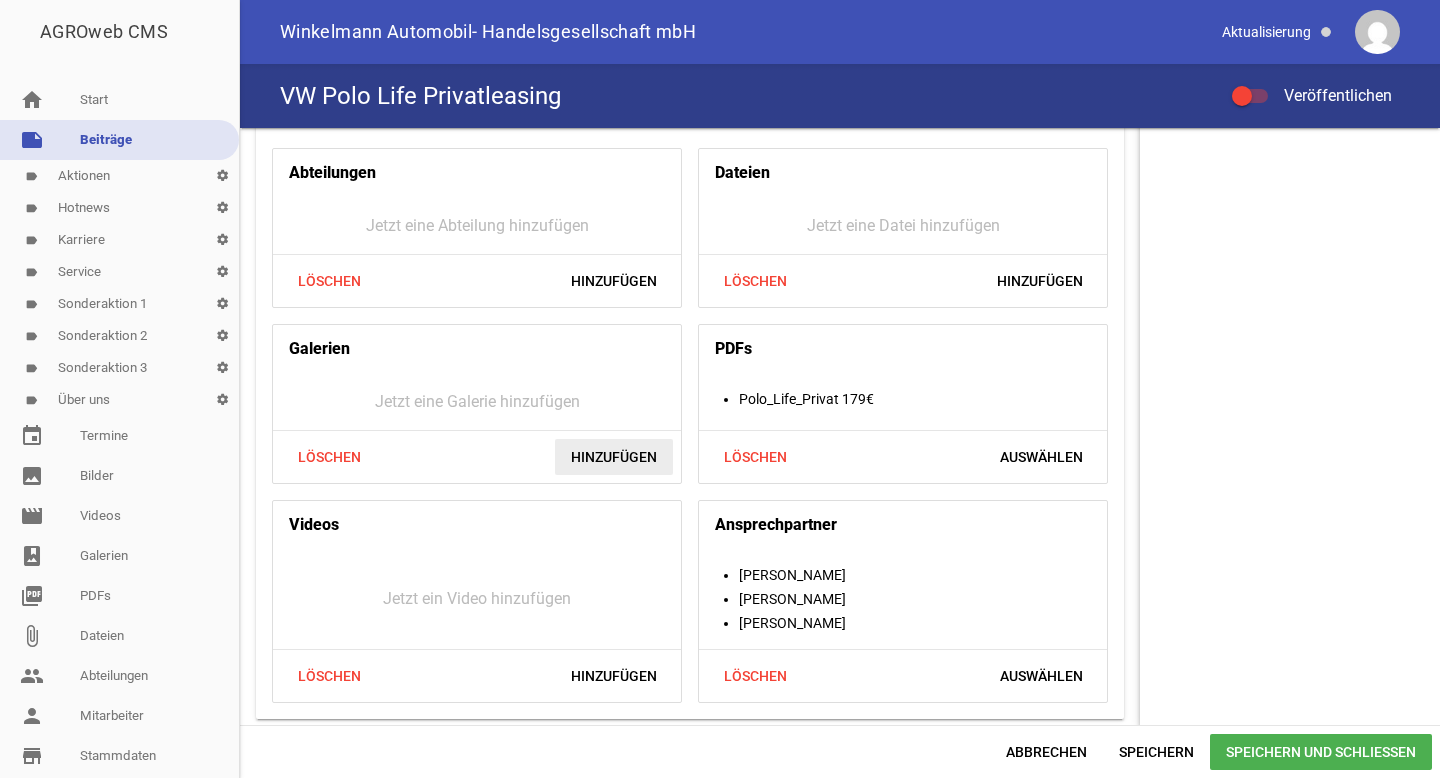 click on "Hinzufügen" at bounding box center [614, 457] 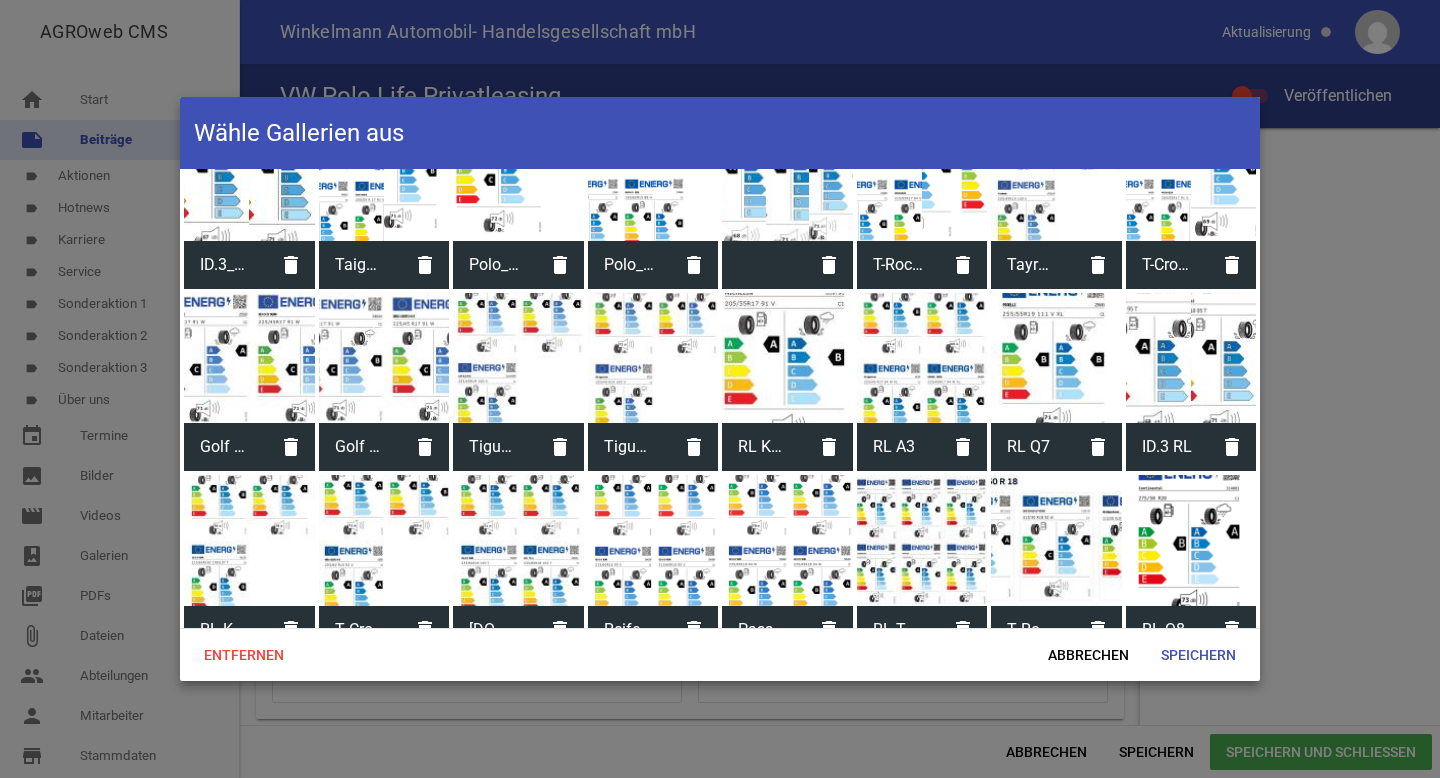 scroll, scrollTop: 1720, scrollLeft: 0, axis: vertical 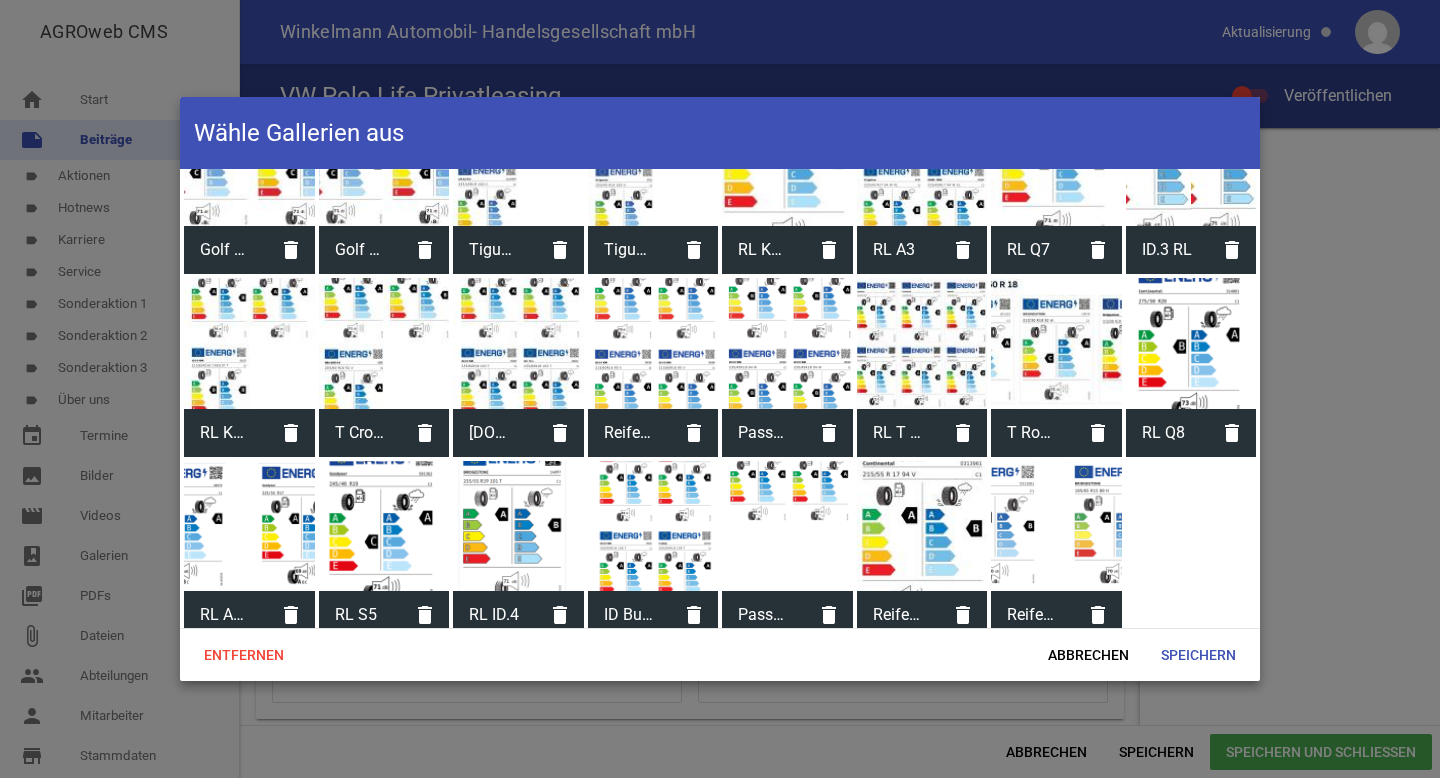 click at bounding box center [1056, 526] 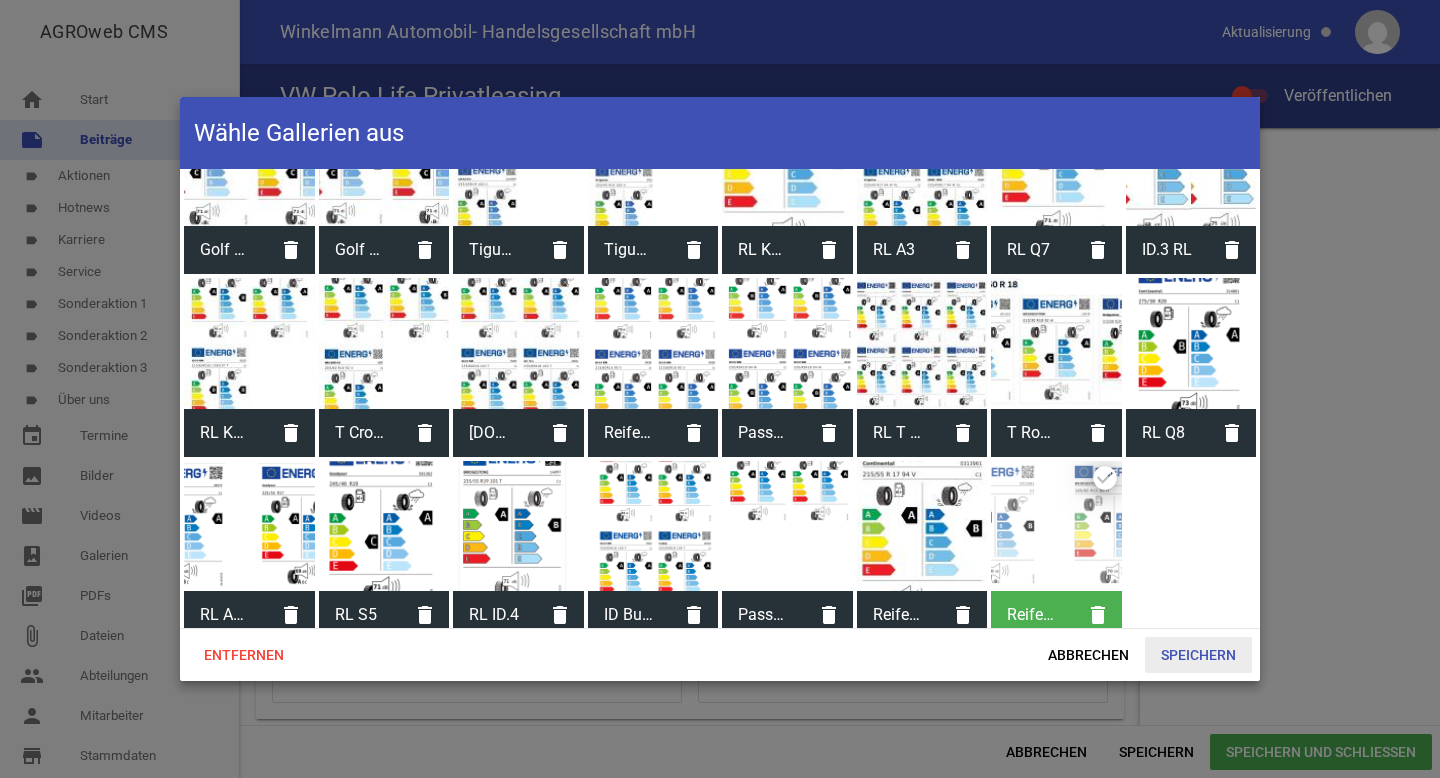 click on "Speichern" at bounding box center (1198, 655) 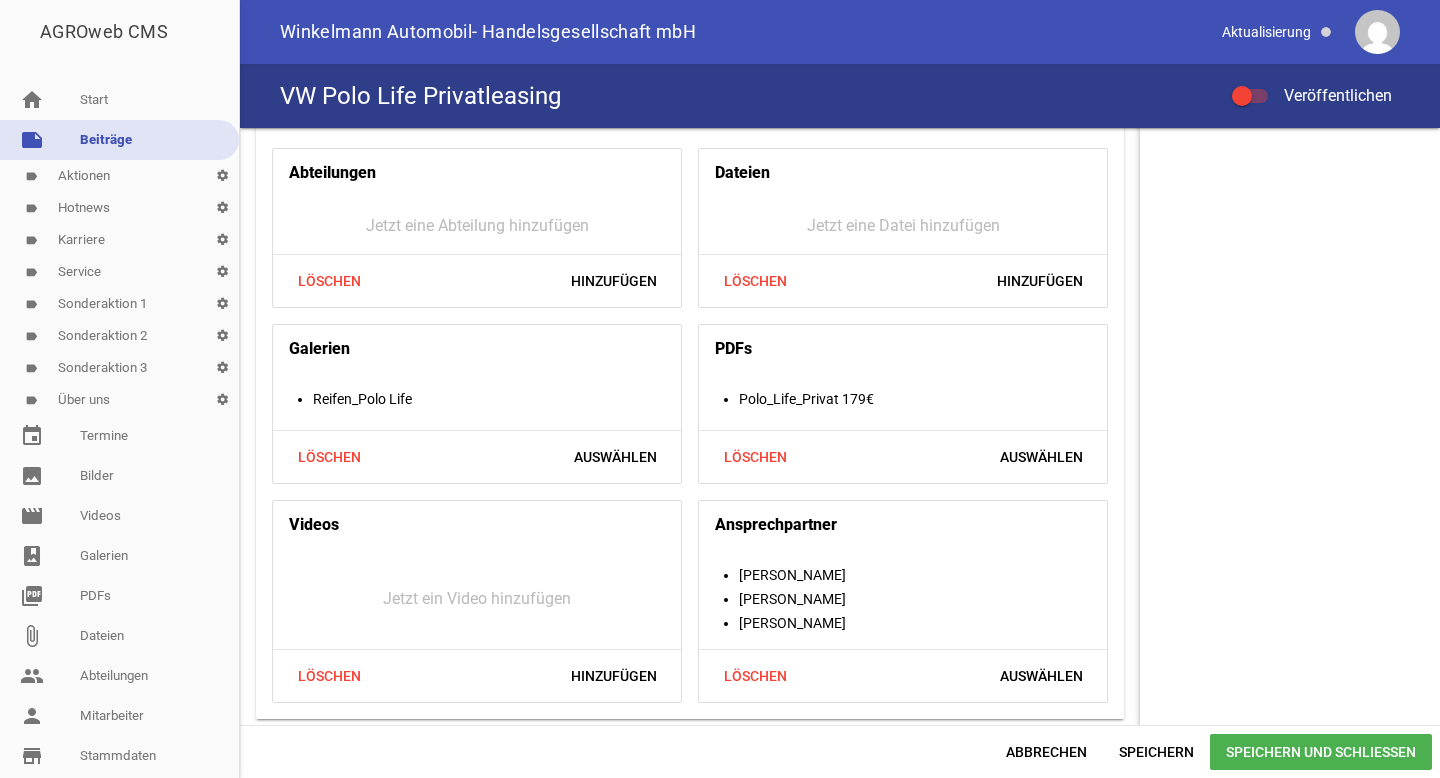 click on "Speichern und Schließen" at bounding box center [1321, 752] 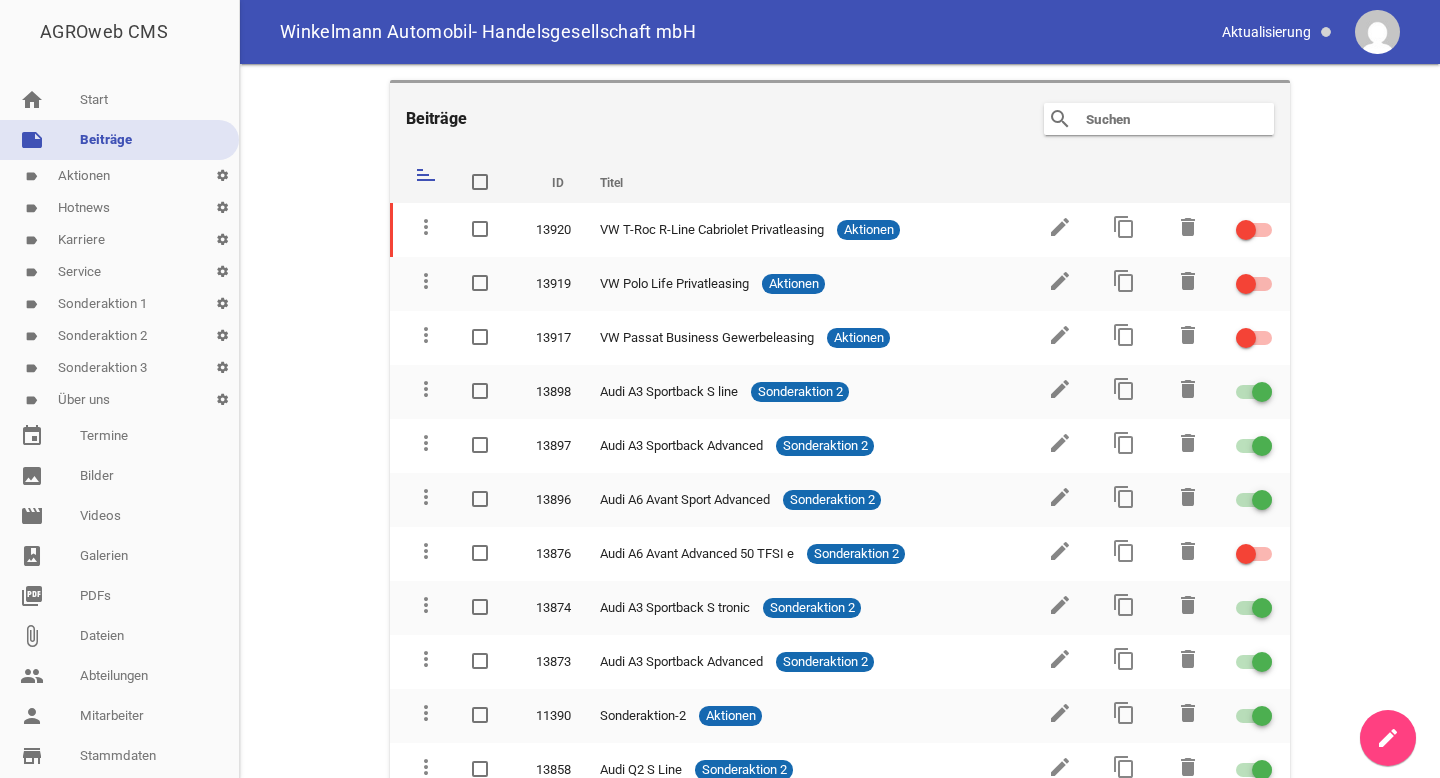 click on "Beiträge
search     clear   sort
ID
Titel
delete     more_vert       13920   VW T-Roc R-Line Cabriolet Privatleasing Aktionen   edit   content_copy   delete     more_vert       13919   VW Polo Life Privatleasing Aktionen   edit   content_copy   delete     more_vert       13917   VW Passat Business Gewerbeleasing Aktionen   edit   content_copy   delete     more_vert       13898   Audi A3 Sportback S line Sonderaktion 2   edit   content_copy   delete     more_vert       13897   Audi A3 Sportback Advanced Sonderaktion 2   edit   content_copy   delete     more_vert       13896   Audi A6 Avant Sport Advanced Sonderaktion 2   edit   content_copy   delete     more_vert       13876   Audi A6 Avant Advanced 50 TFSI e Sonderaktion 2   edit   content_copy   delete     more_vert       13874   Audi A3 Sportback S tronic Sonderaktion 2   edit   content_copy   delete     more_vert" at bounding box center (840, 421) 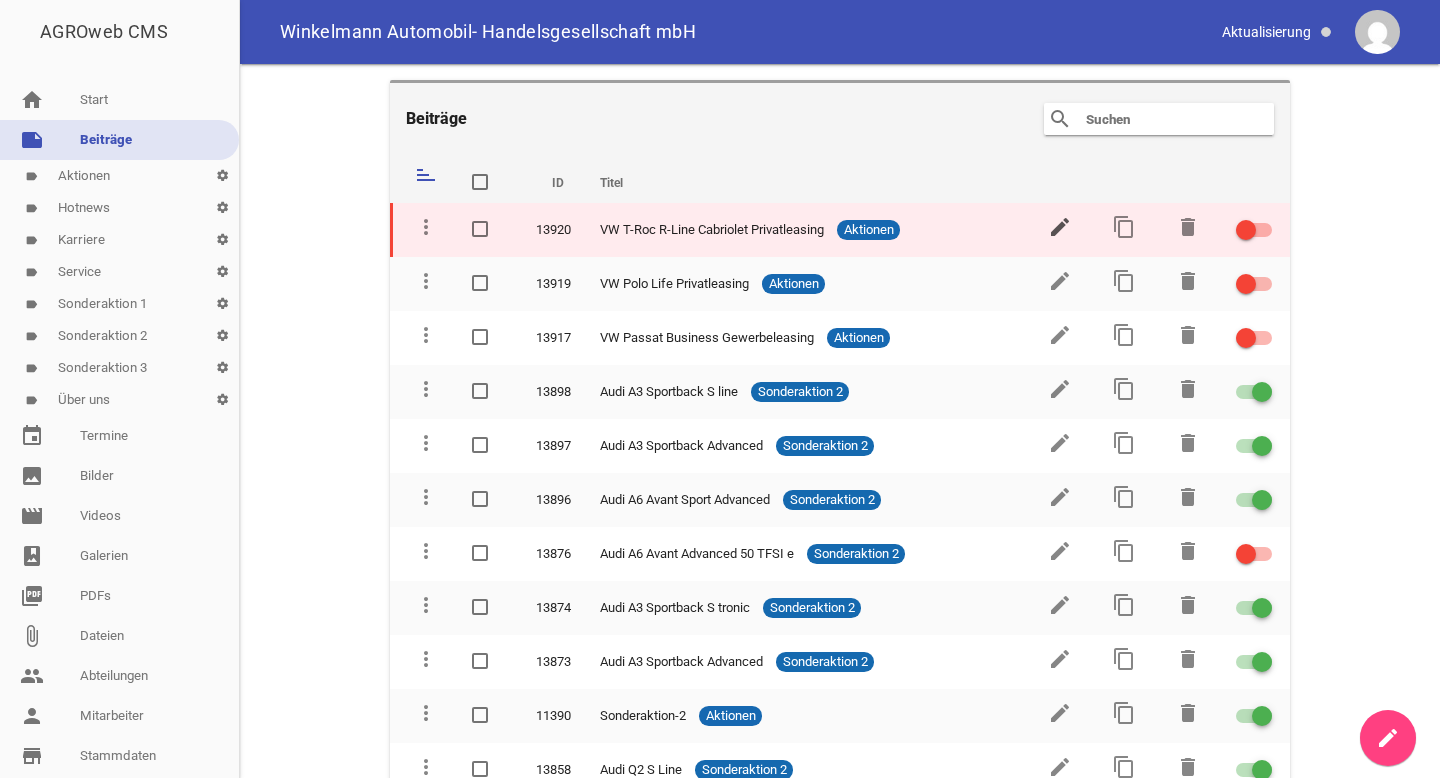click on "edit" at bounding box center [1060, 227] 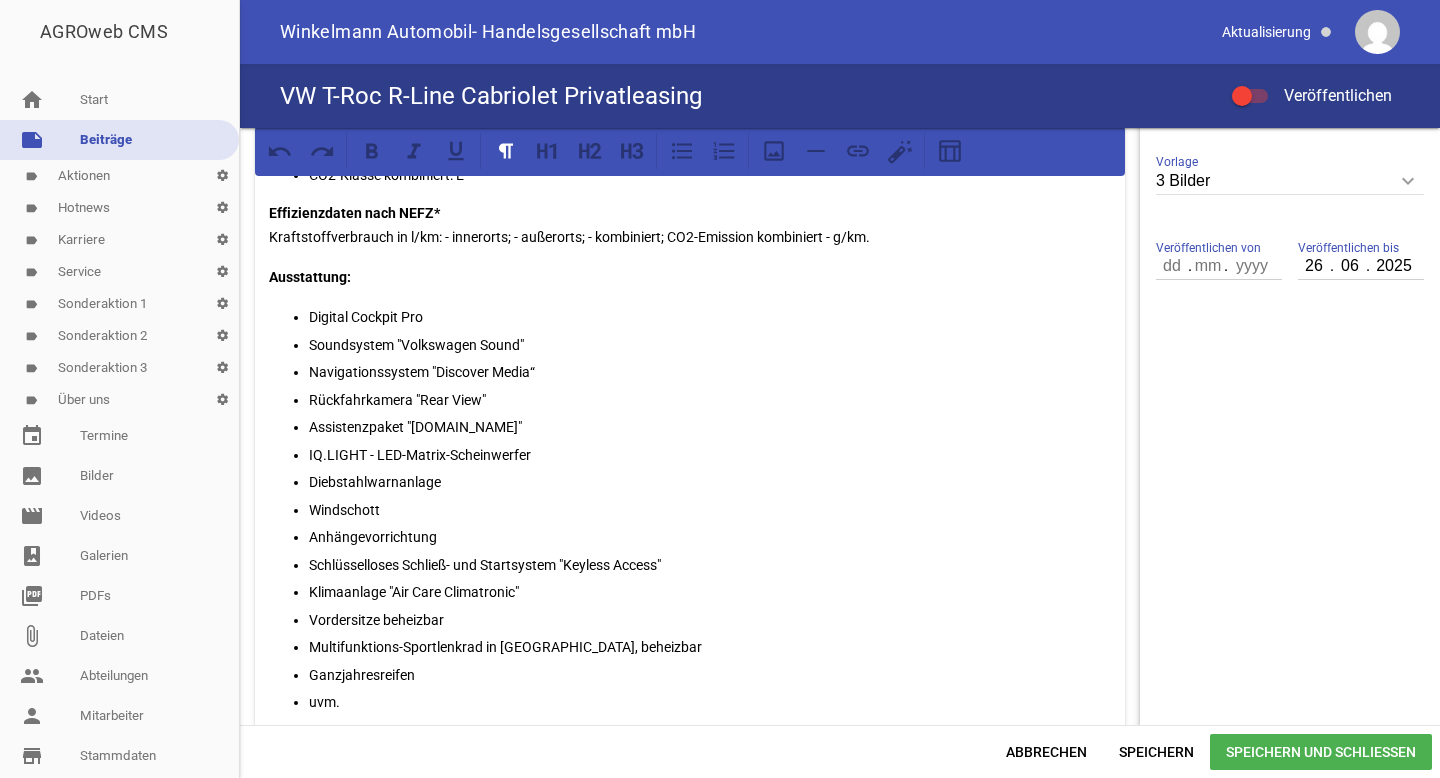 scroll, scrollTop: 665, scrollLeft: 0, axis: vertical 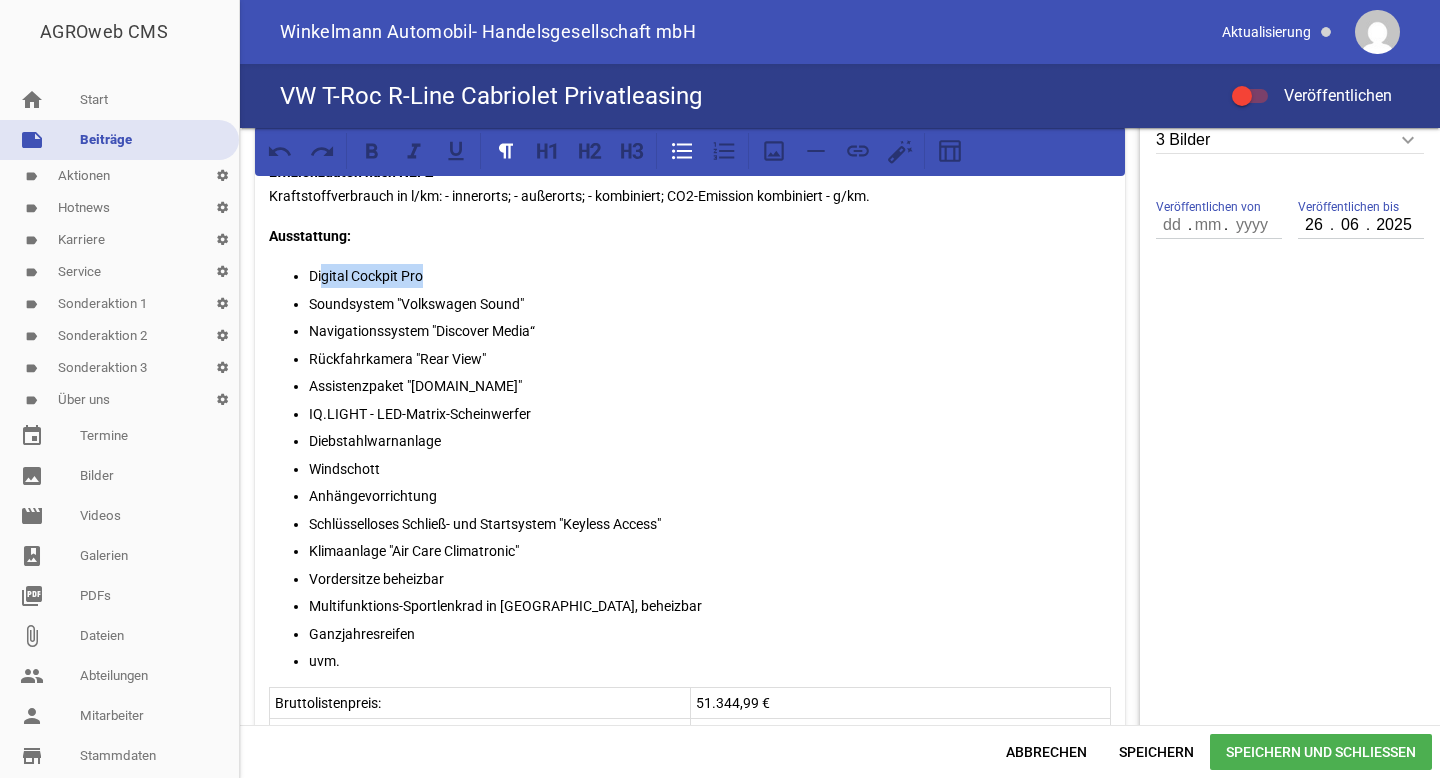 drag, startPoint x: 436, startPoint y: 272, endPoint x: 324, endPoint y: 272, distance: 112 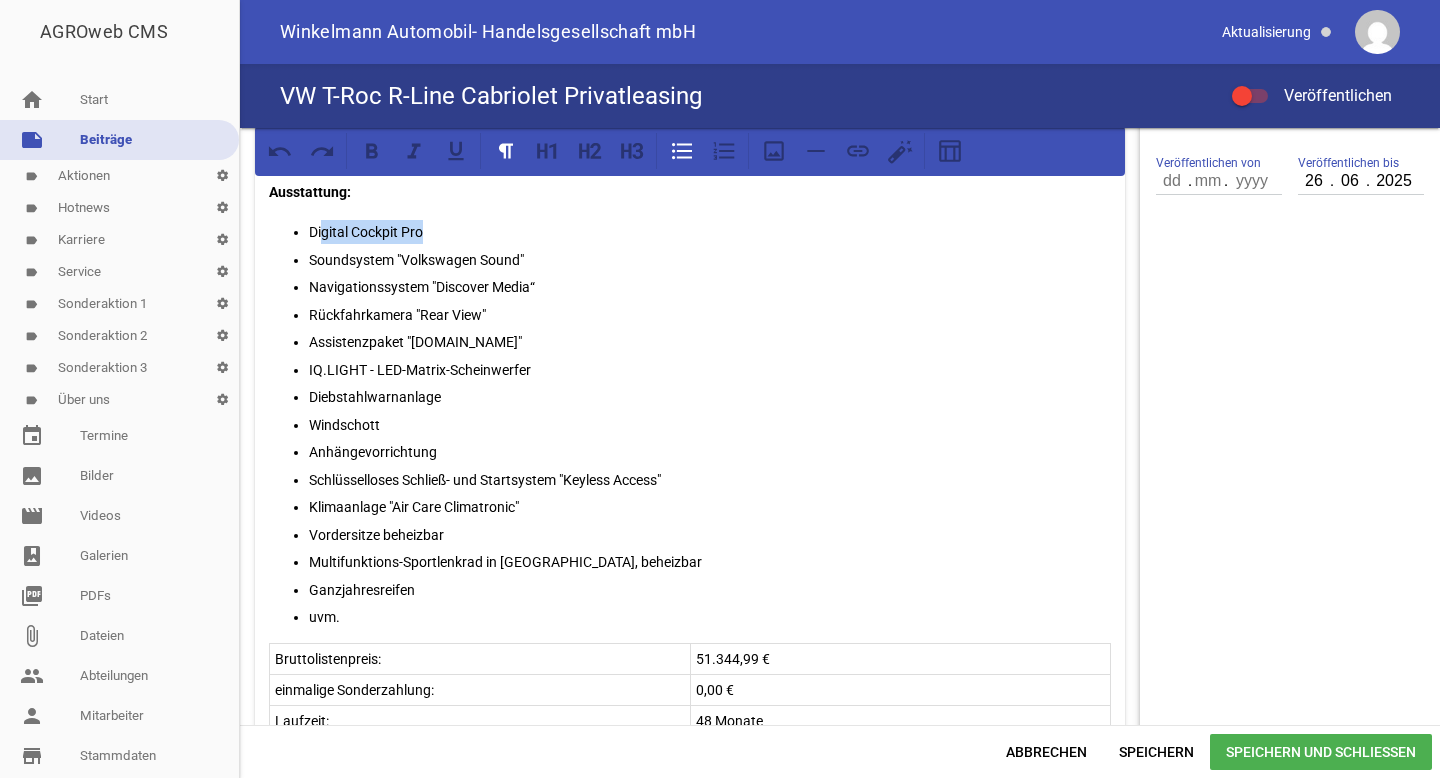 scroll, scrollTop: 713, scrollLeft: 0, axis: vertical 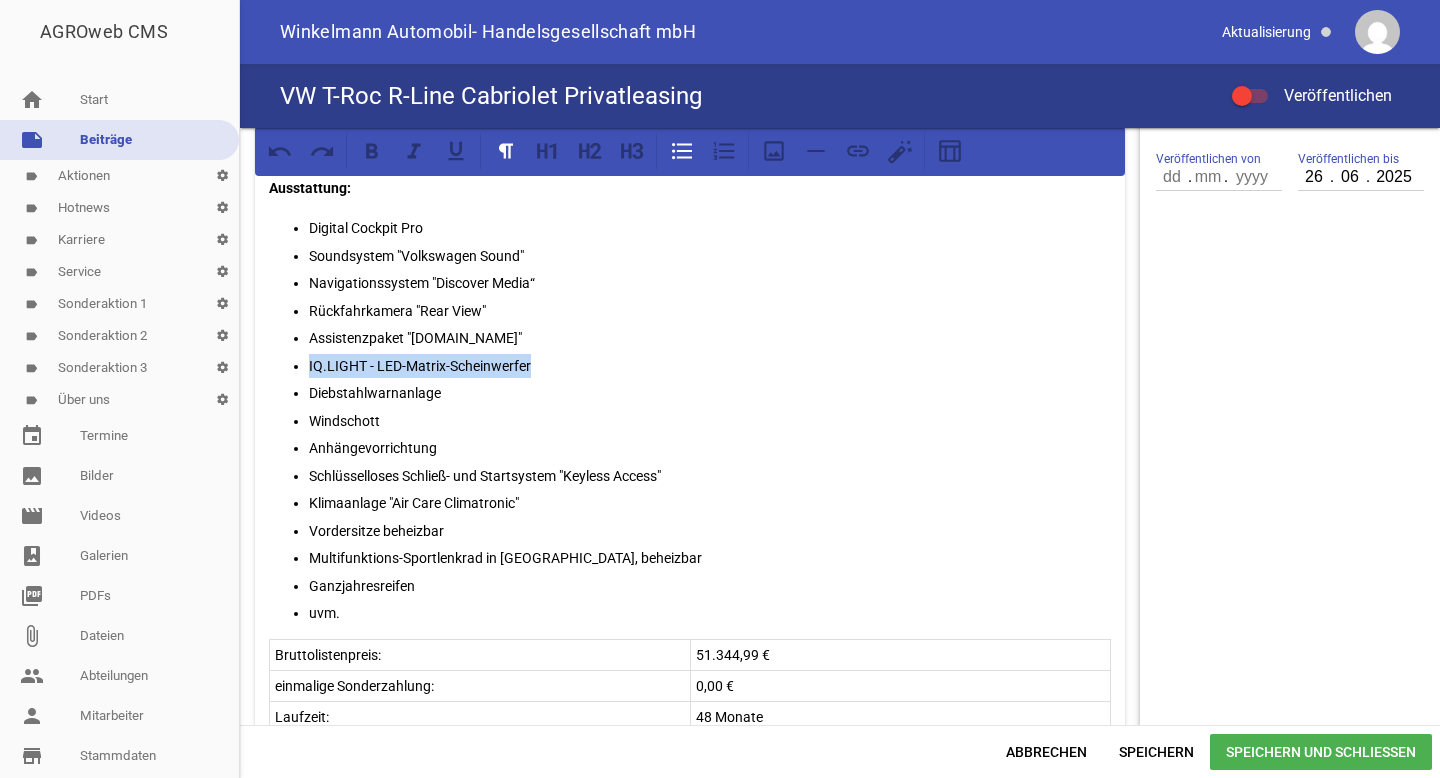drag, startPoint x: 542, startPoint y: 364, endPoint x: 309, endPoint y: 361, distance: 233.01932 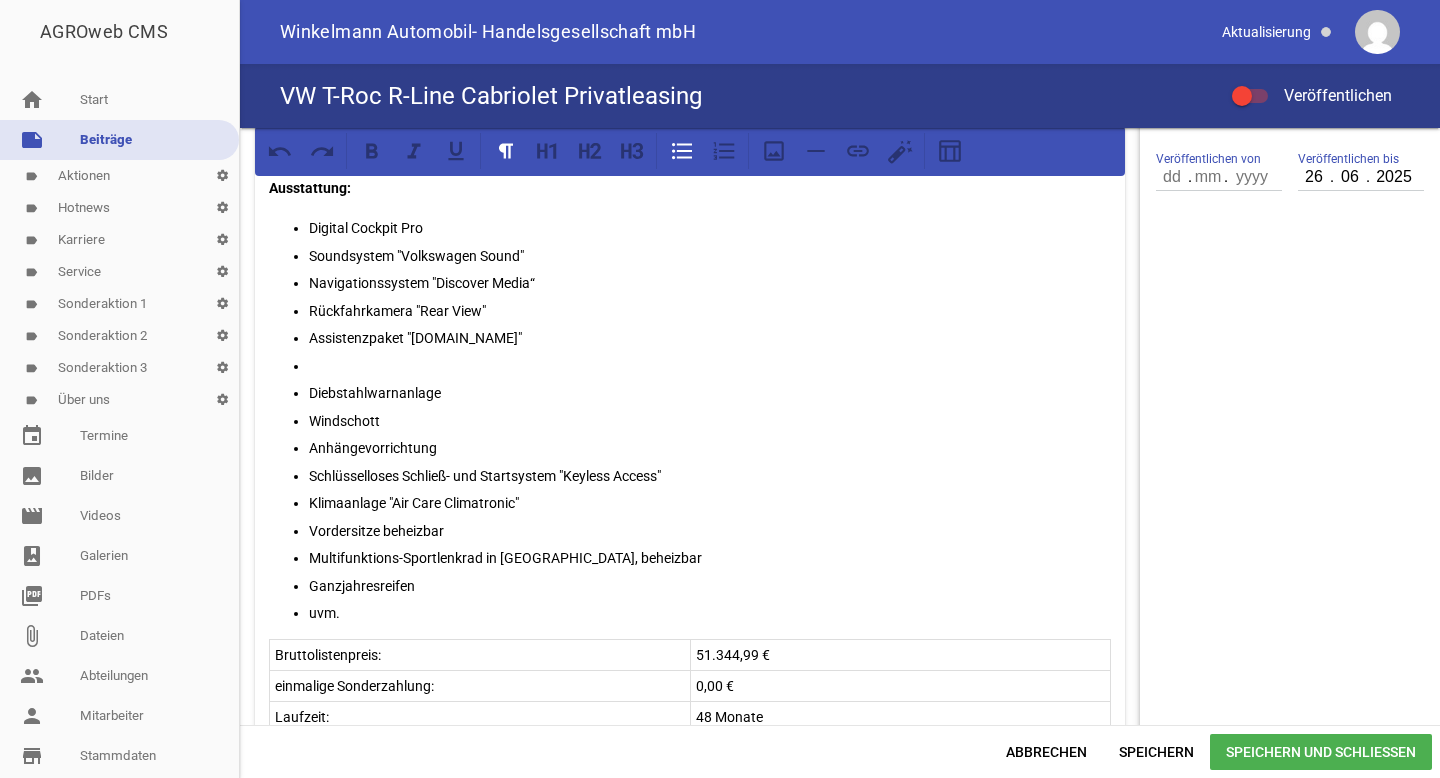scroll, scrollTop: 653, scrollLeft: 0, axis: vertical 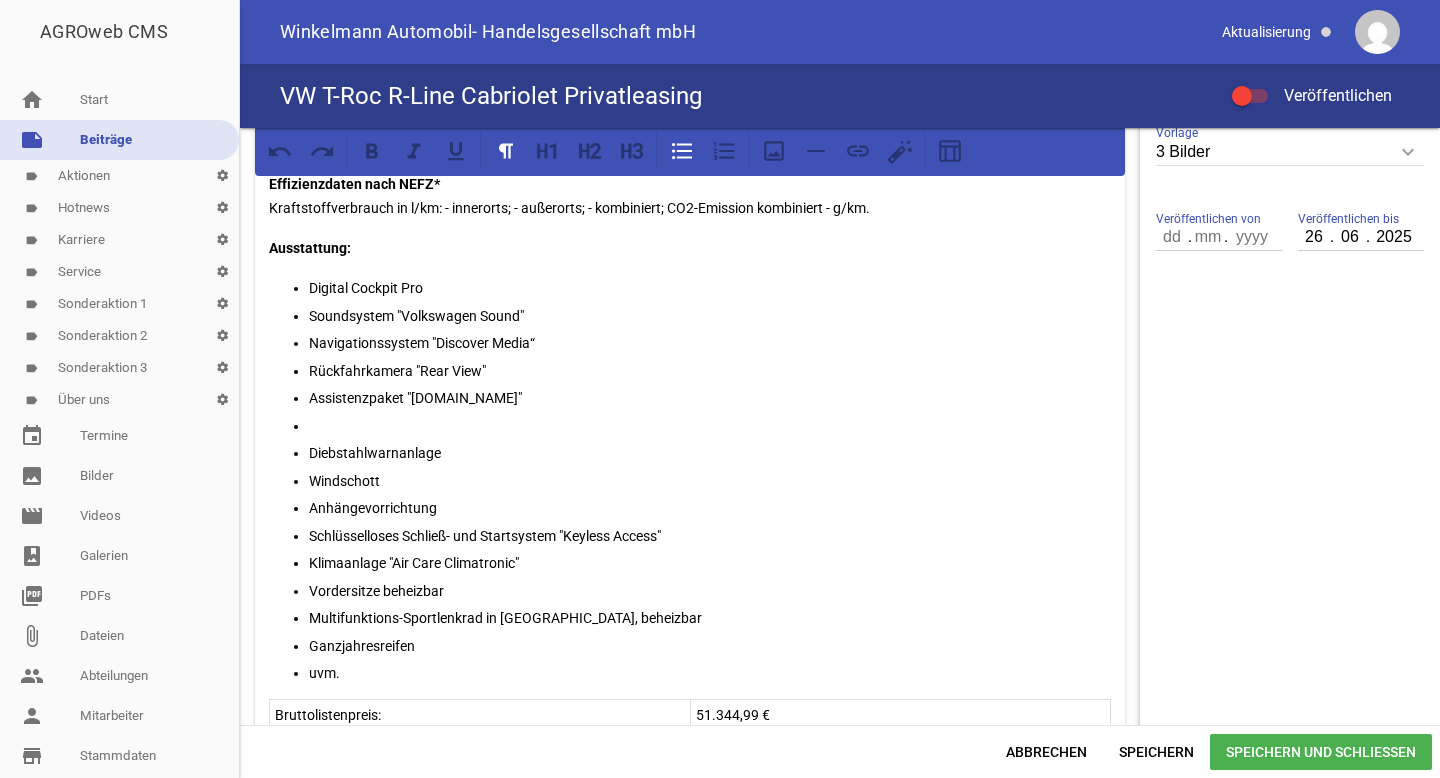 click on "Digital Cockpit Pro" at bounding box center [710, 288] 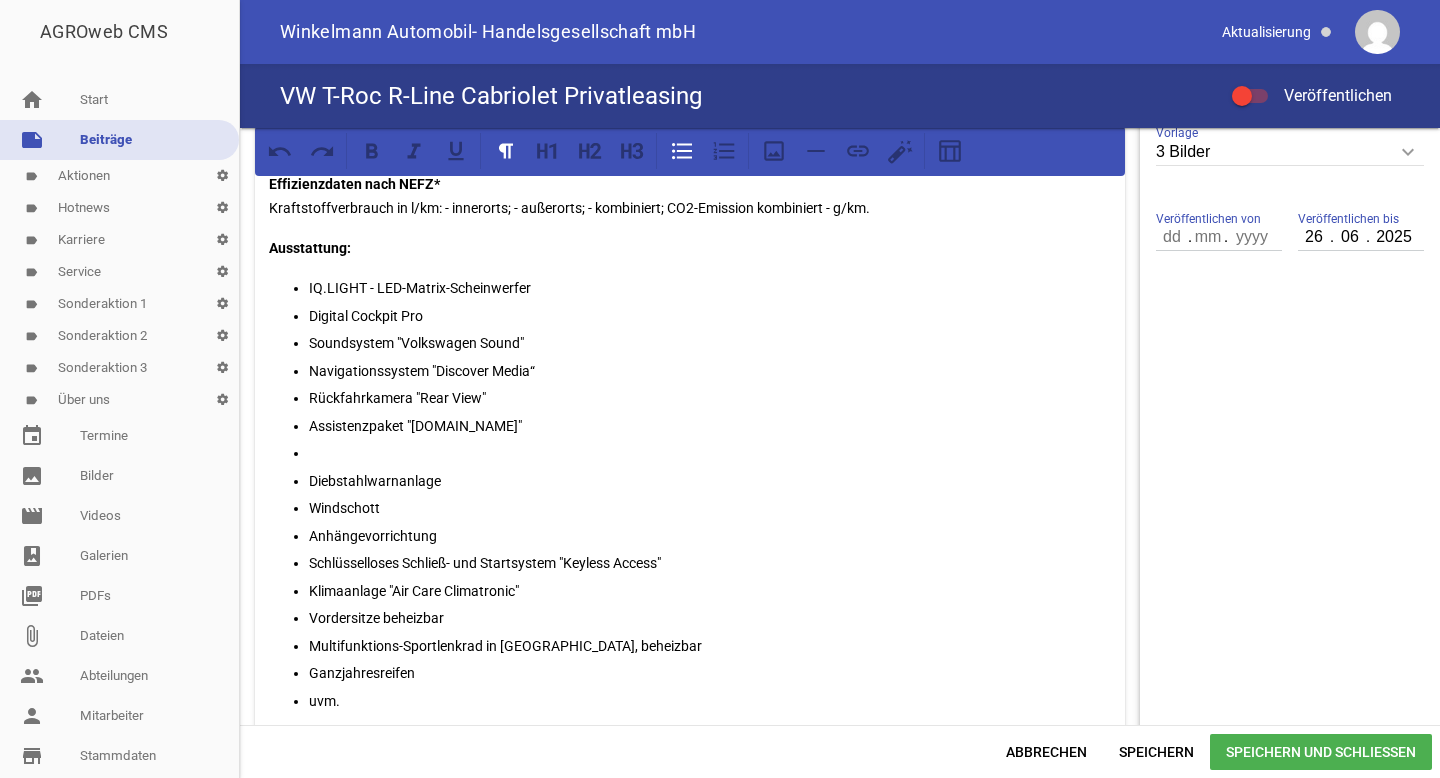 click at bounding box center (710, 453) 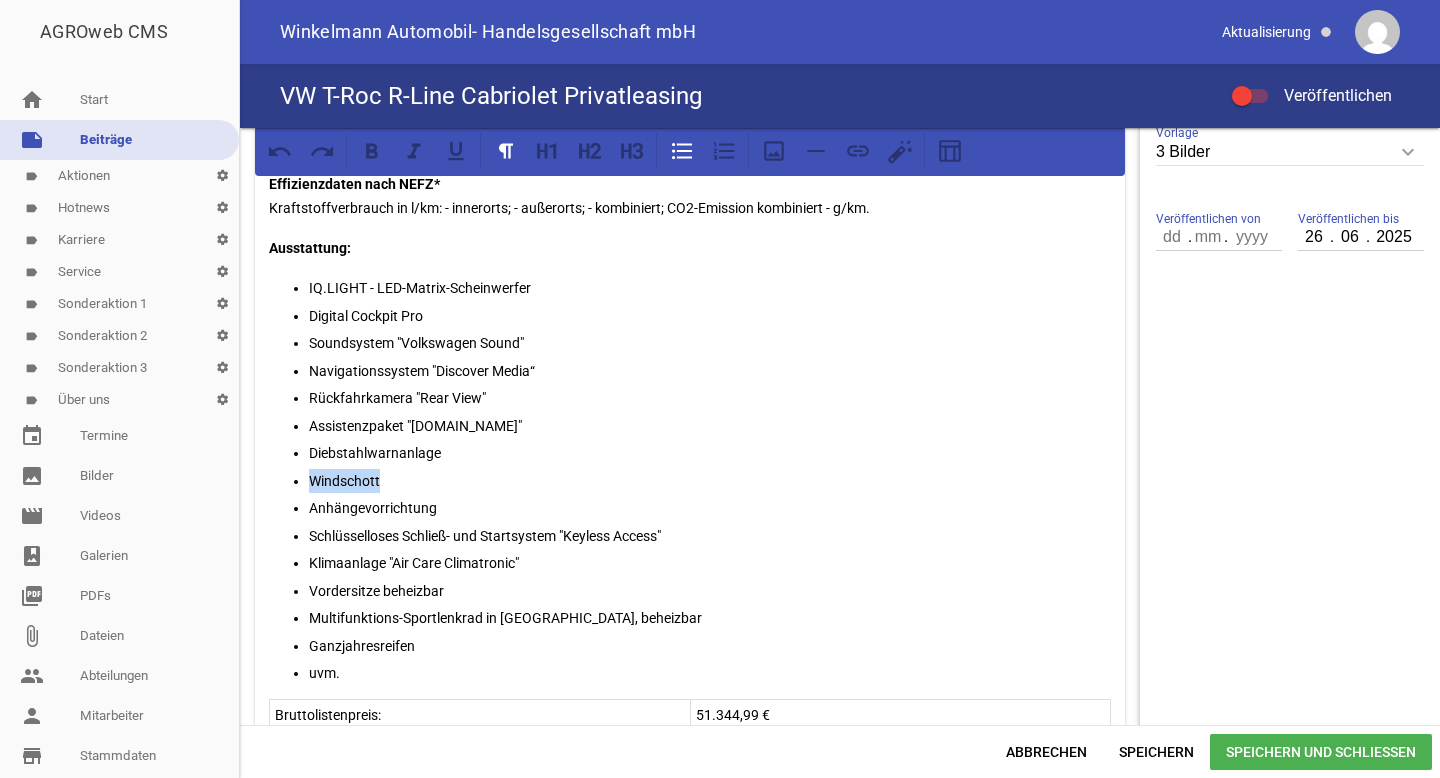 drag, startPoint x: 390, startPoint y: 483, endPoint x: 311, endPoint y: 477, distance: 79.22752 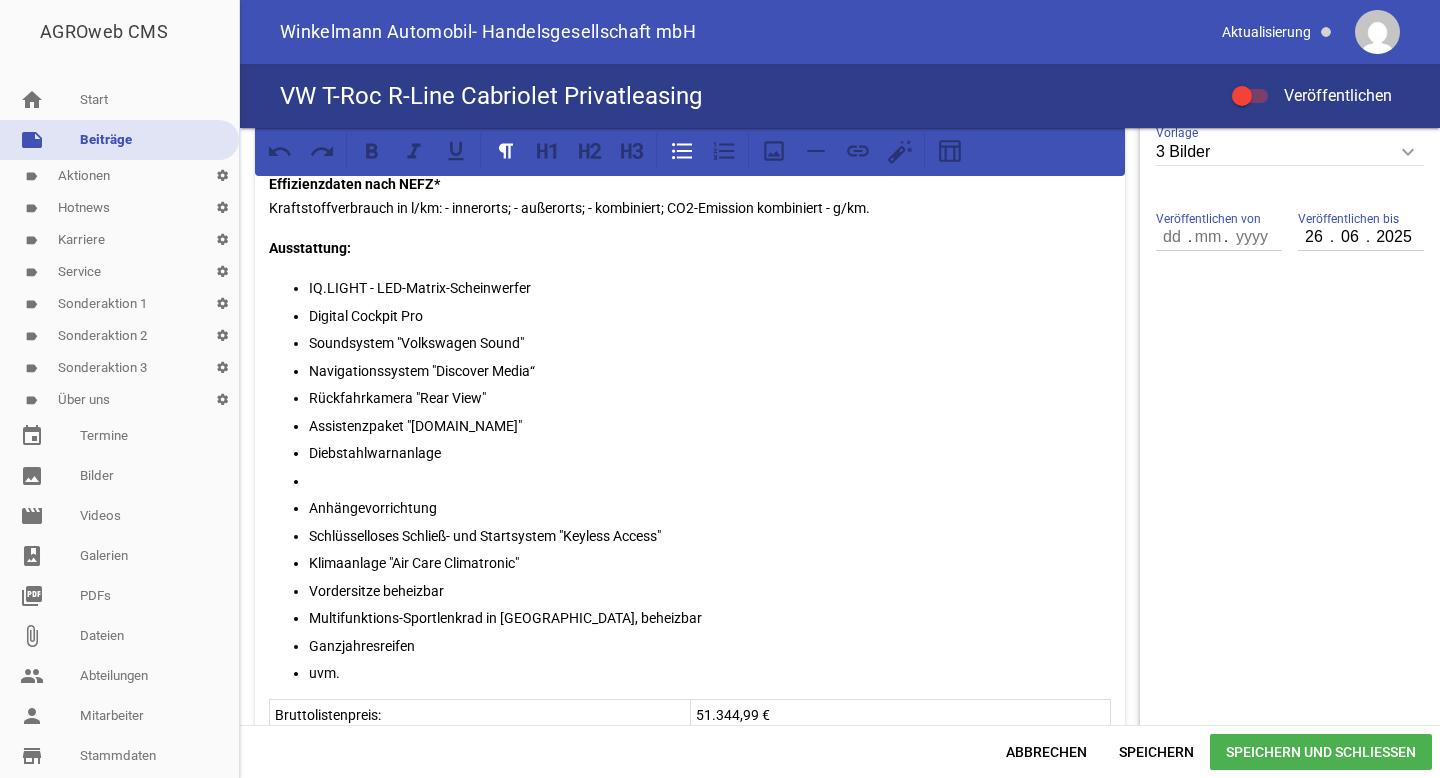 click on "IQ.LIGHT - LED-Matrix-Scheinwerfer" at bounding box center [710, 288] 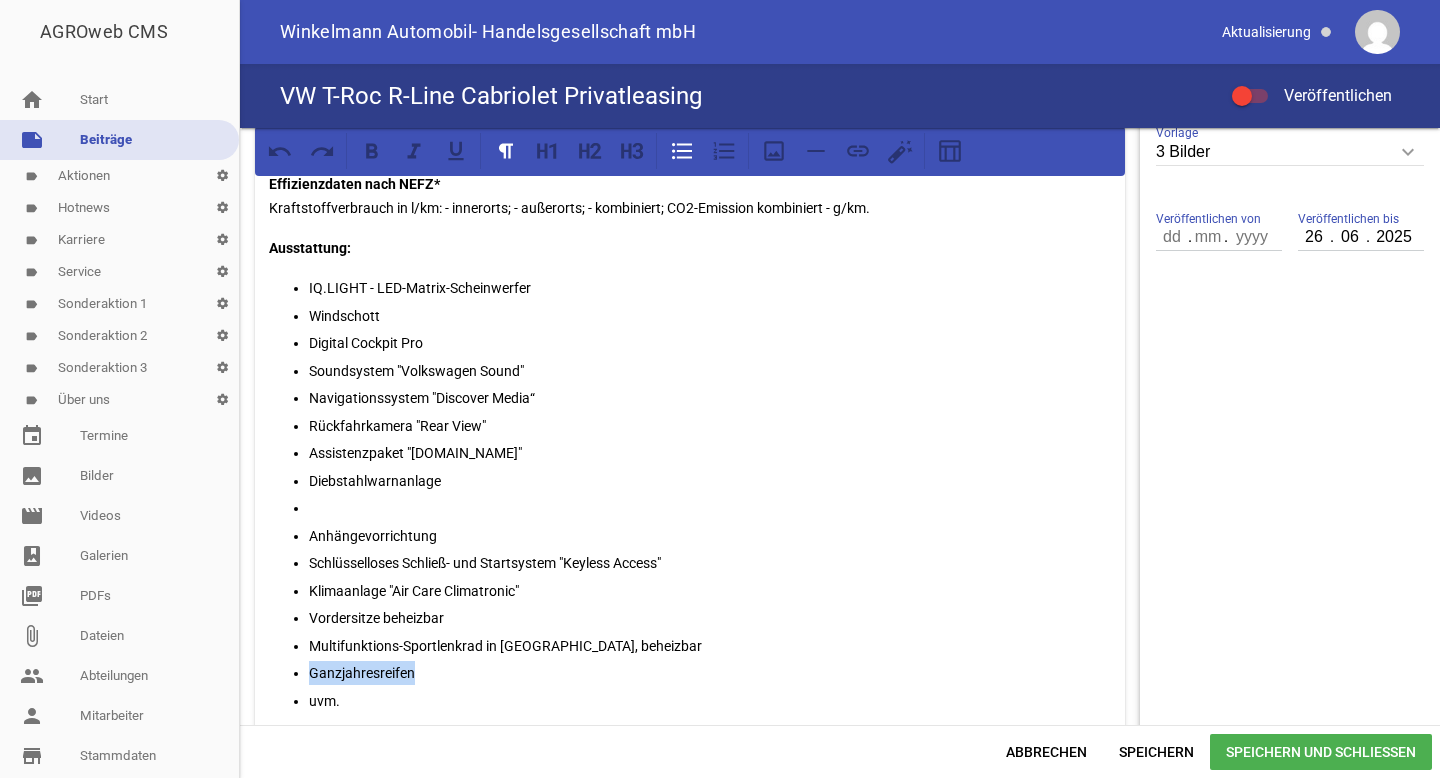 drag, startPoint x: 418, startPoint y: 674, endPoint x: 302, endPoint y: 668, distance: 116.15507 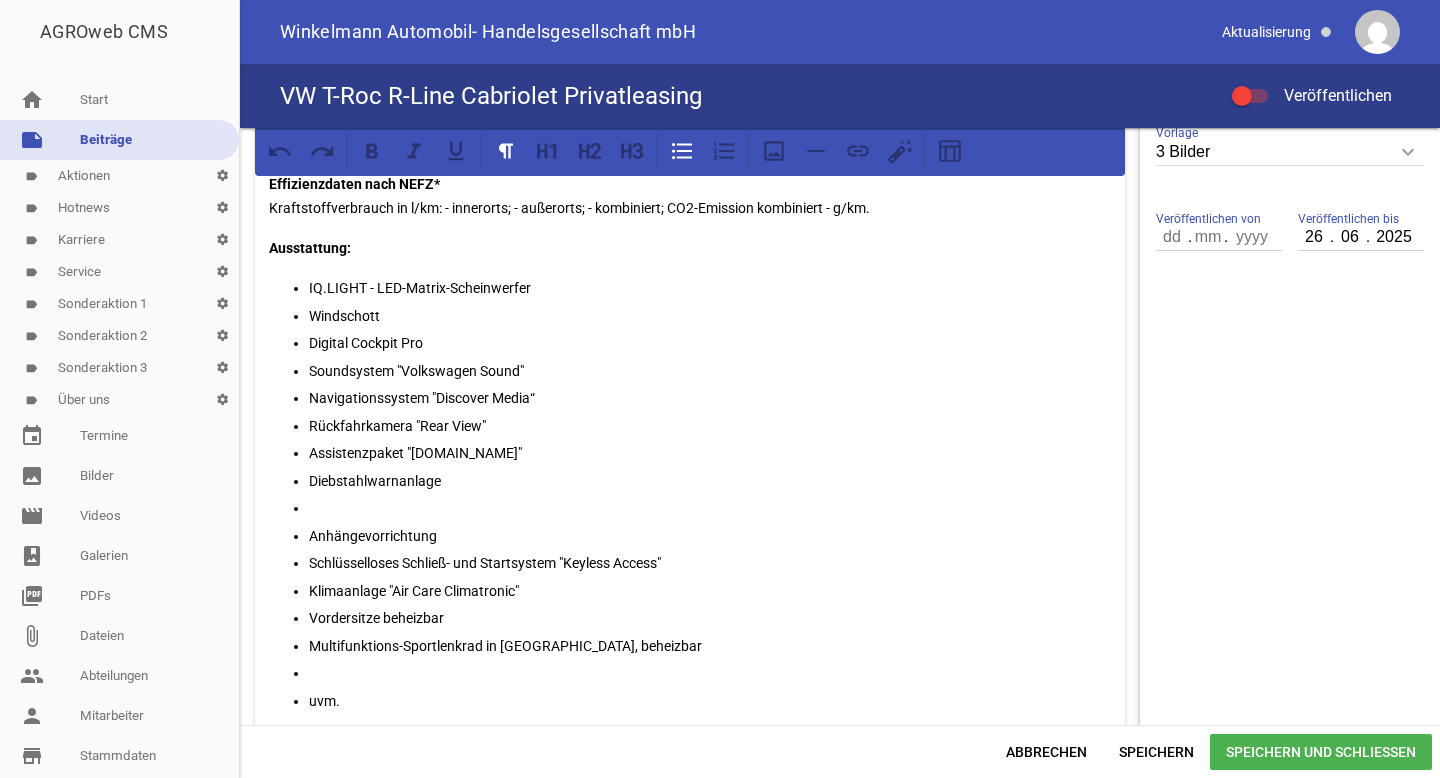 click on "Windschott" at bounding box center [710, 316] 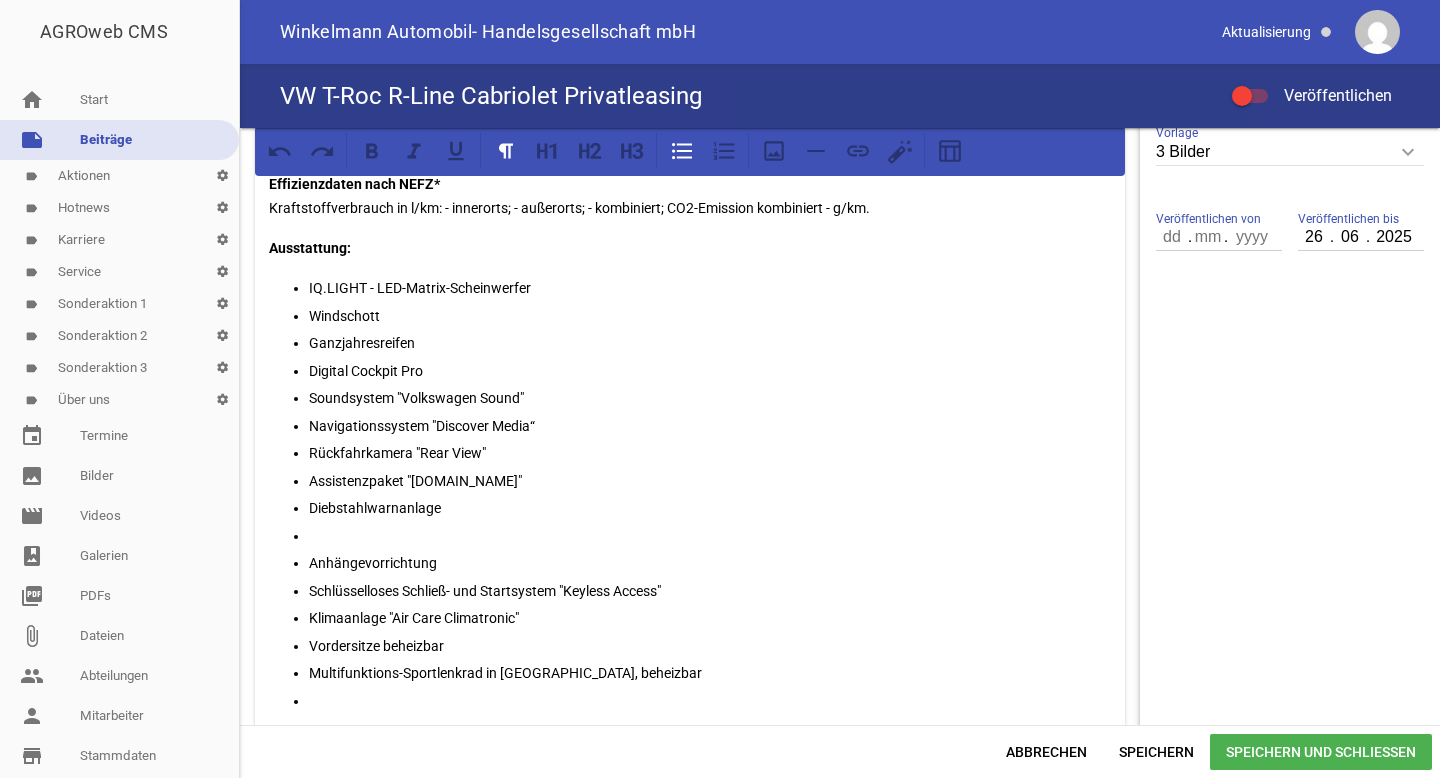 click at bounding box center (710, 536) 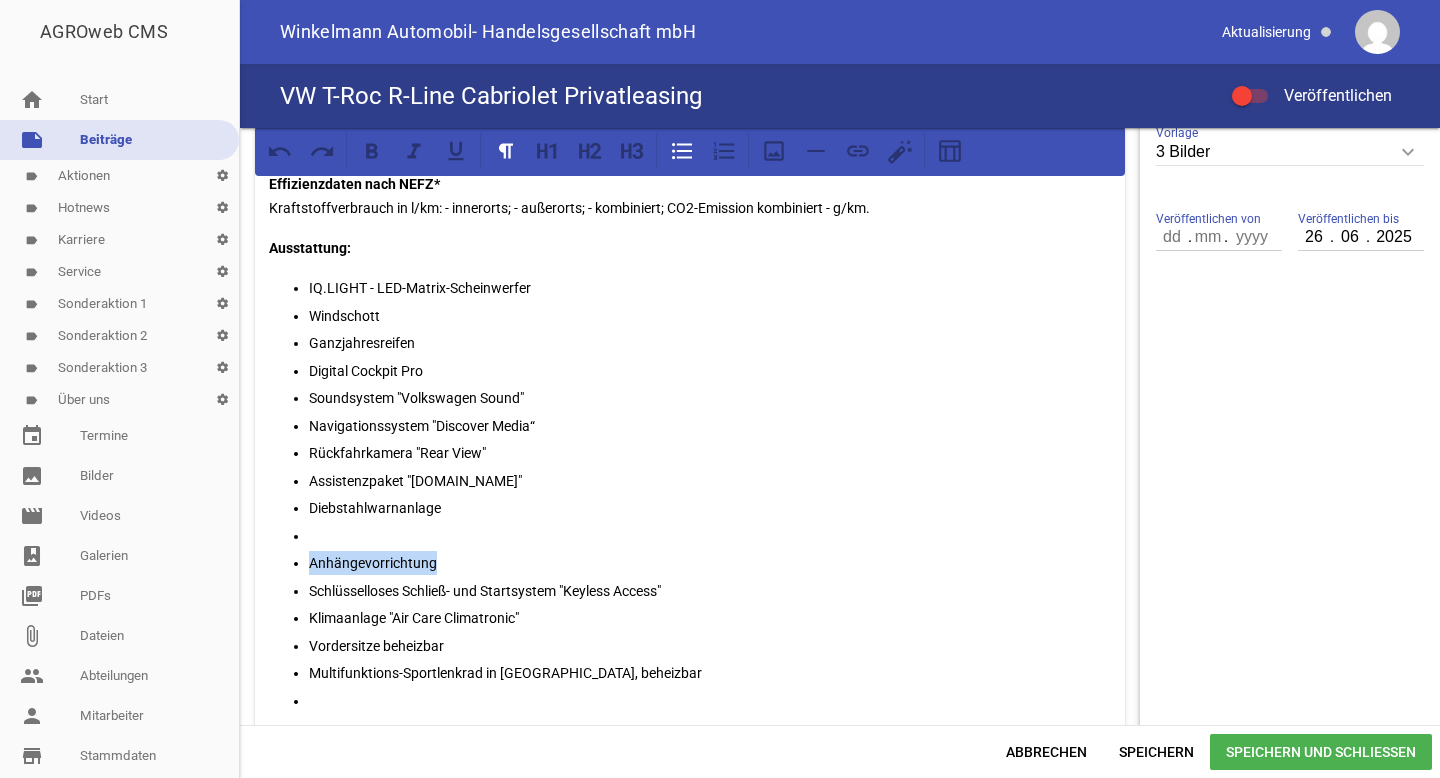 drag, startPoint x: 438, startPoint y: 557, endPoint x: 313, endPoint y: 550, distance: 125.19585 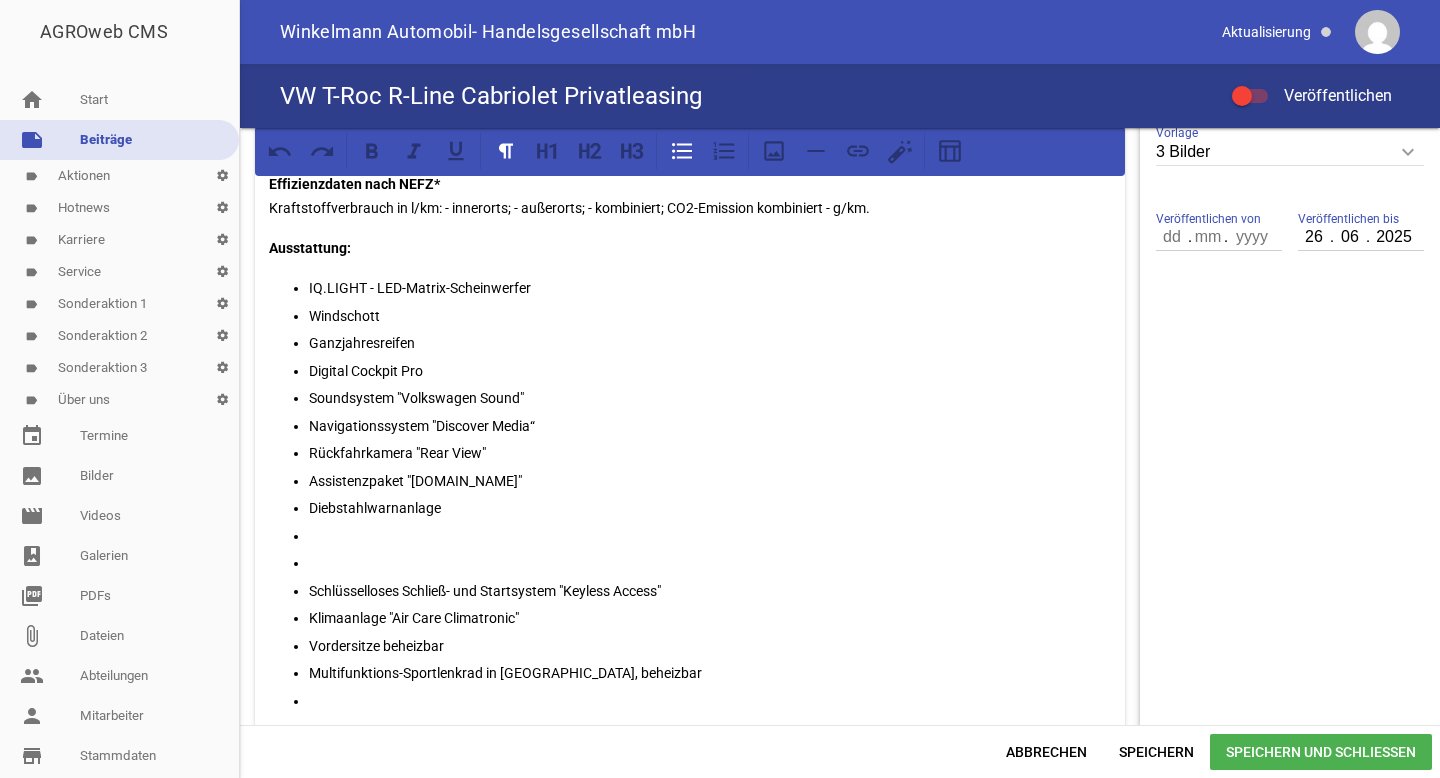 click on "Ganzjahresreifen" at bounding box center (710, 343) 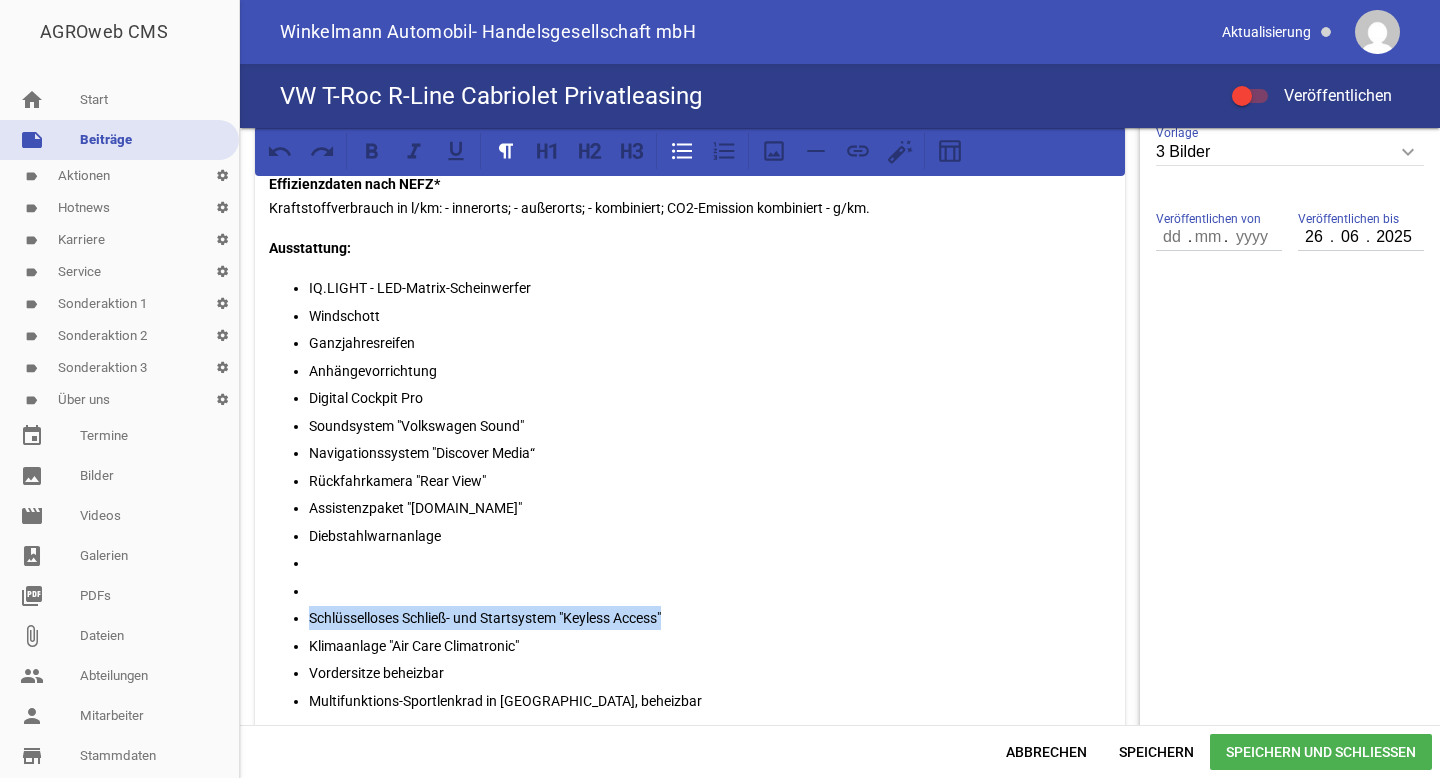 drag, startPoint x: 690, startPoint y: 608, endPoint x: 309, endPoint y: 607, distance: 381.0013 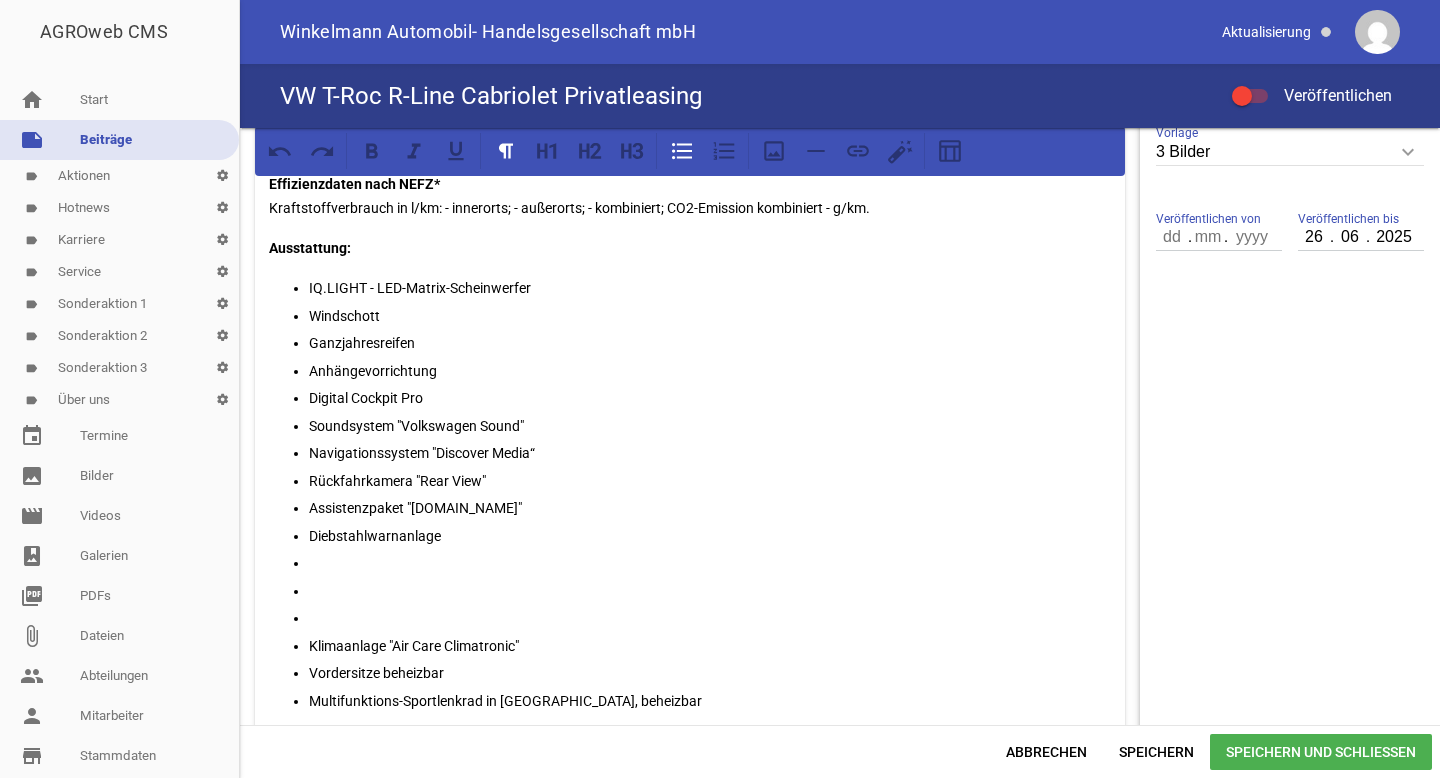 click on "Anhängevorrichtung" at bounding box center [710, 371] 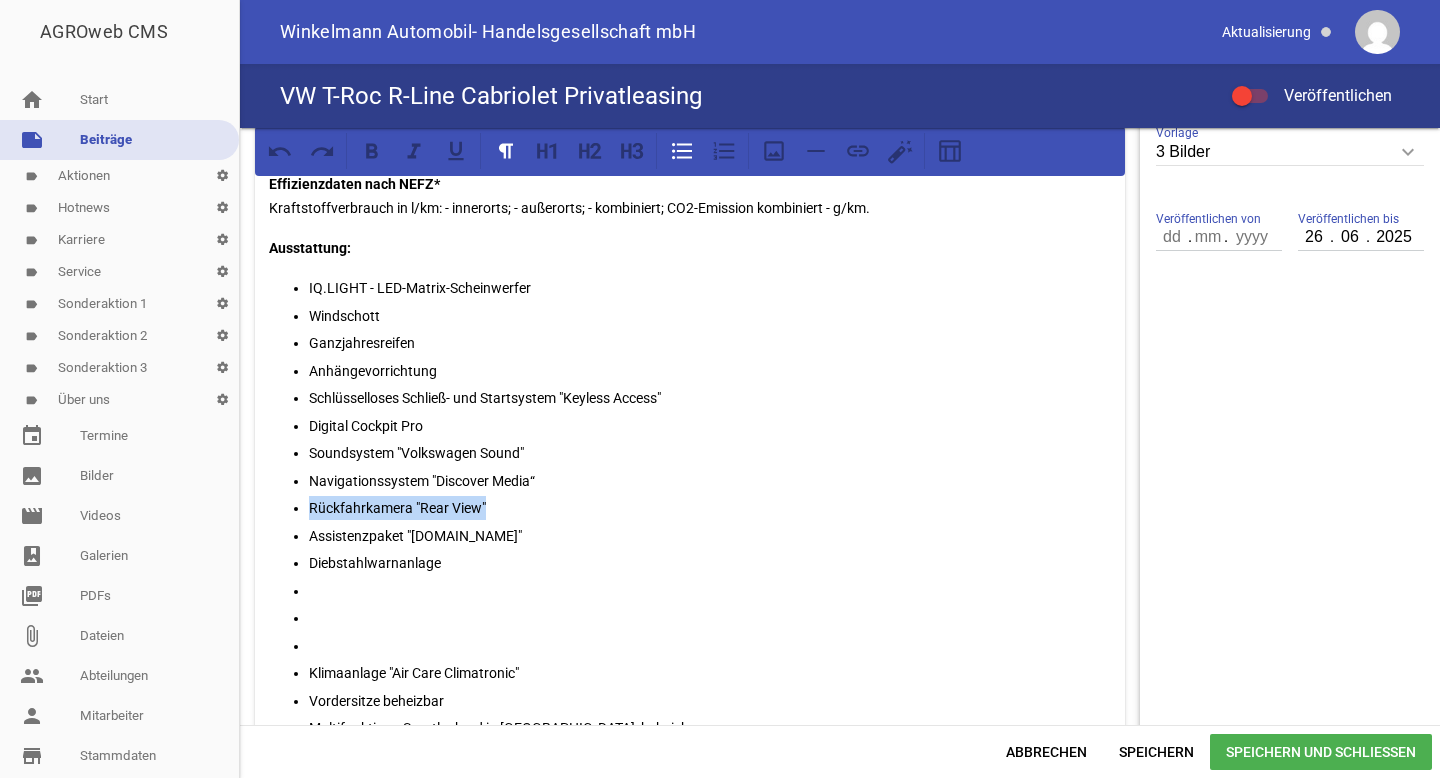 drag, startPoint x: 503, startPoint y: 506, endPoint x: 311, endPoint y: 503, distance: 192.02344 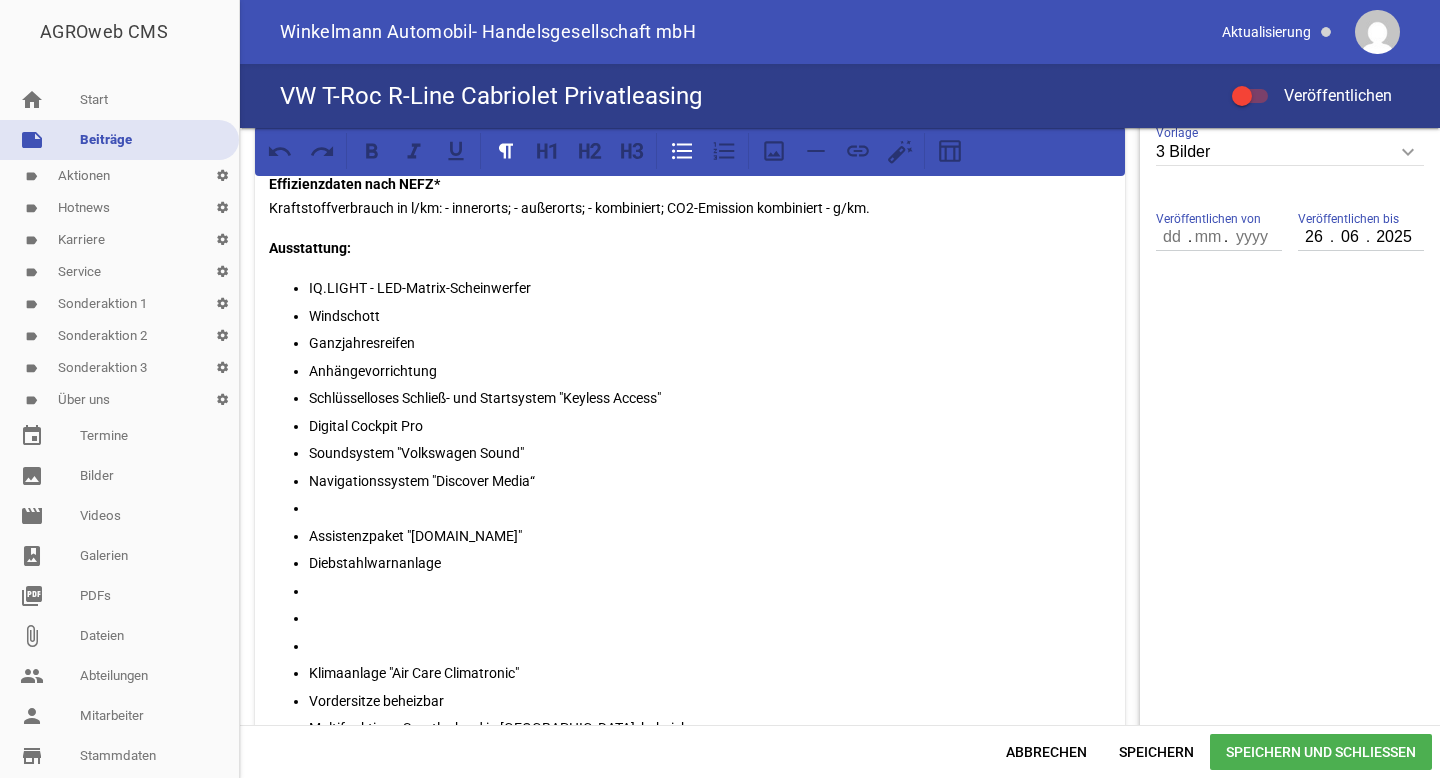 click on "Schlüsselloses Schließ- und Startsystem "Keyless Access"" at bounding box center (710, 398) 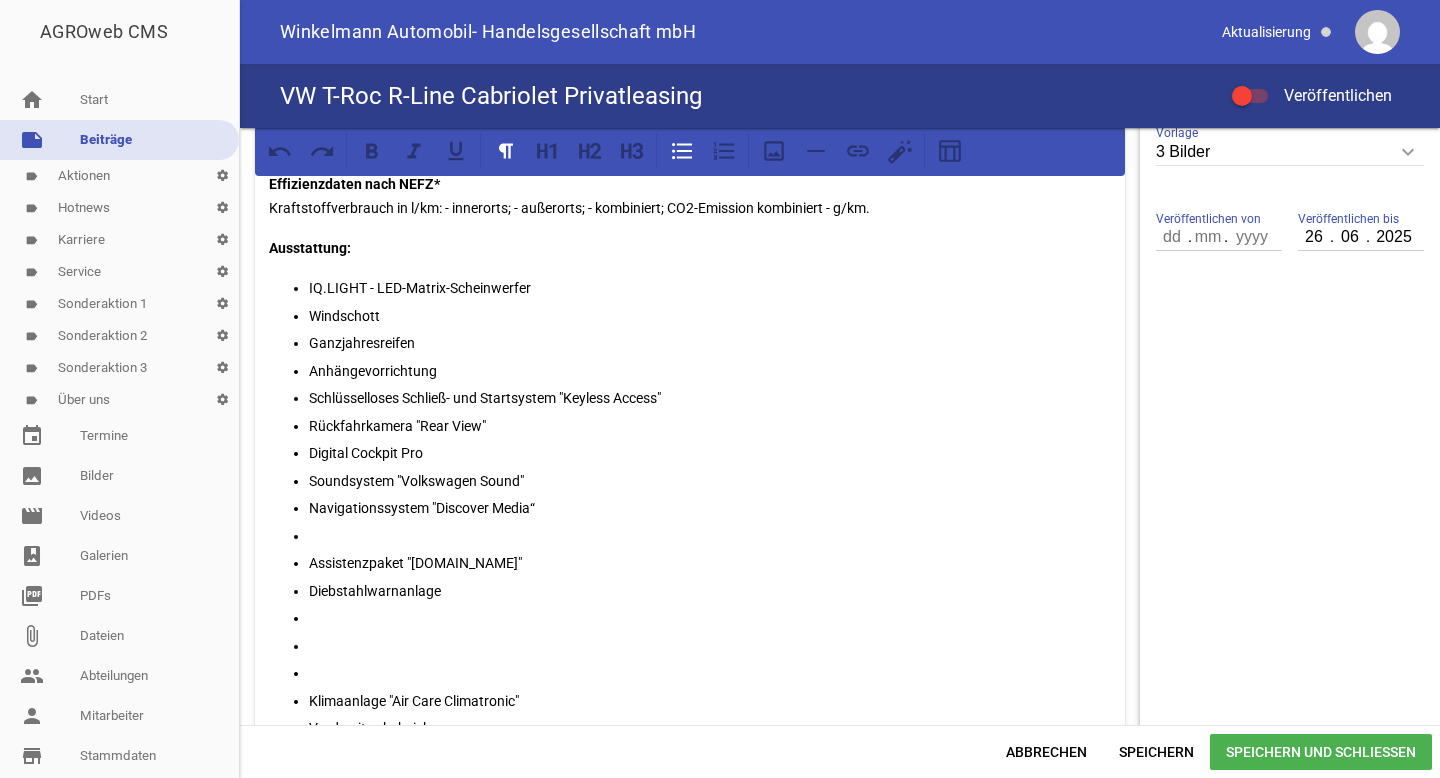 click at bounding box center [710, 673] 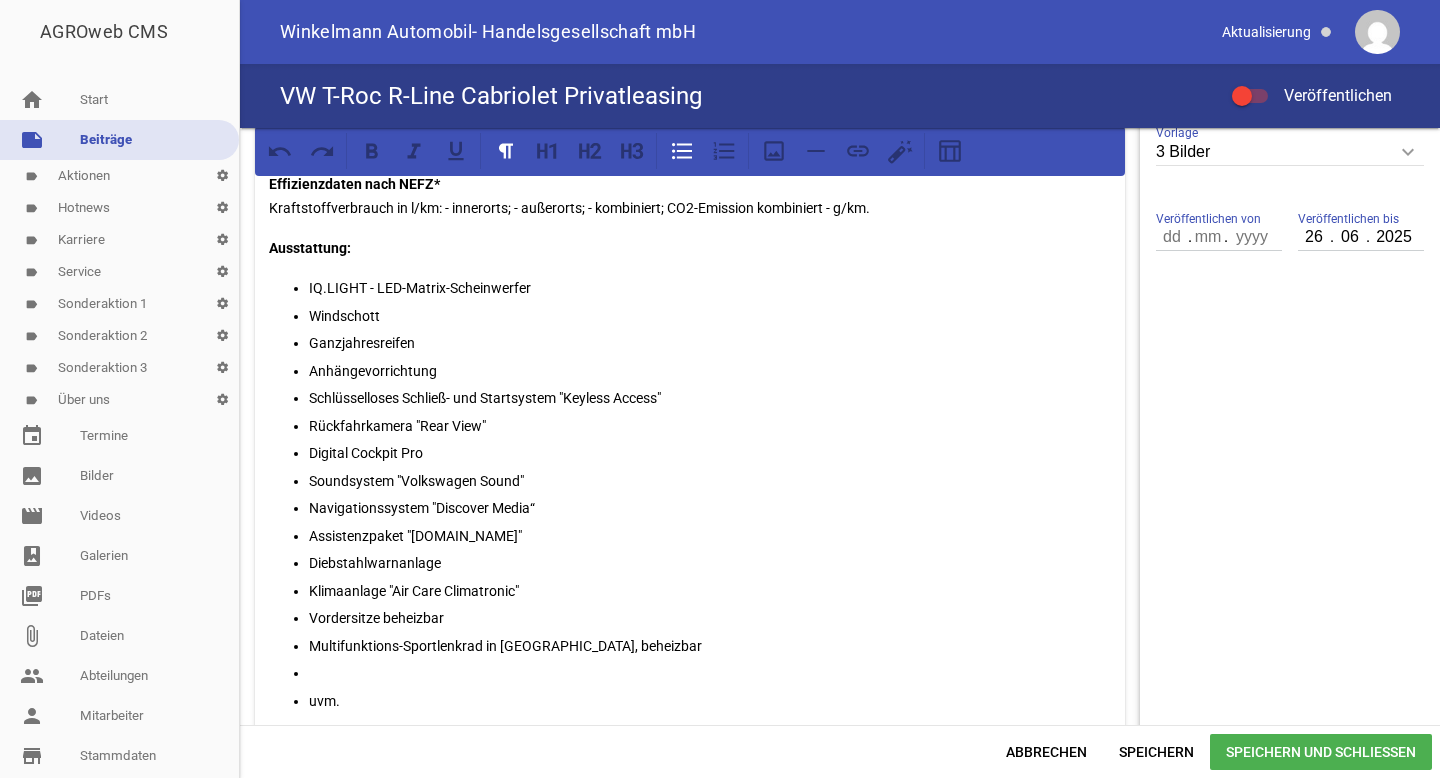 click at bounding box center (710, 673) 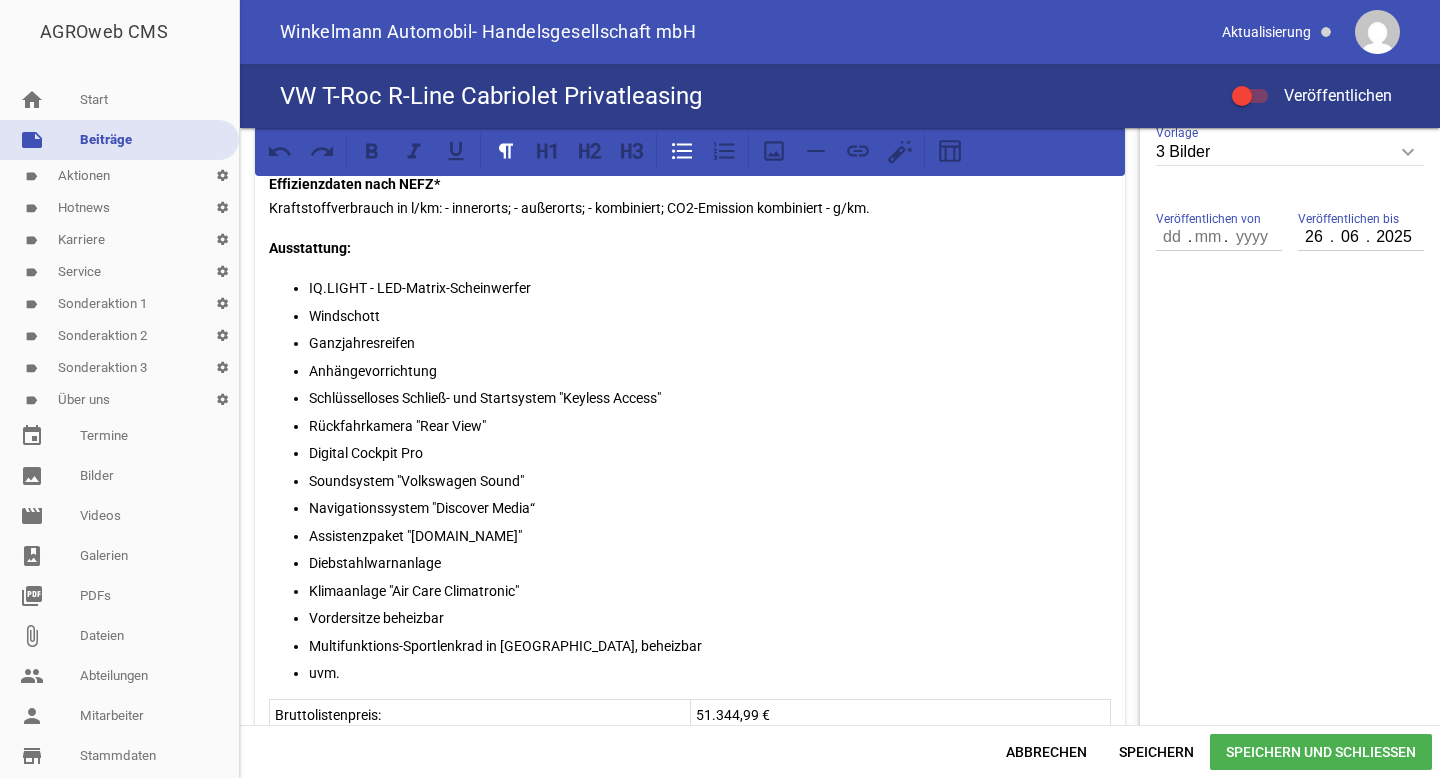 click on "Speichern und Schließen" at bounding box center (1321, 752) 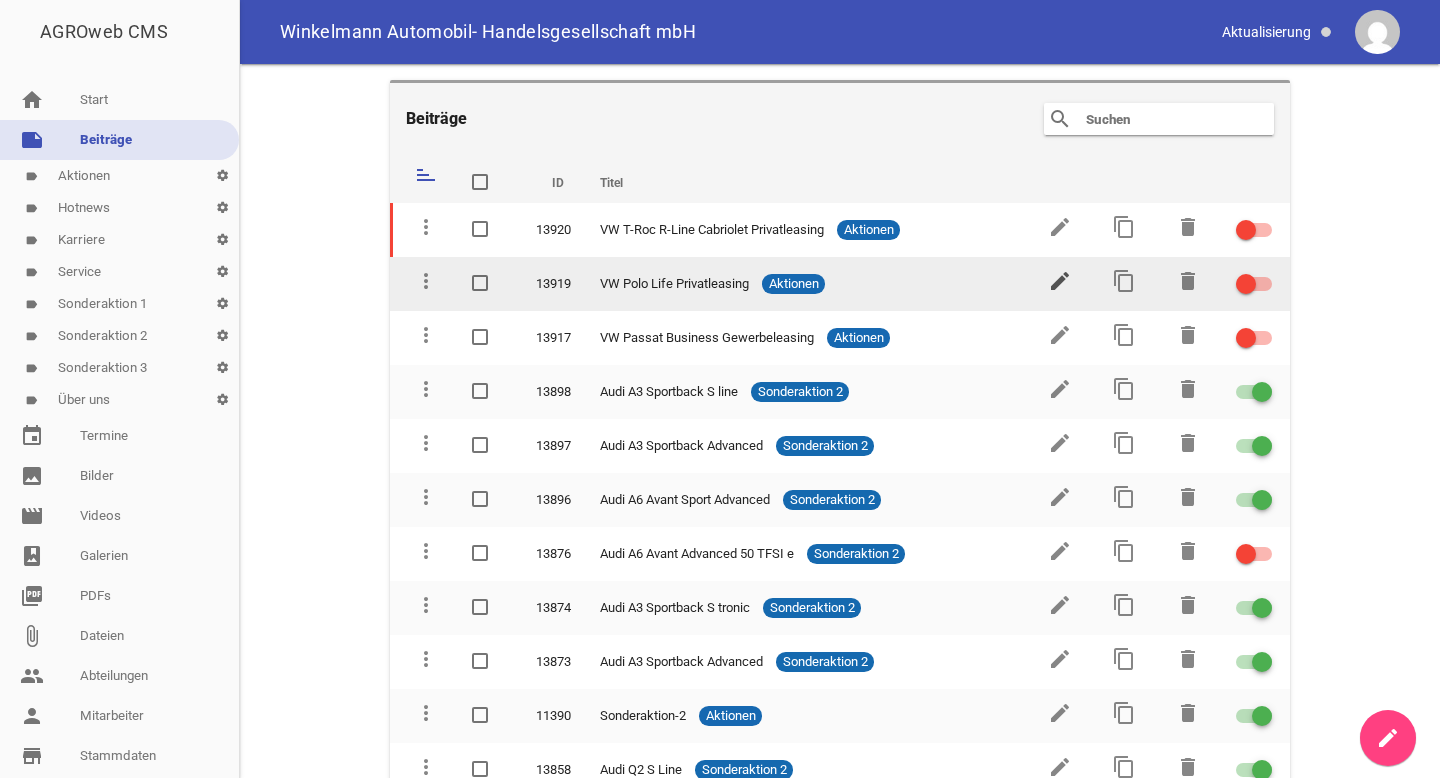 click on "edit" at bounding box center (1060, 281) 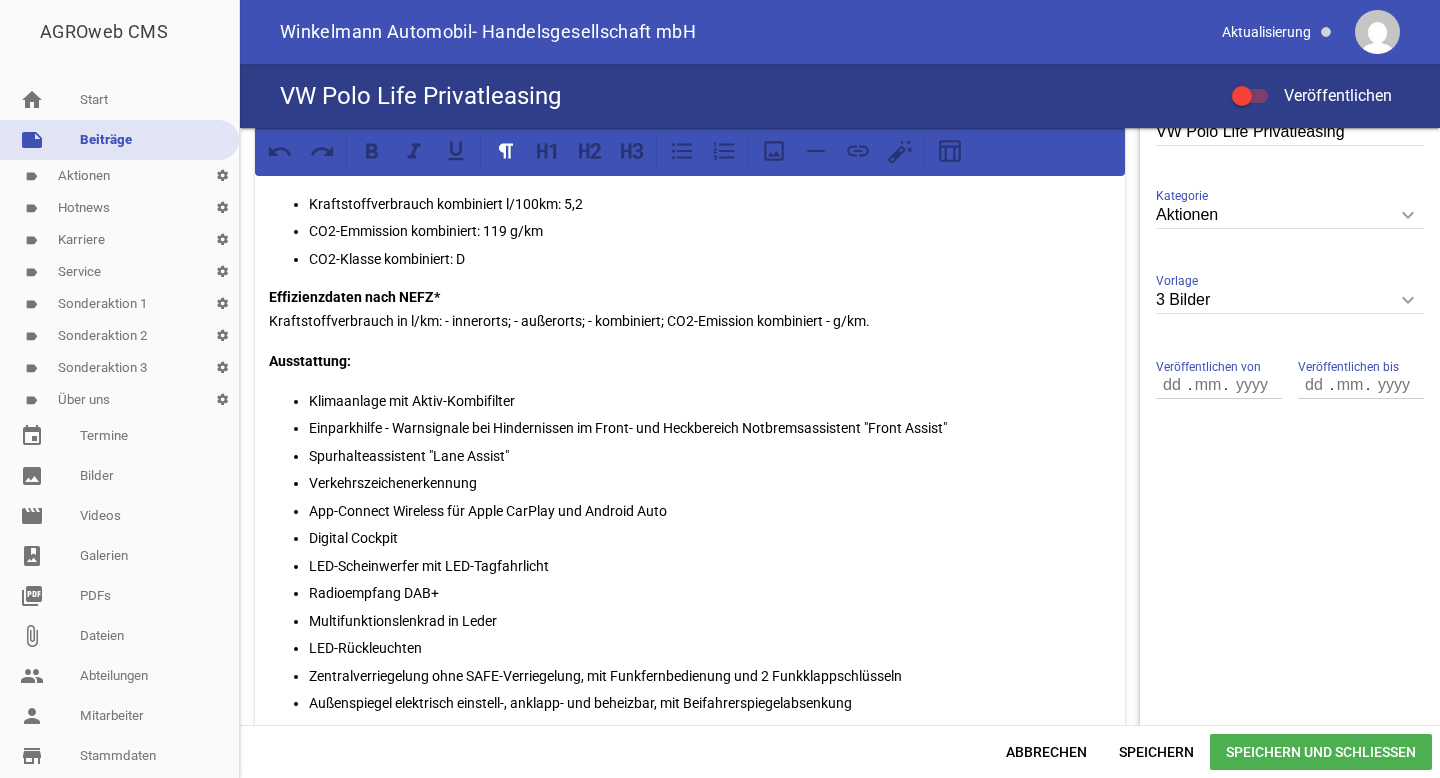 scroll, scrollTop: 516, scrollLeft: 0, axis: vertical 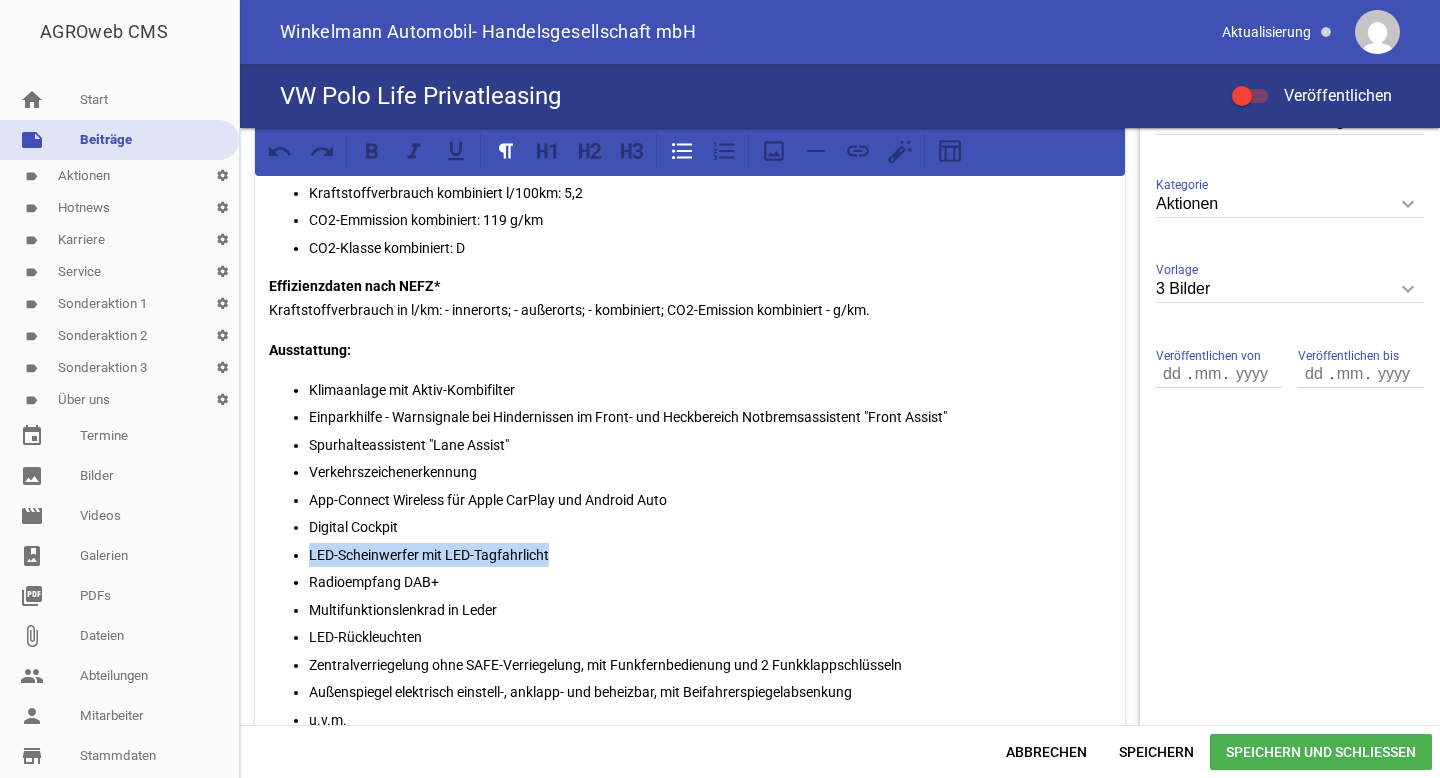 drag, startPoint x: 557, startPoint y: 549, endPoint x: 311, endPoint y: 547, distance: 246.00813 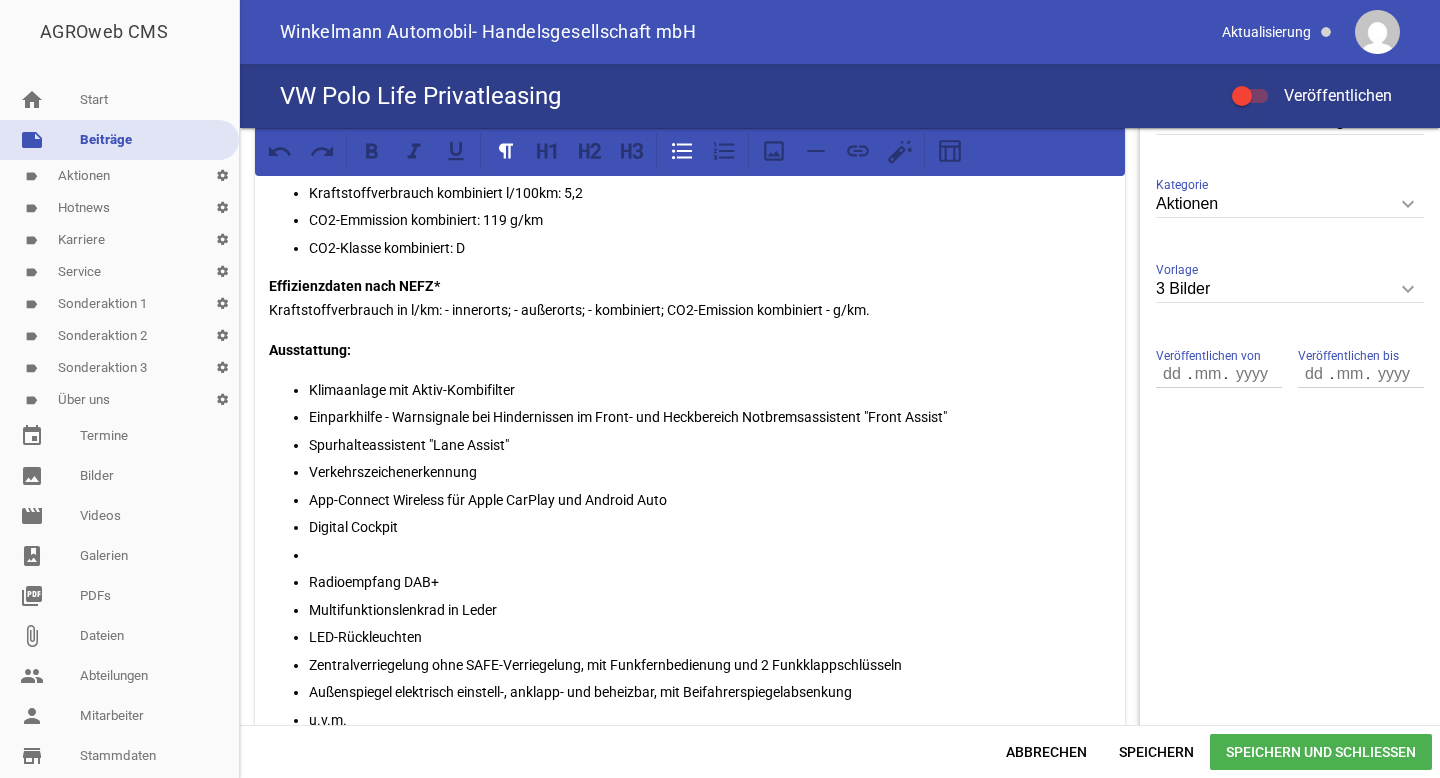 click on "Klimaanlage mit Aktiv-Kombifilter" at bounding box center [710, 390] 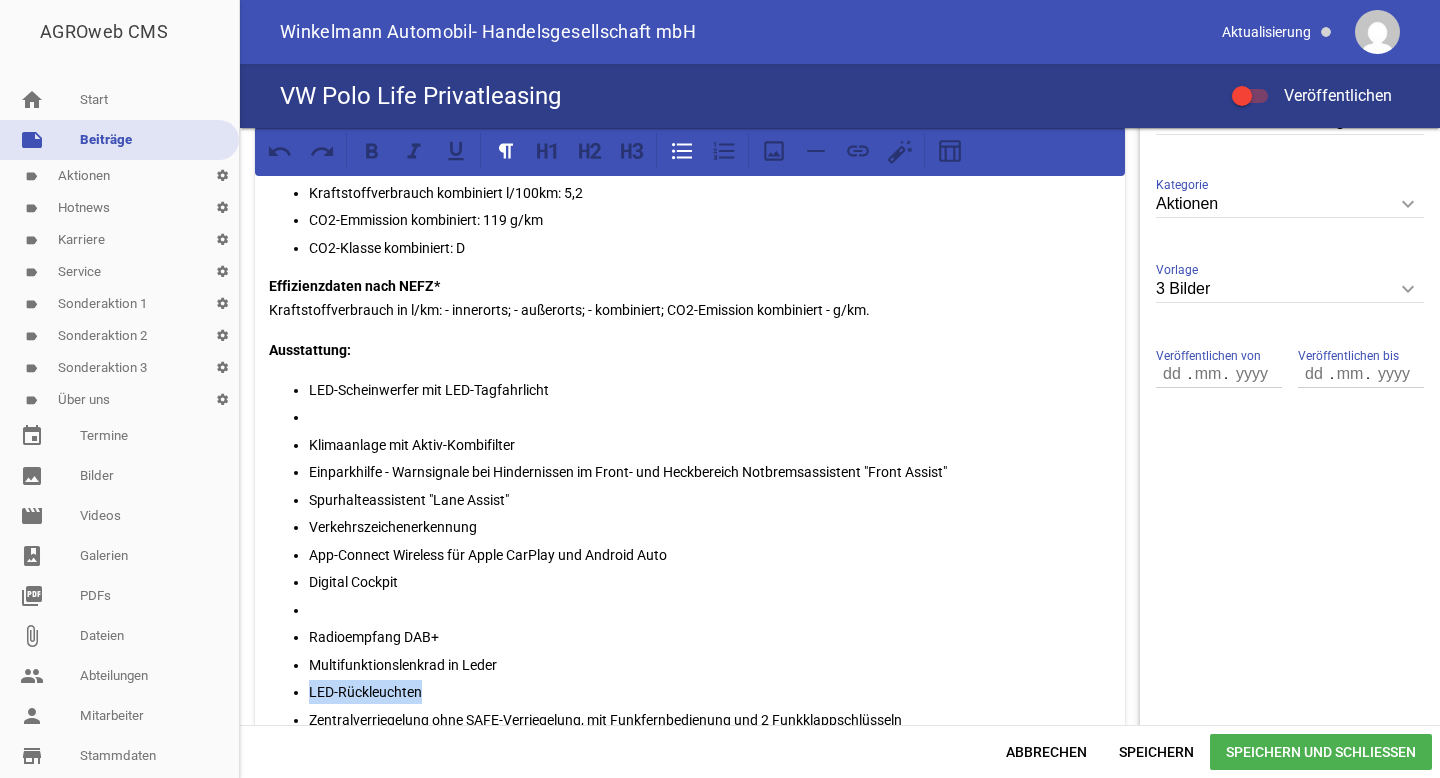 drag, startPoint x: 334, startPoint y: 689, endPoint x: 306, endPoint y: 688, distance: 28.01785 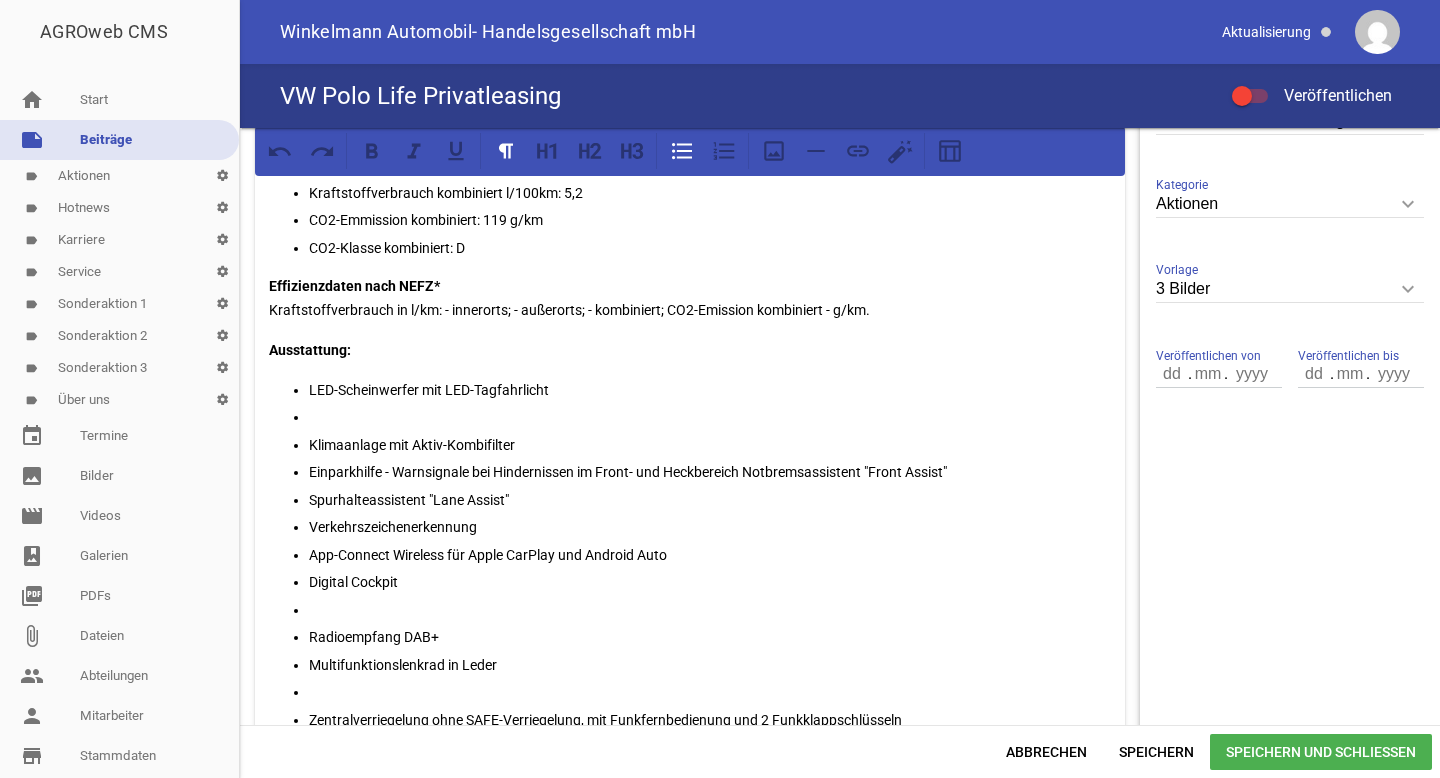 click at bounding box center (710, 417) 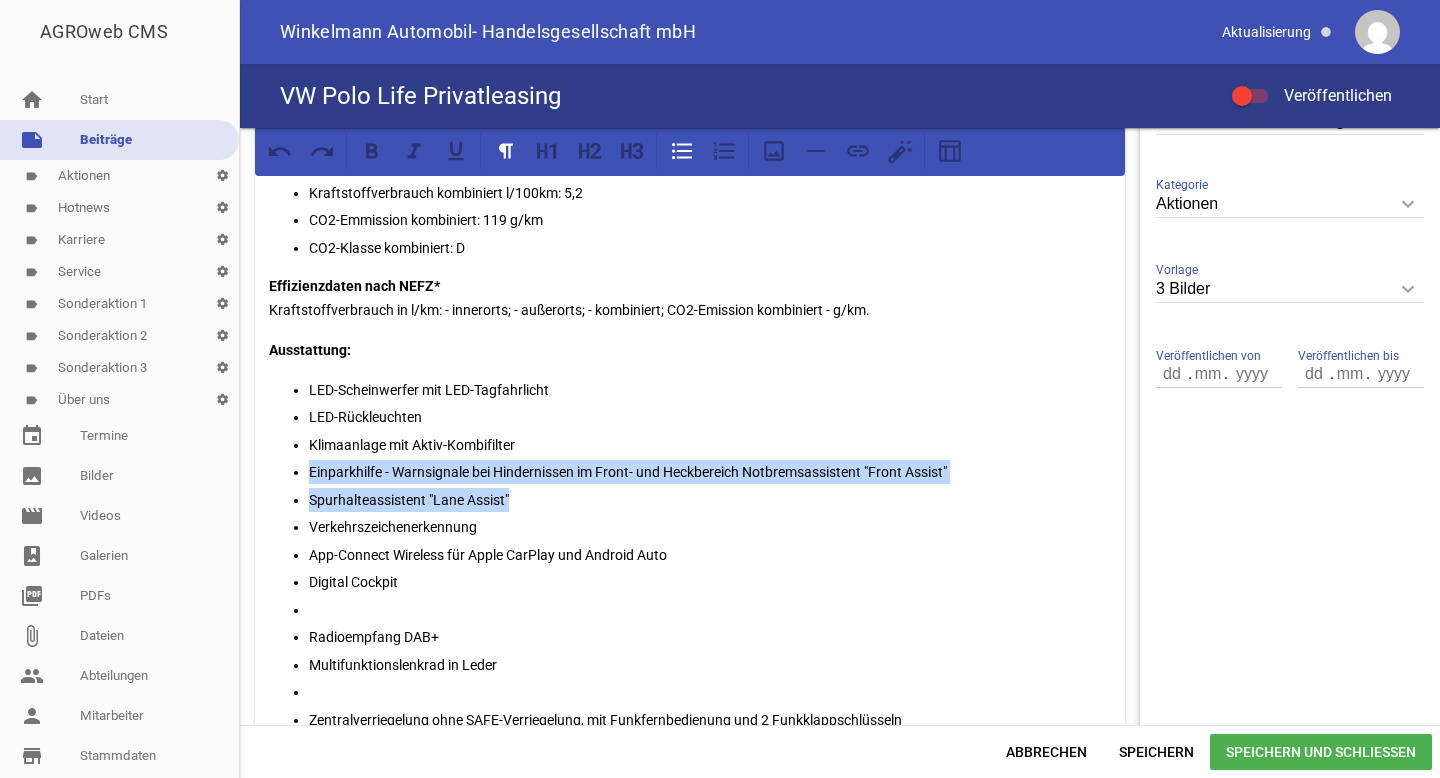 drag, startPoint x: 308, startPoint y: 469, endPoint x: 957, endPoint y: 489, distance: 649.3081 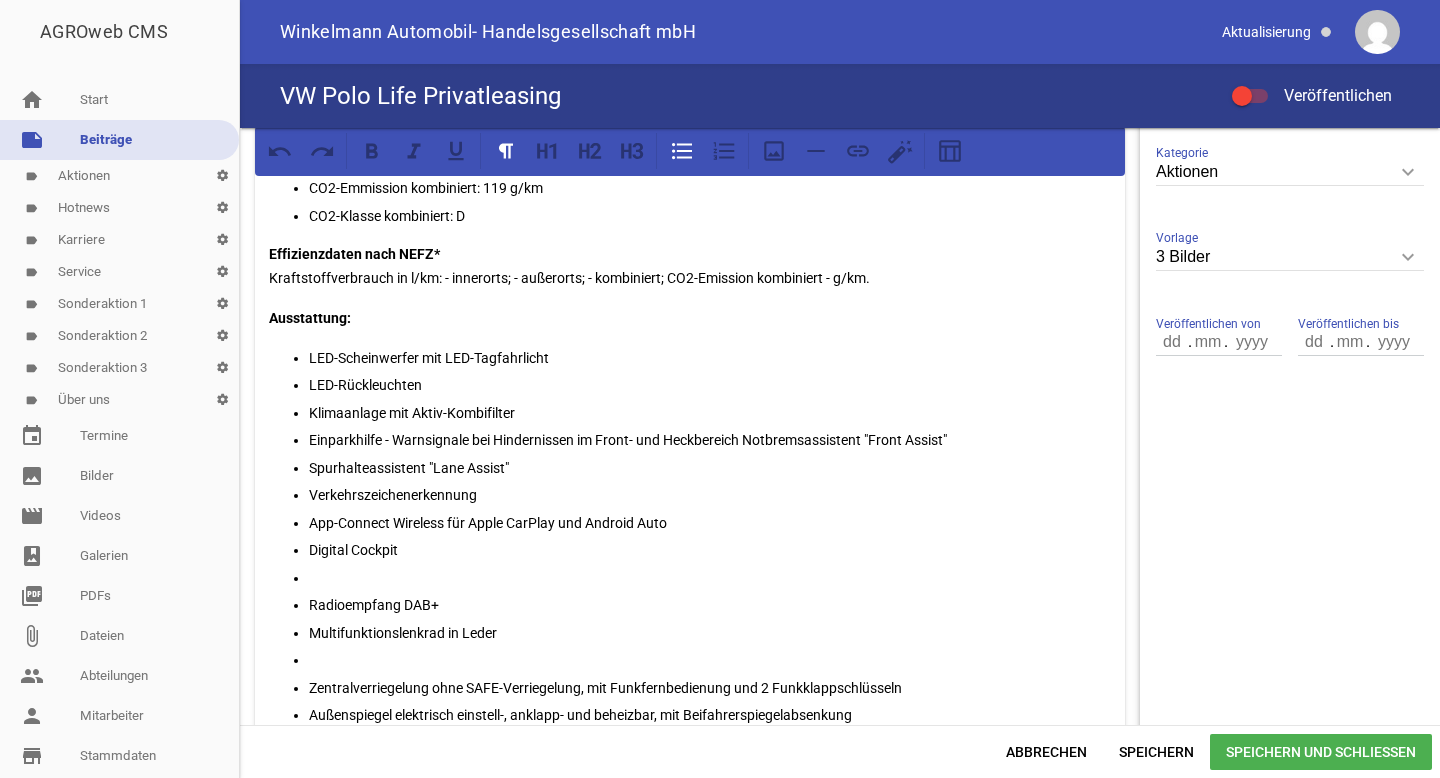 scroll, scrollTop: 552, scrollLeft: 0, axis: vertical 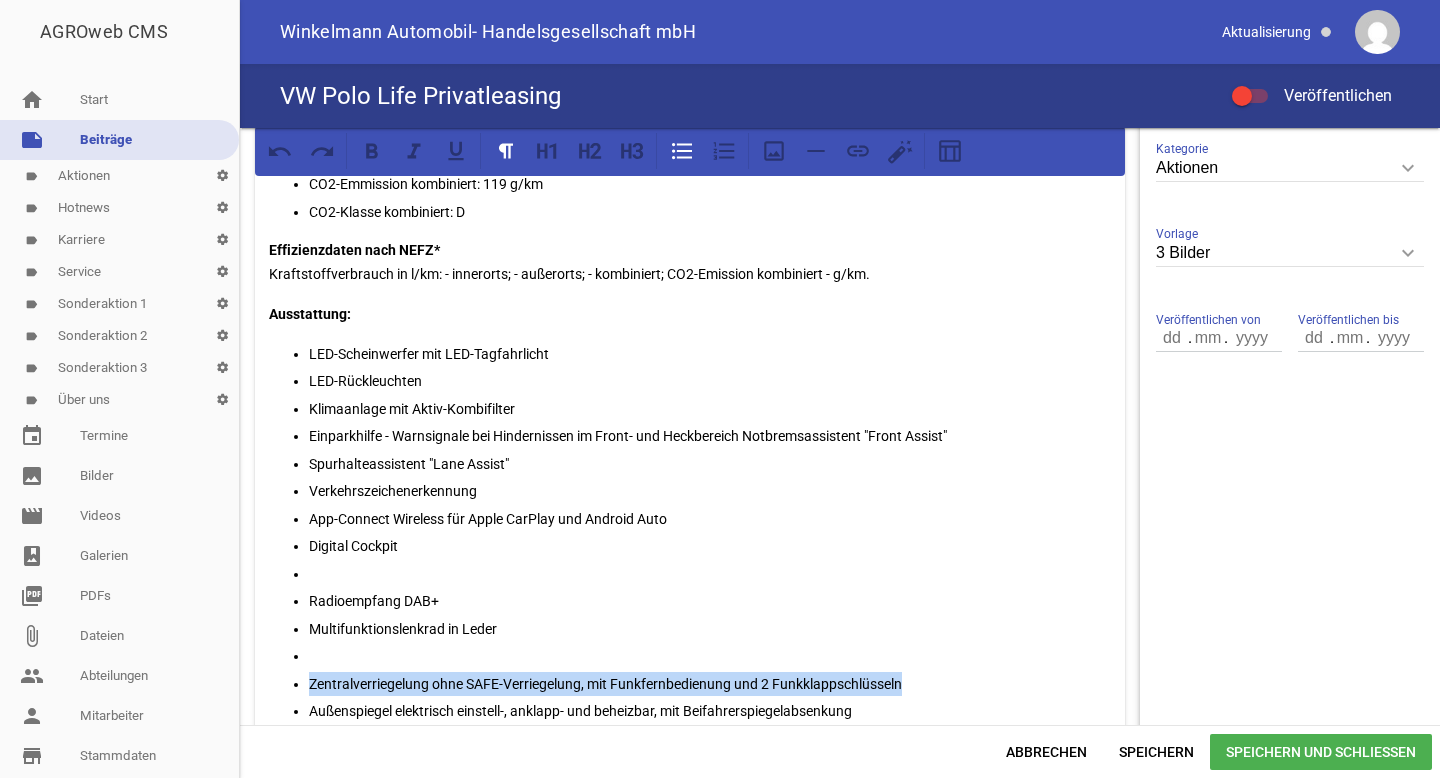 drag, startPoint x: 918, startPoint y: 682, endPoint x: 305, endPoint y: 680, distance: 613.00323 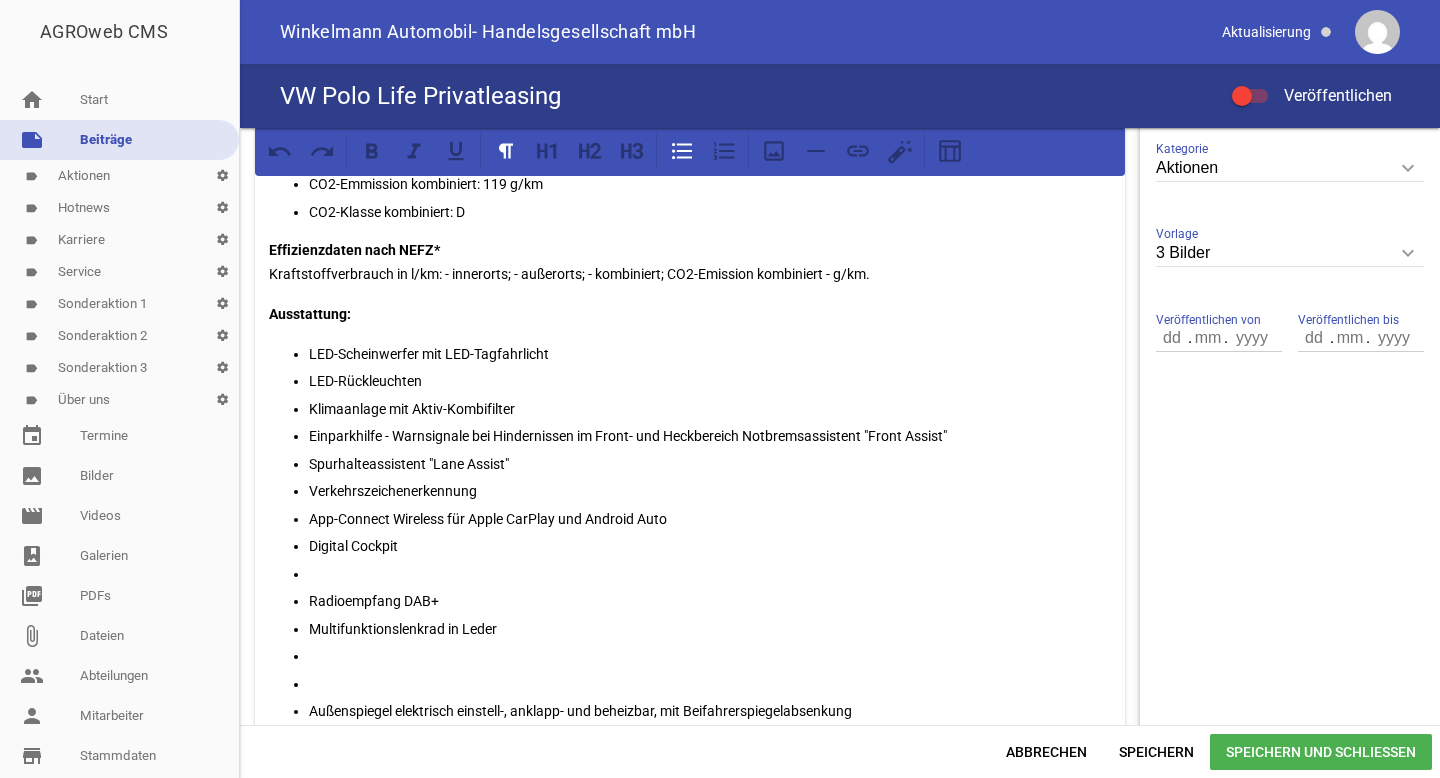 click on "LED-Rückleuchten" at bounding box center [710, 381] 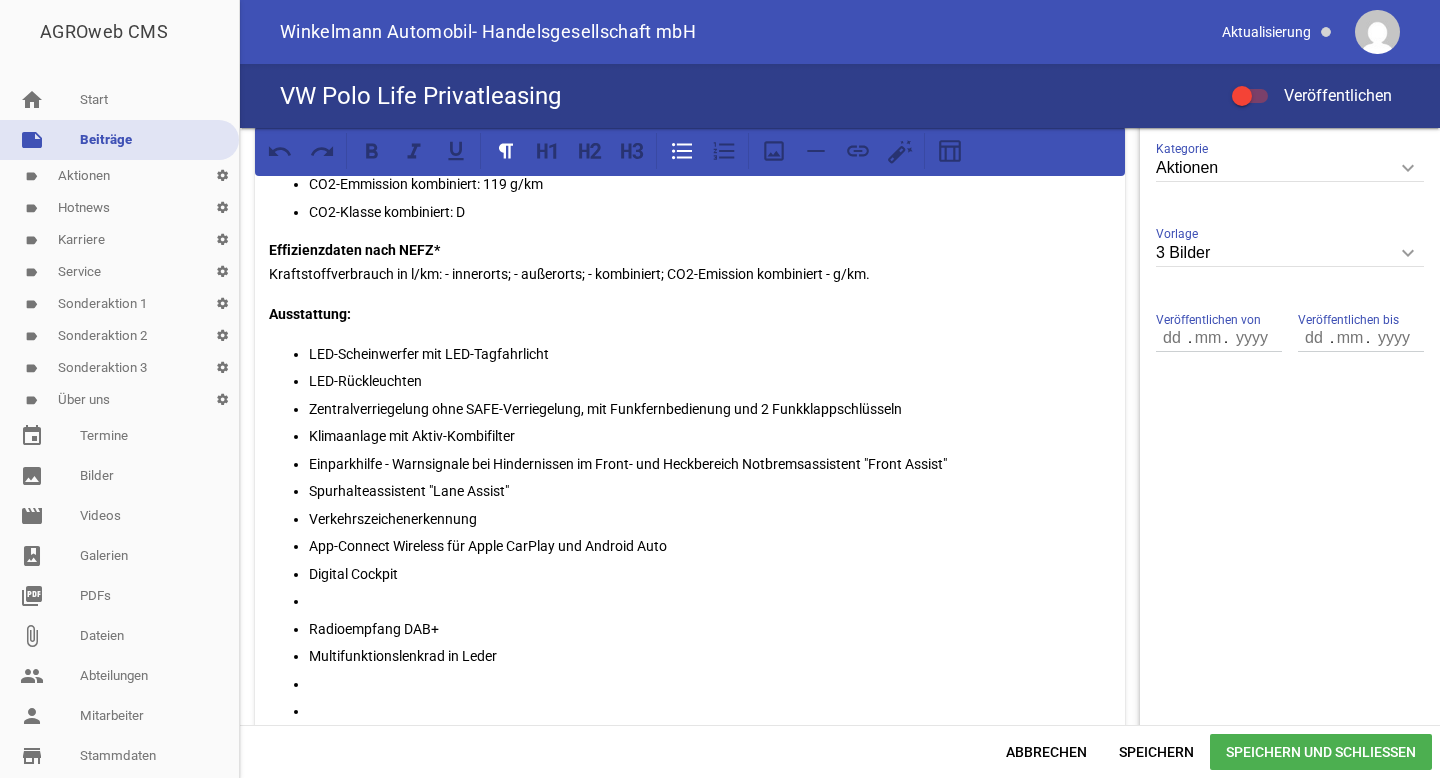 click on "LED-Rückleuchten" at bounding box center [710, 381] 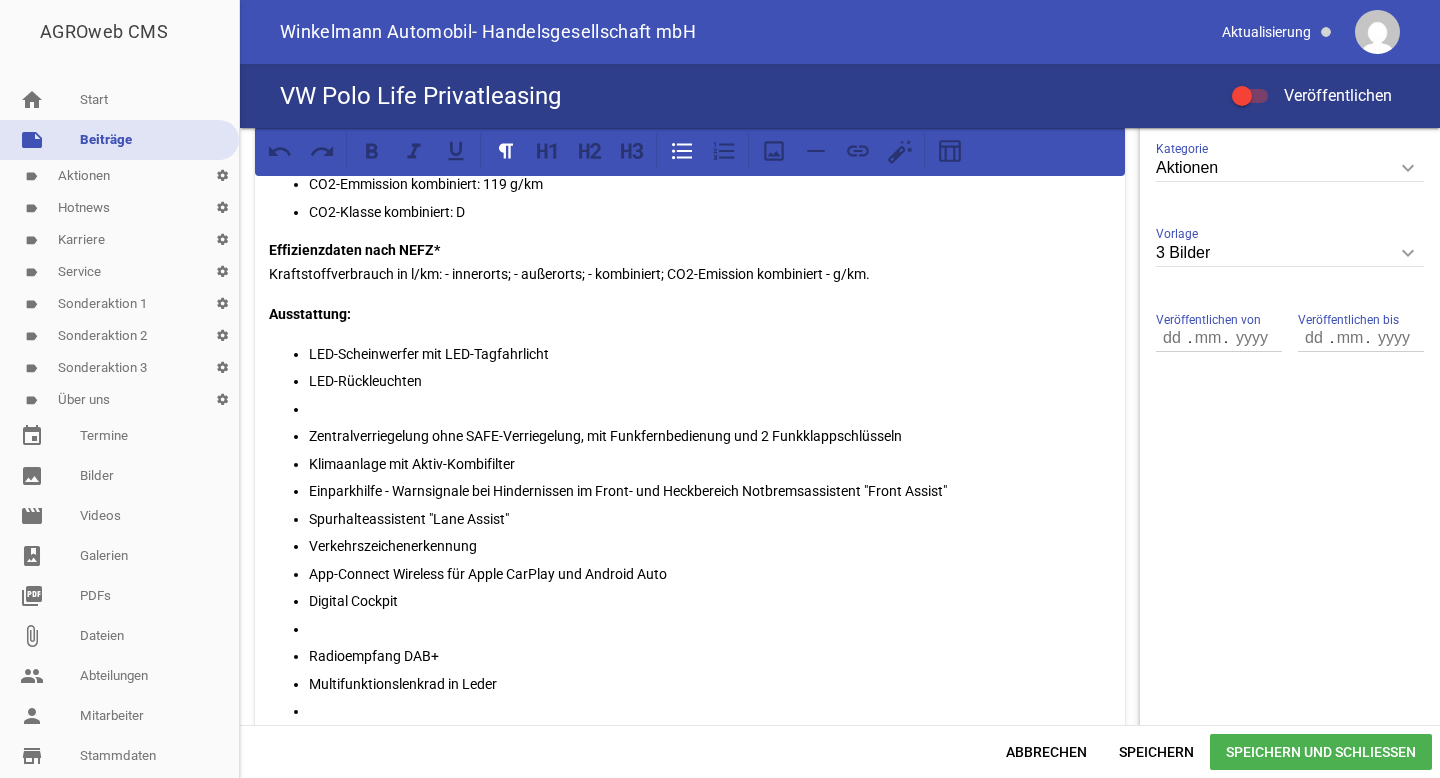 scroll, scrollTop: 671, scrollLeft: 0, axis: vertical 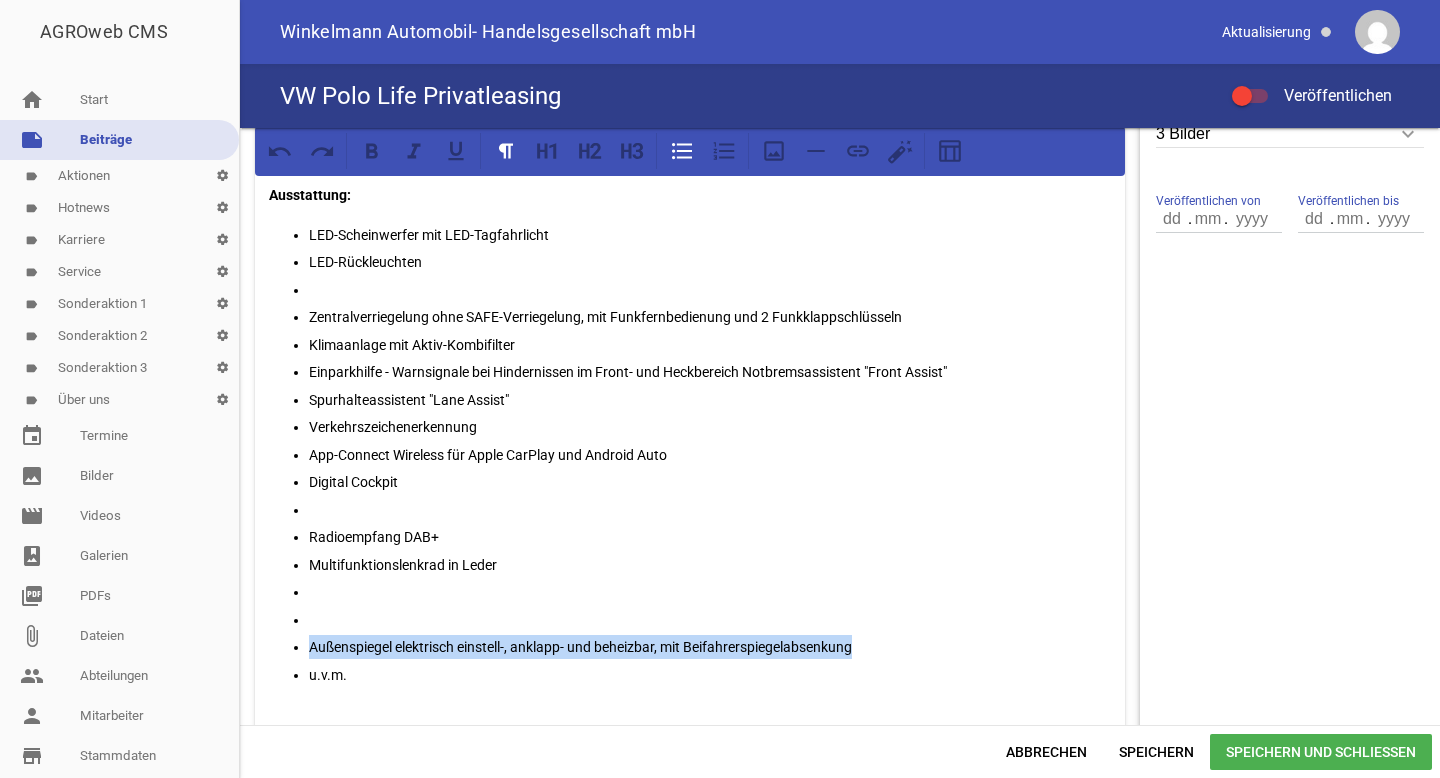 drag, startPoint x: 876, startPoint y: 639, endPoint x: 307, endPoint y: 643, distance: 569.01404 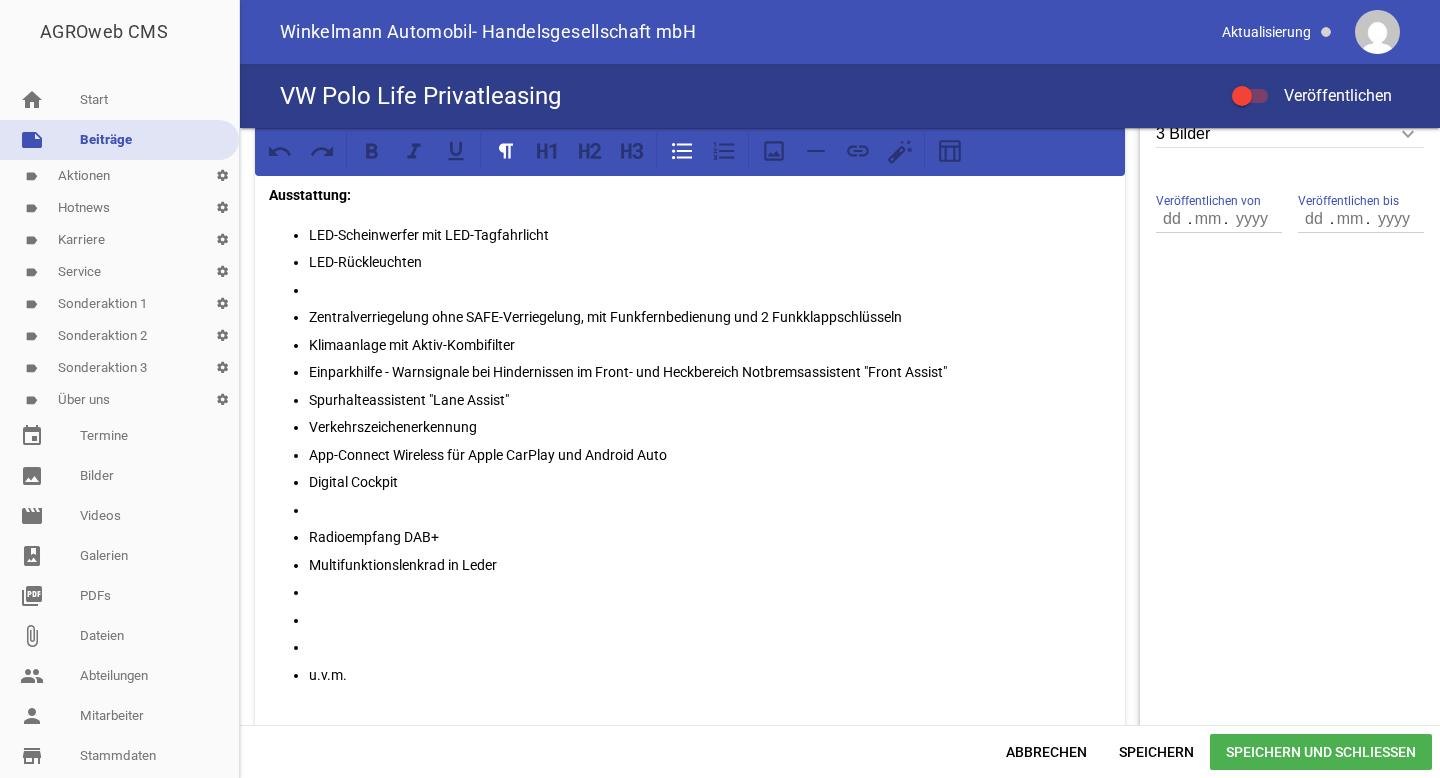 click at bounding box center [710, 290] 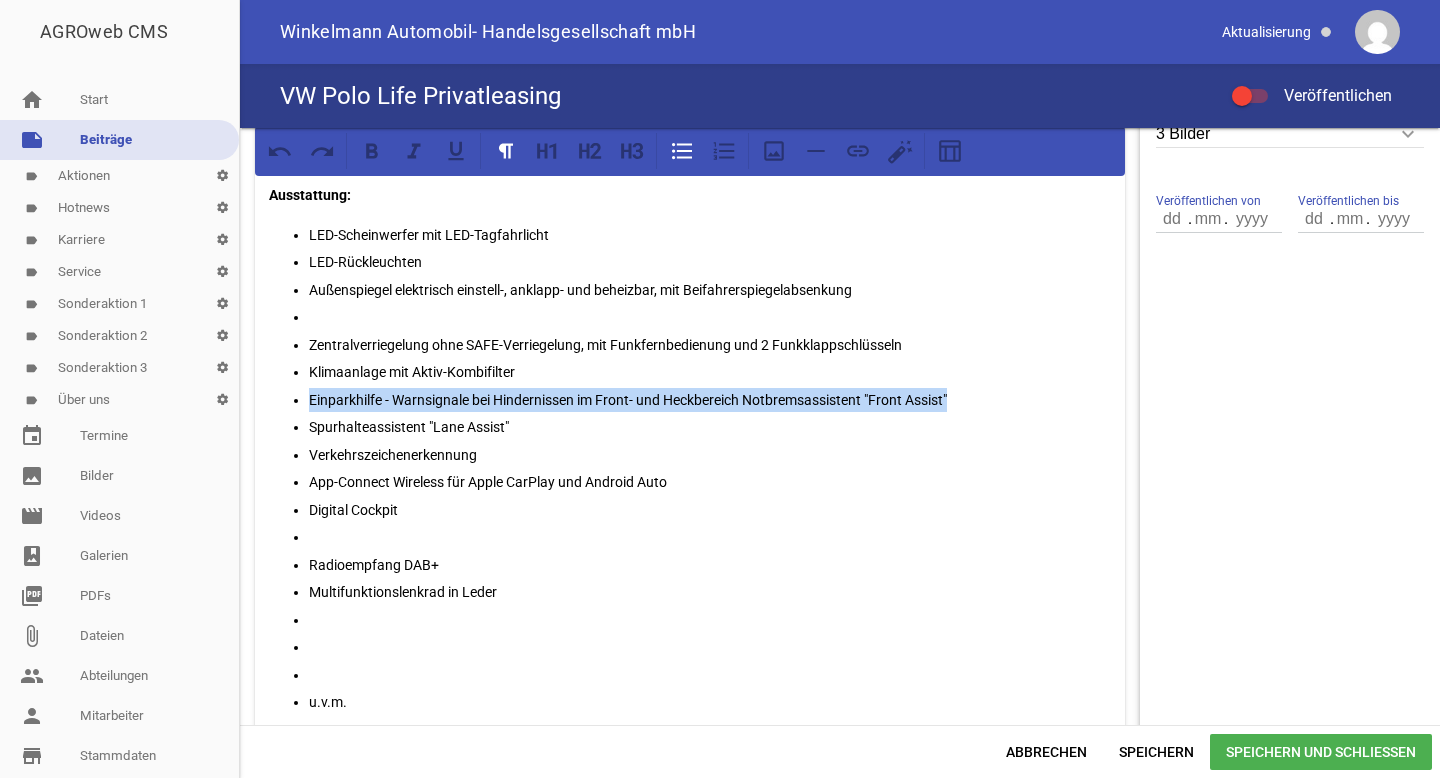 drag, startPoint x: 1007, startPoint y: 391, endPoint x: 309, endPoint y: 400, distance: 698.05804 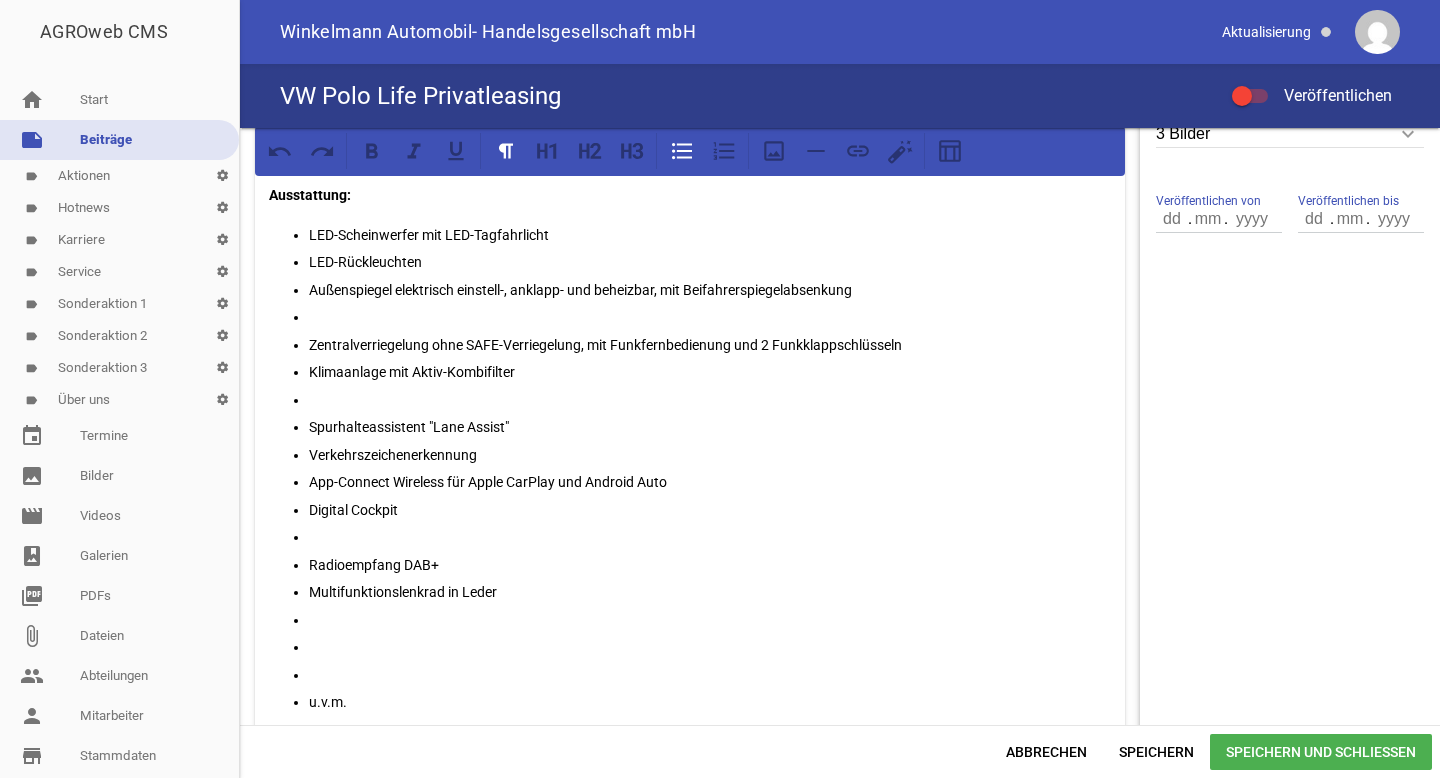 click at bounding box center (710, 317) 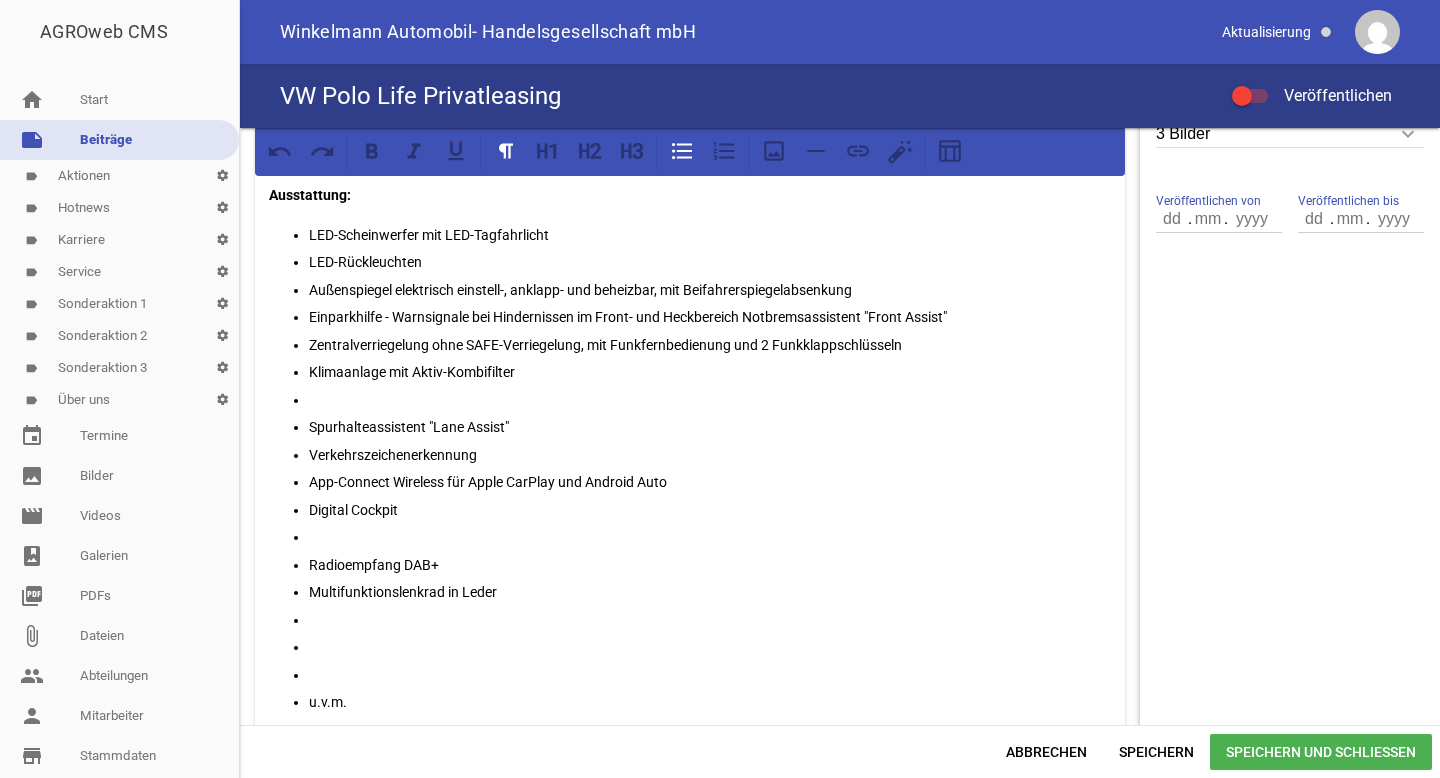 click at bounding box center [710, 400] 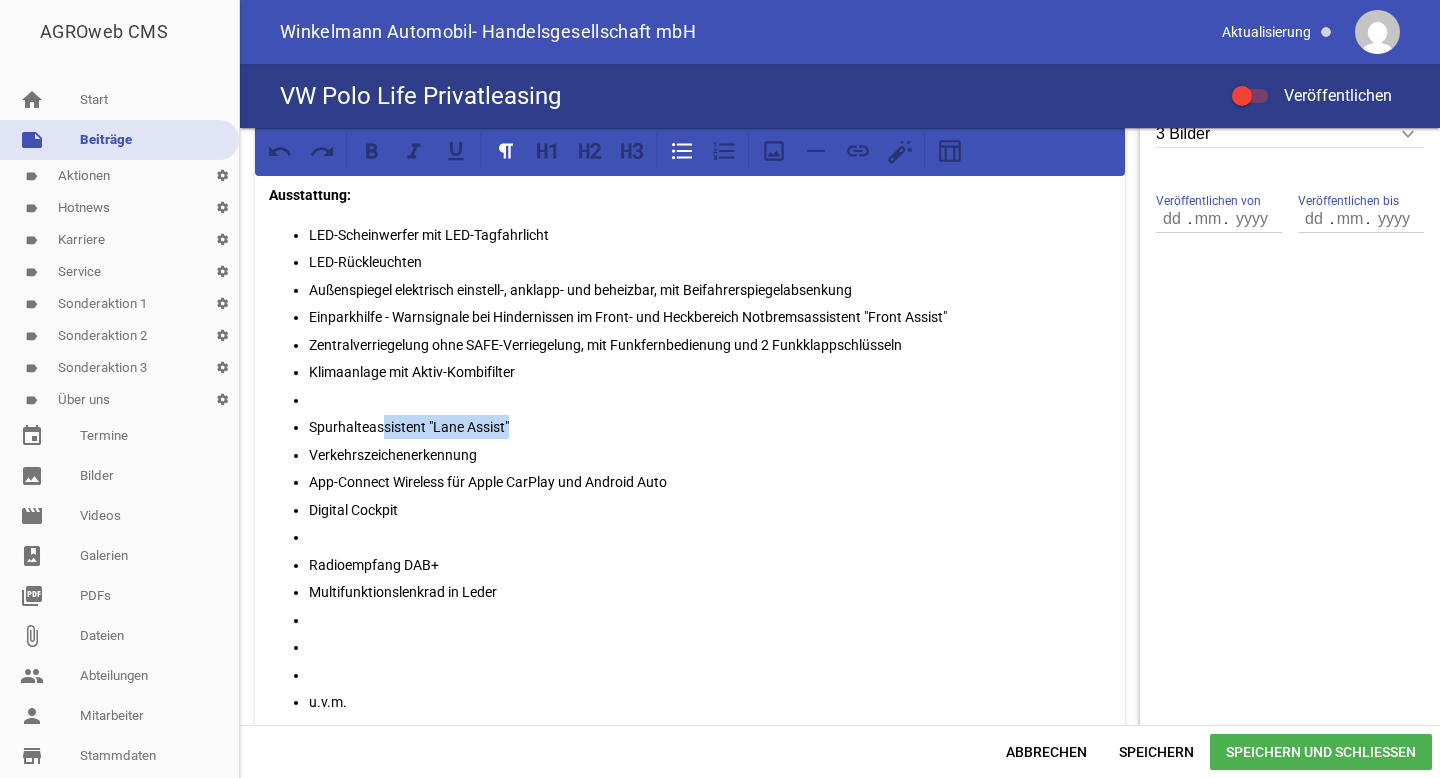 drag, startPoint x: 526, startPoint y: 422, endPoint x: 384, endPoint y: 423, distance: 142.00352 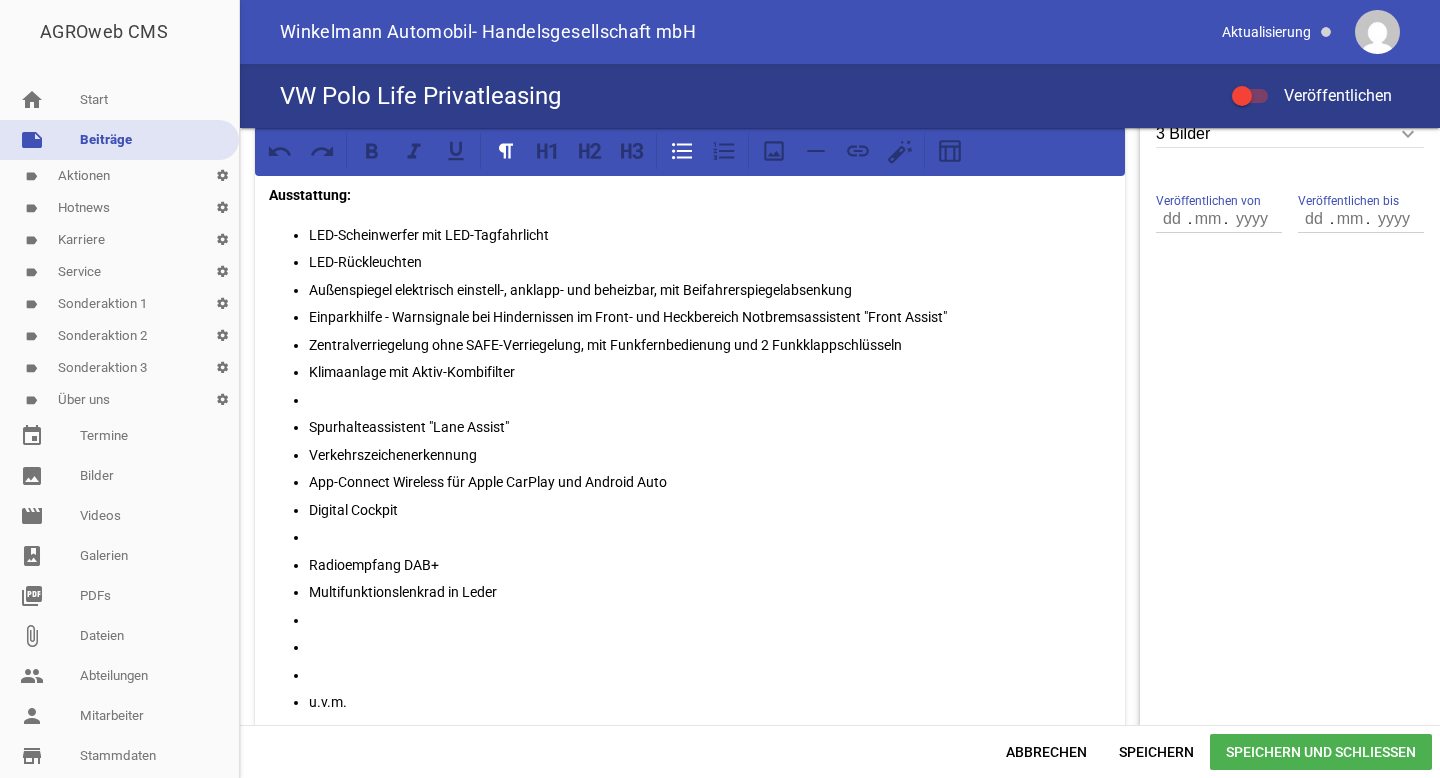 click at bounding box center [710, 400] 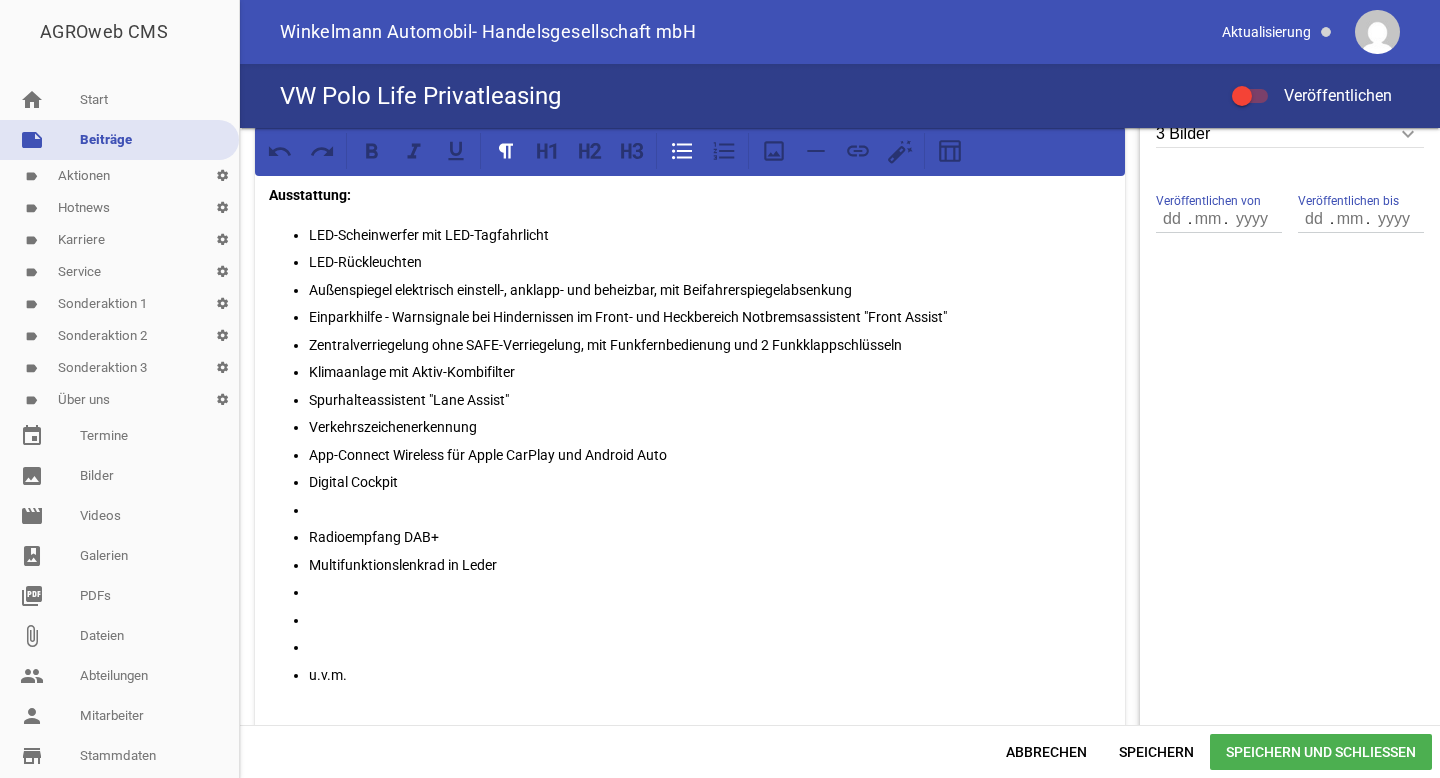 click at bounding box center (710, 510) 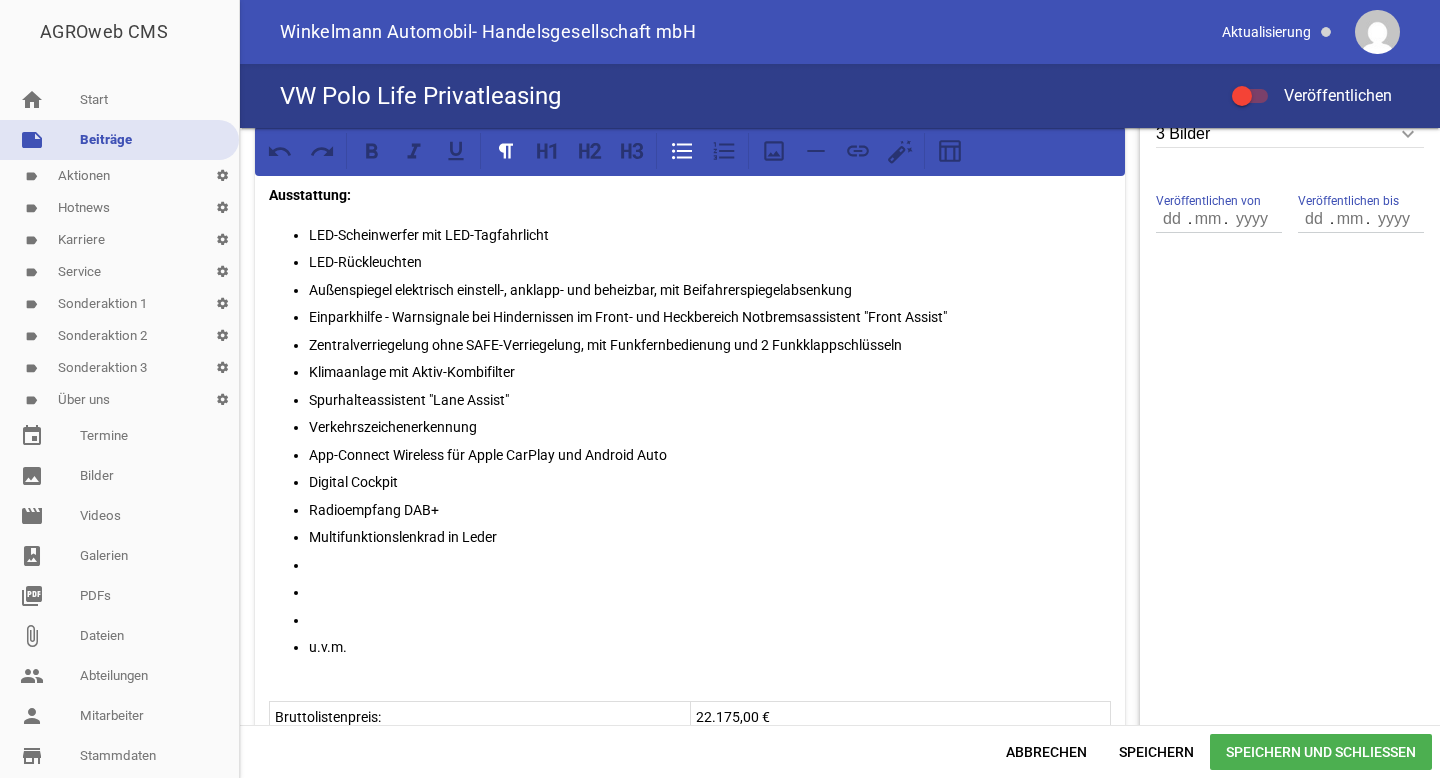 click at bounding box center [710, 620] 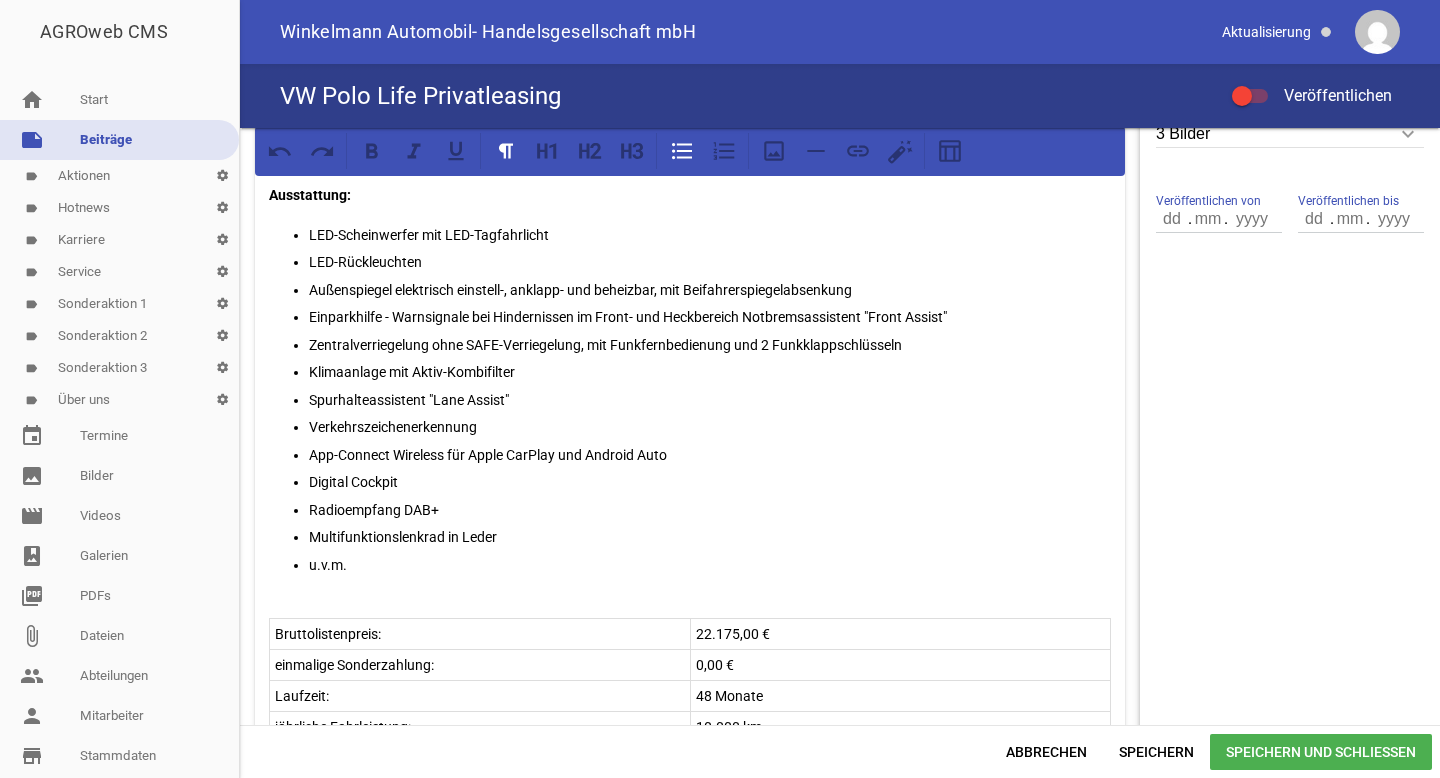 click on "Speichern und Schließen" at bounding box center (1321, 752) 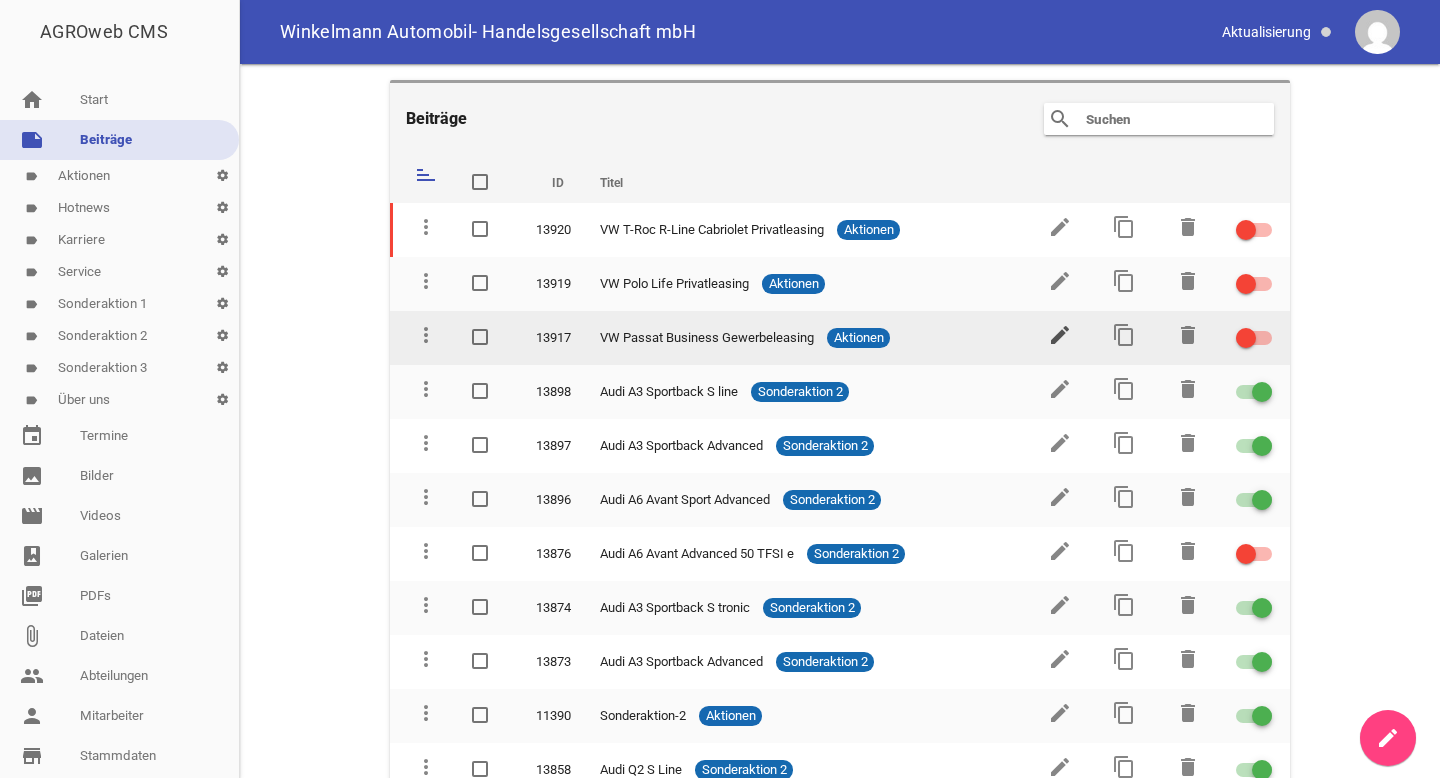 click on "edit" at bounding box center [1060, 335] 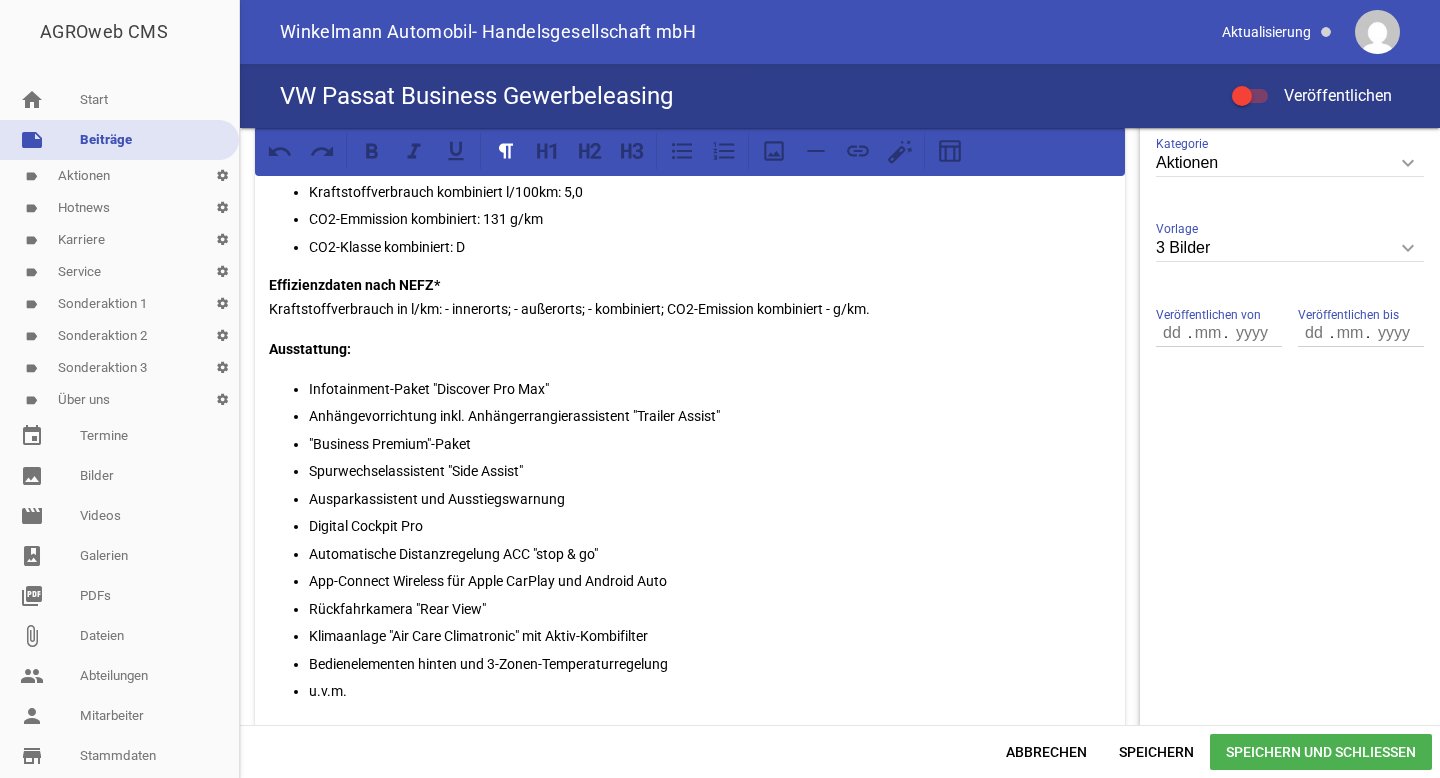 scroll, scrollTop: 563, scrollLeft: 0, axis: vertical 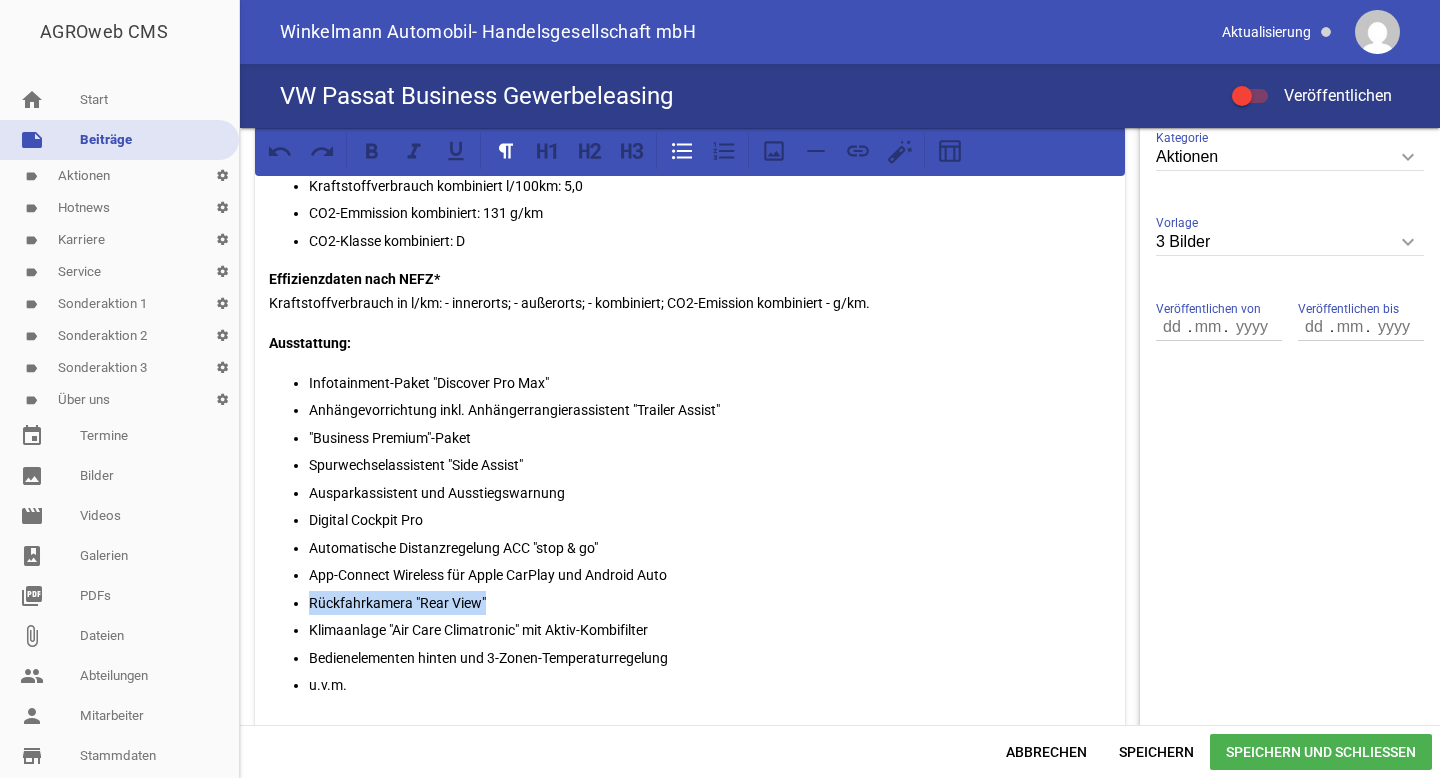drag, startPoint x: 495, startPoint y: 599, endPoint x: 310, endPoint y: 599, distance: 185 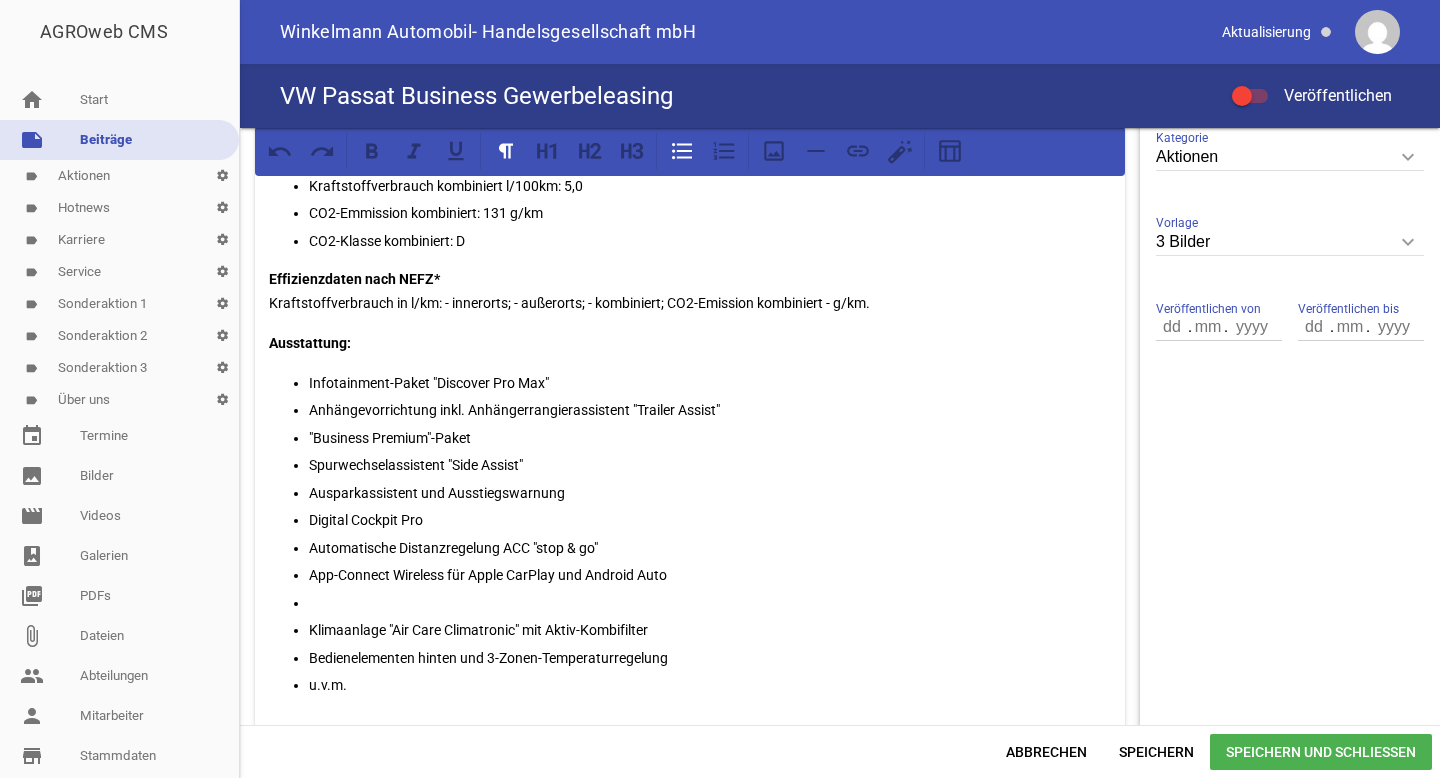 click on "Infotainment-Paket "Discover Pro Max" Anhängevorrichtung inkl. Anhängerrangierassistent "Trailer Assist" "Business Premium"-Paket Spurwechselassistent "Side Assist" Ausparkassistent und Ausstiegswarnung Digital Cockpit Pro Automatische Distanzregelung ACC "stop & go" App-Connect Wireless für Apple CarPlay und Android Auto Klimaanlage "Air Care Climatronic" mit Aktiv-Kombifilter Bedienelementen hinten und 3-Zonen-Temperaturregelung u.v.m." at bounding box center [690, 548] 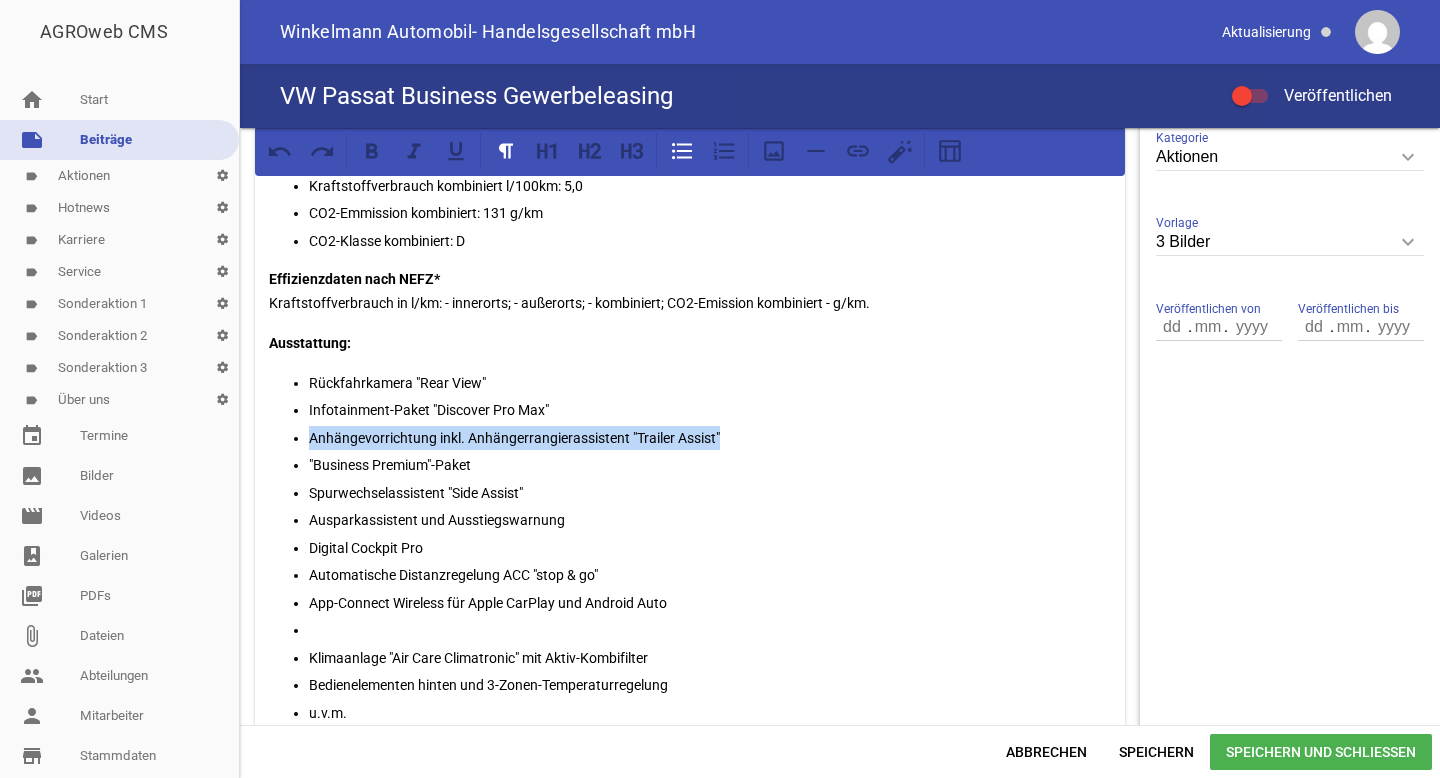 drag, startPoint x: 755, startPoint y: 435, endPoint x: 313, endPoint y: 425, distance: 442.1131 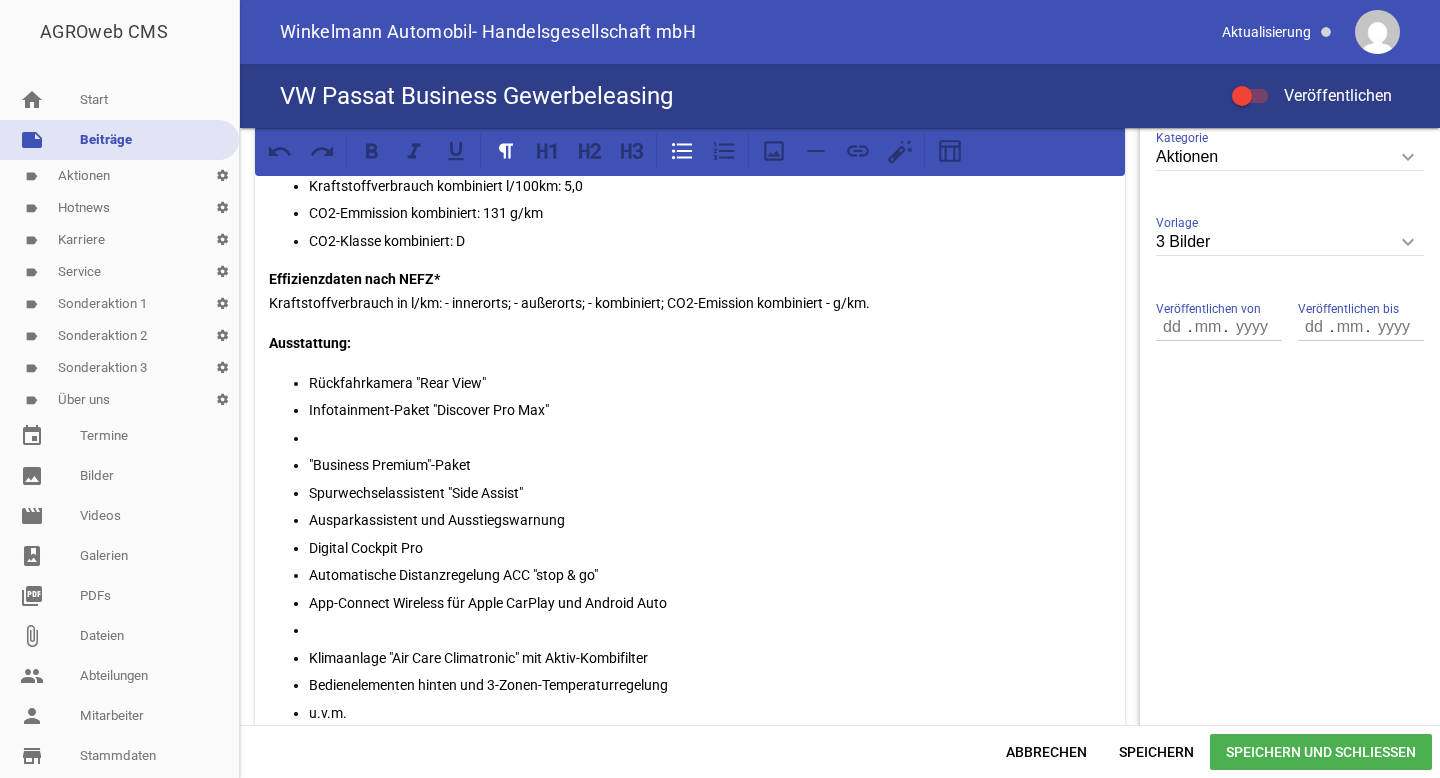 click on "Rückfahrkamera "Rear View"" at bounding box center (710, 383) 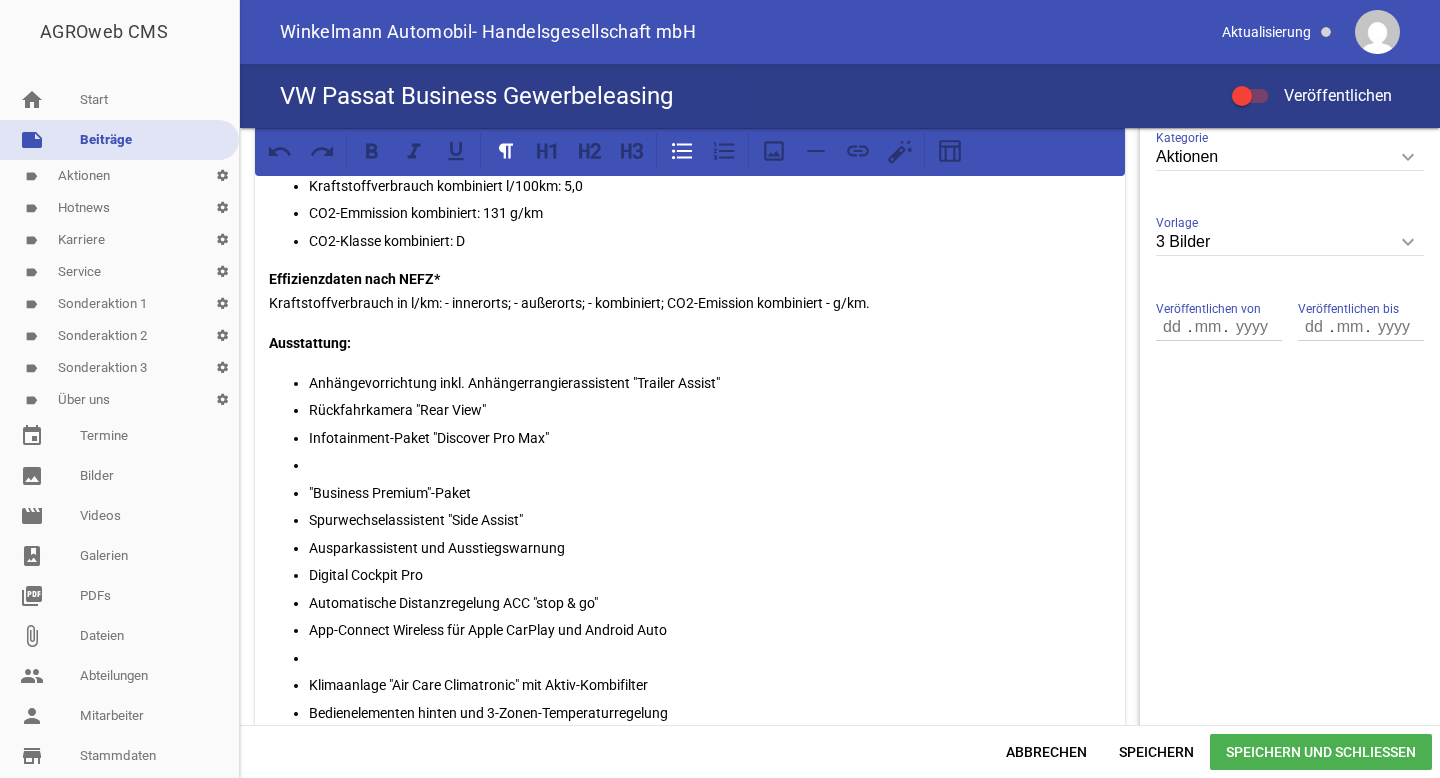 click at bounding box center (710, 465) 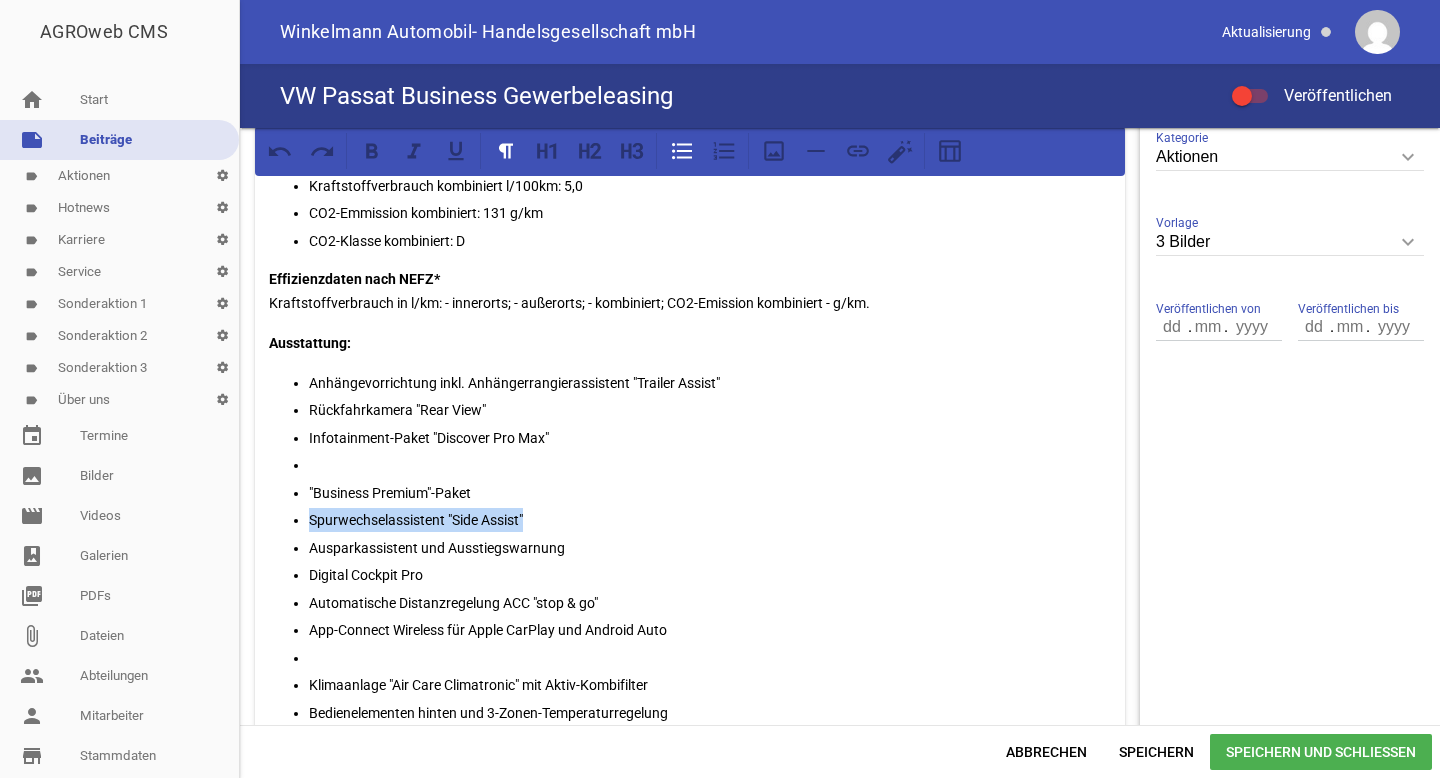 drag, startPoint x: 543, startPoint y: 510, endPoint x: 311, endPoint y: 509, distance: 232.00215 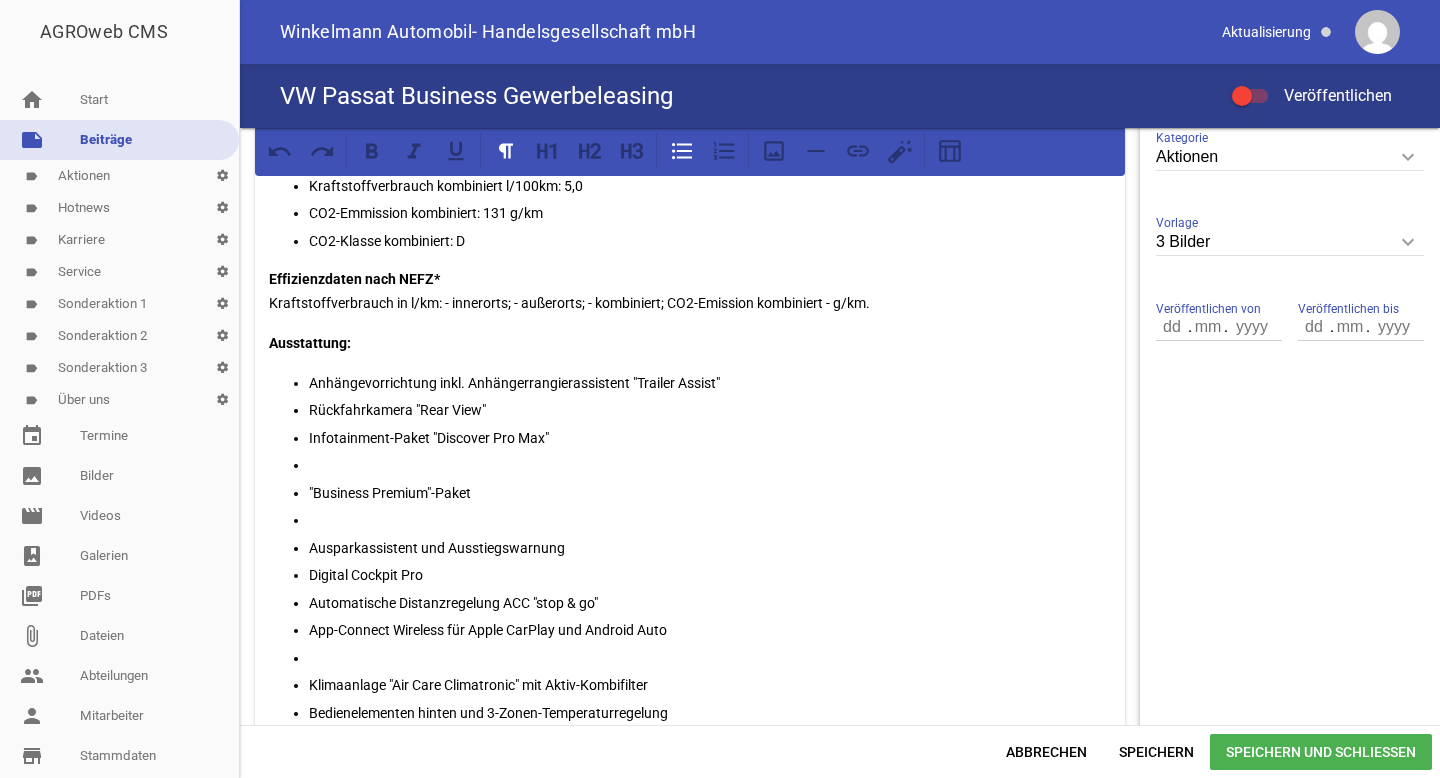 click on "Anhängevorrichtung inkl. Anhängerrangierassistent "Trailer Assist"" at bounding box center [710, 383] 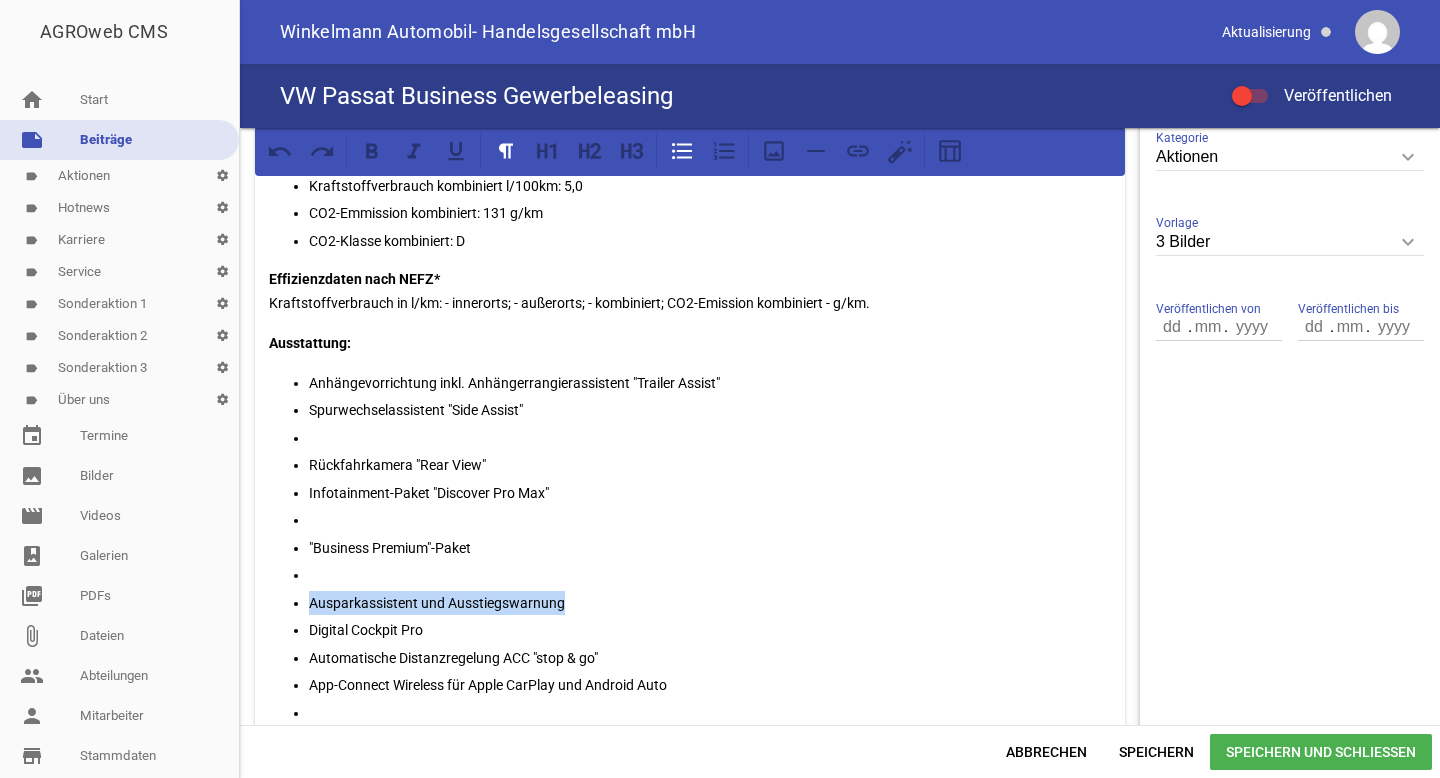 drag, startPoint x: 583, startPoint y: 595, endPoint x: 312, endPoint y: 600, distance: 271.0461 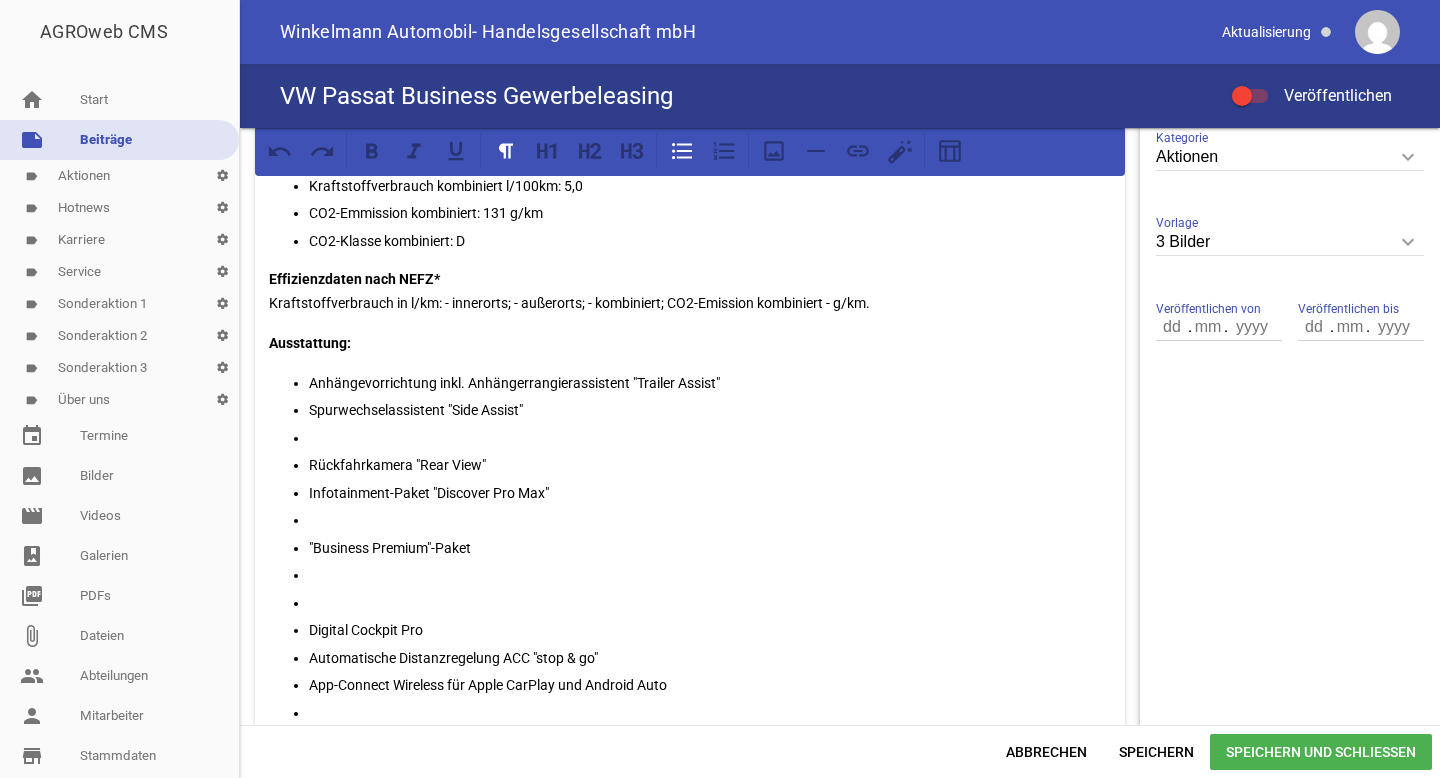 click at bounding box center [710, 438] 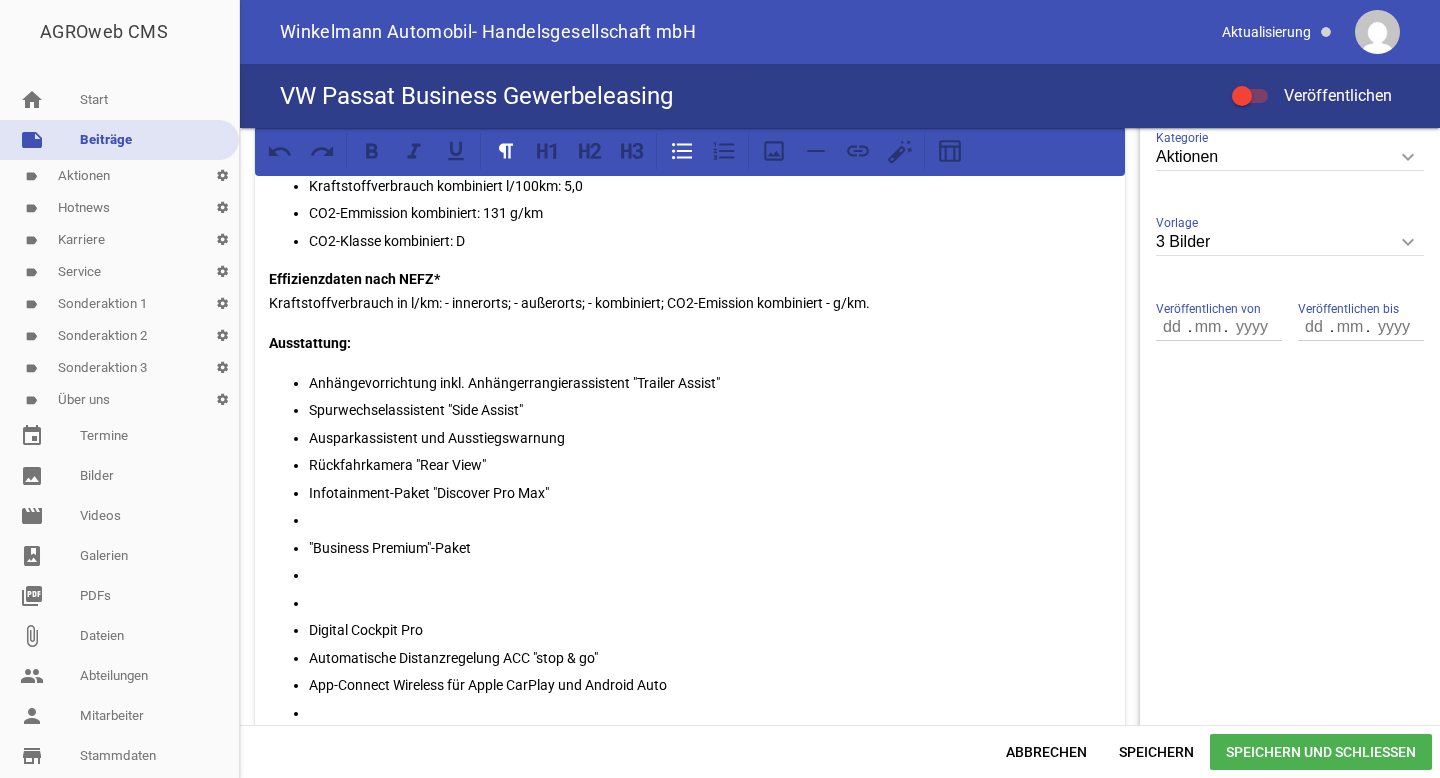 click at bounding box center [710, 520] 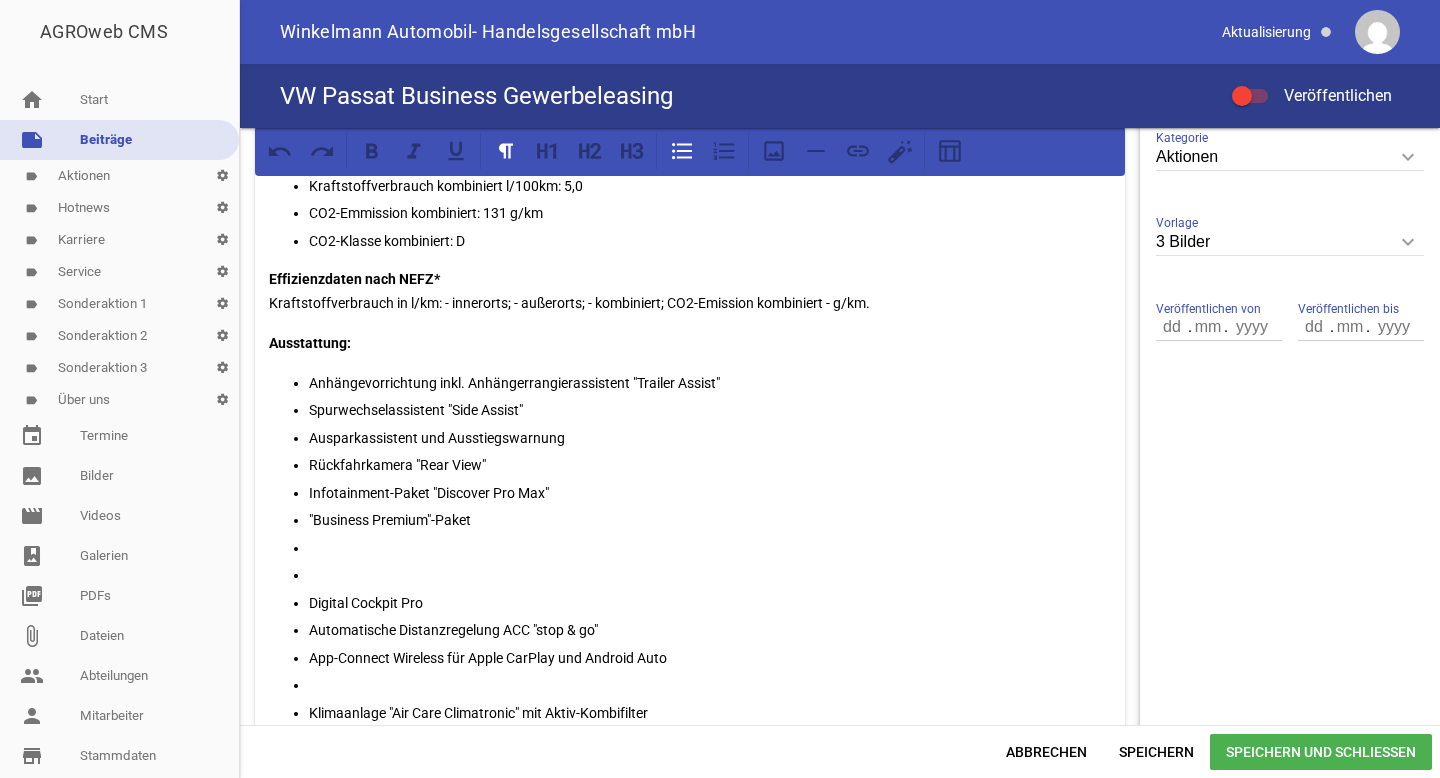 click at bounding box center (710, 575) 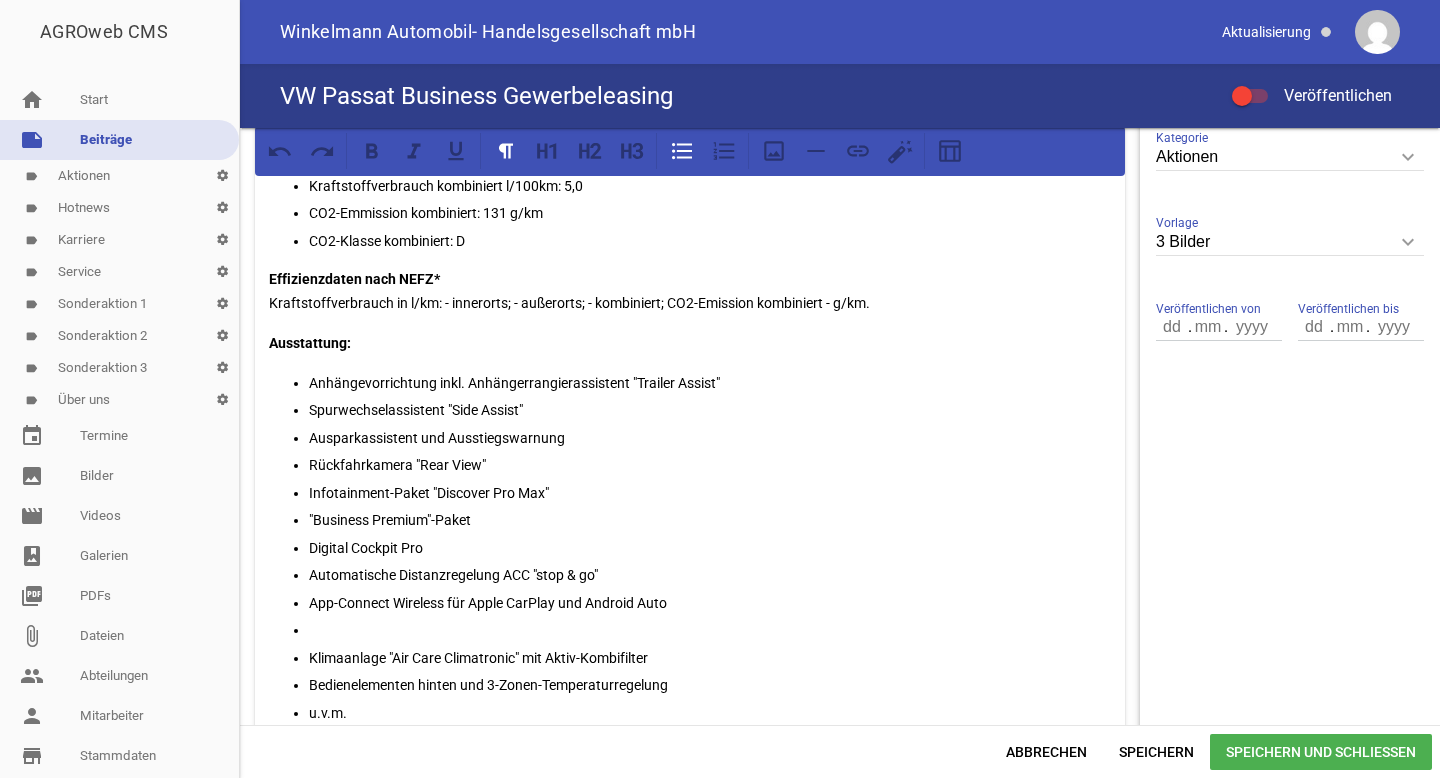 click at bounding box center [710, 630] 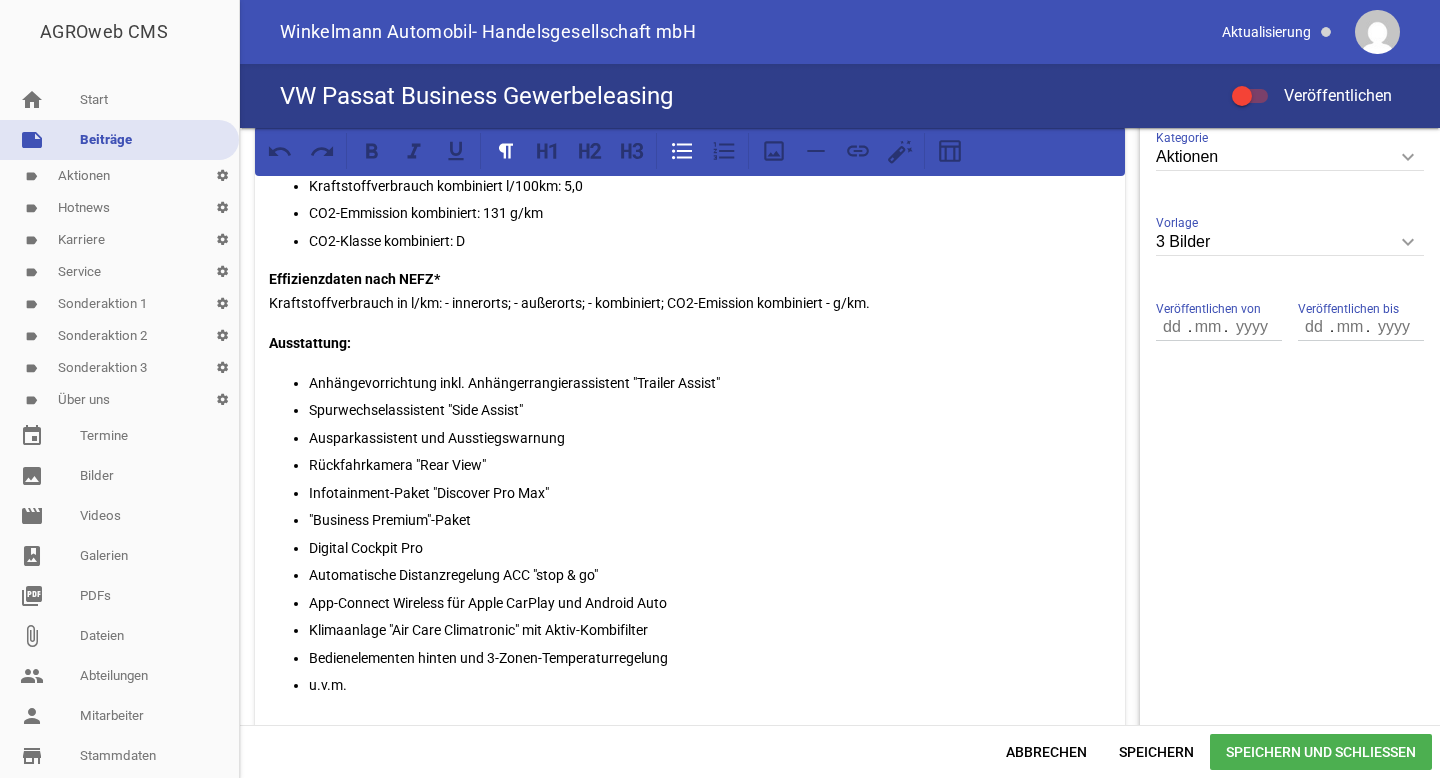 click on "Speichern und Schließen" at bounding box center [1321, 752] 